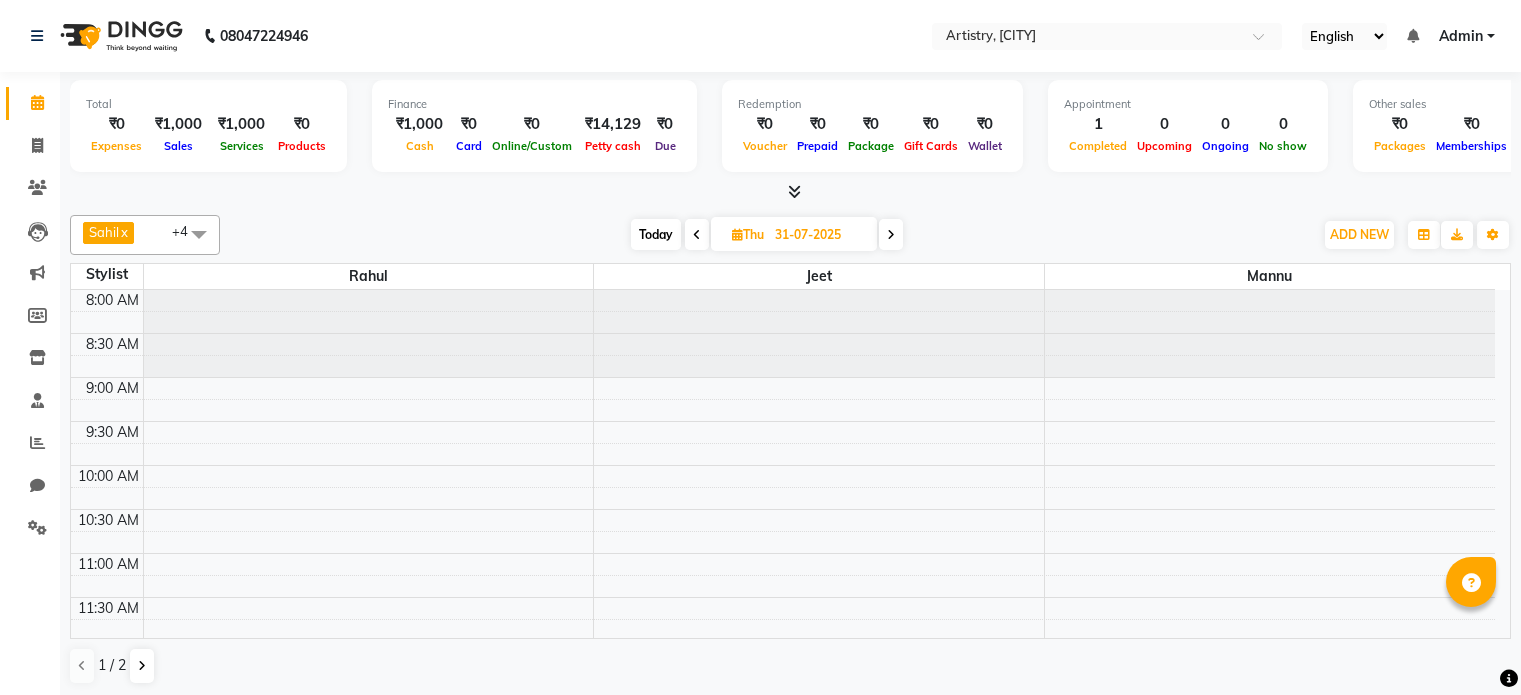 scroll, scrollTop: 0, scrollLeft: 0, axis: both 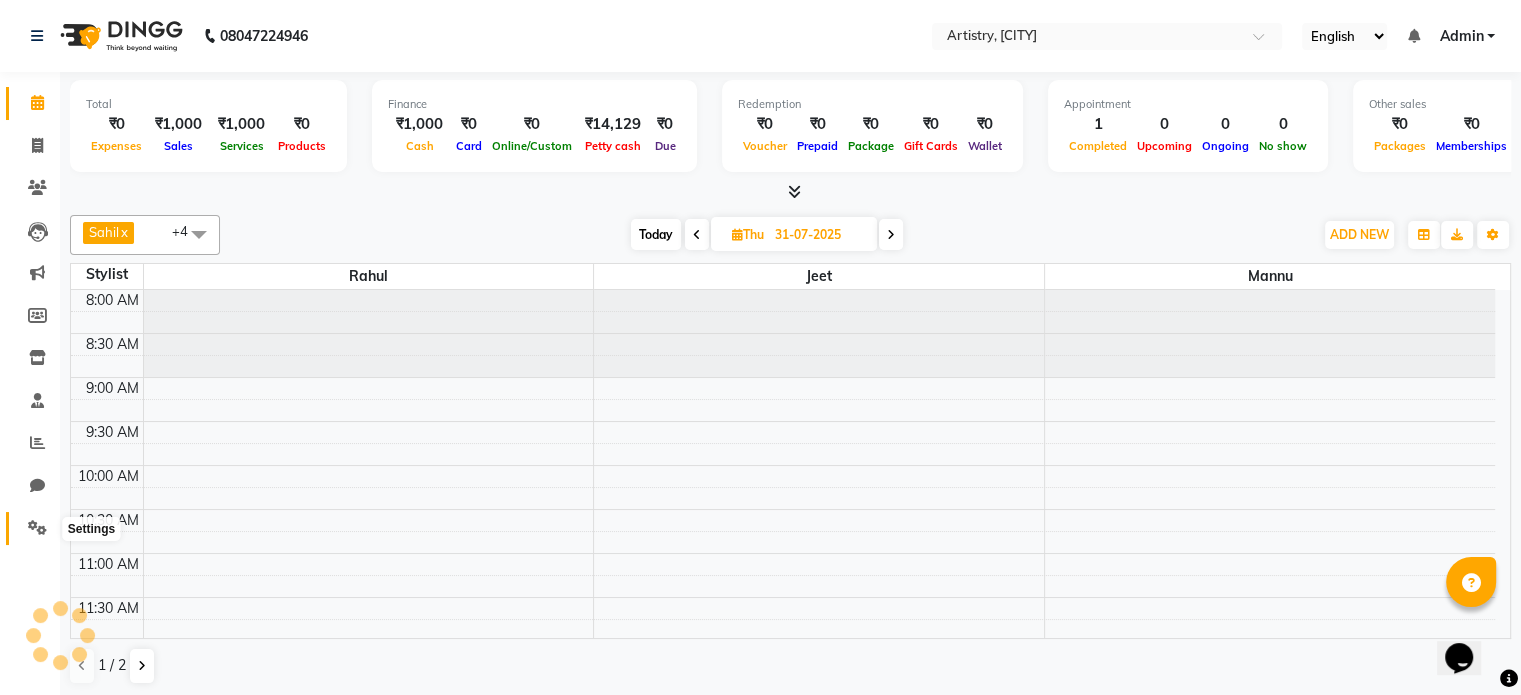 click 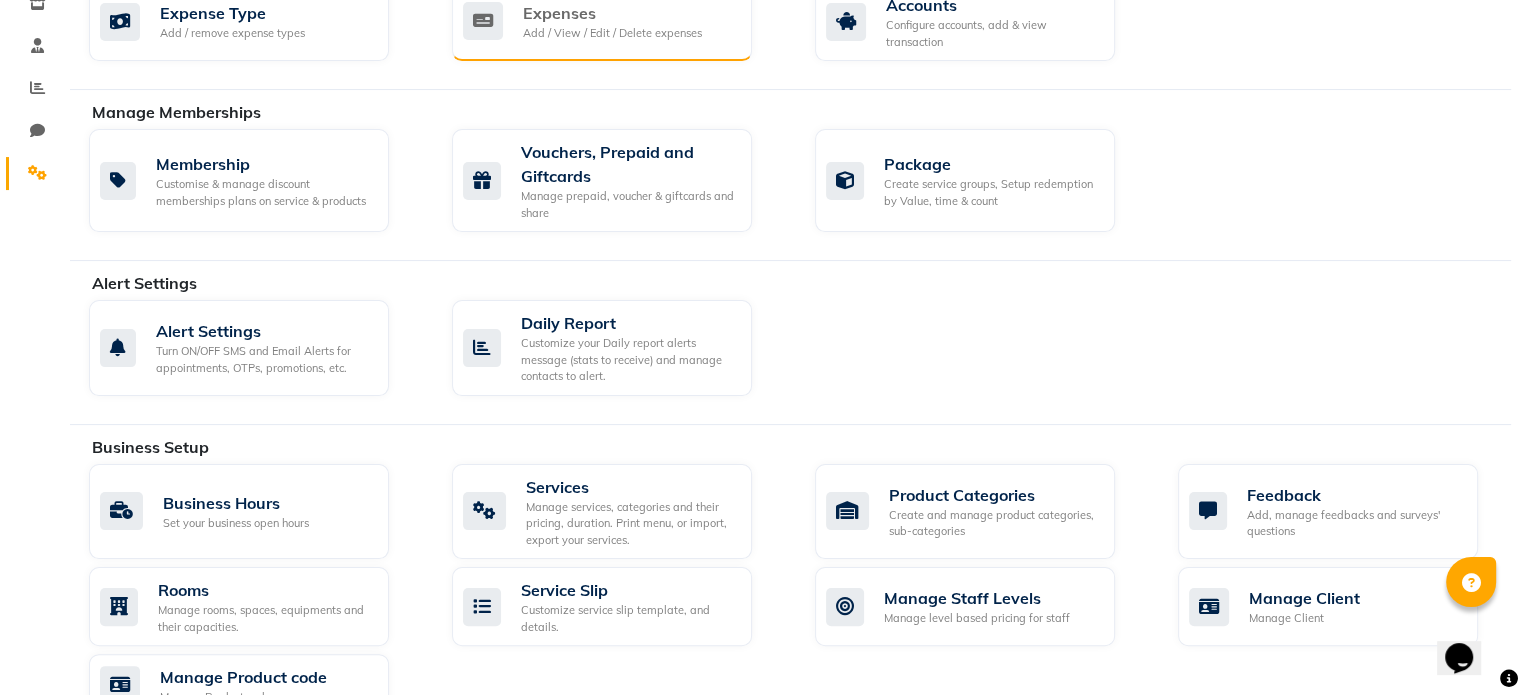 scroll, scrollTop: 356, scrollLeft: 0, axis: vertical 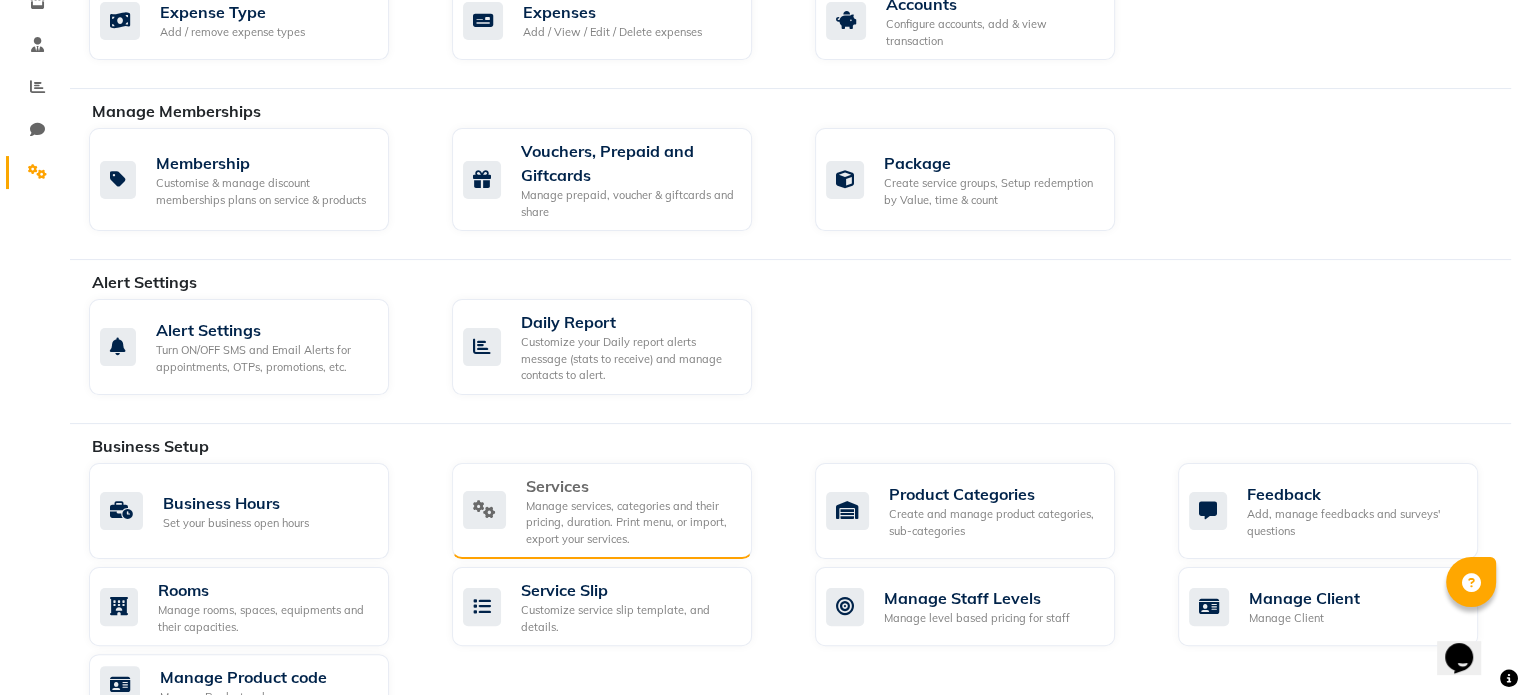 click on "Services  Manage services, categories and their pricing, duration. Print menu, or import, export your services." 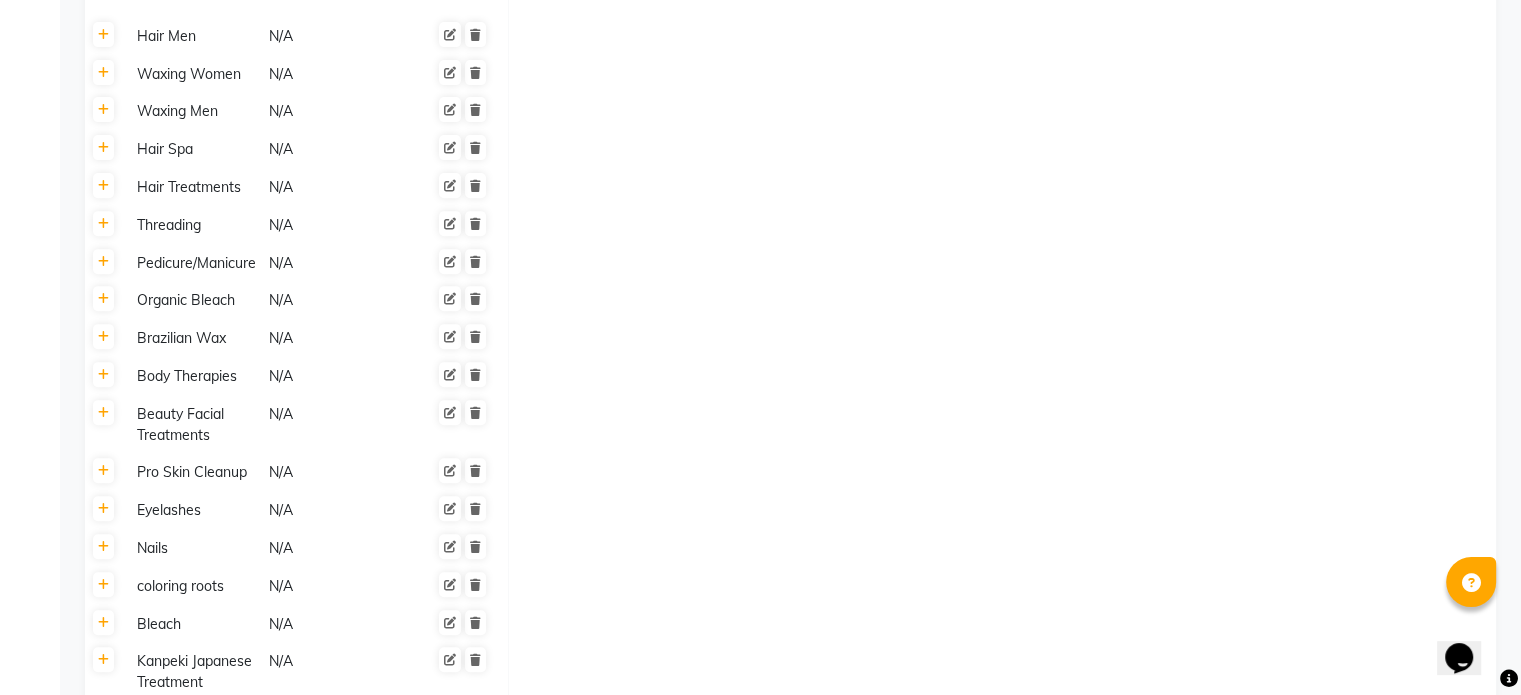 scroll, scrollTop: 1166, scrollLeft: 0, axis: vertical 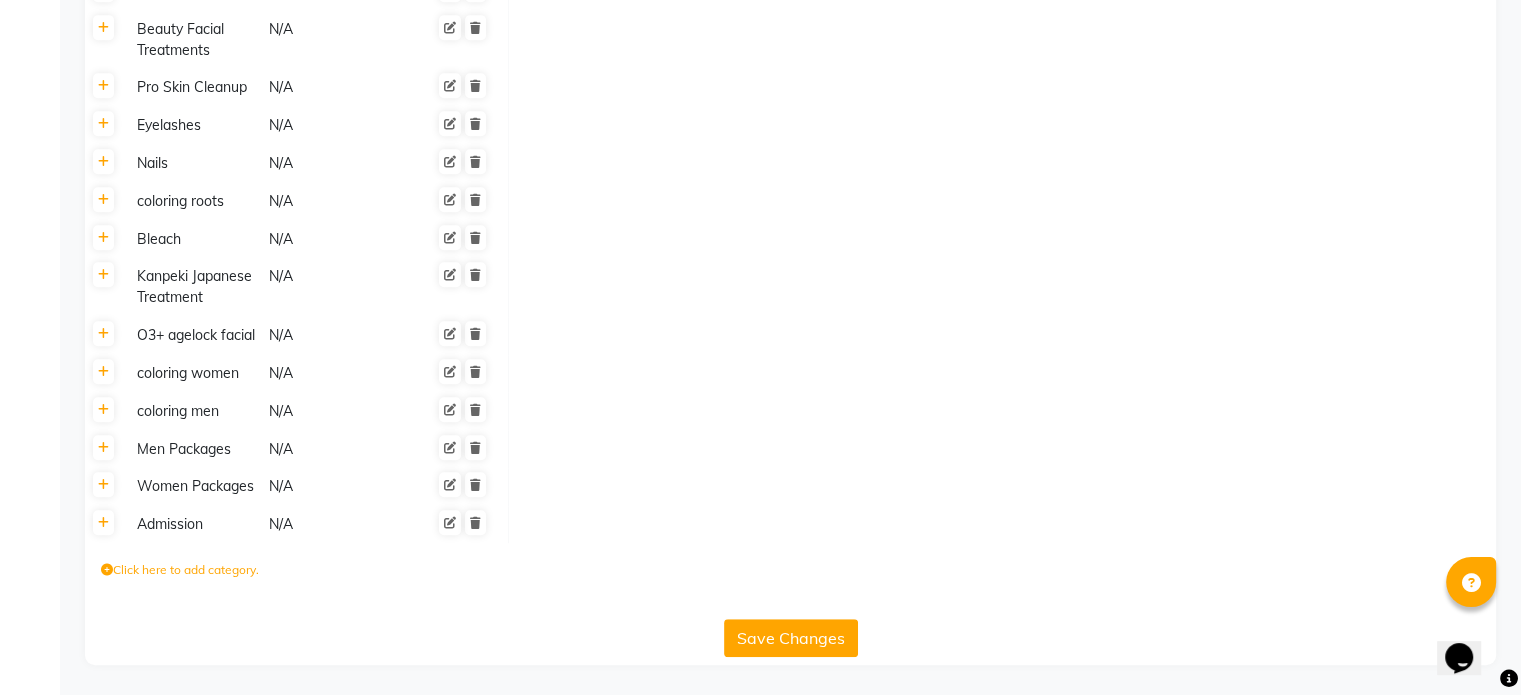 click 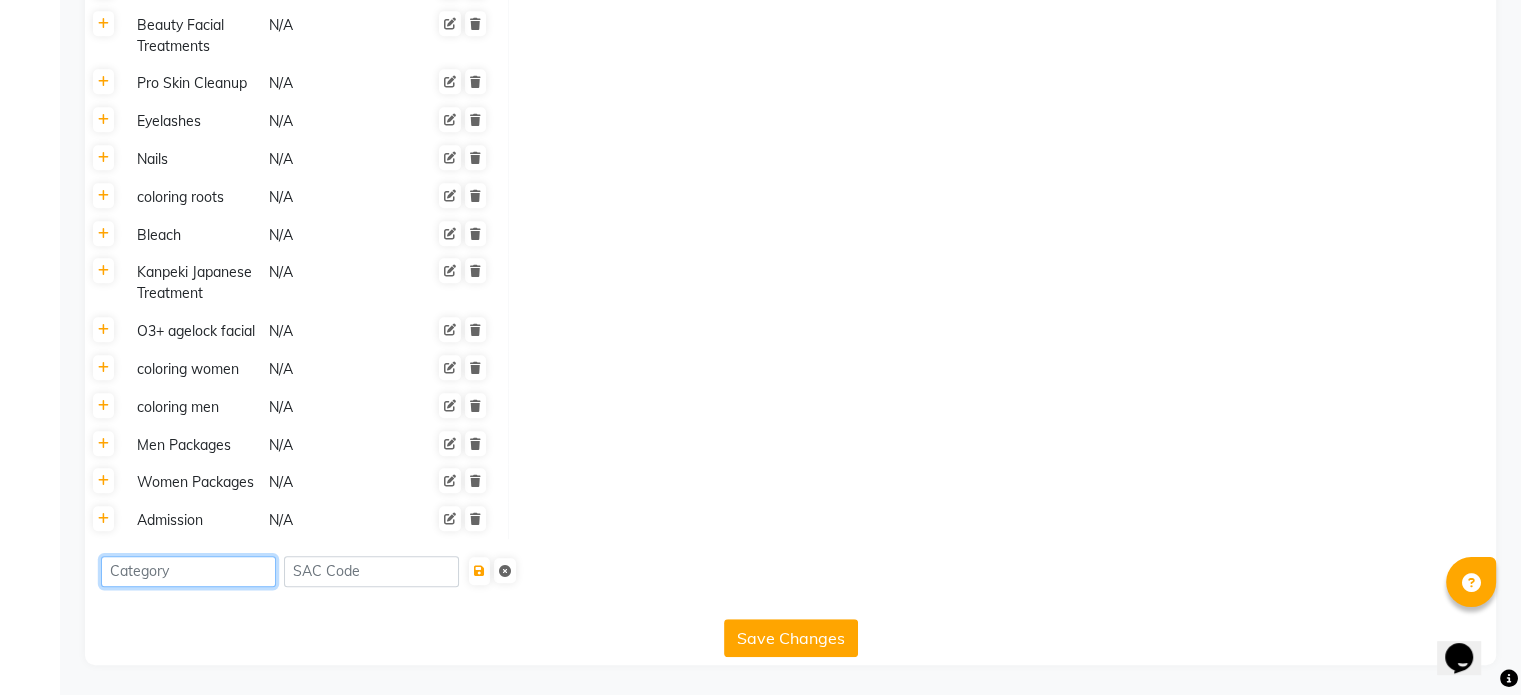 click 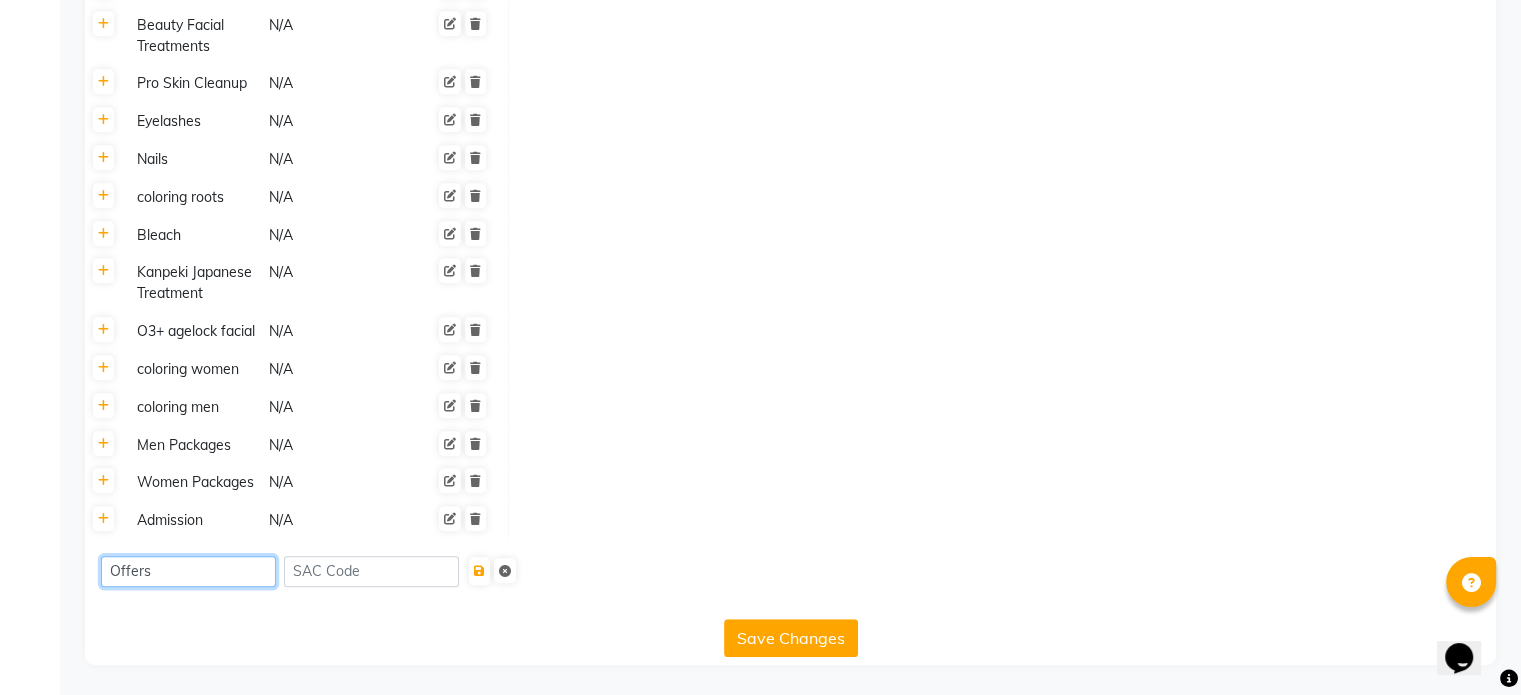 type on "Offers" 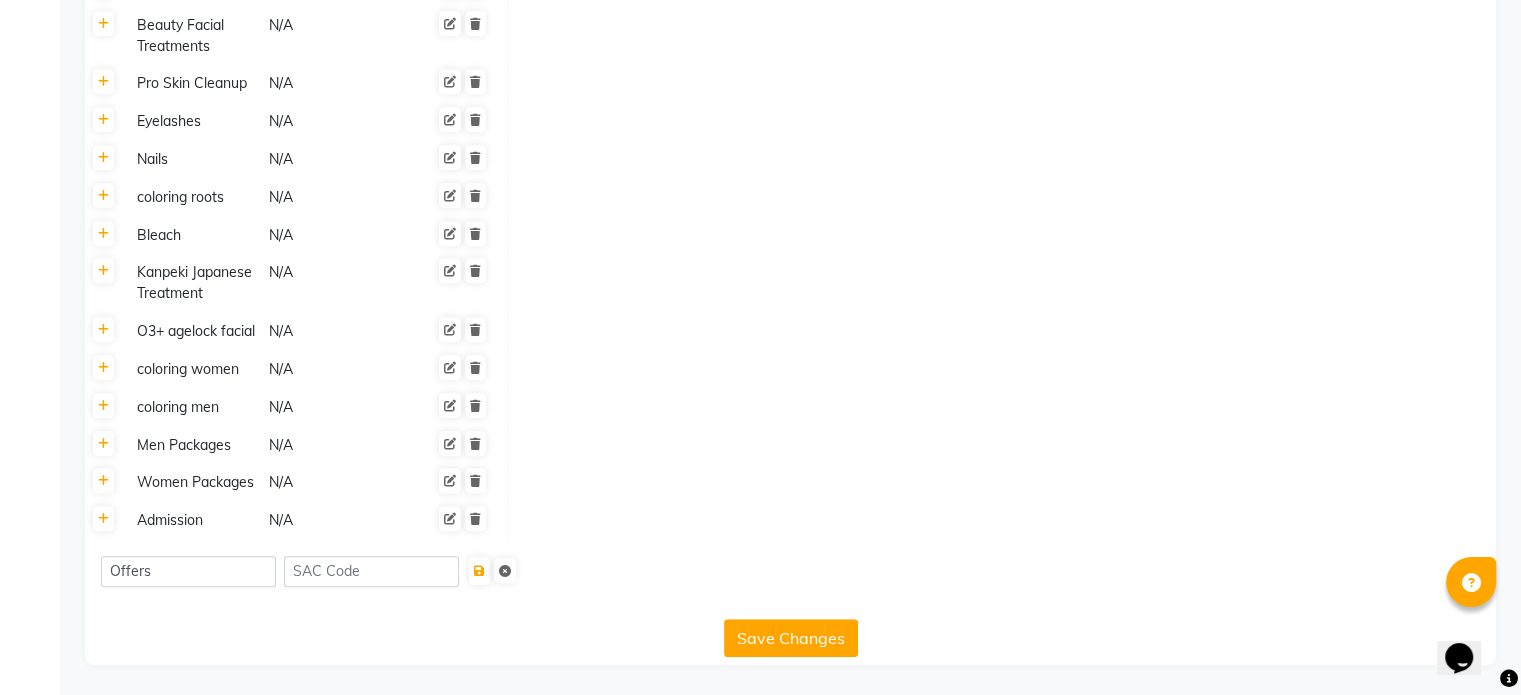 click 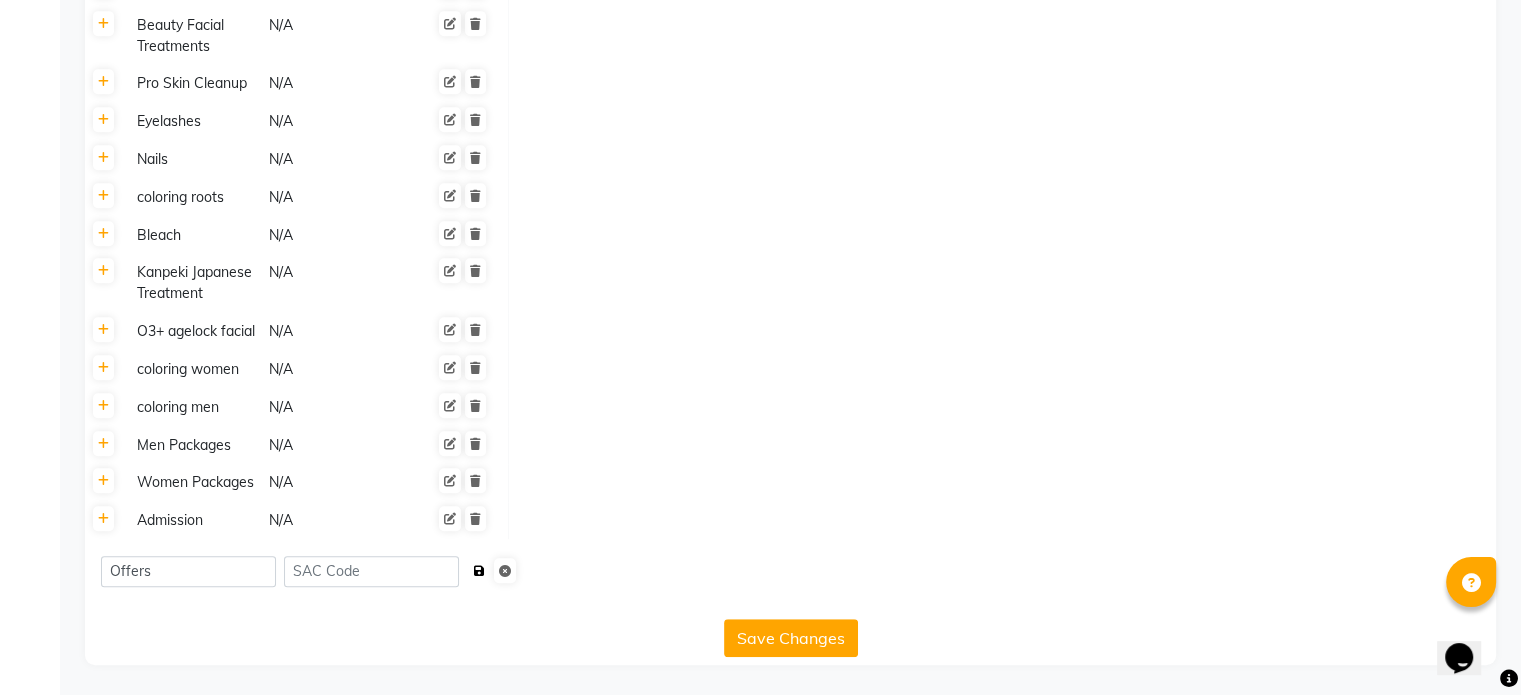 click at bounding box center (479, 571) 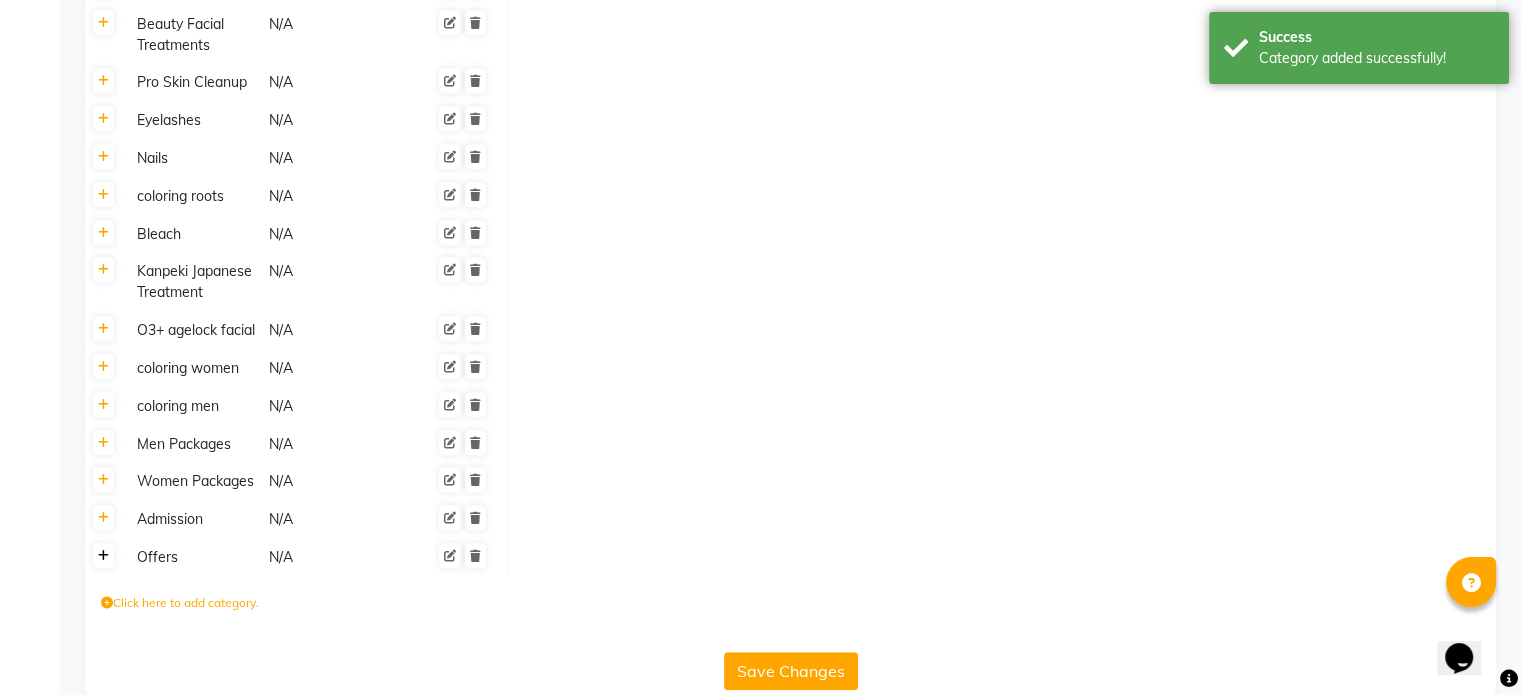 click 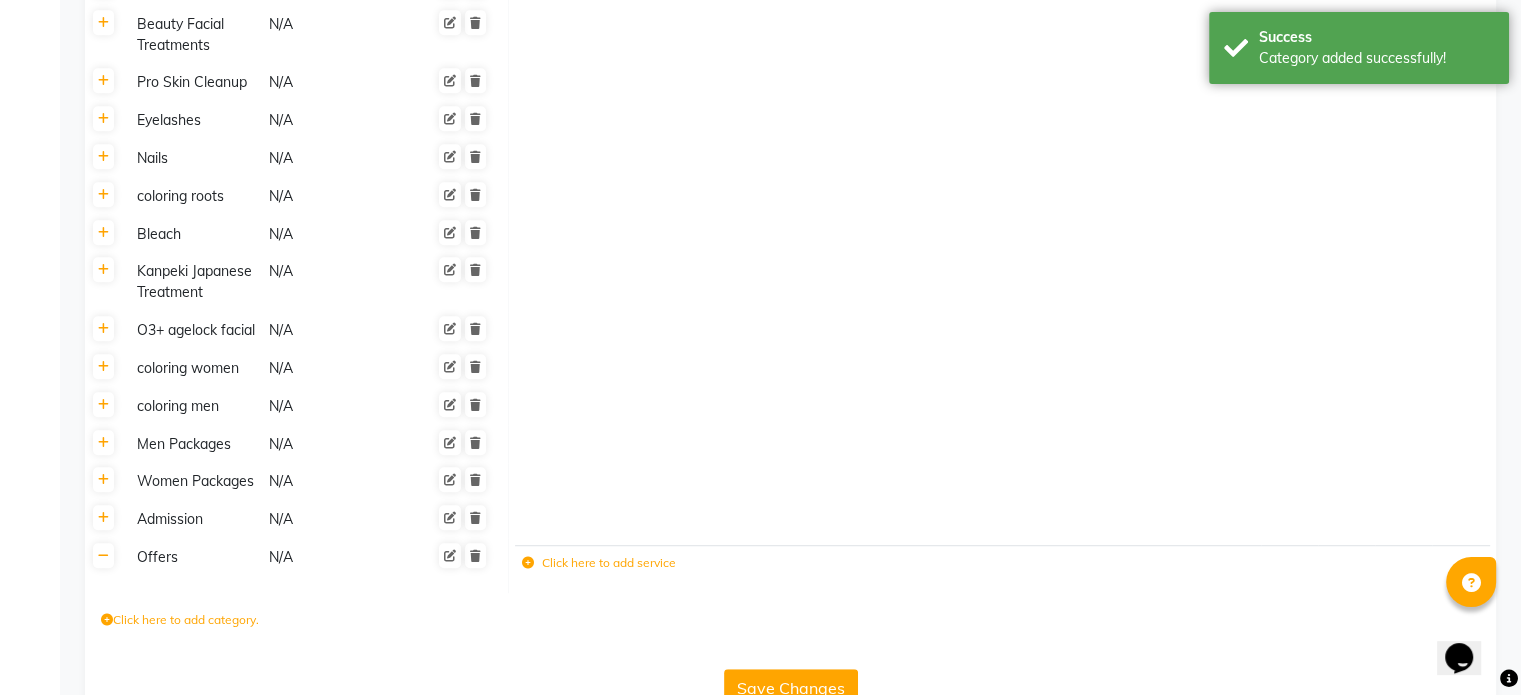 click 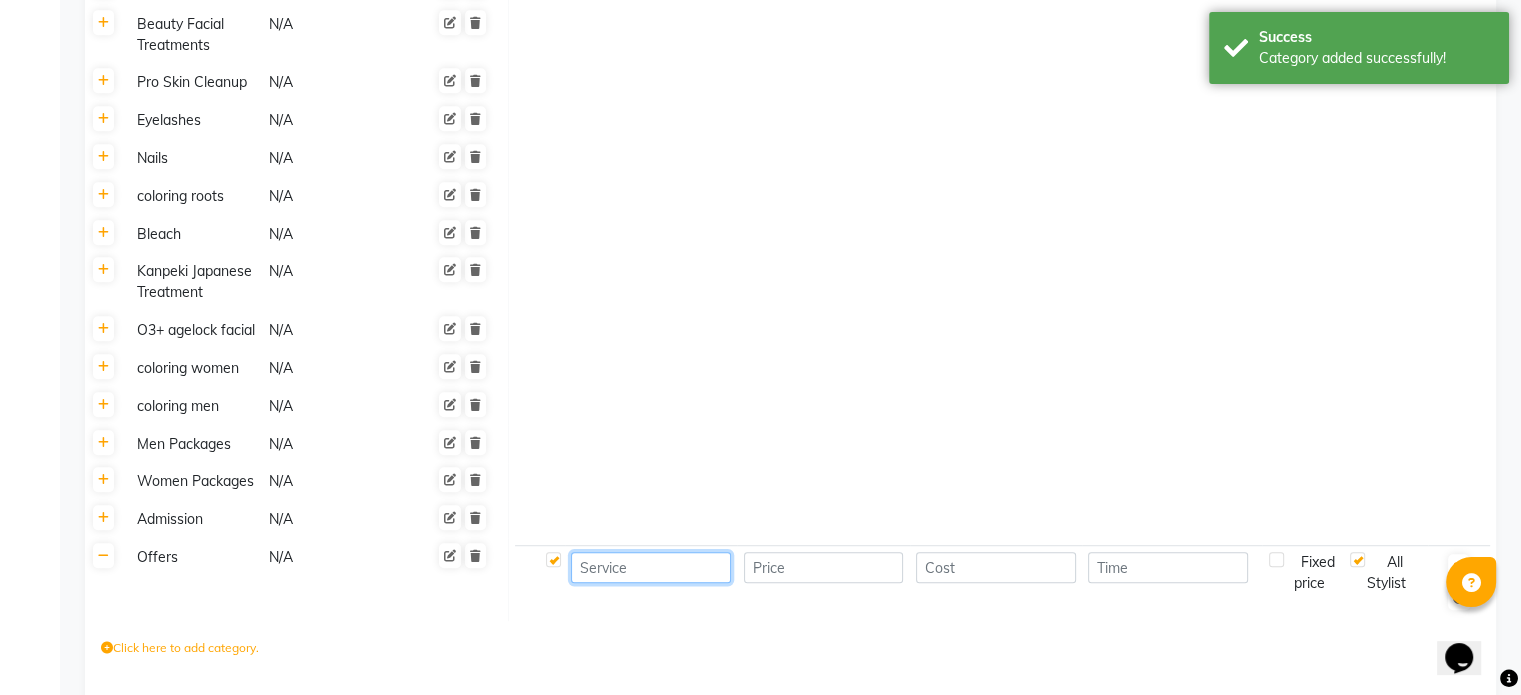 click 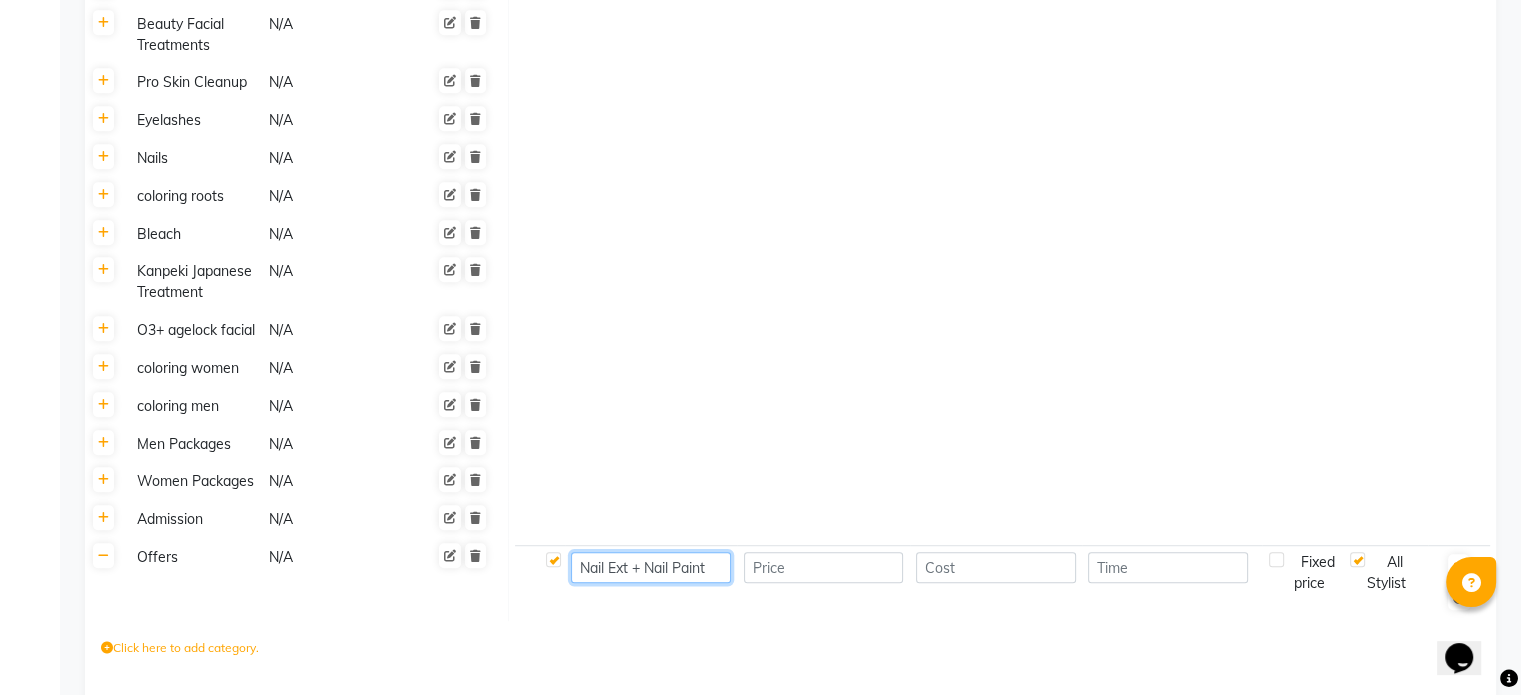 type on "Nail Ext + Nail Paint" 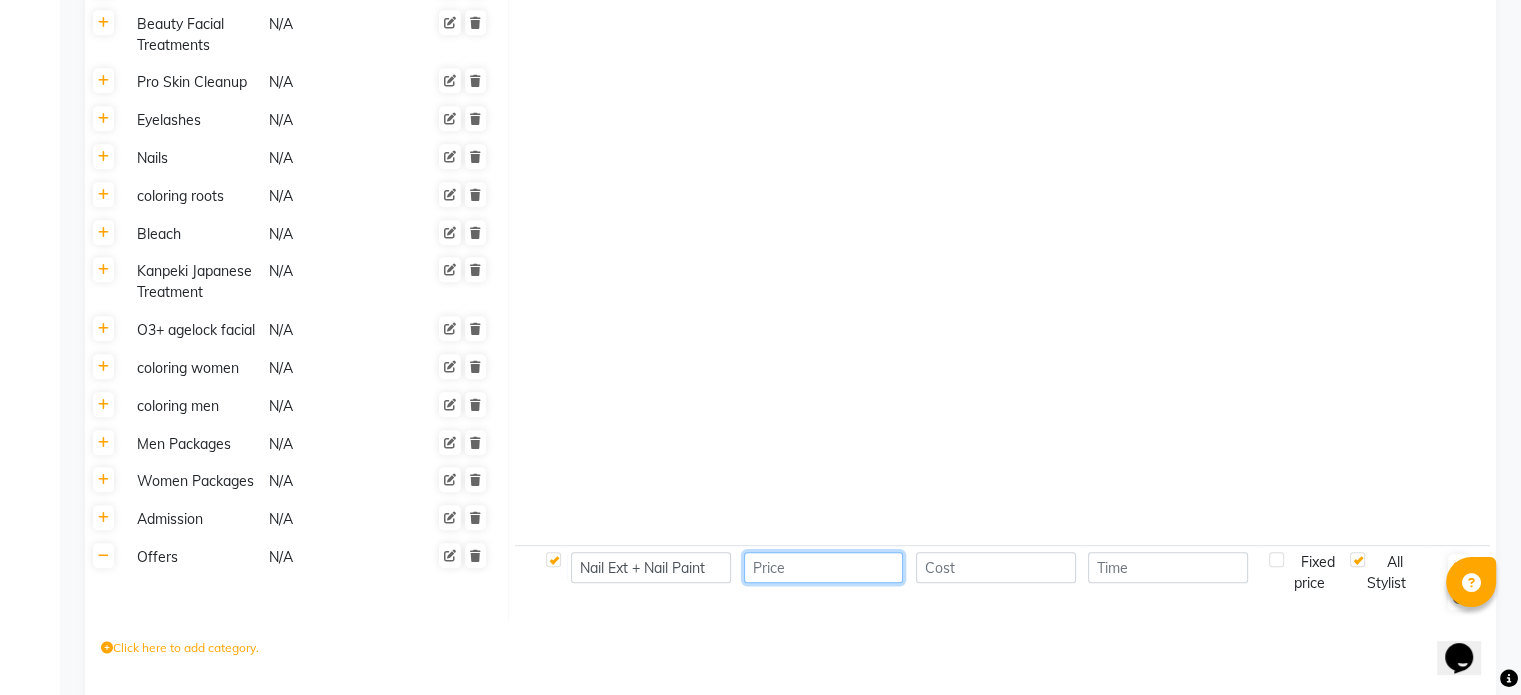 click 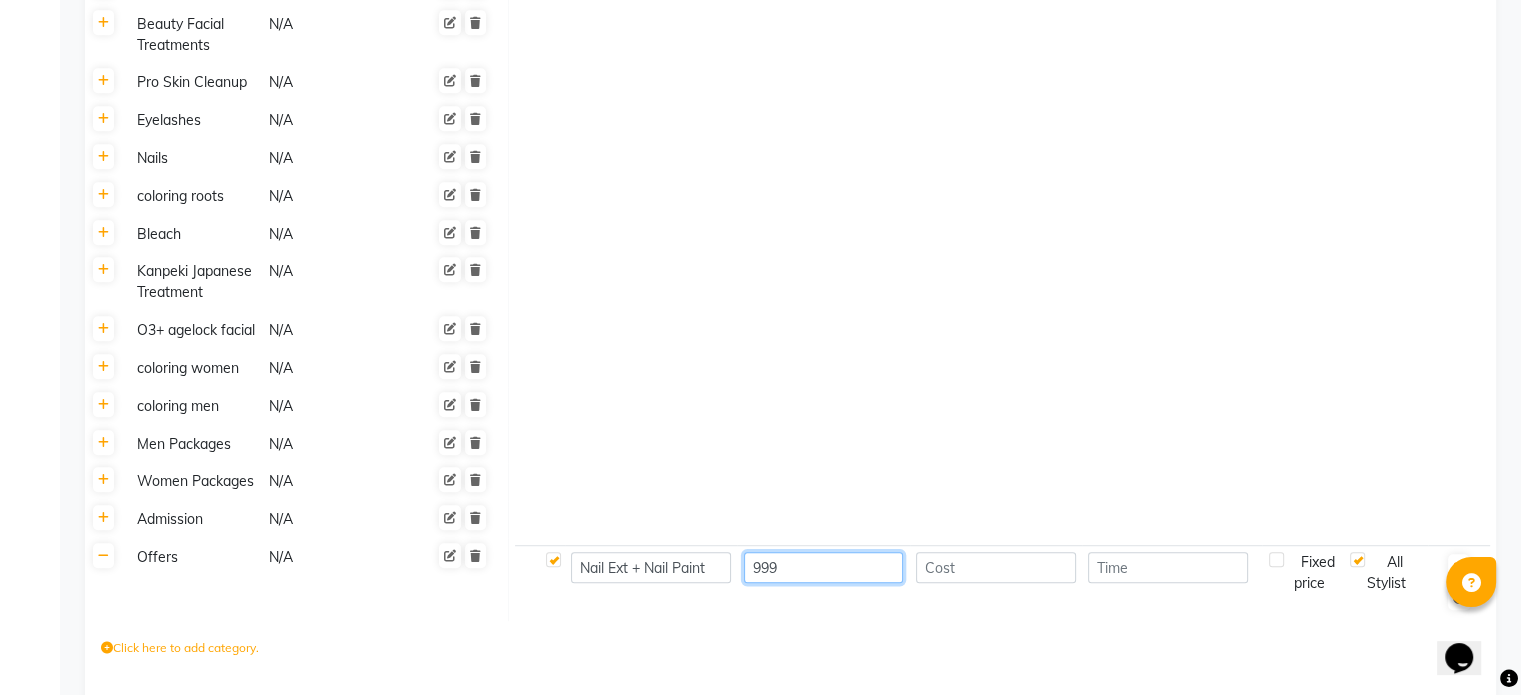 type on "999" 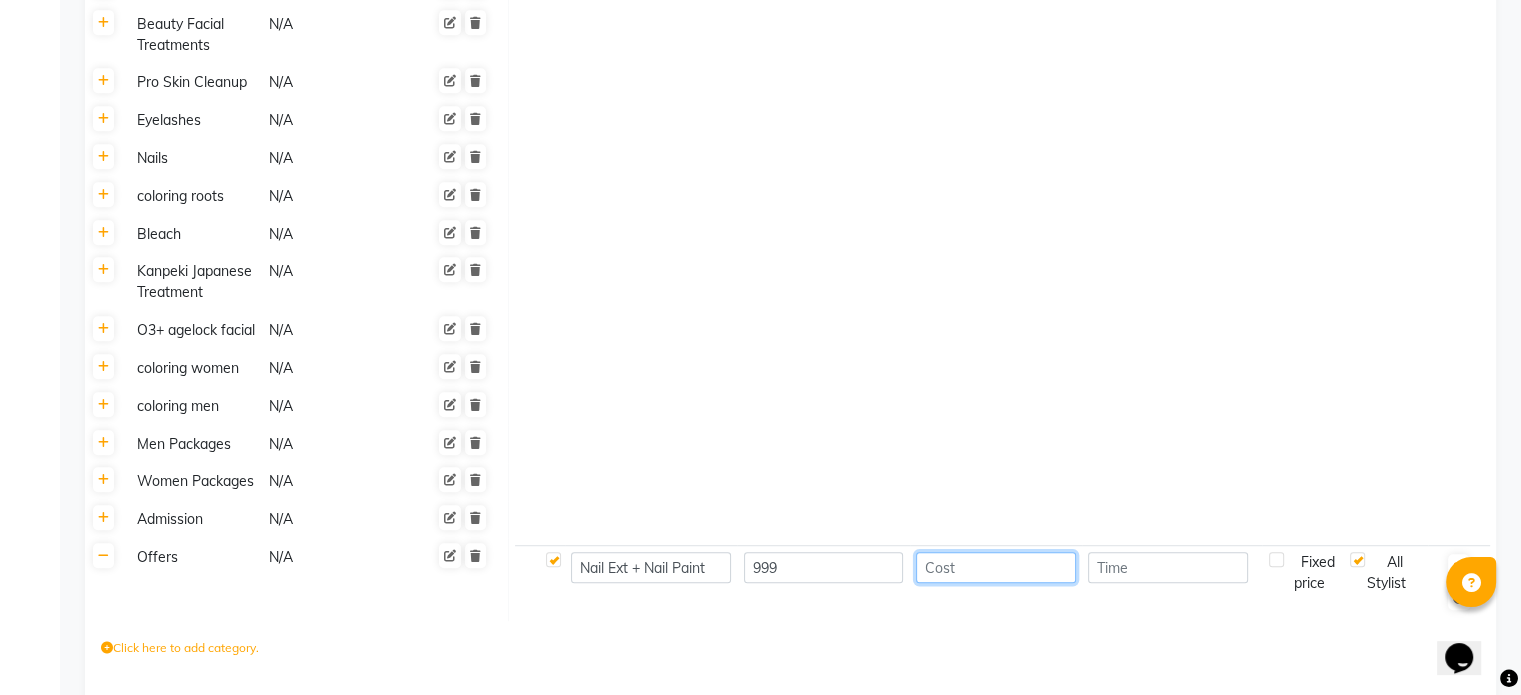click 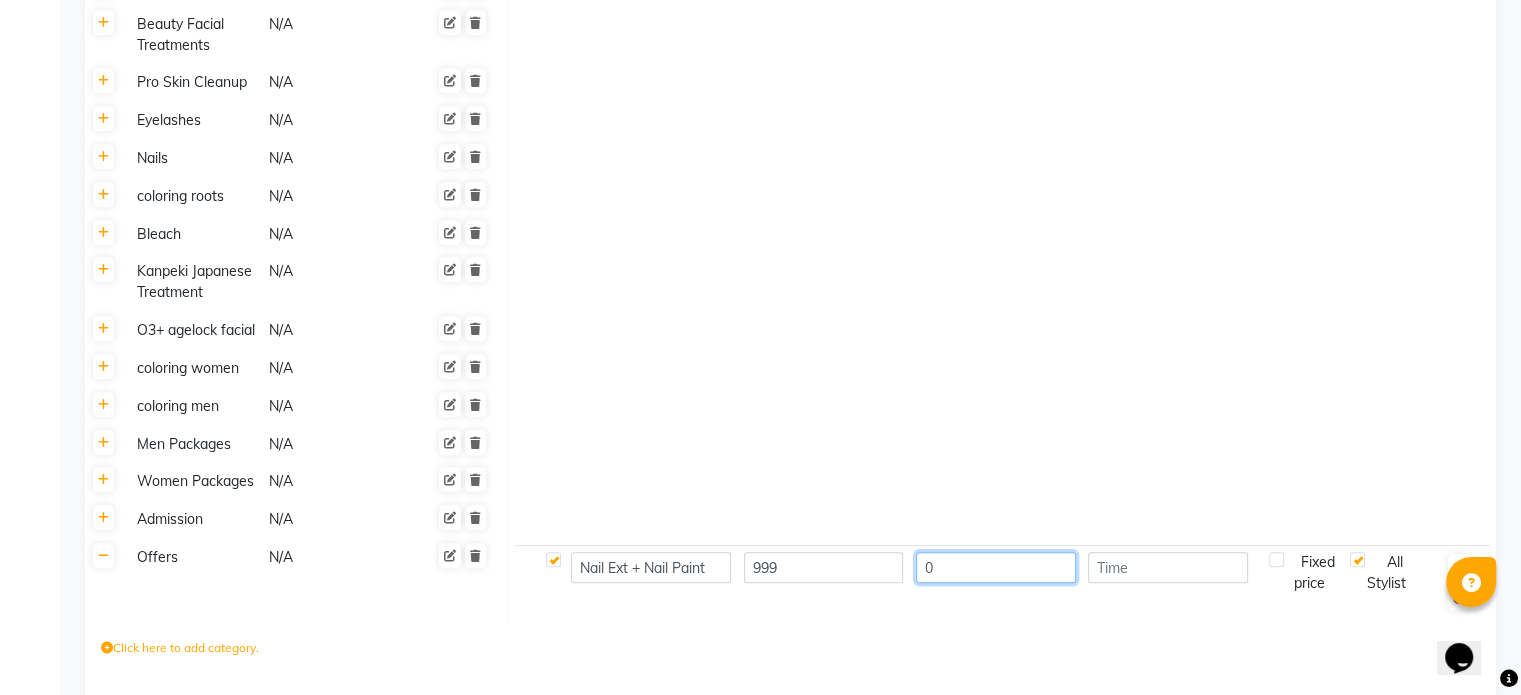type on "0" 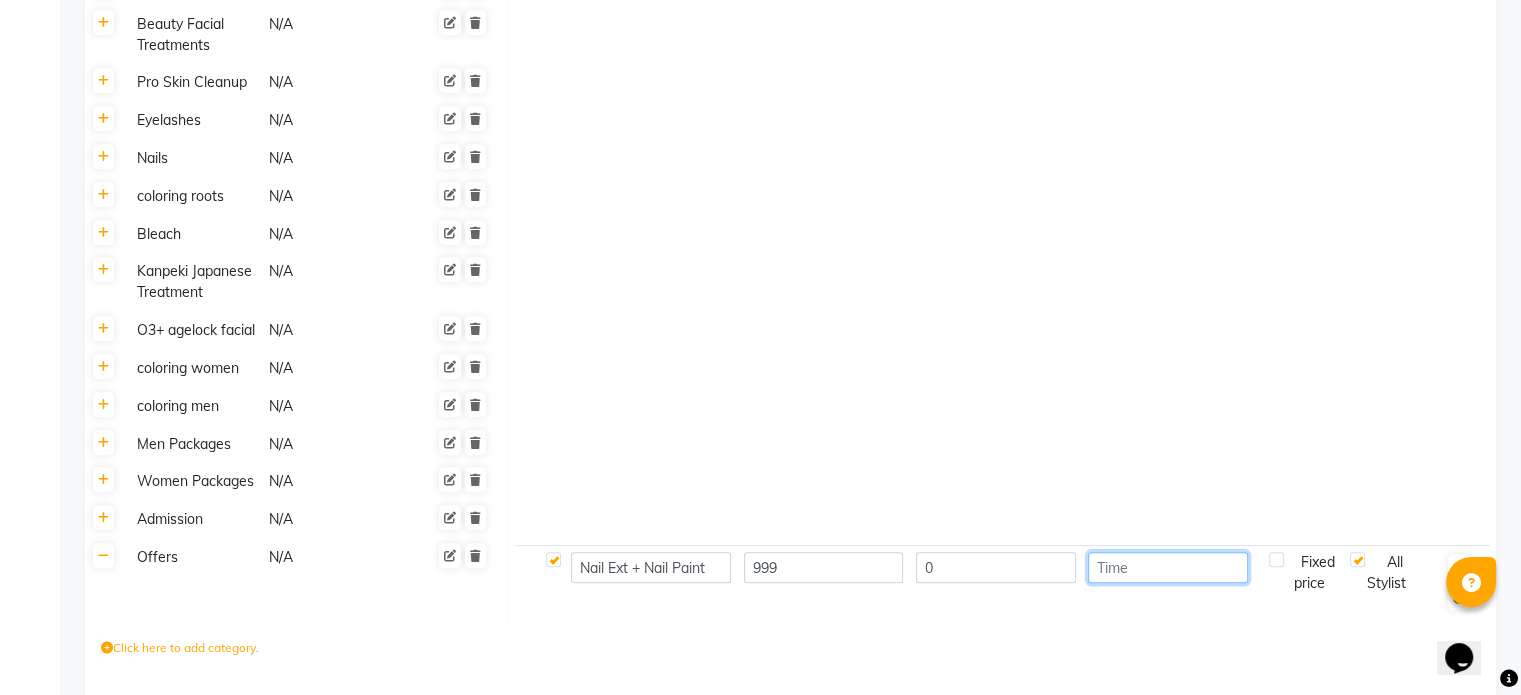 click 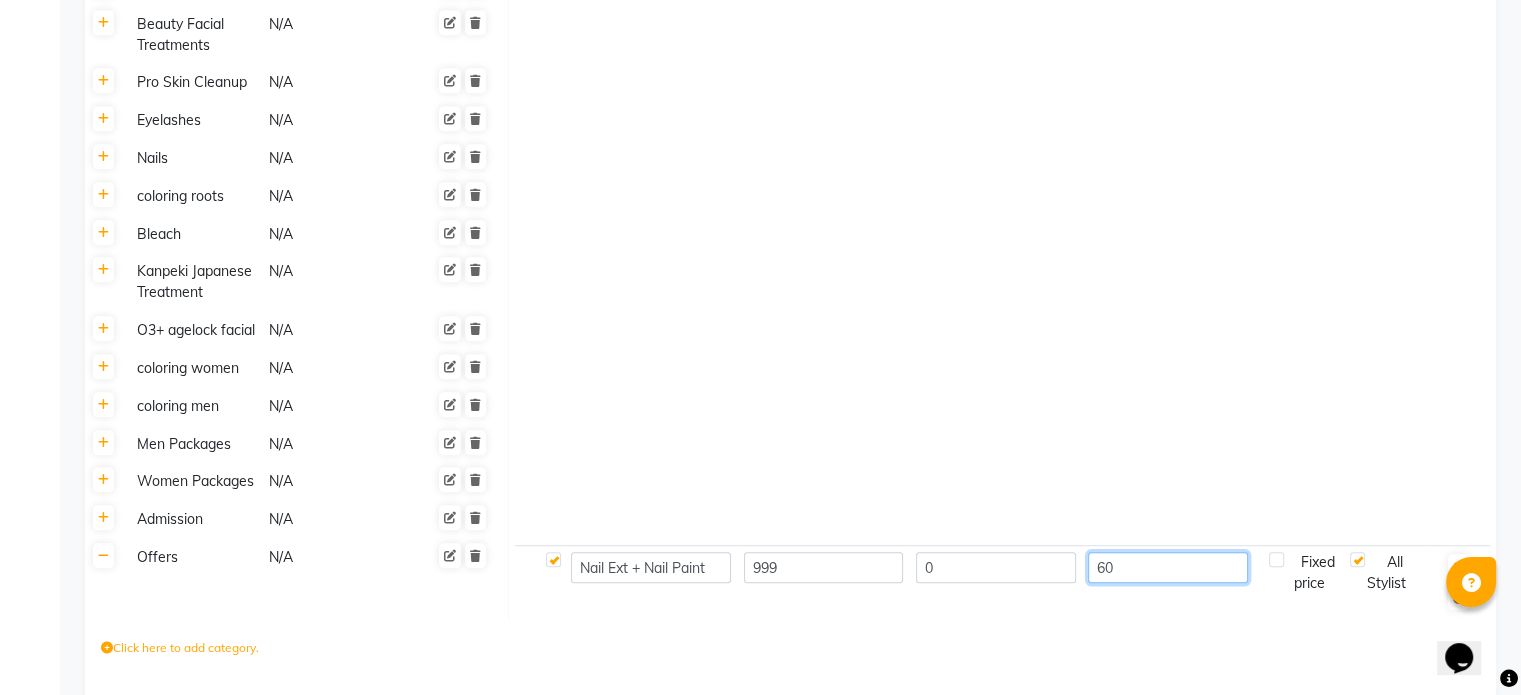 type on "60" 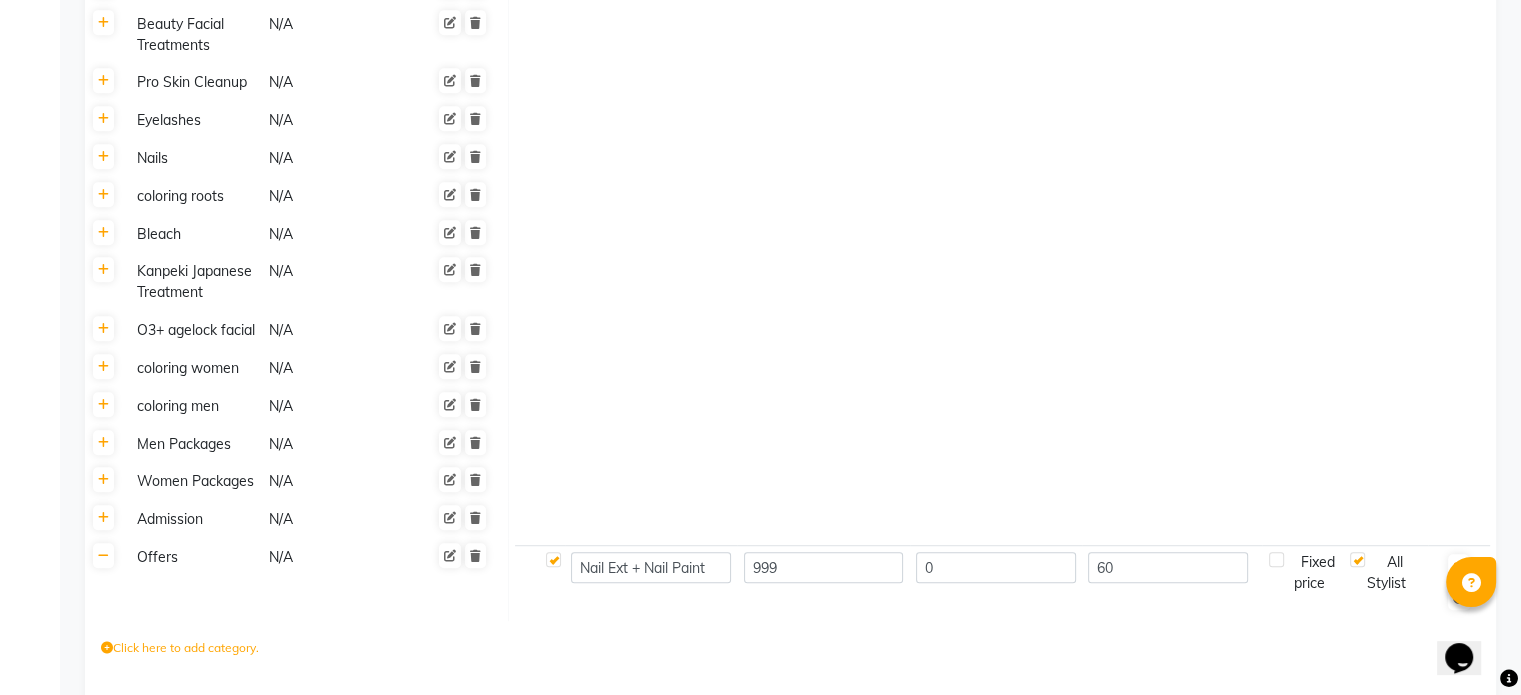 click on "60" 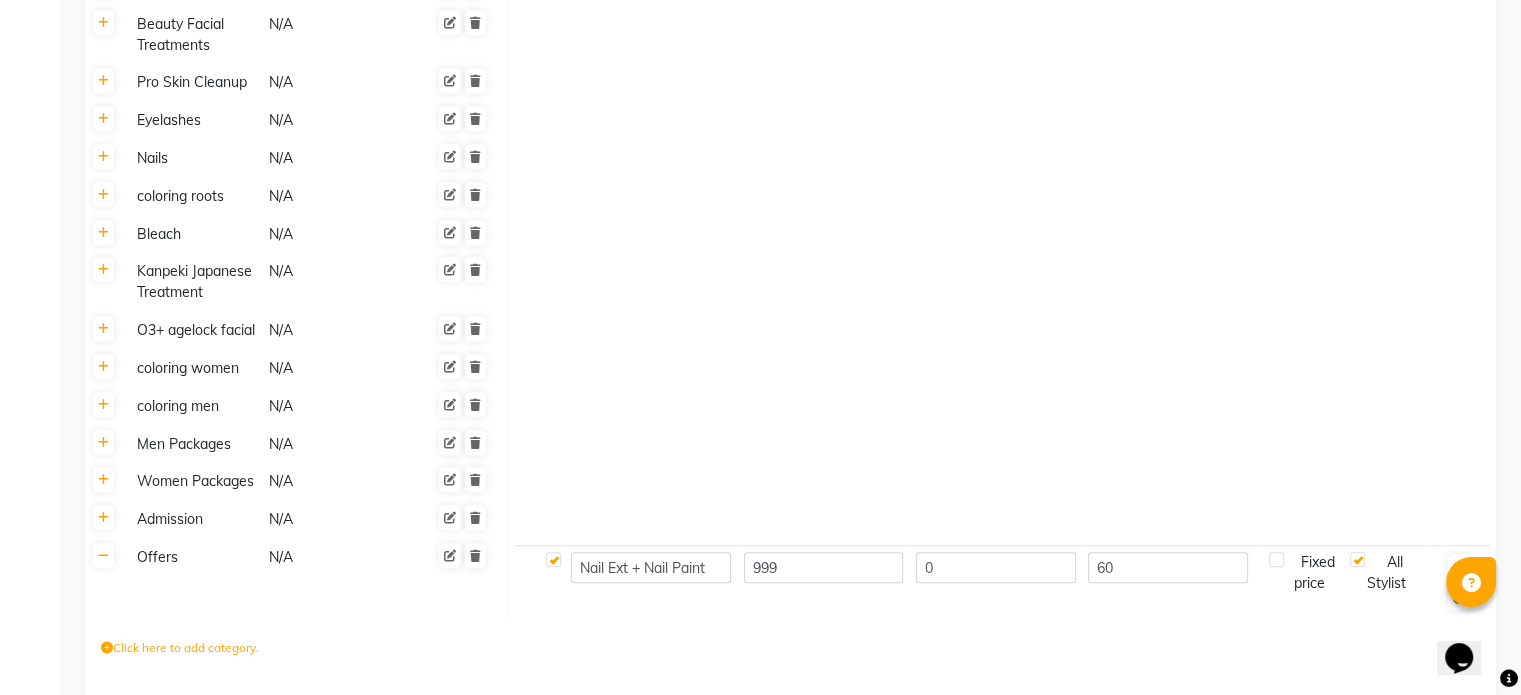 scroll, scrollTop: 1248, scrollLeft: 0, axis: vertical 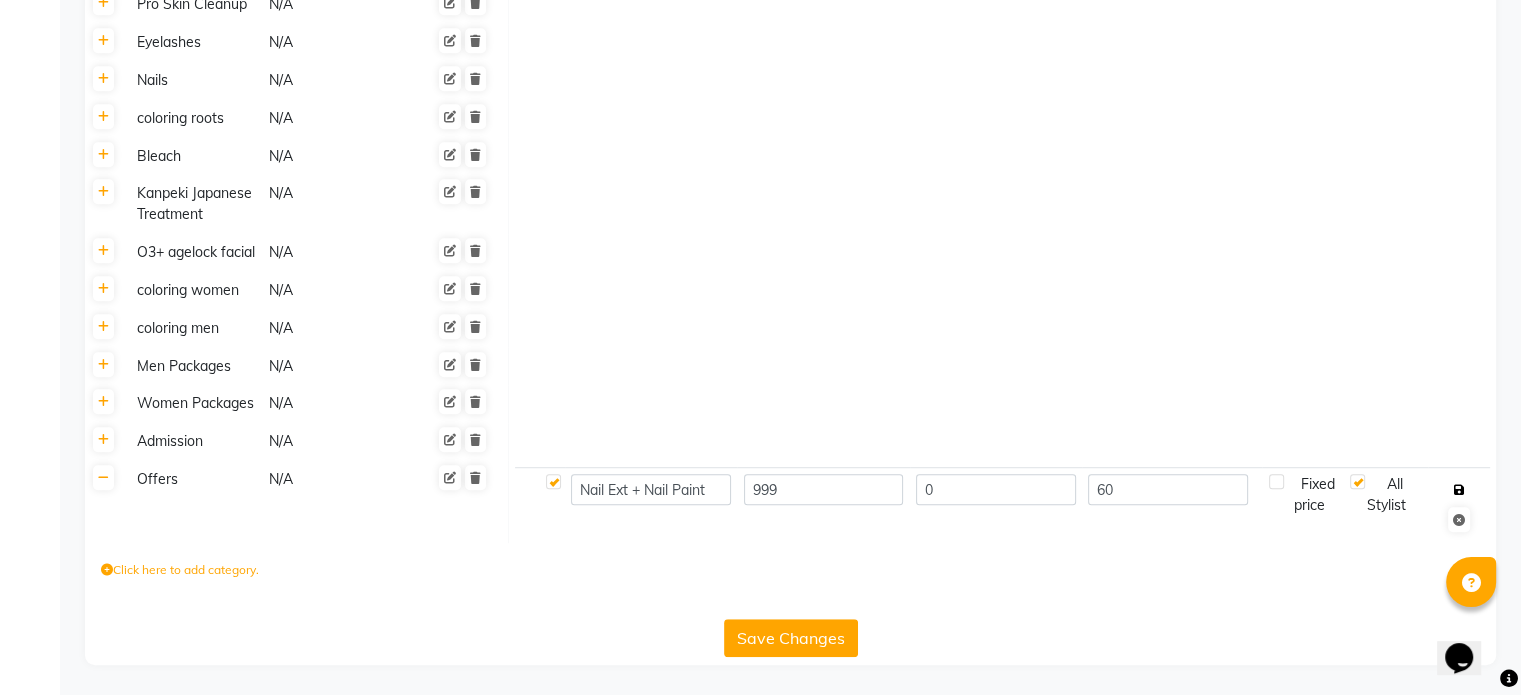 click at bounding box center [1458, 490] 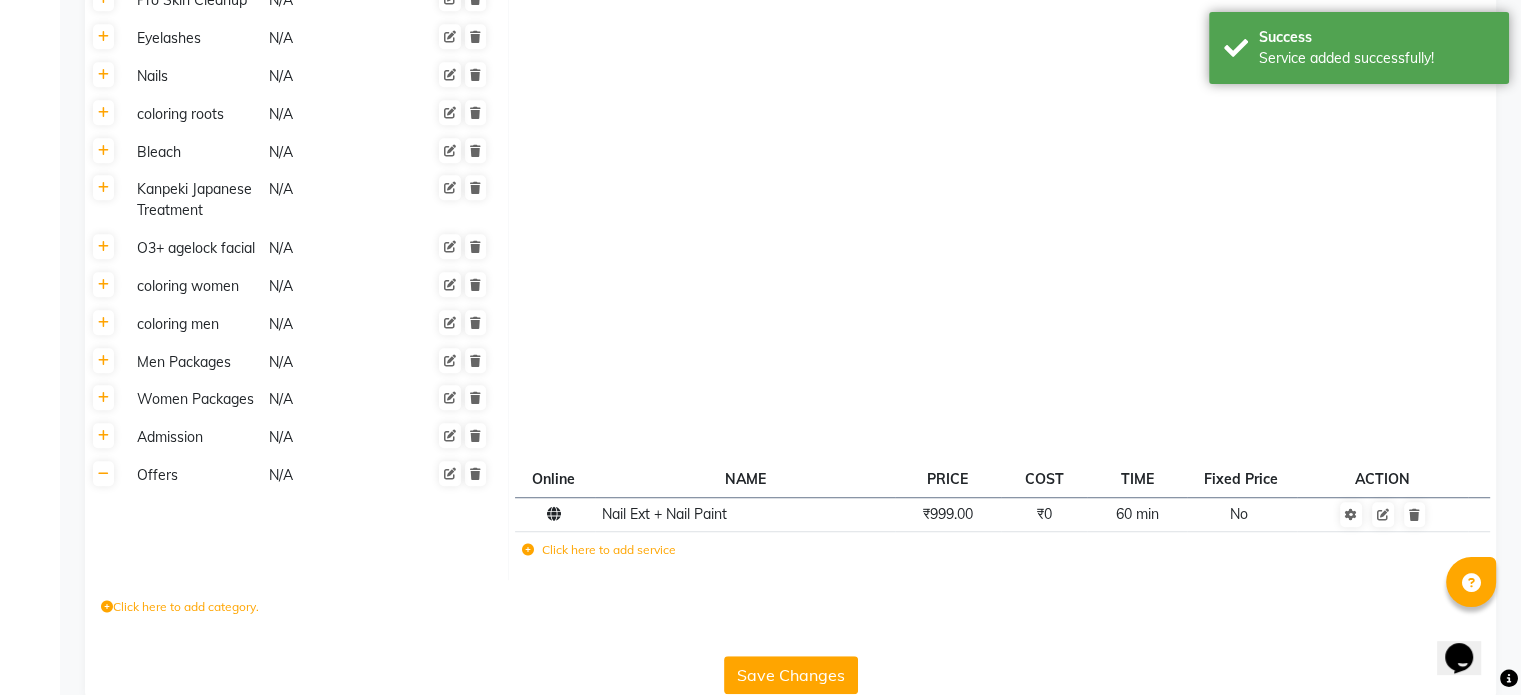 click on "Click here to add service" 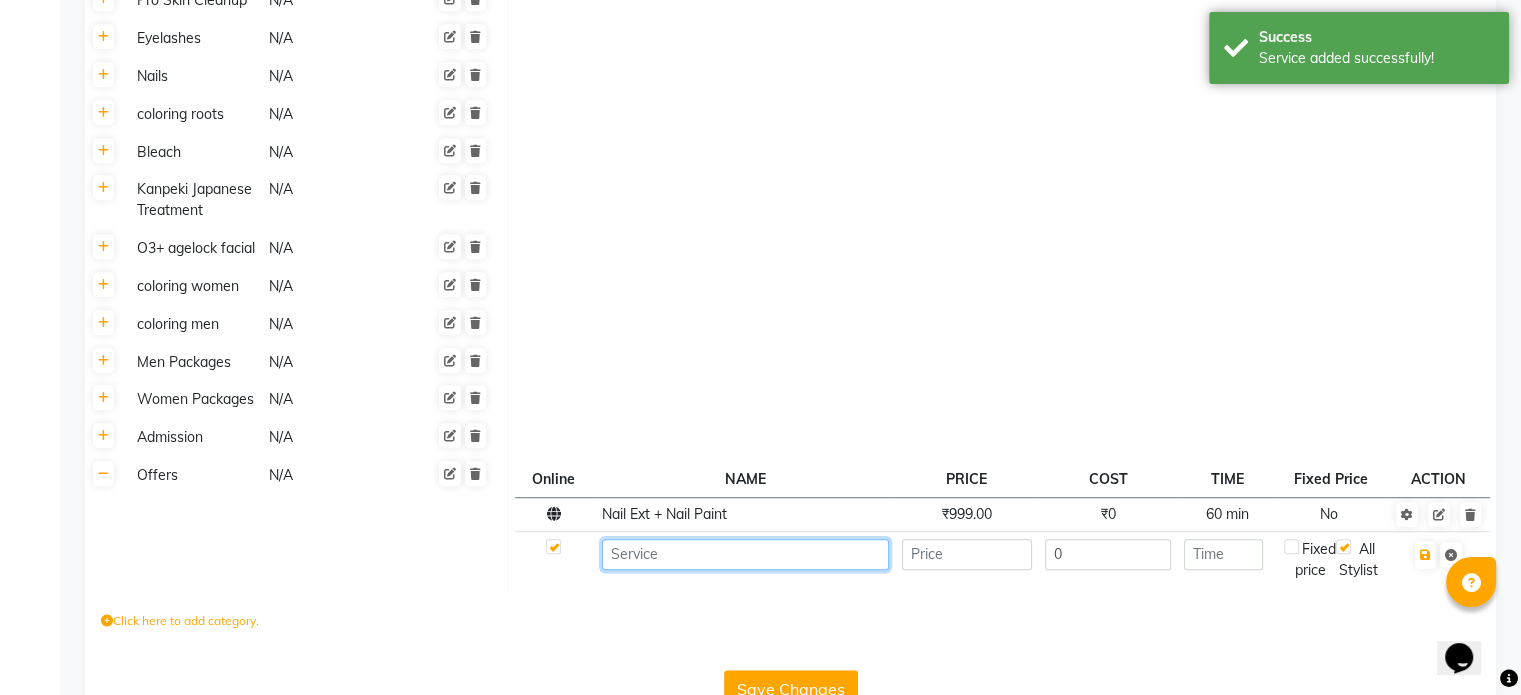 click 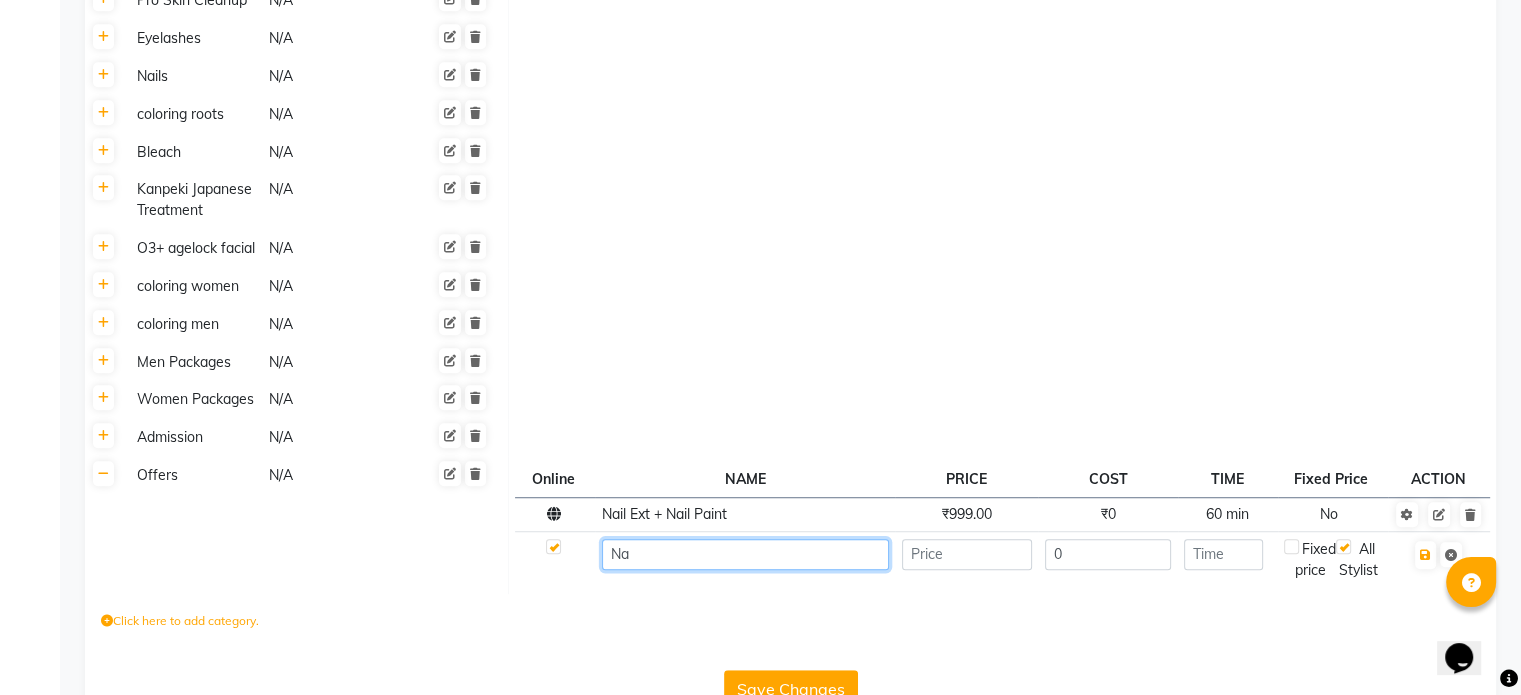 type on "N" 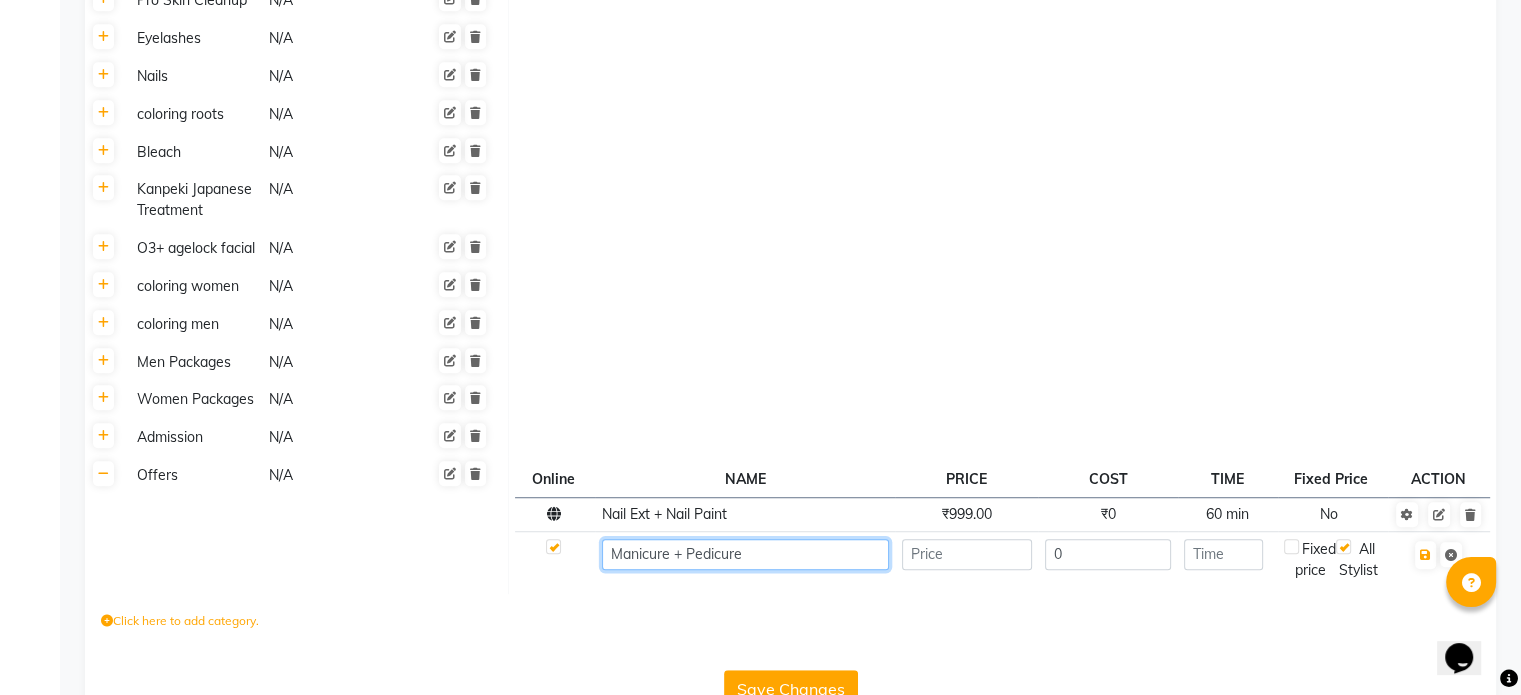 type on "Manicure + Pedicure" 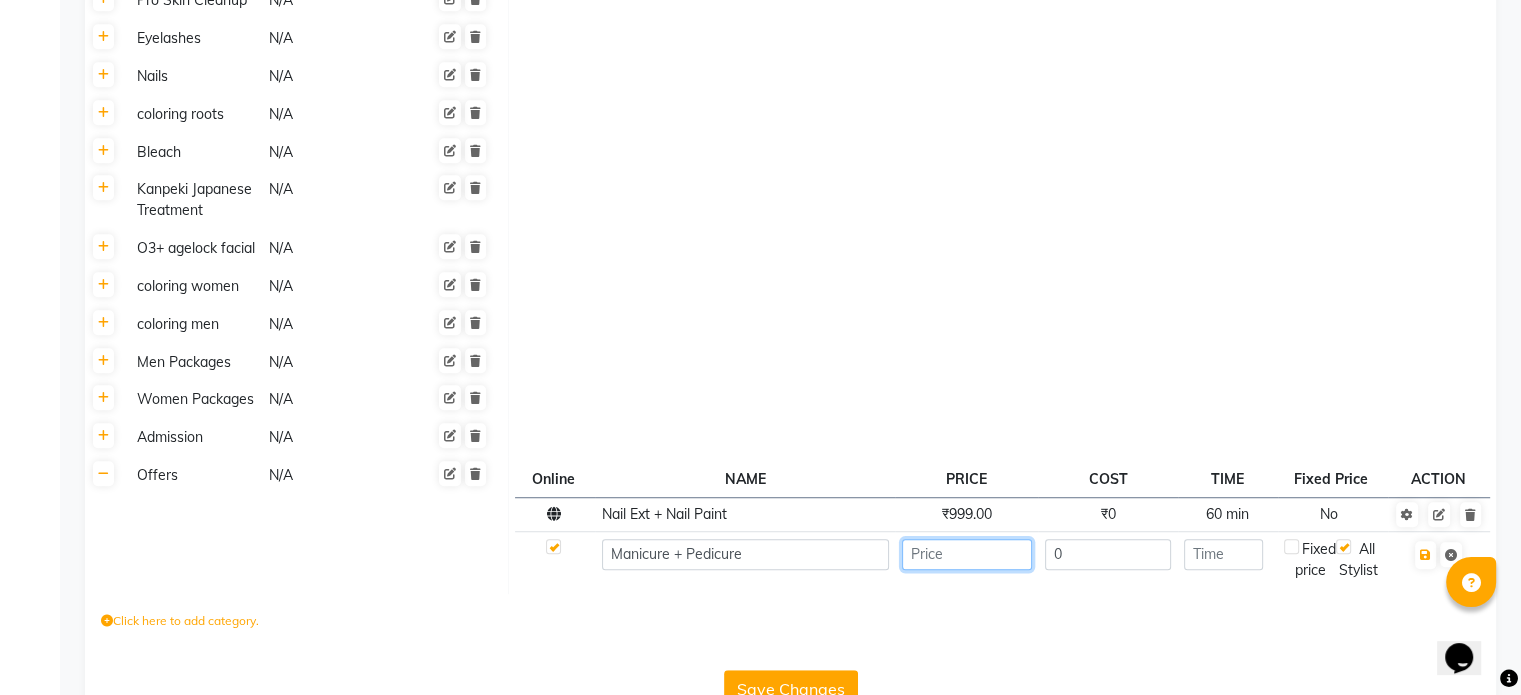 click 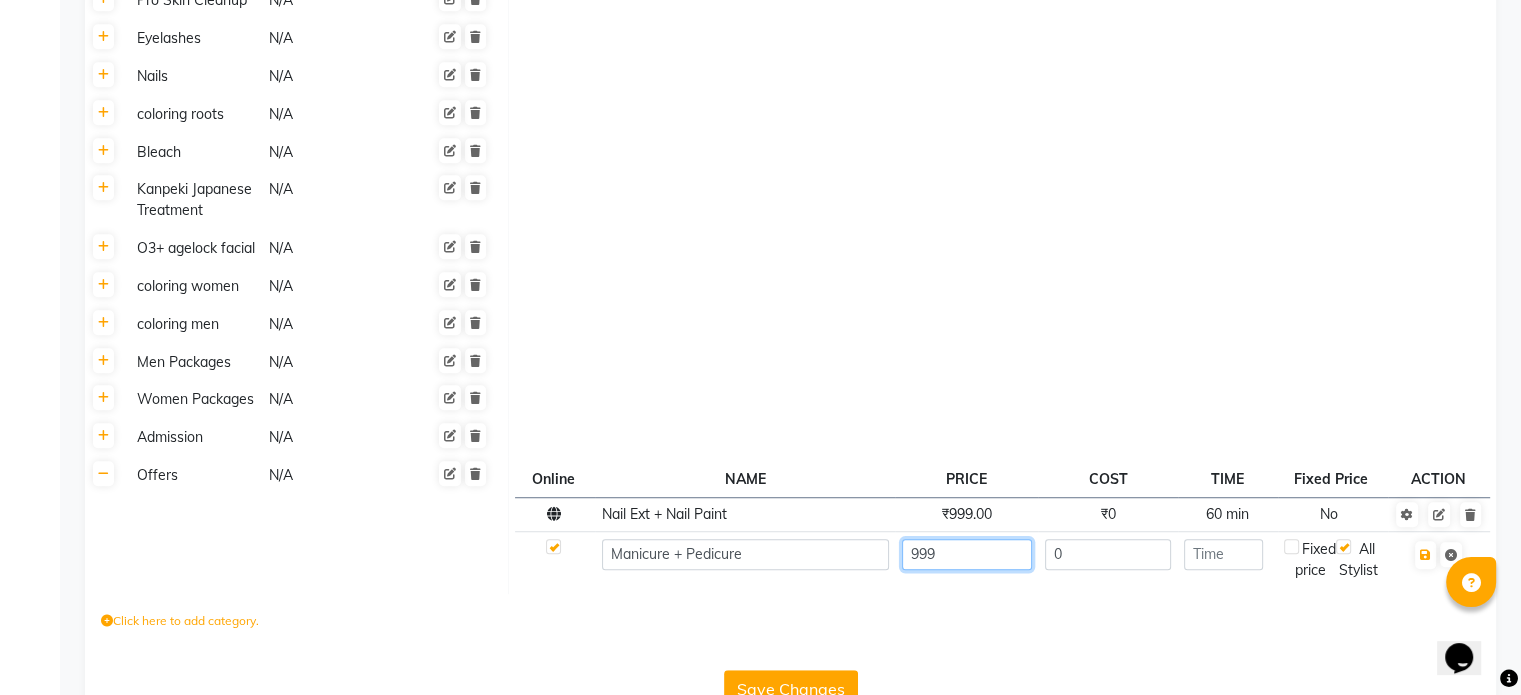 type on "999" 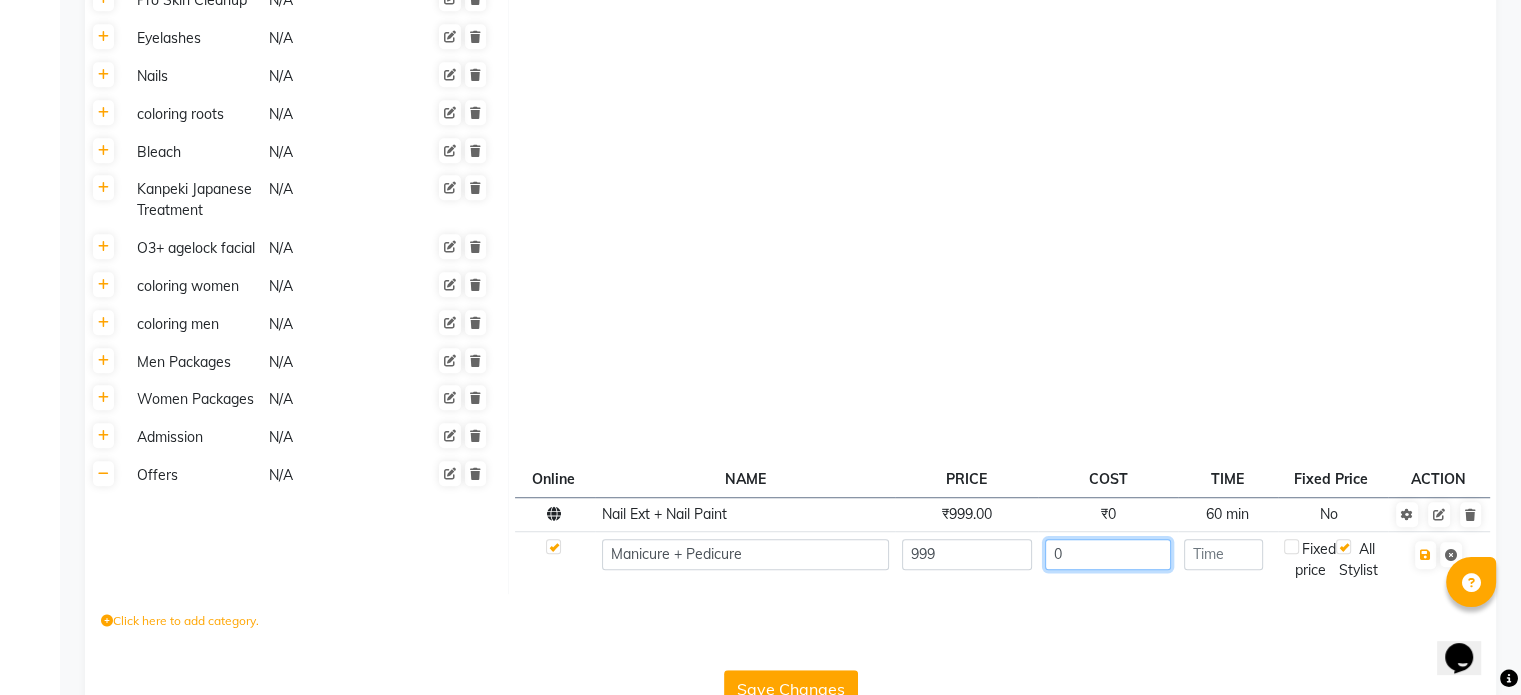 click on "0" 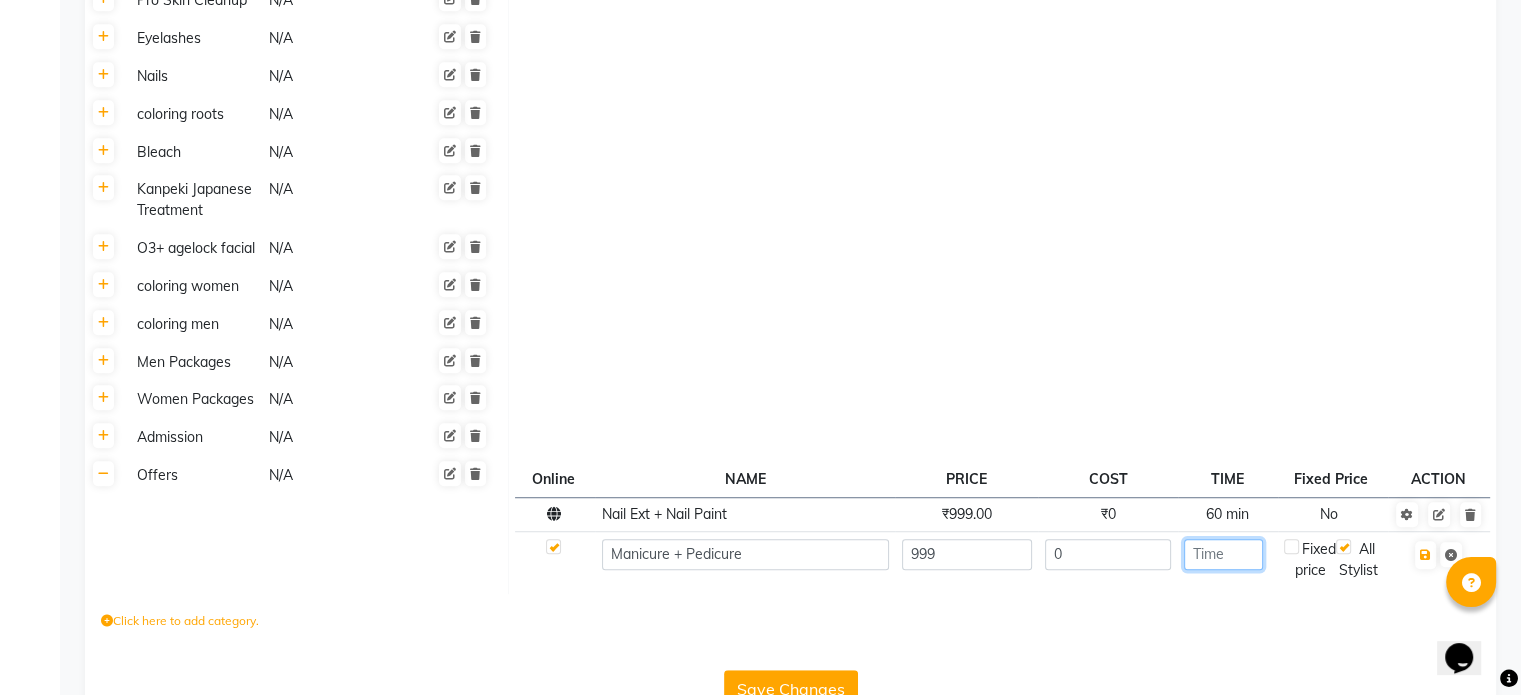 click 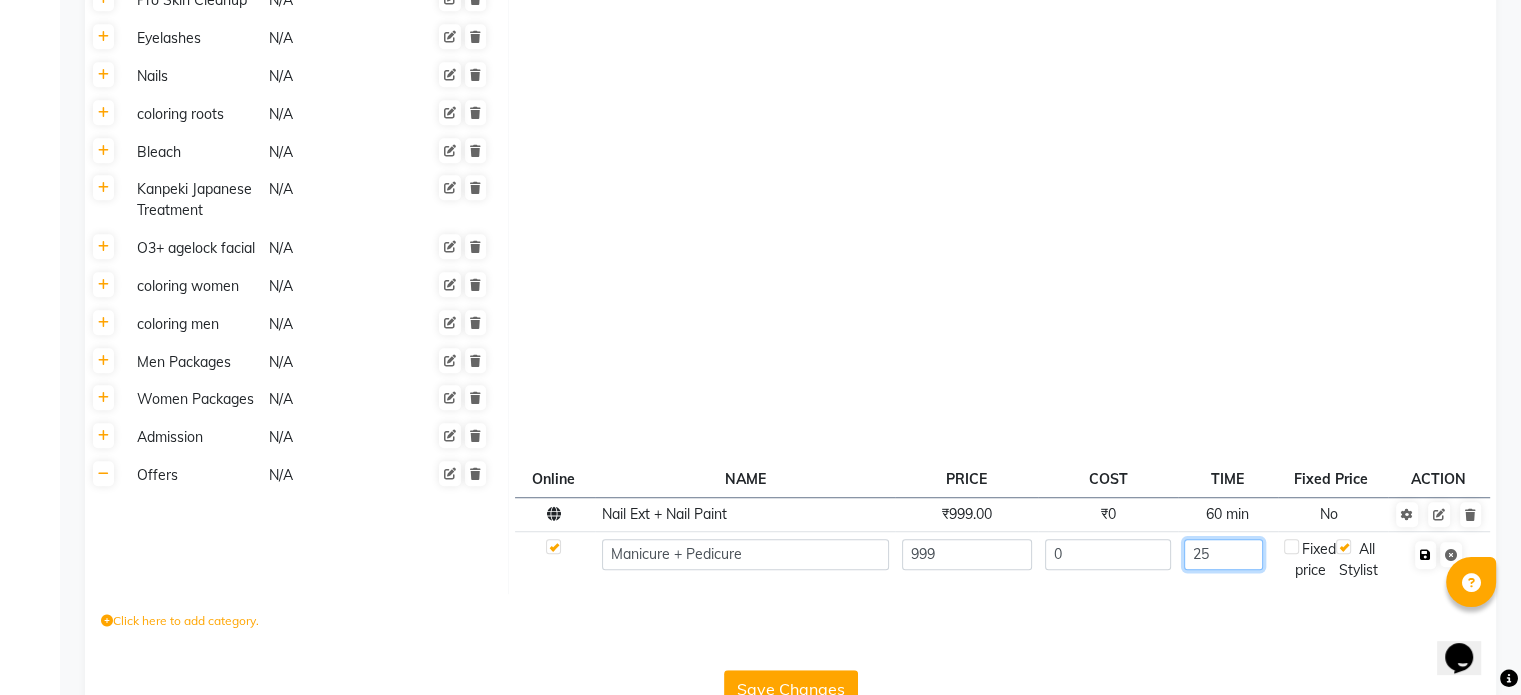 type on "25" 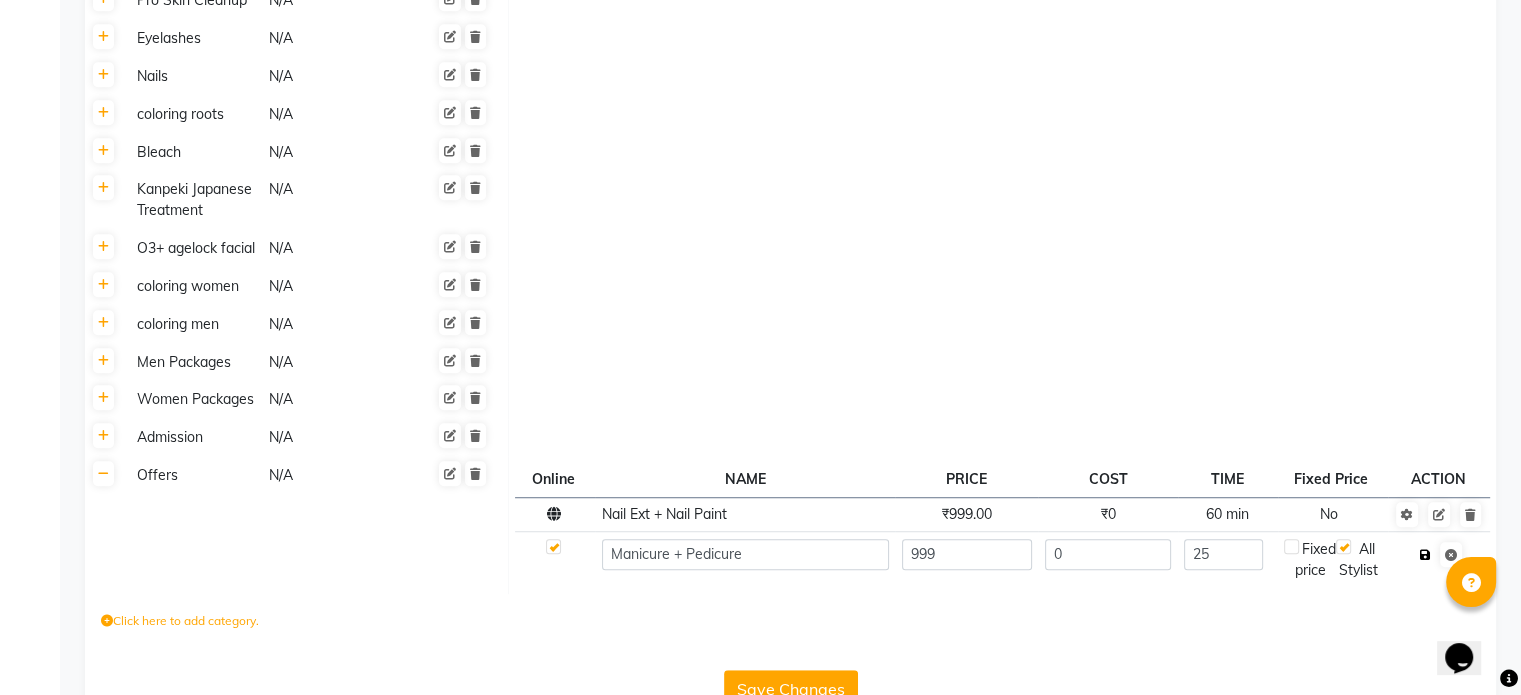 click at bounding box center [1425, 555] 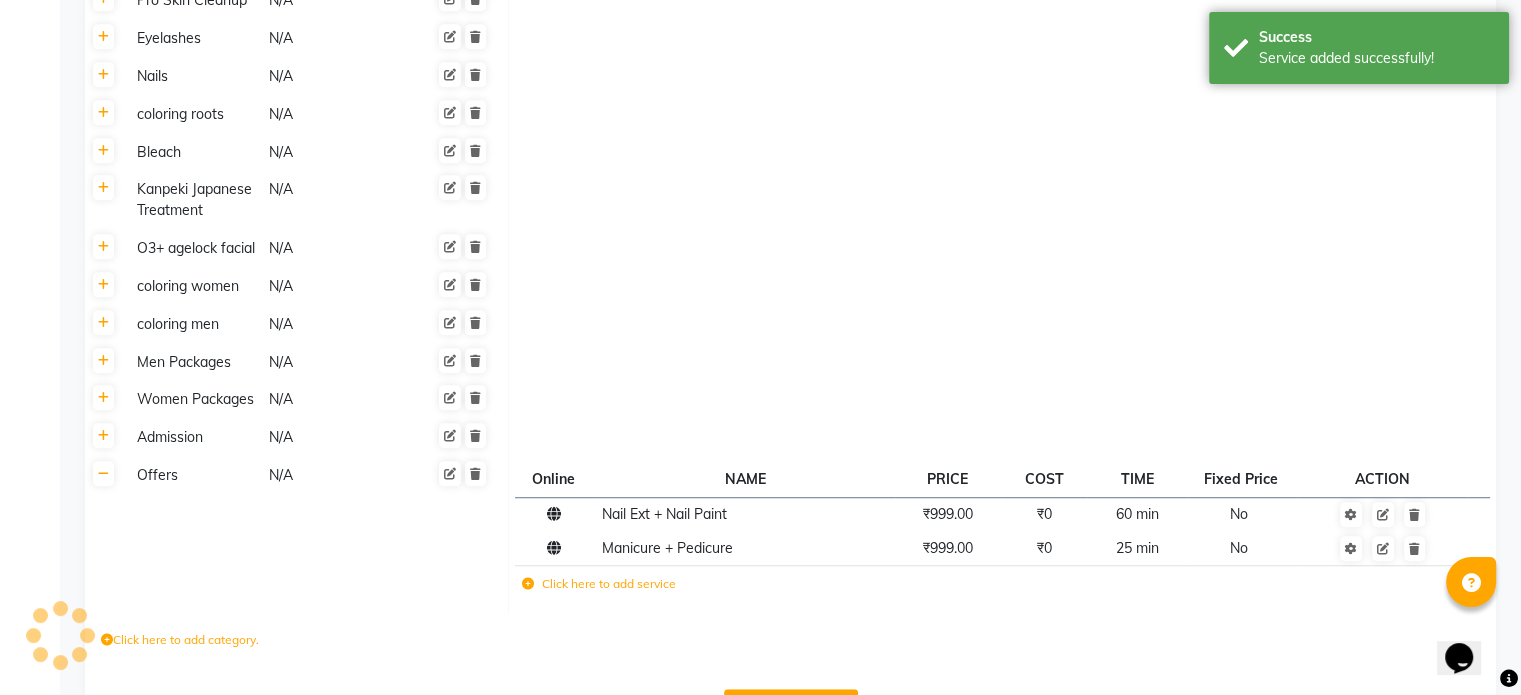 click on "Click here to add service" 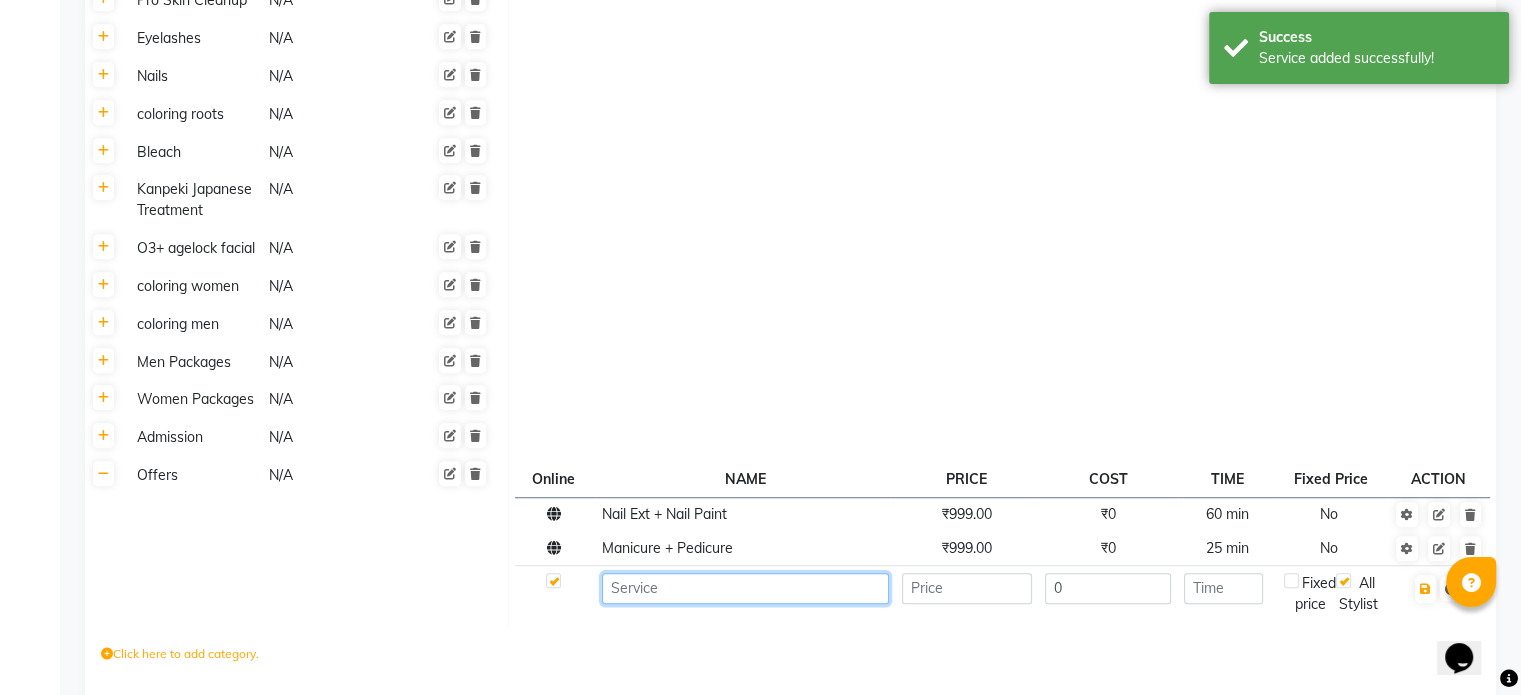 click 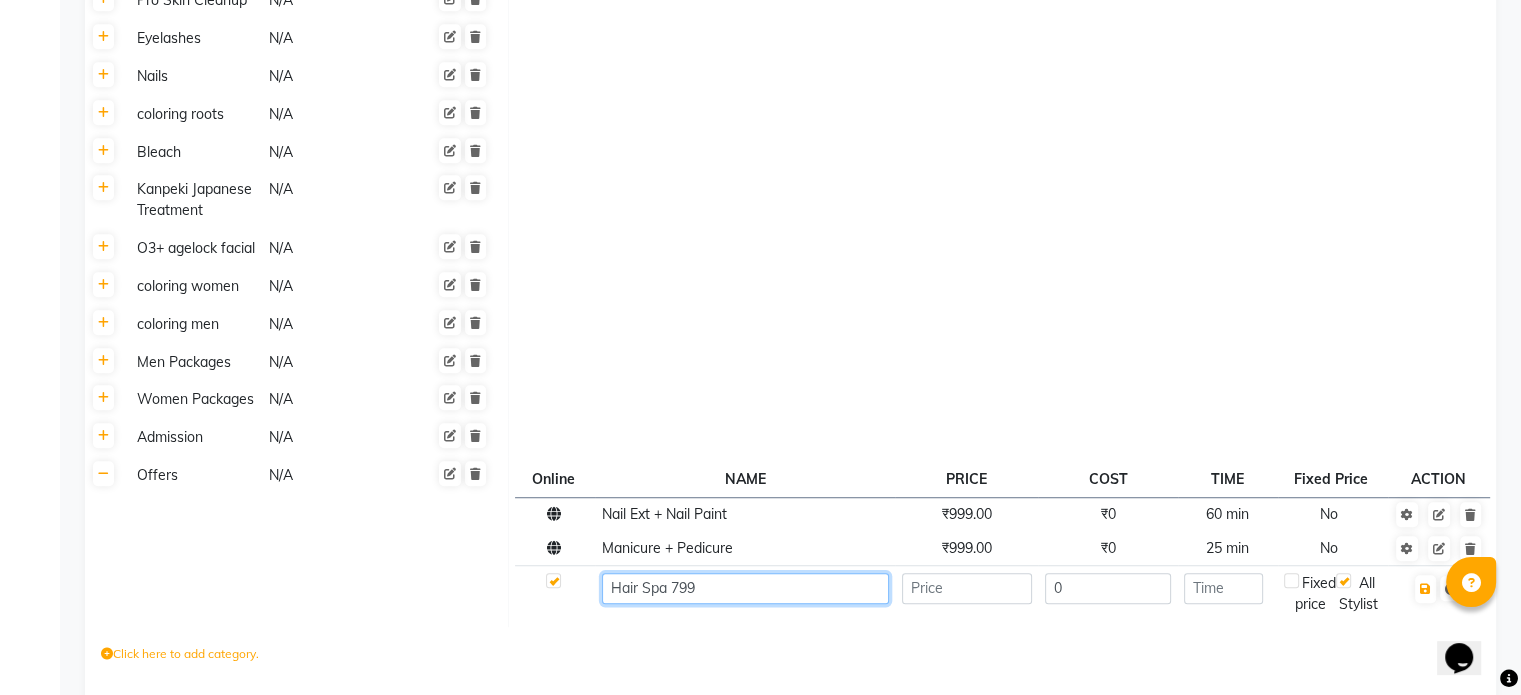 type on "Hair Spa 799" 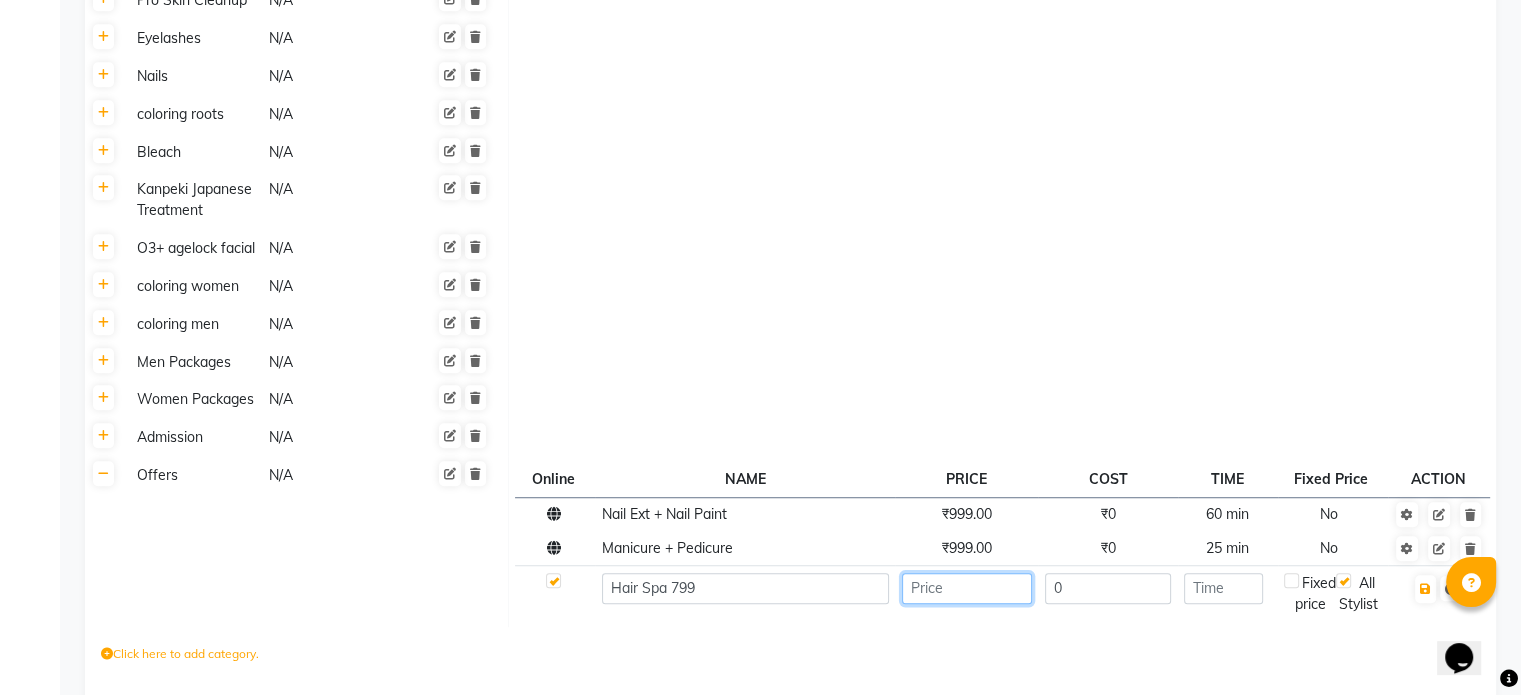 click 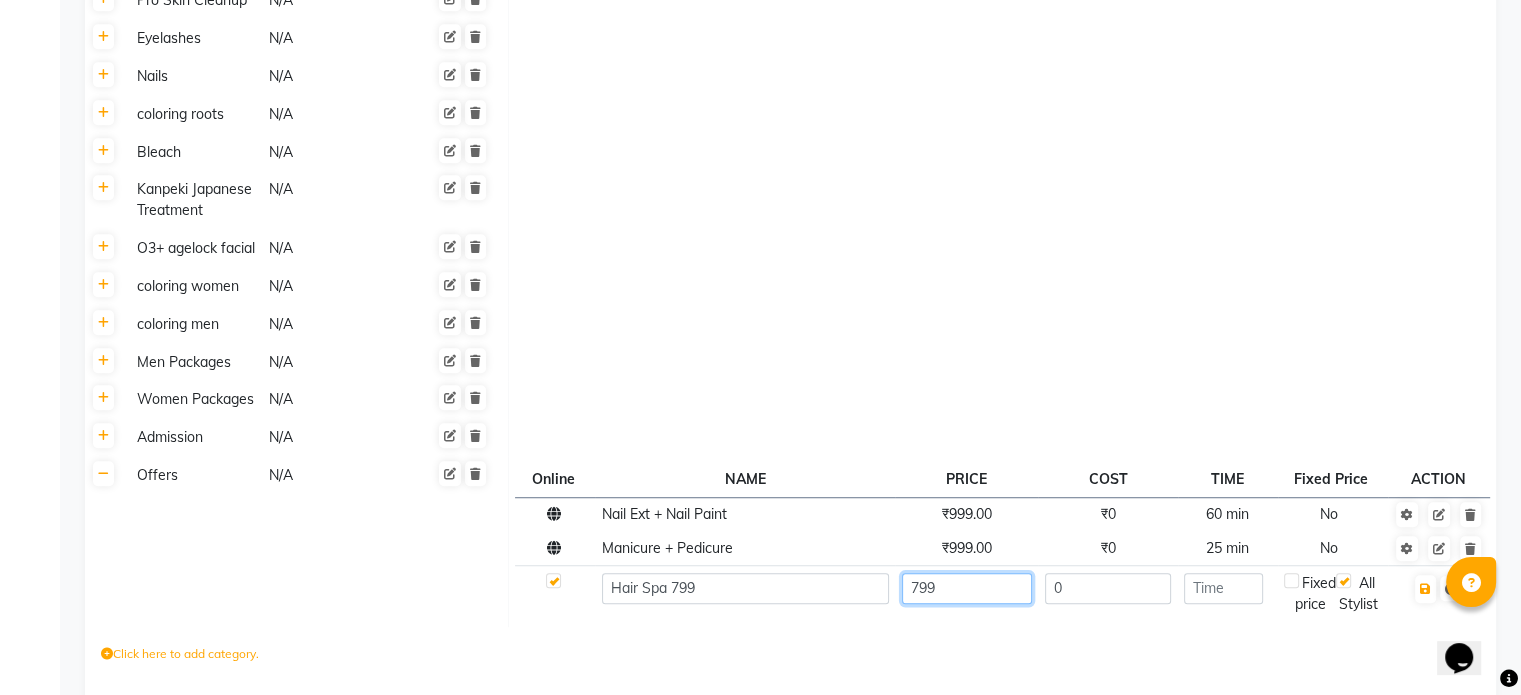 type on "799" 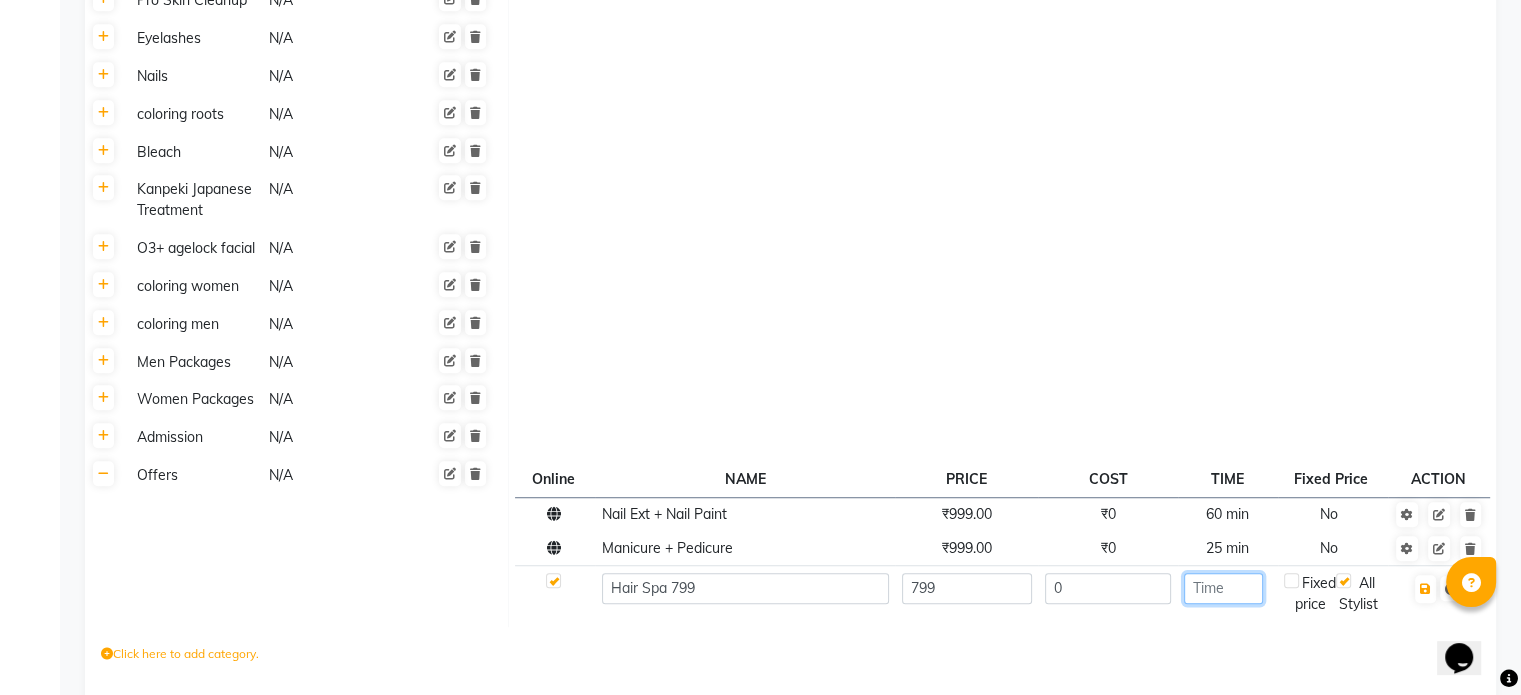 click 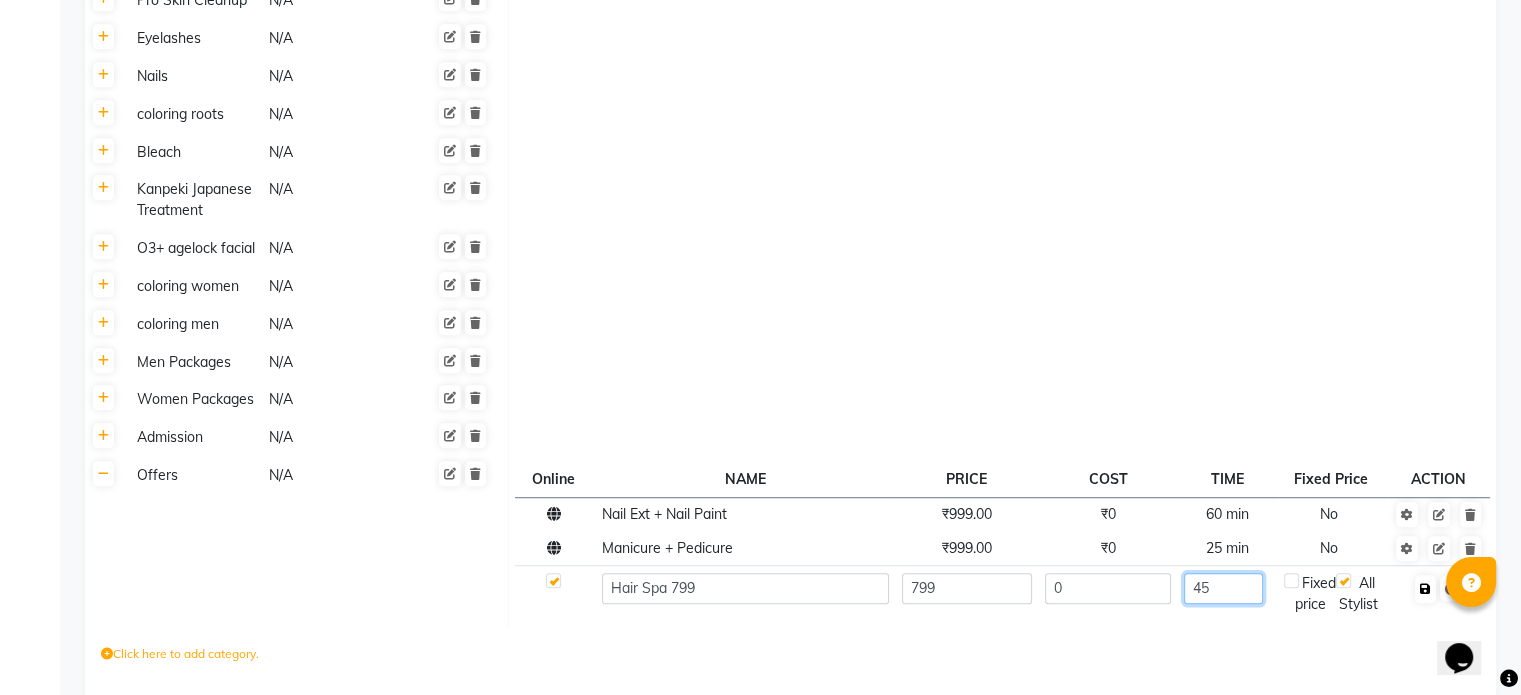 type on "45" 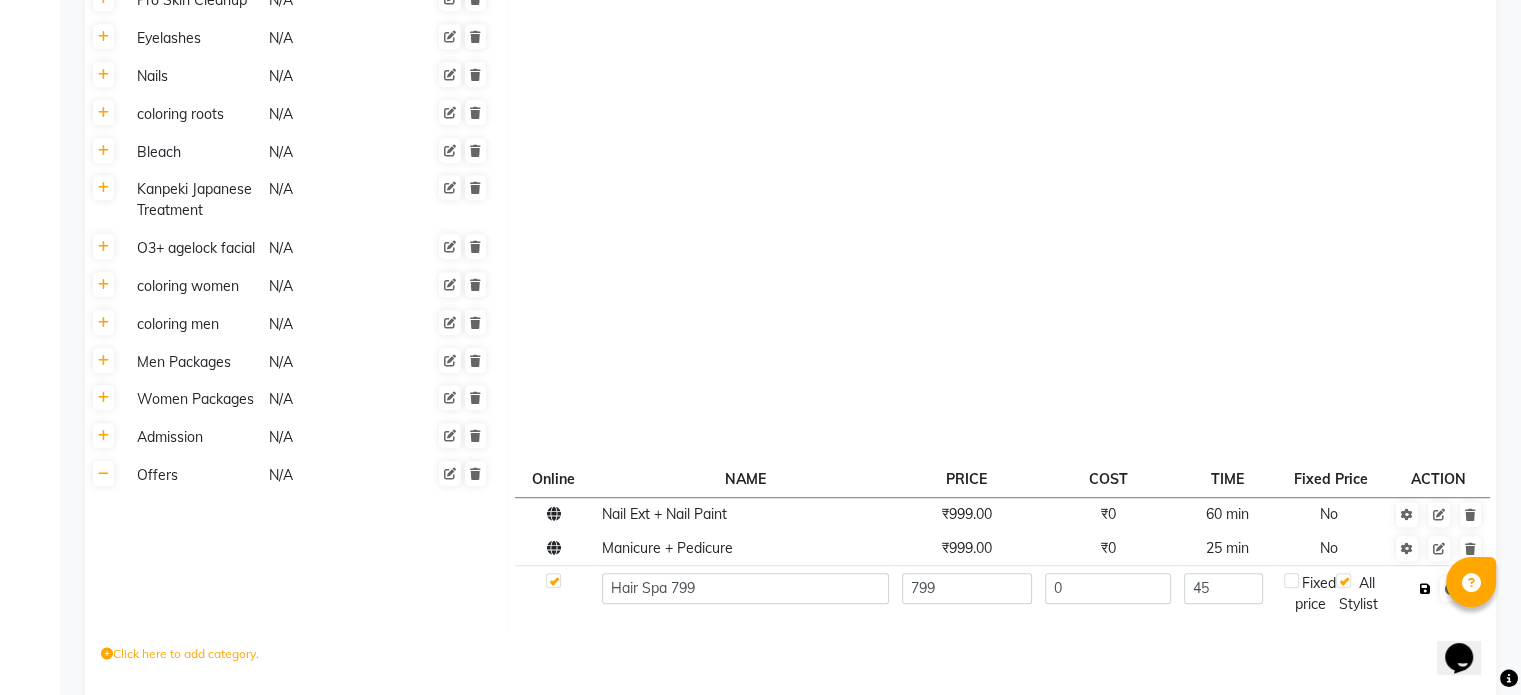 click at bounding box center (1425, 589) 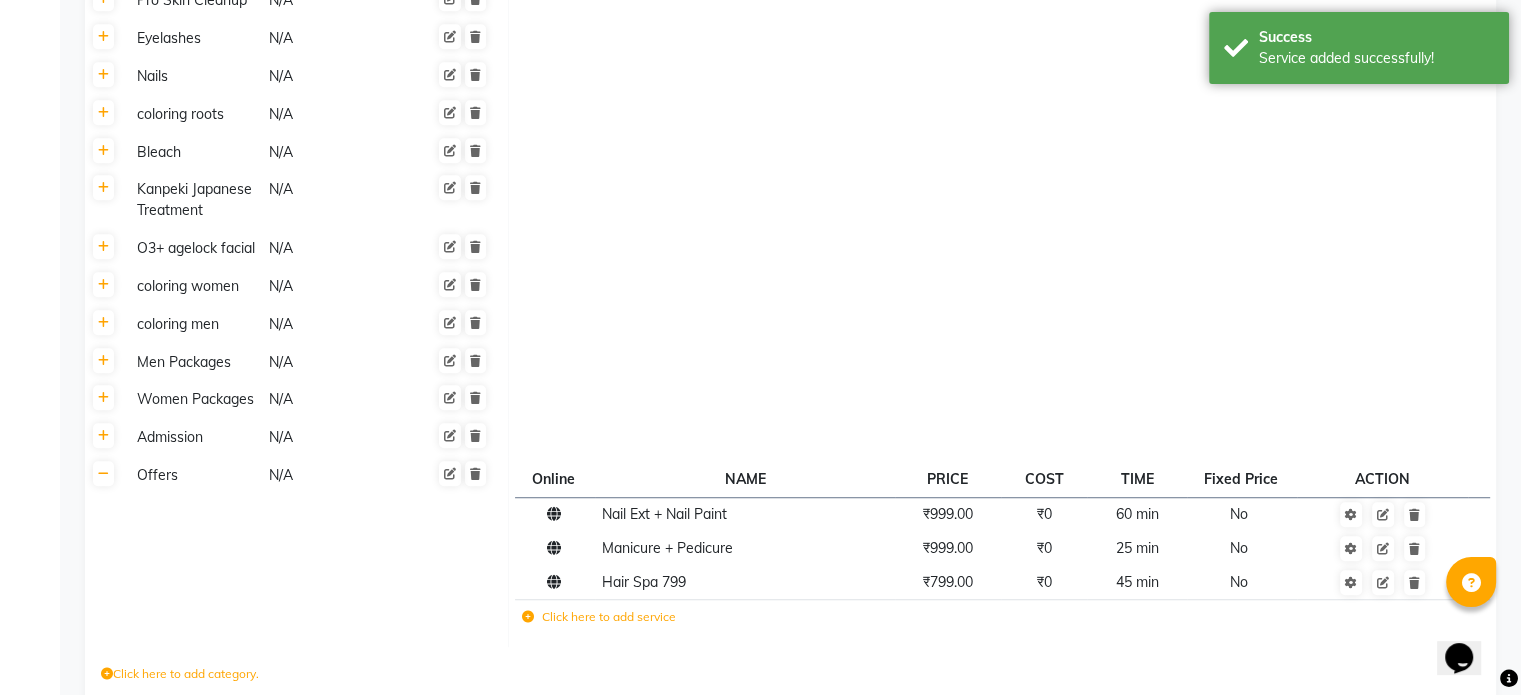 click on "Click here to add service" 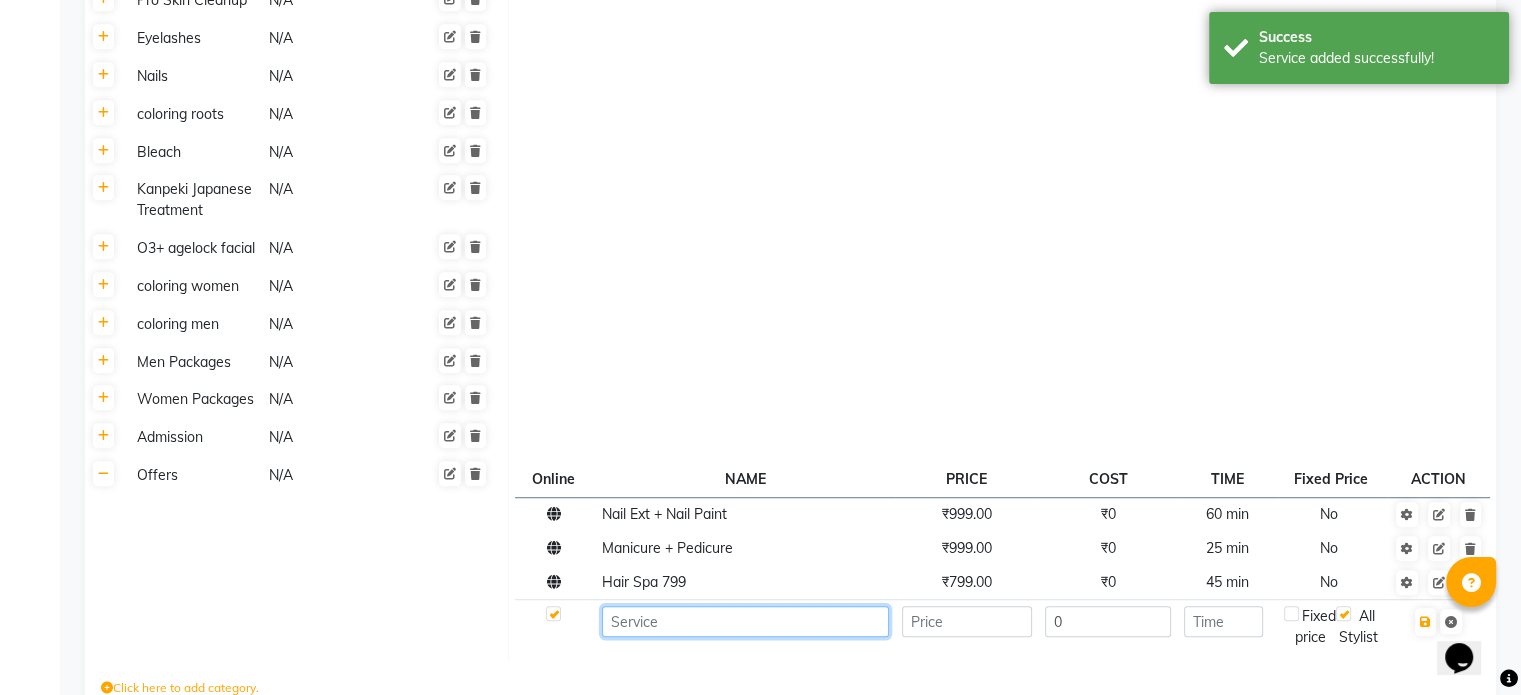 click 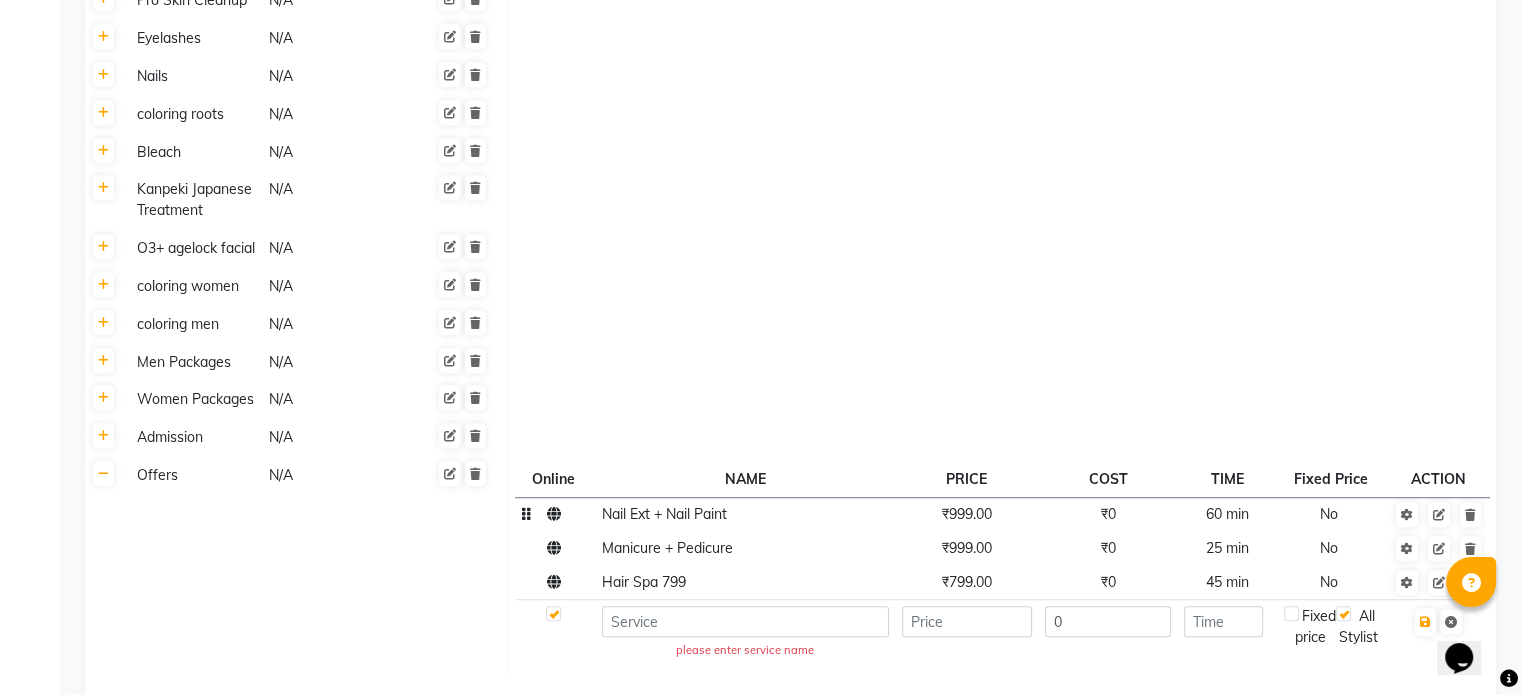 click on "Nail Ext + Nail Paint" 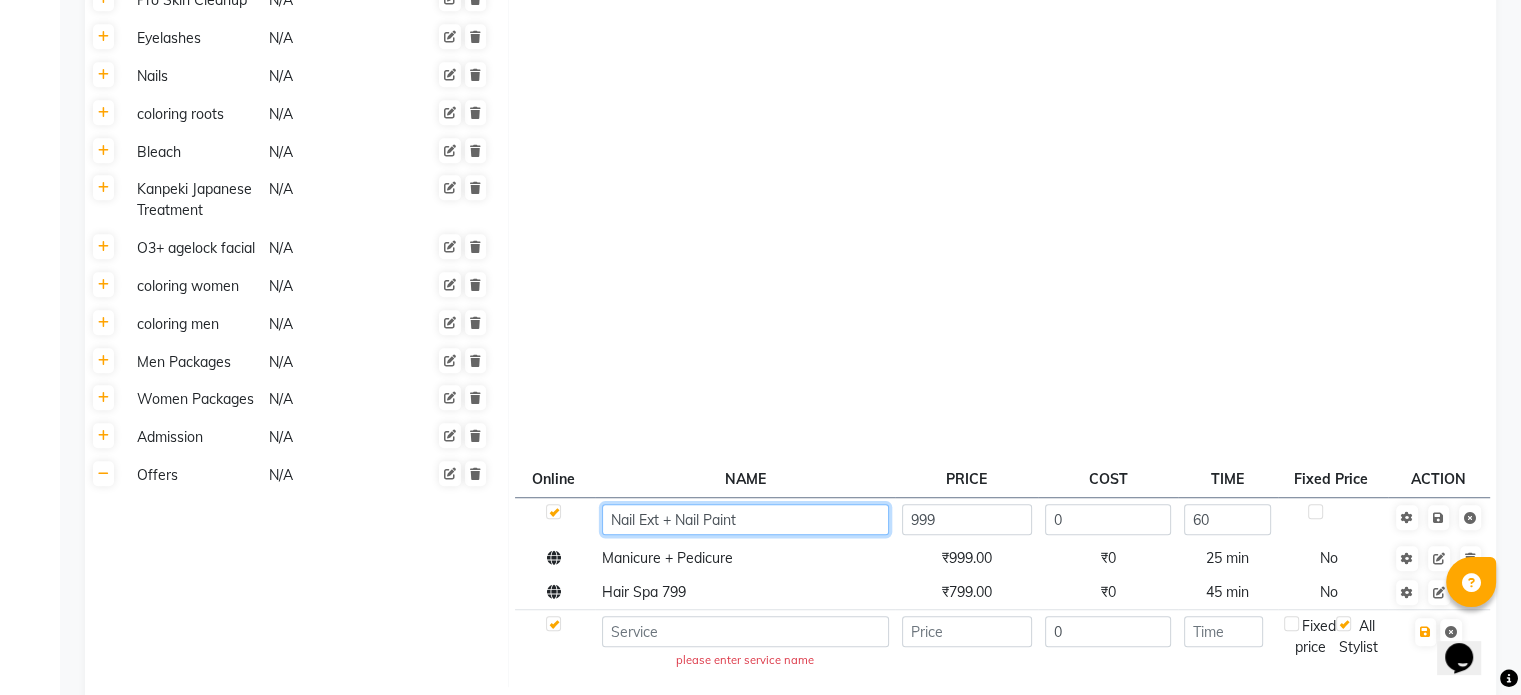 click on "Nail Ext + Nail Paint" 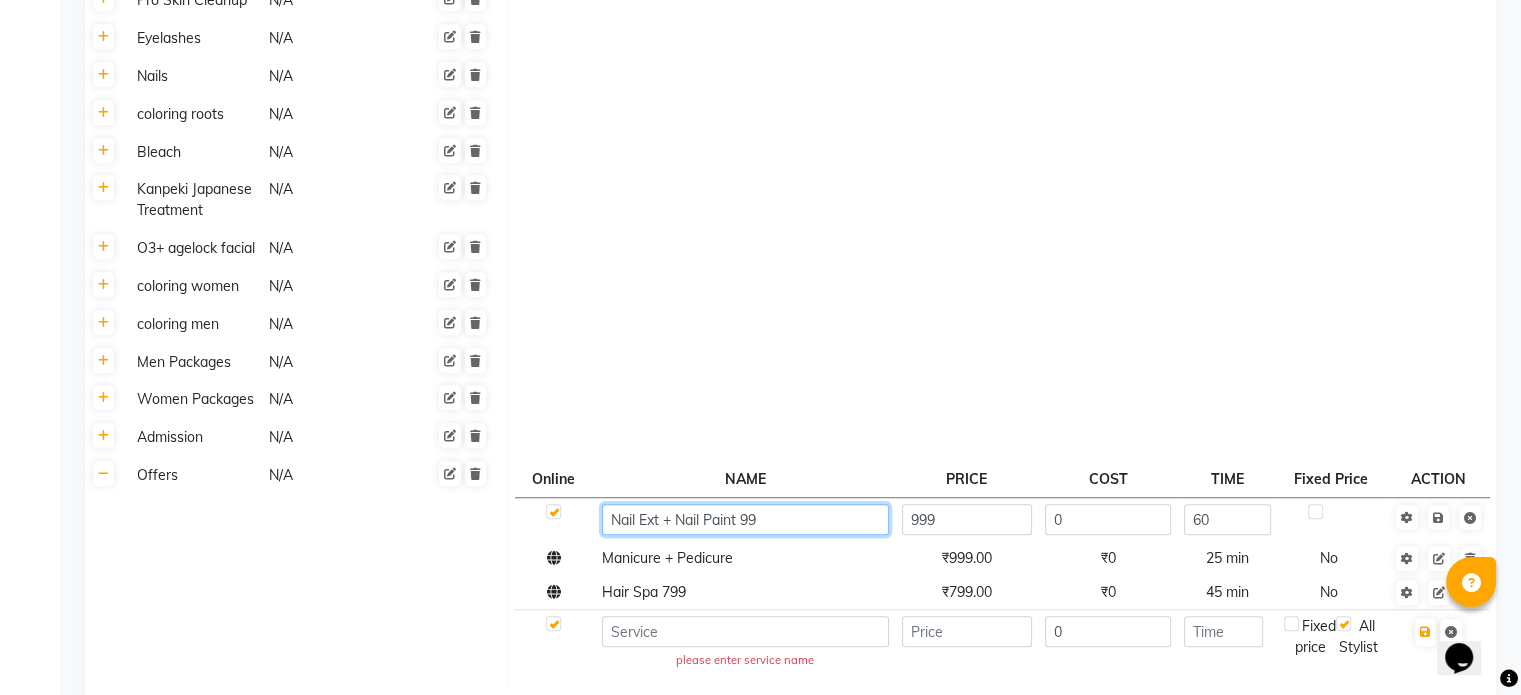 type on "Nail Ext + Nail Paint 999" 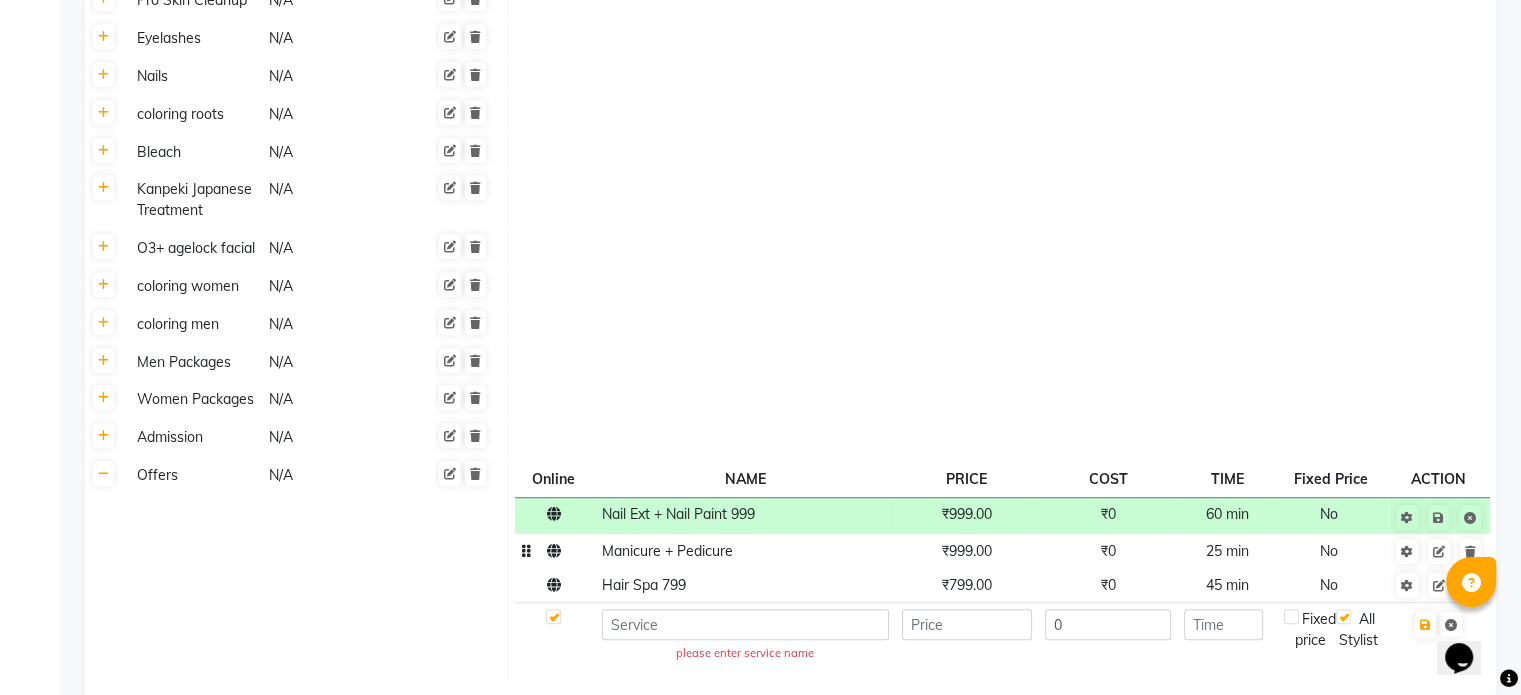 click on "Manicure + Pedicure" 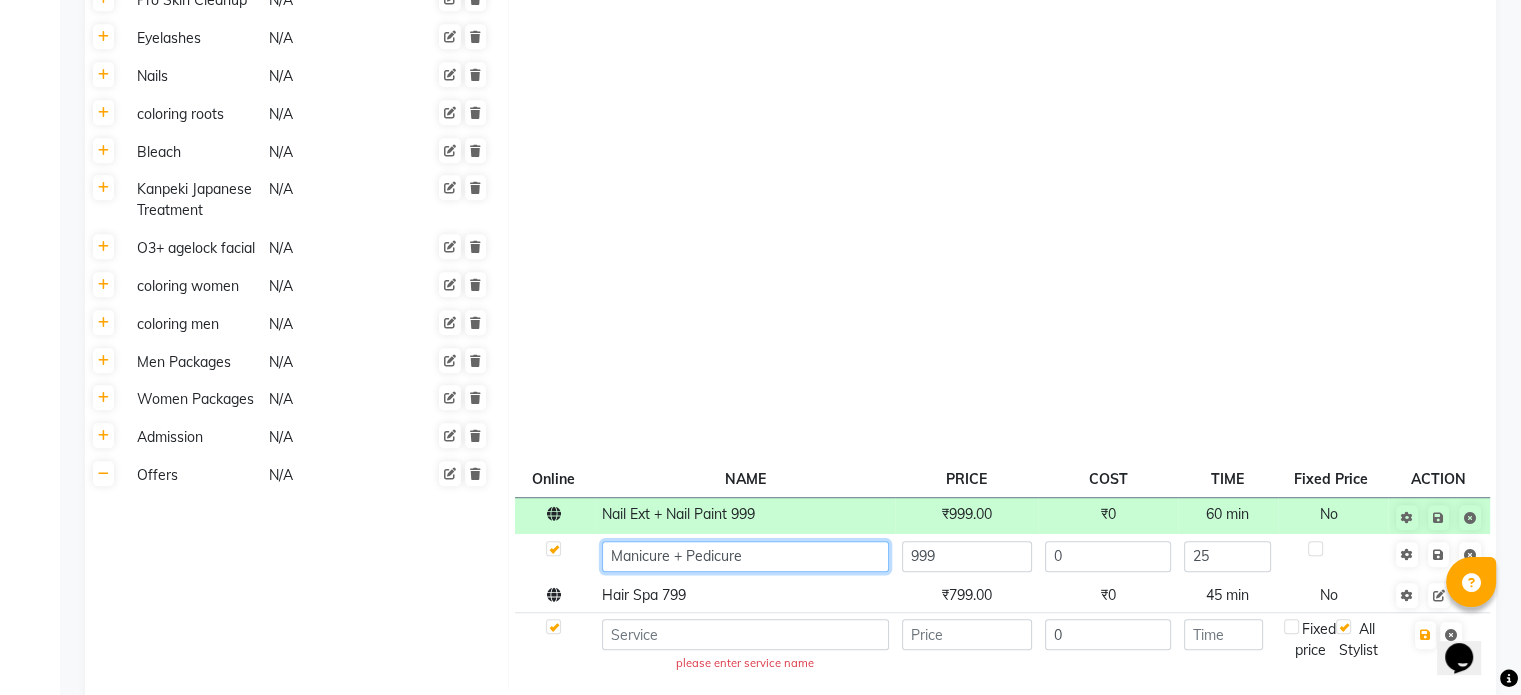 click on "Manicure + Pedicure" 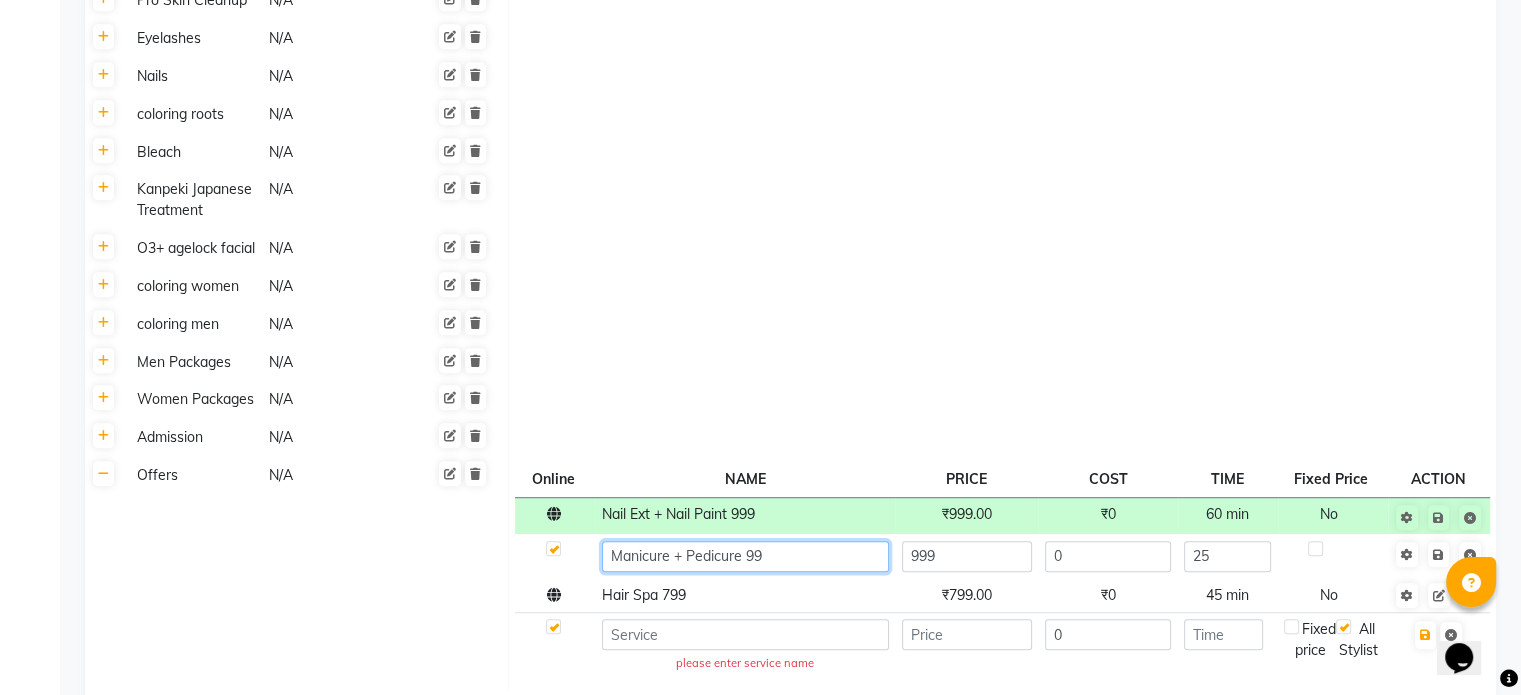 type on "Manicure + Pedicure 999" 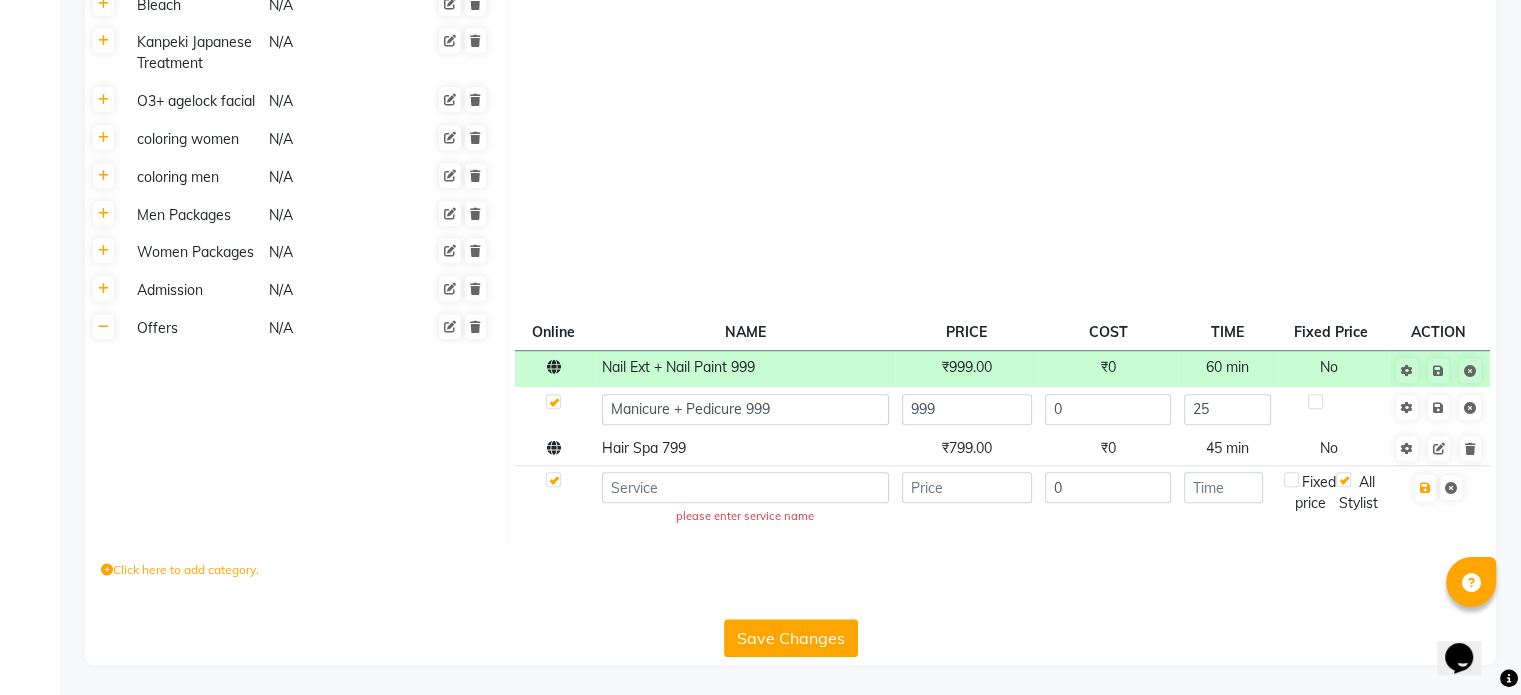 scroll, scrollTop: 1397, scrollLeft: 0, axis: vertical 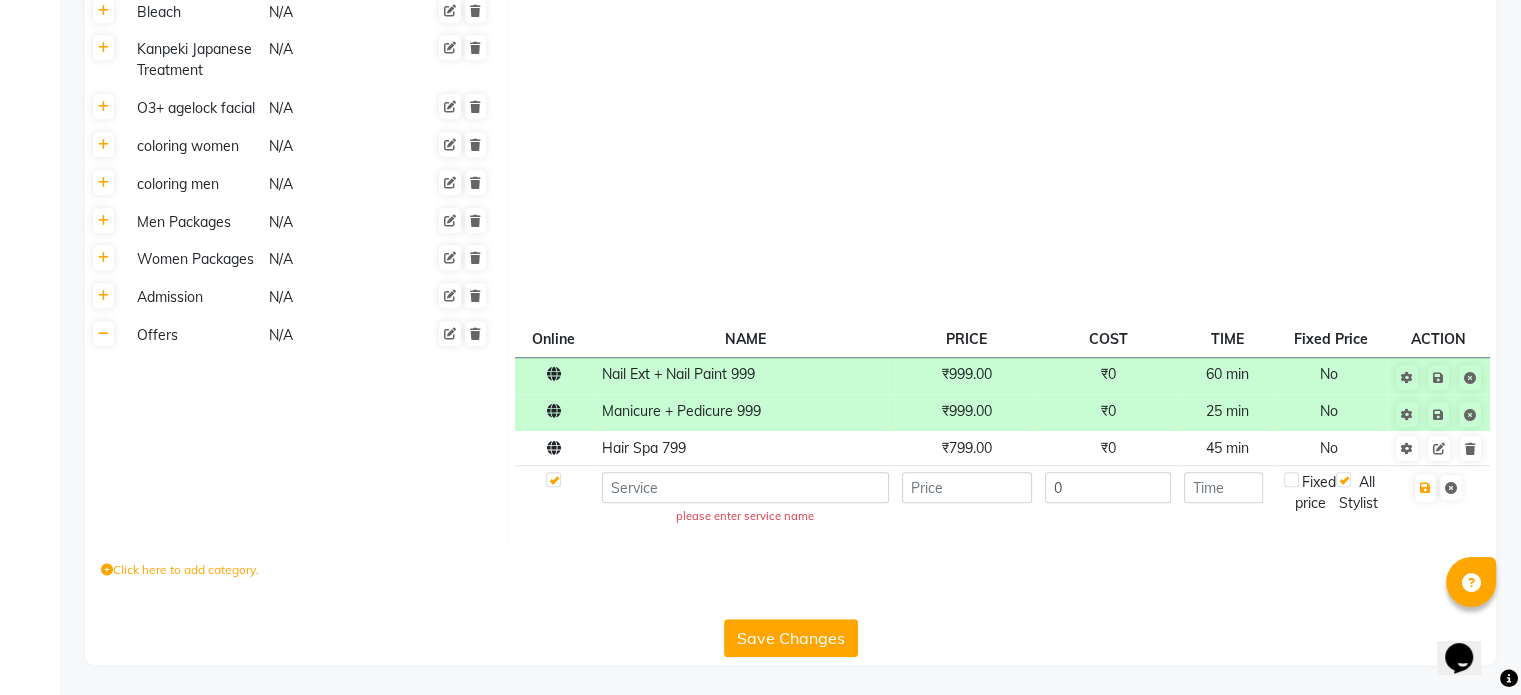 click on "Click here to add category." 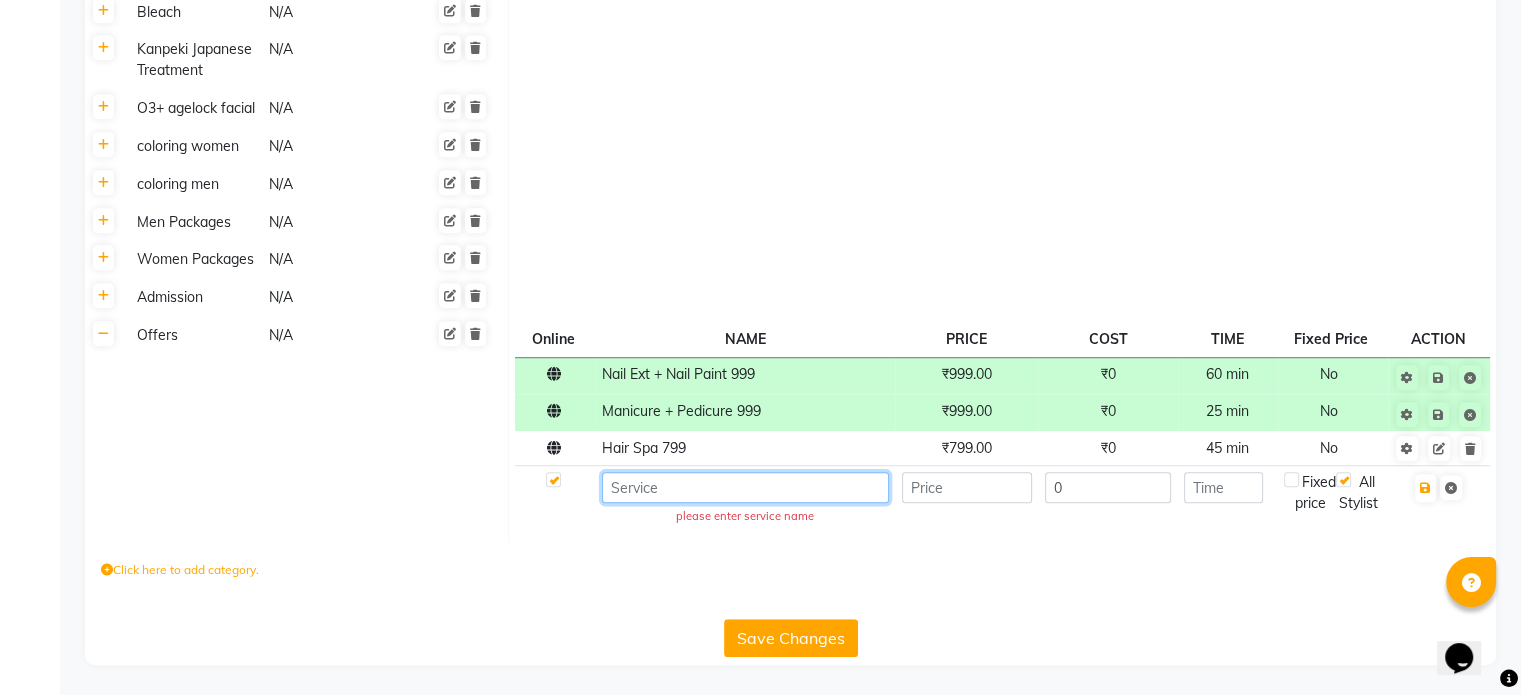 click 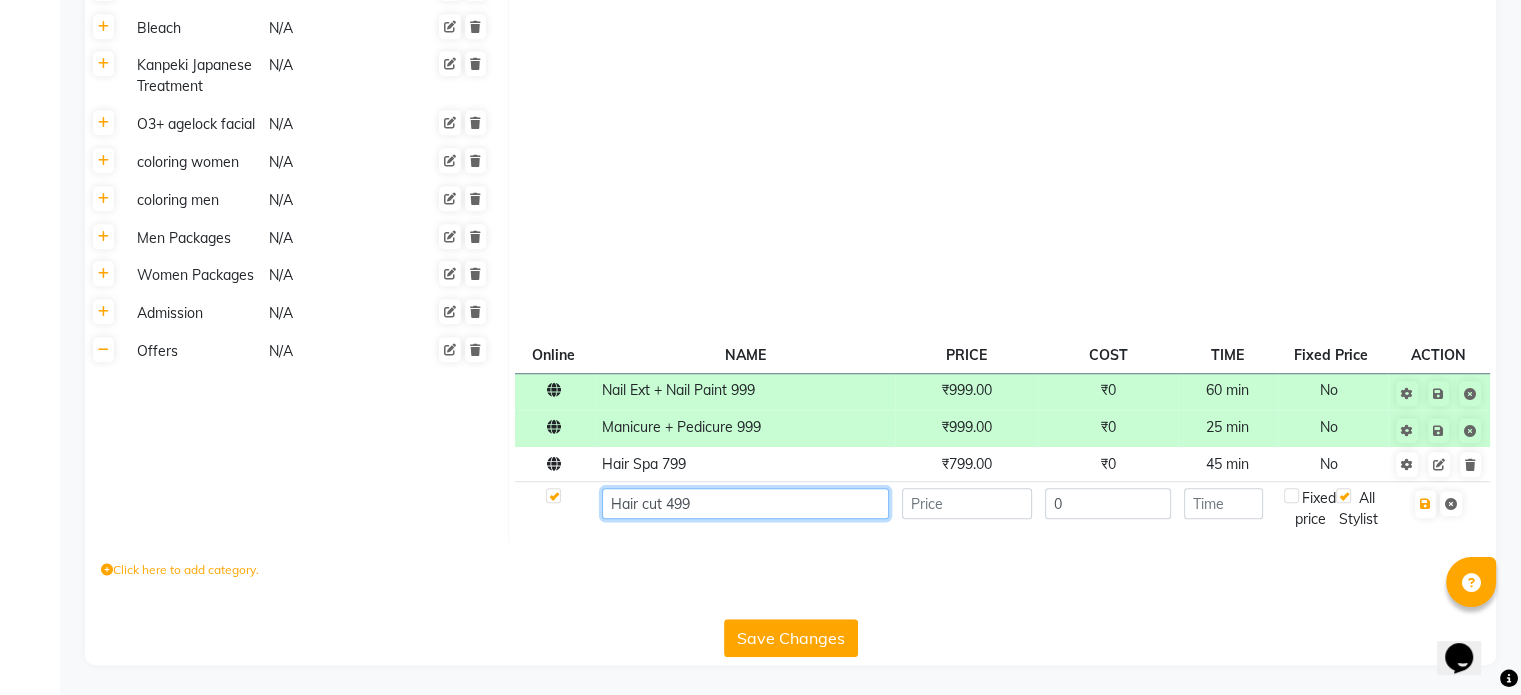 type on "Hair cut 499" 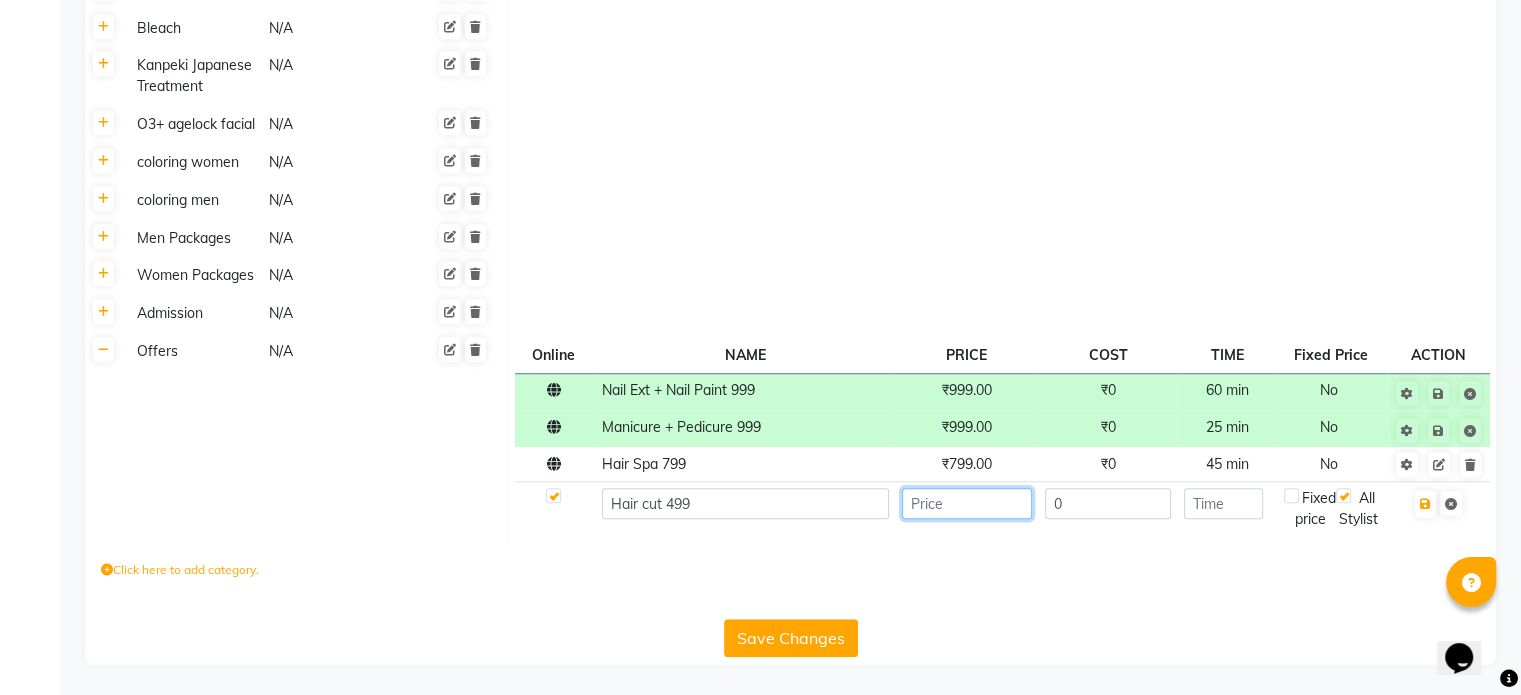 click 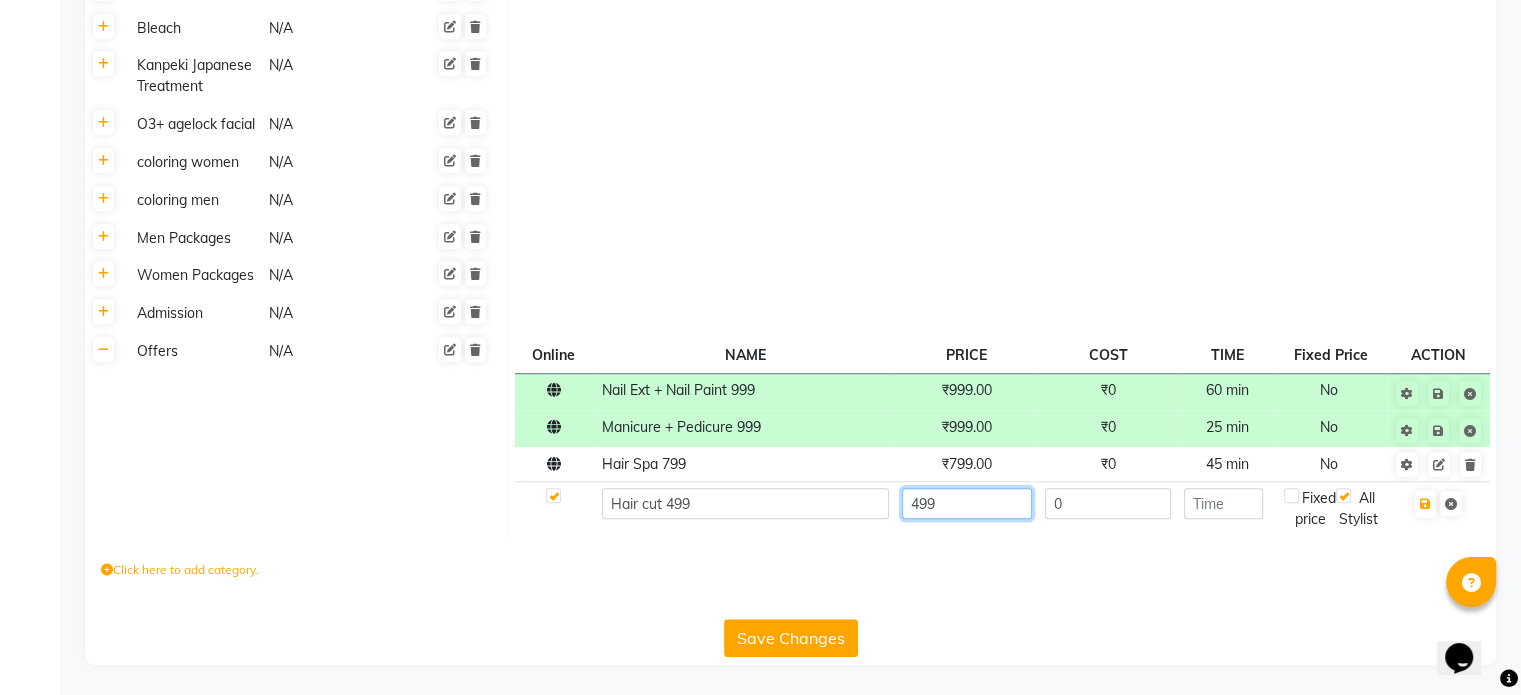 type on "499" 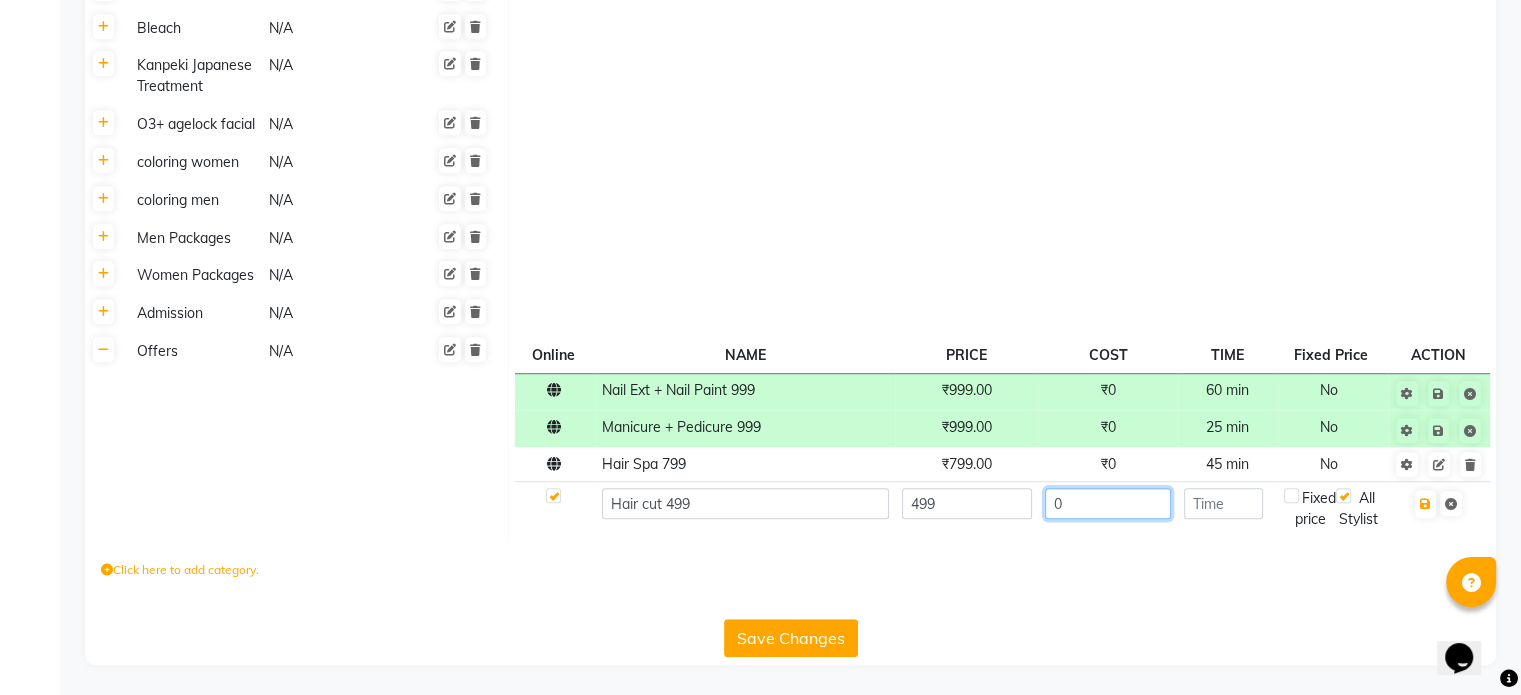 click on "0" 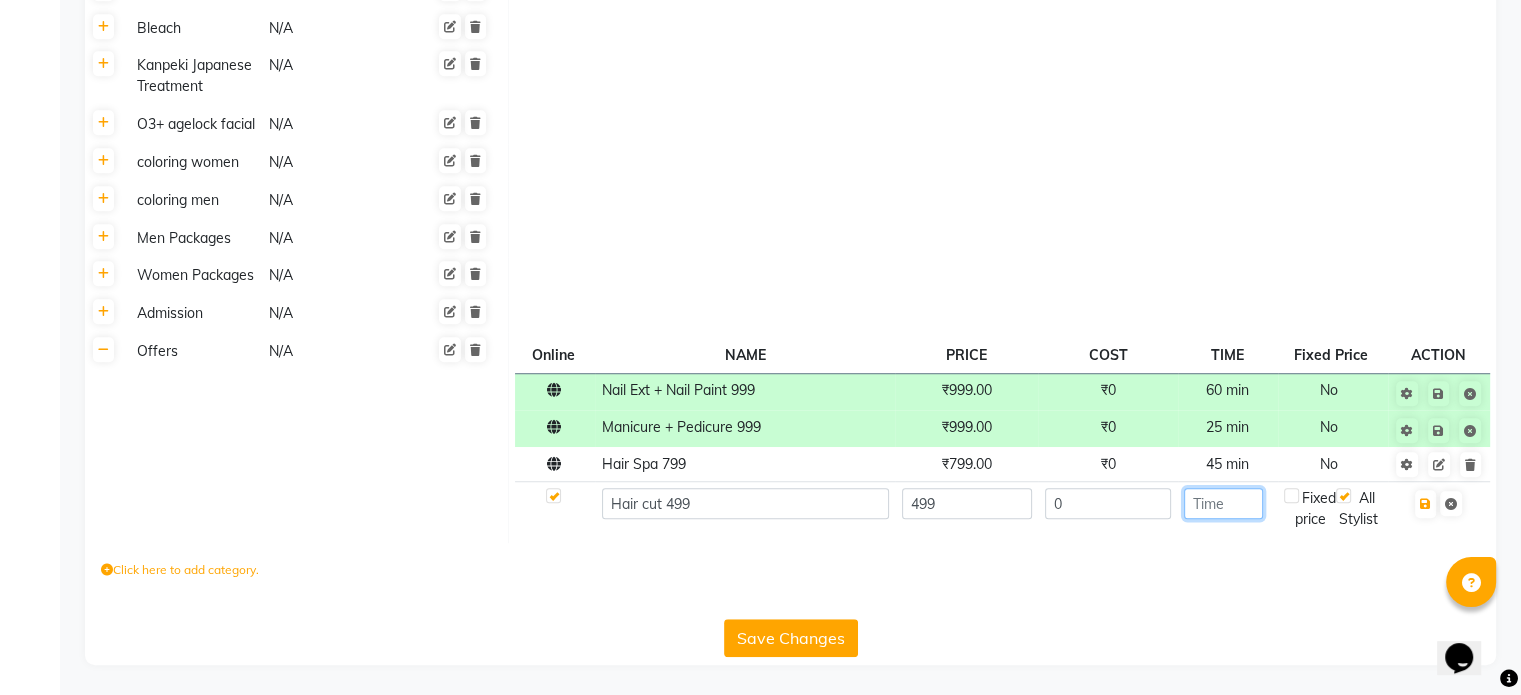 click 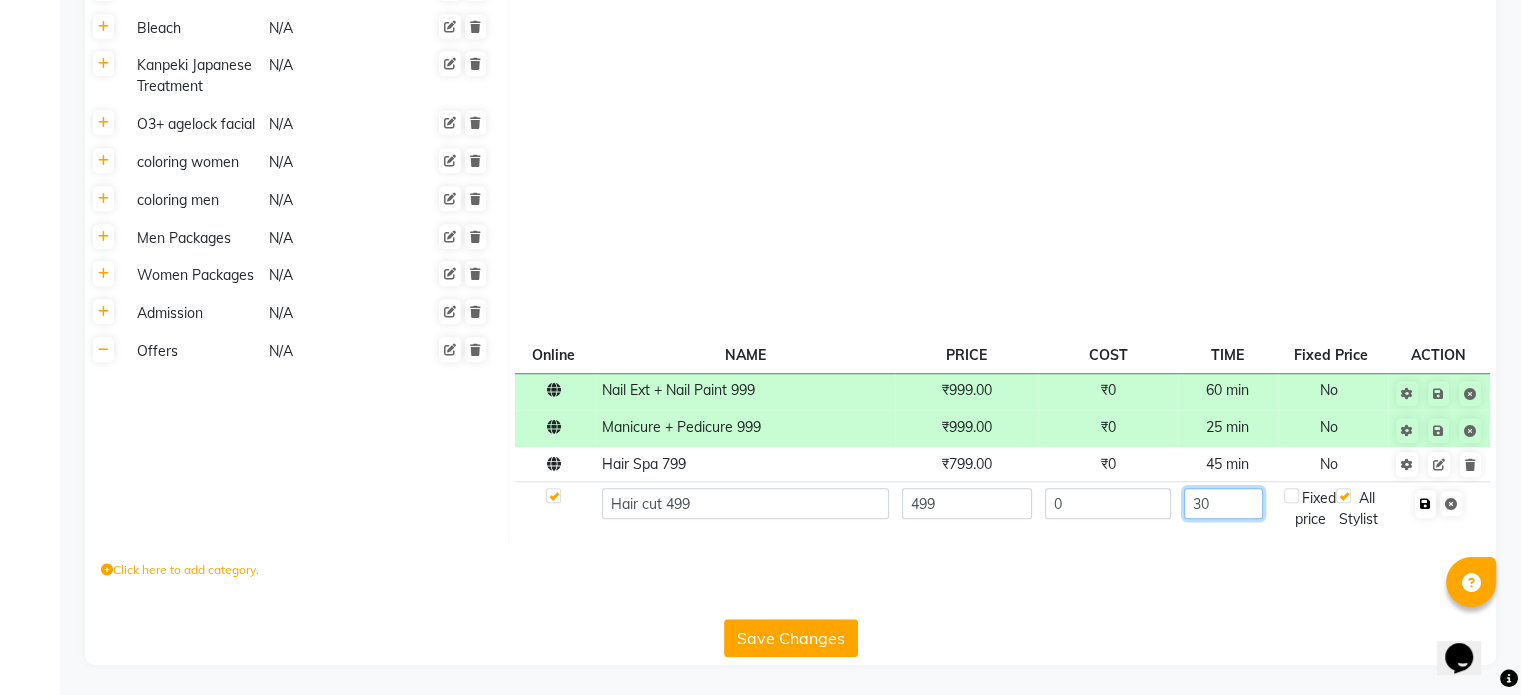 type on "30" 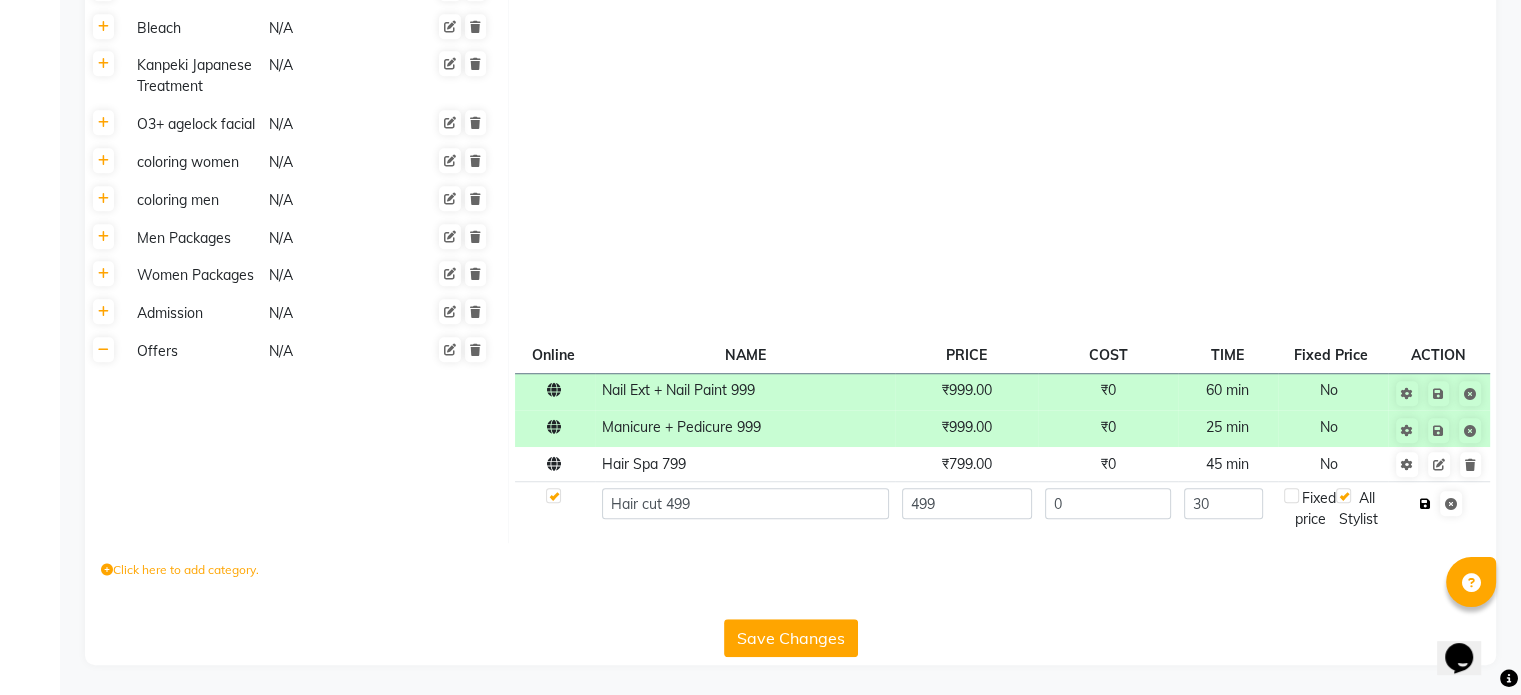 click at bounding box center (1425, 504) 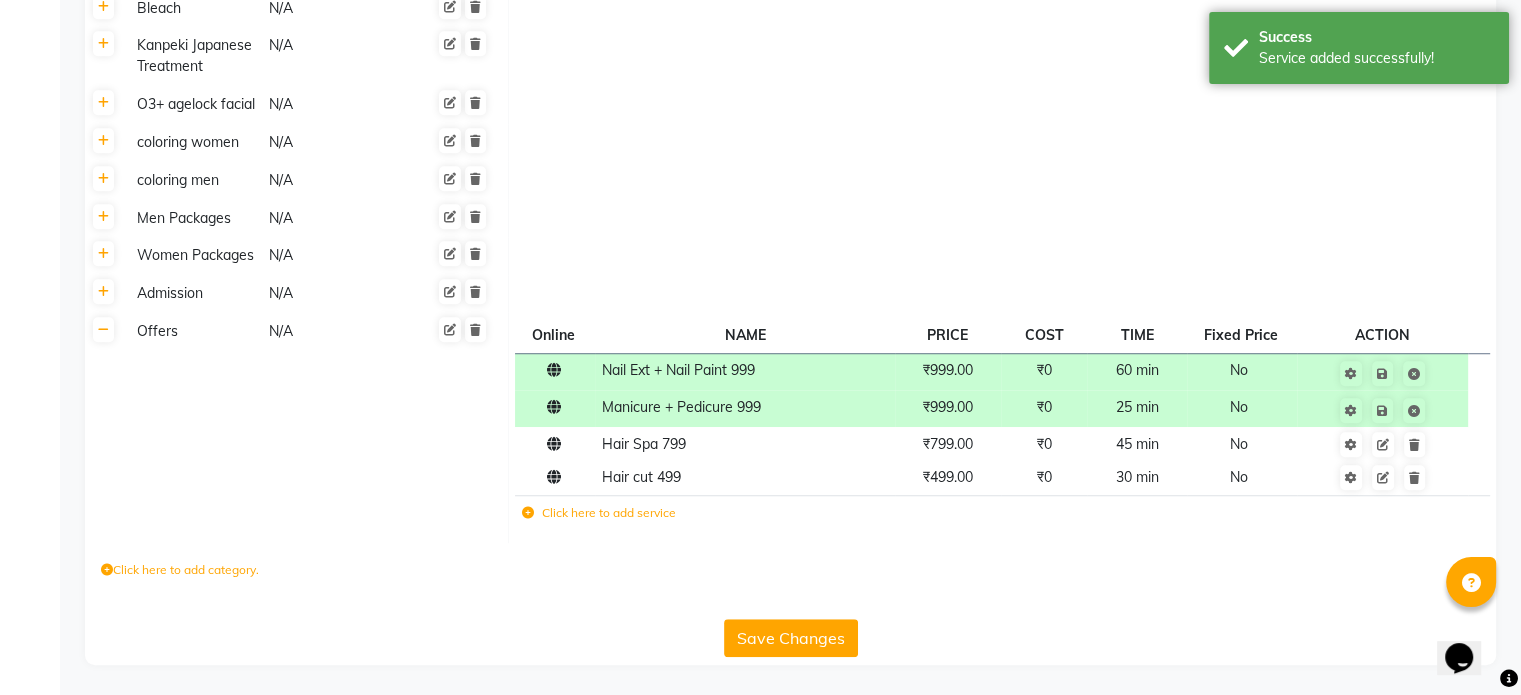 click on "Click here to add service" 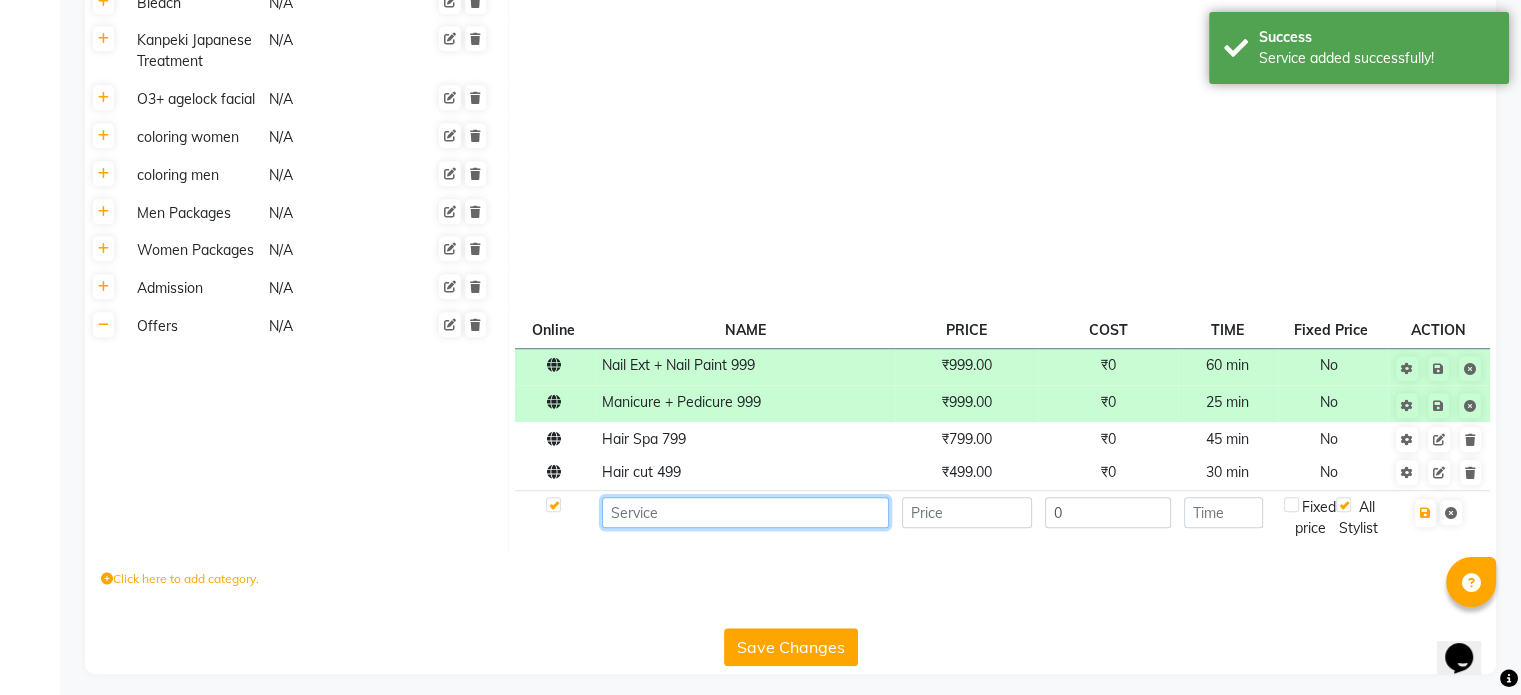 click 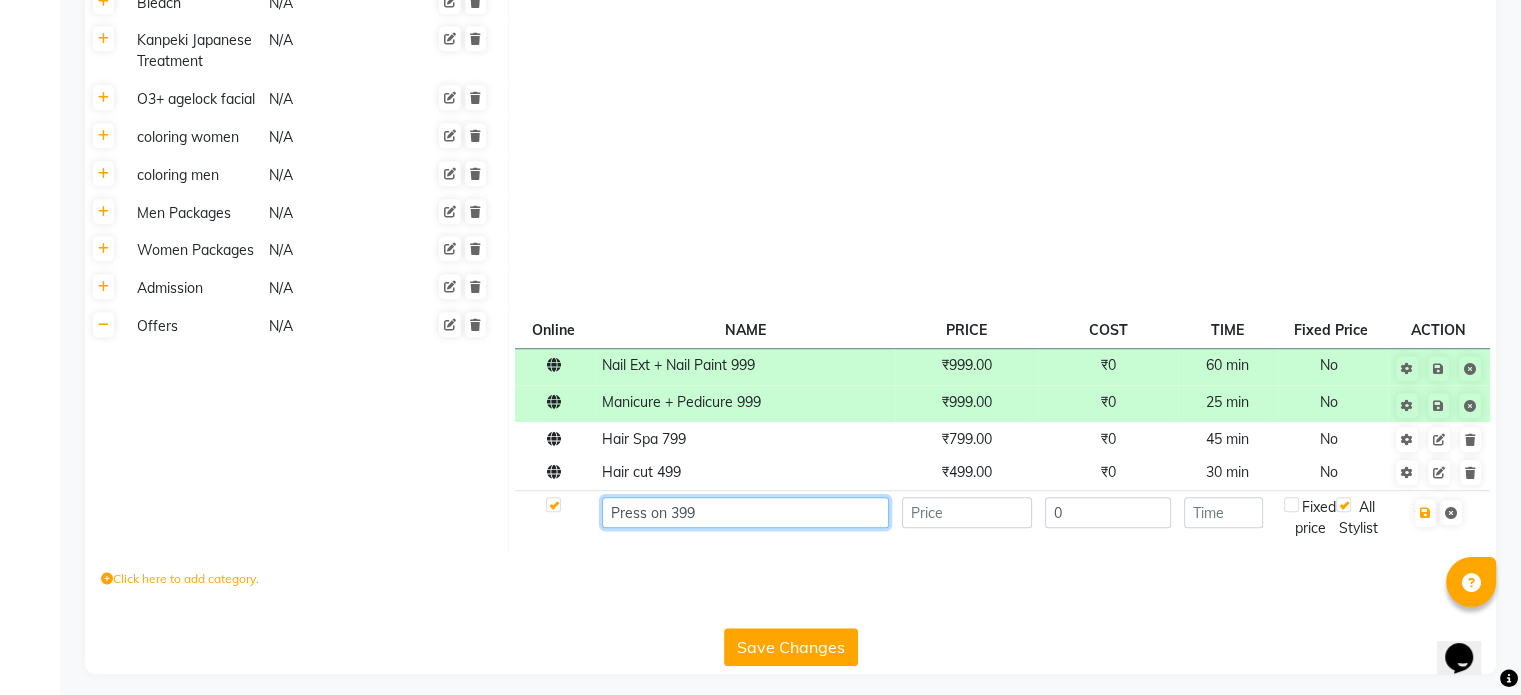 type on "Press on 399" 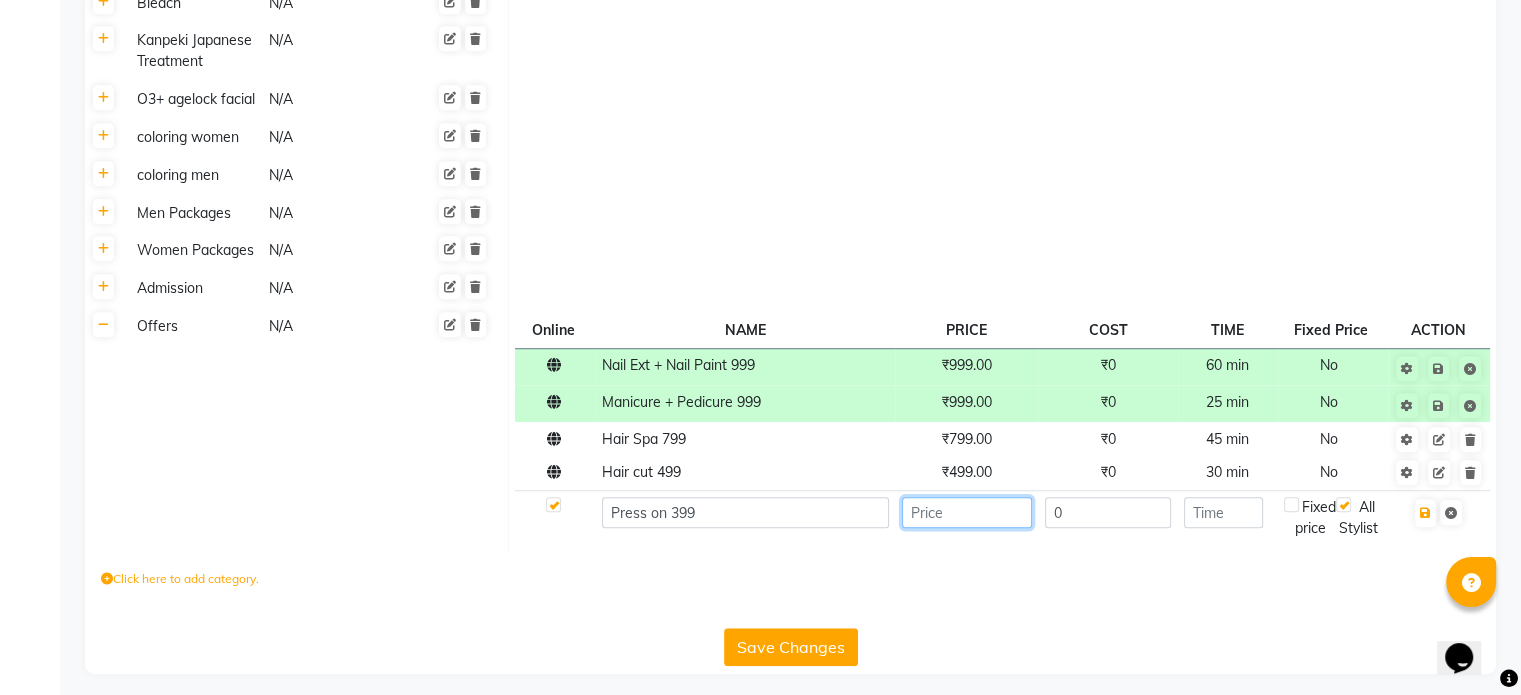 click 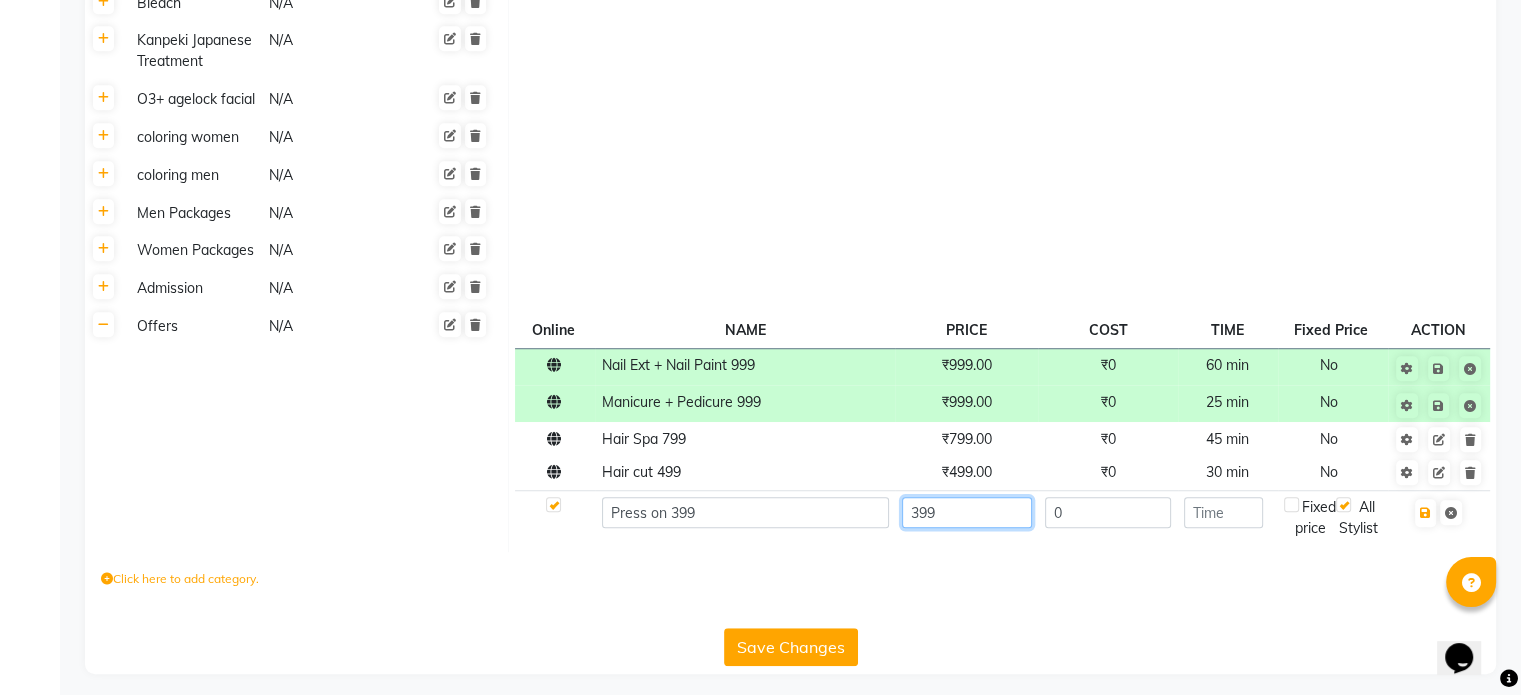 type on "399" 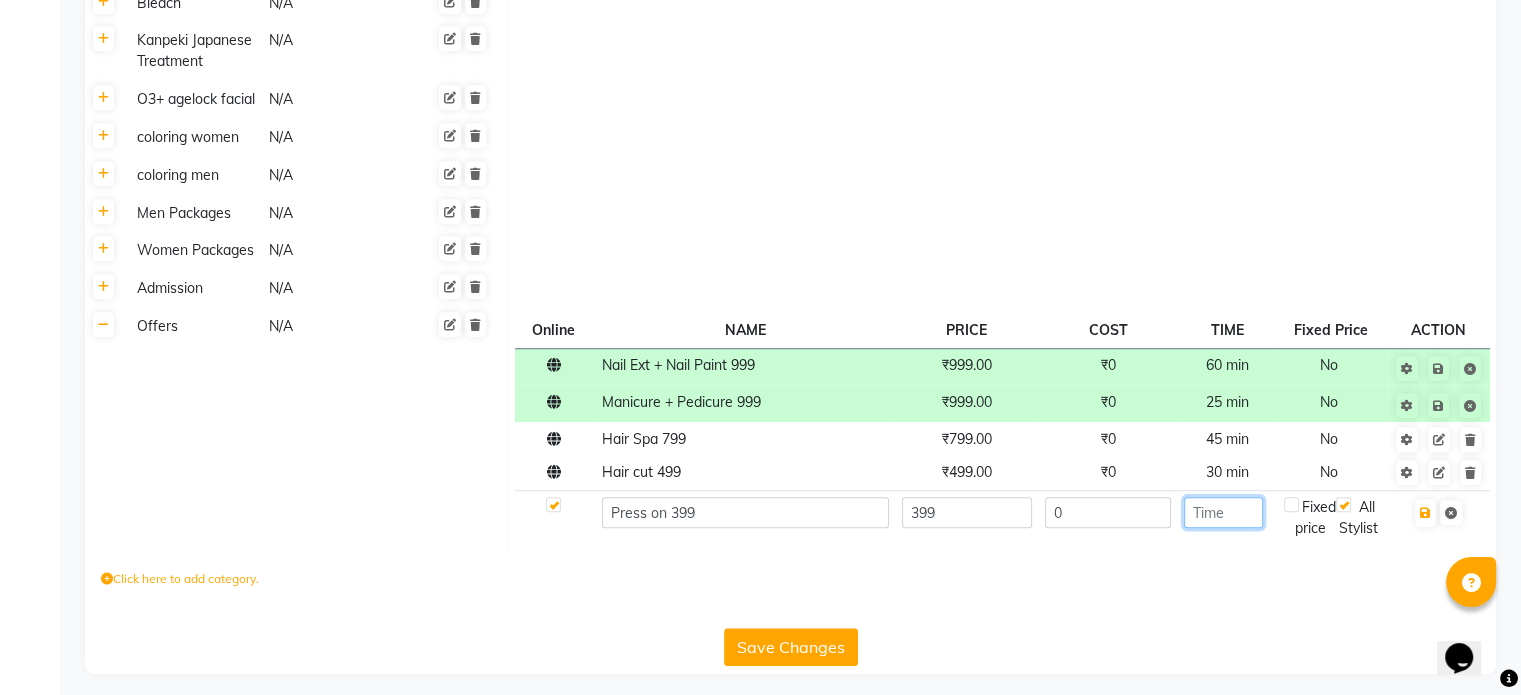 click 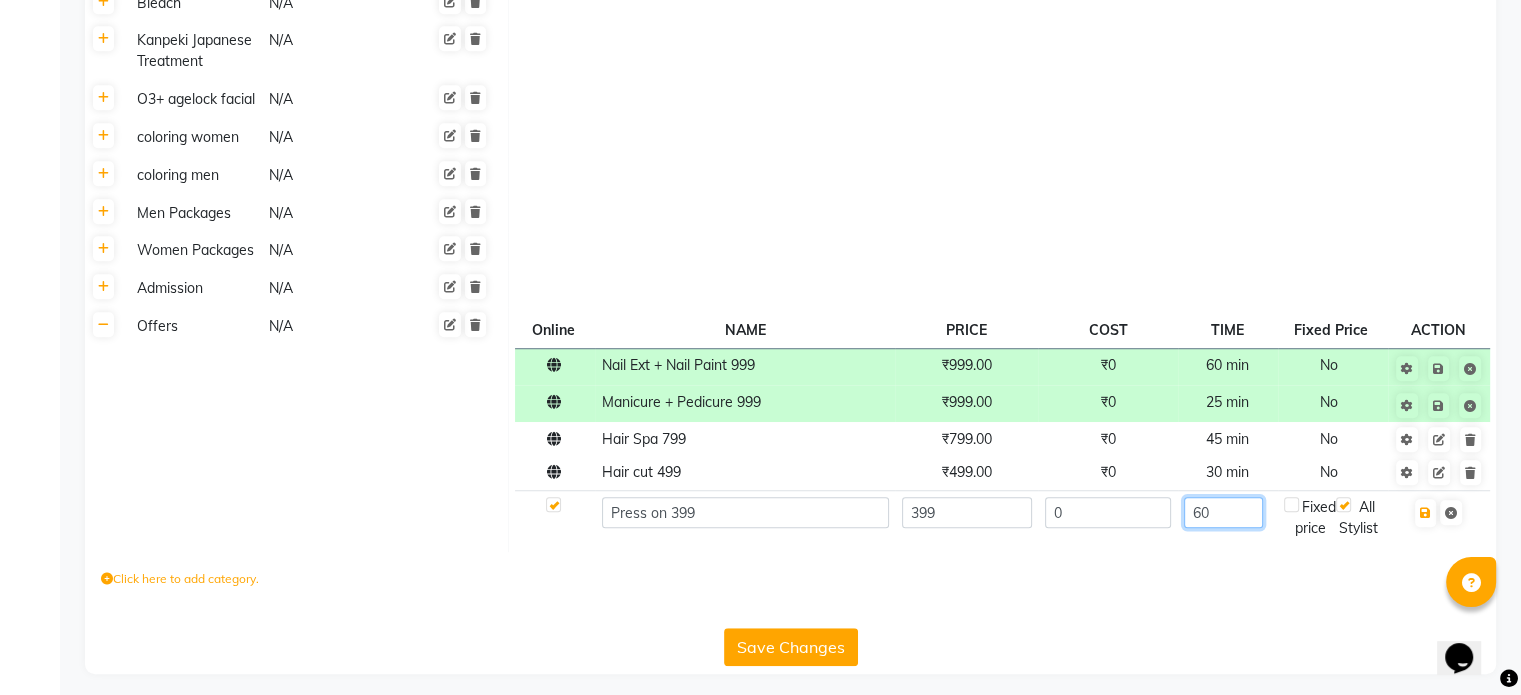 type on "6" 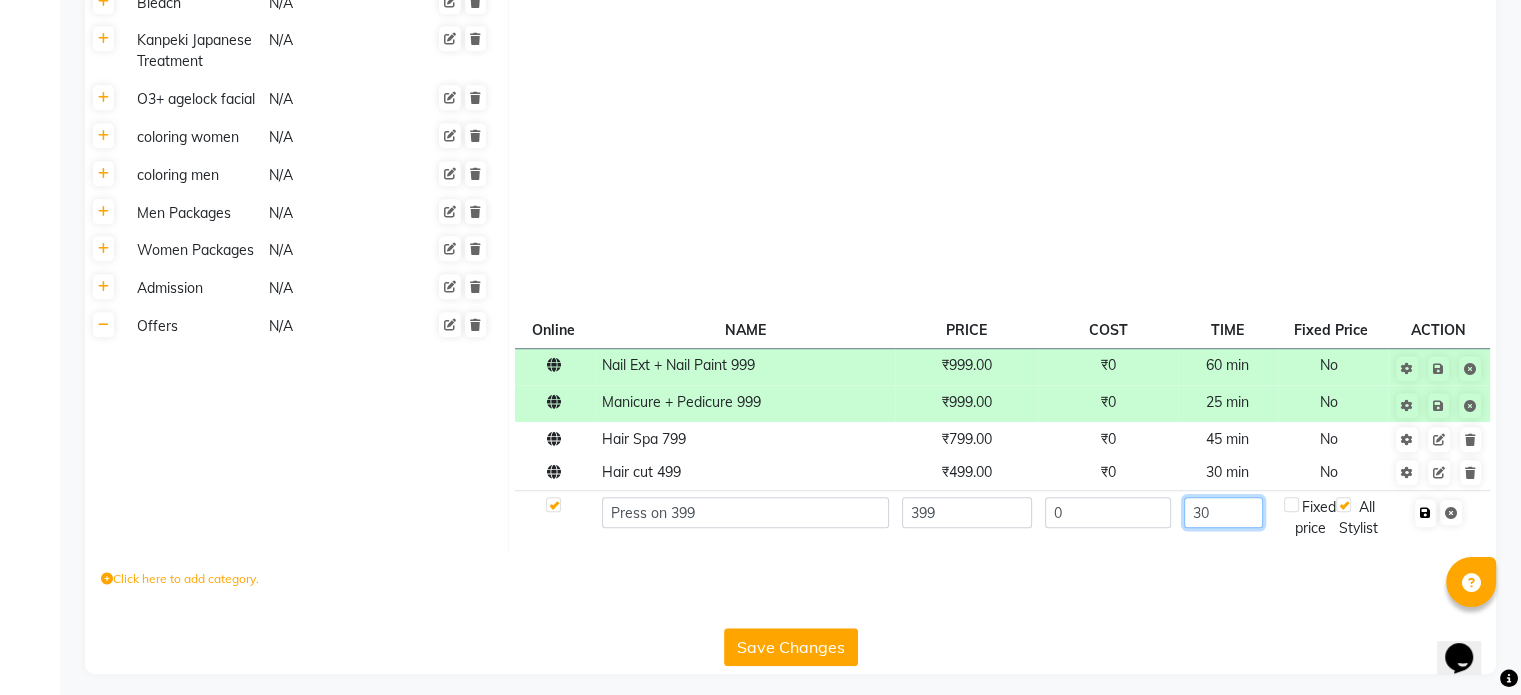 type on "30" 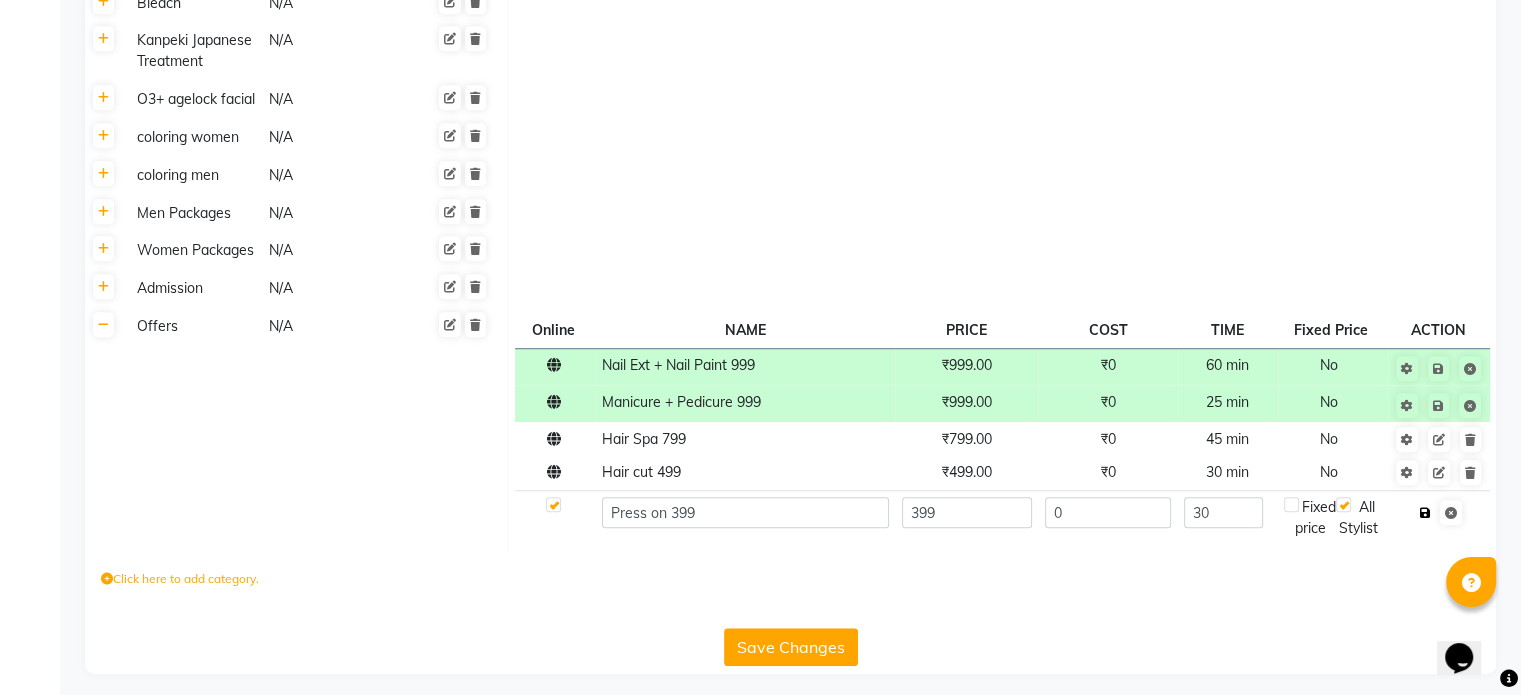click at bounding box center (1425, 513) 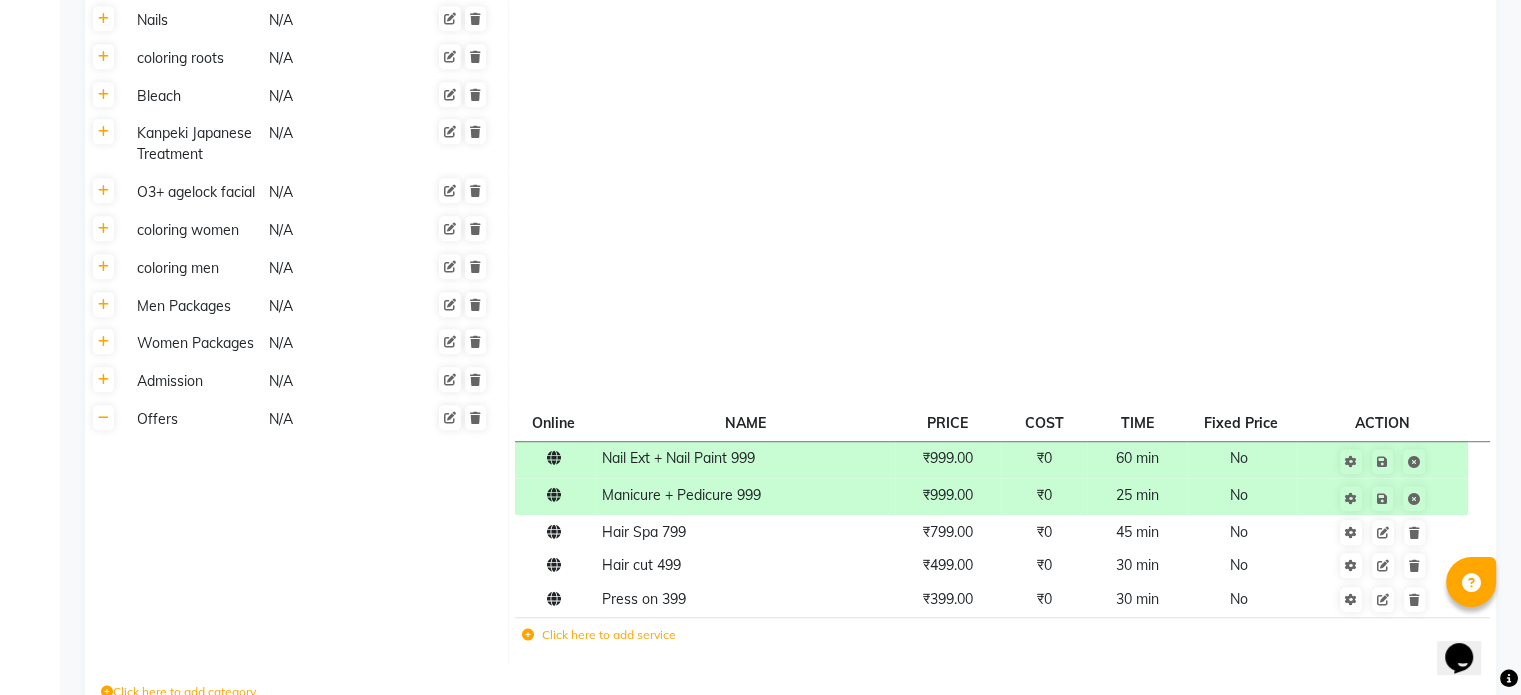 scroll, scrollTop: 1432, scrollLeft: 0, axis: vertical 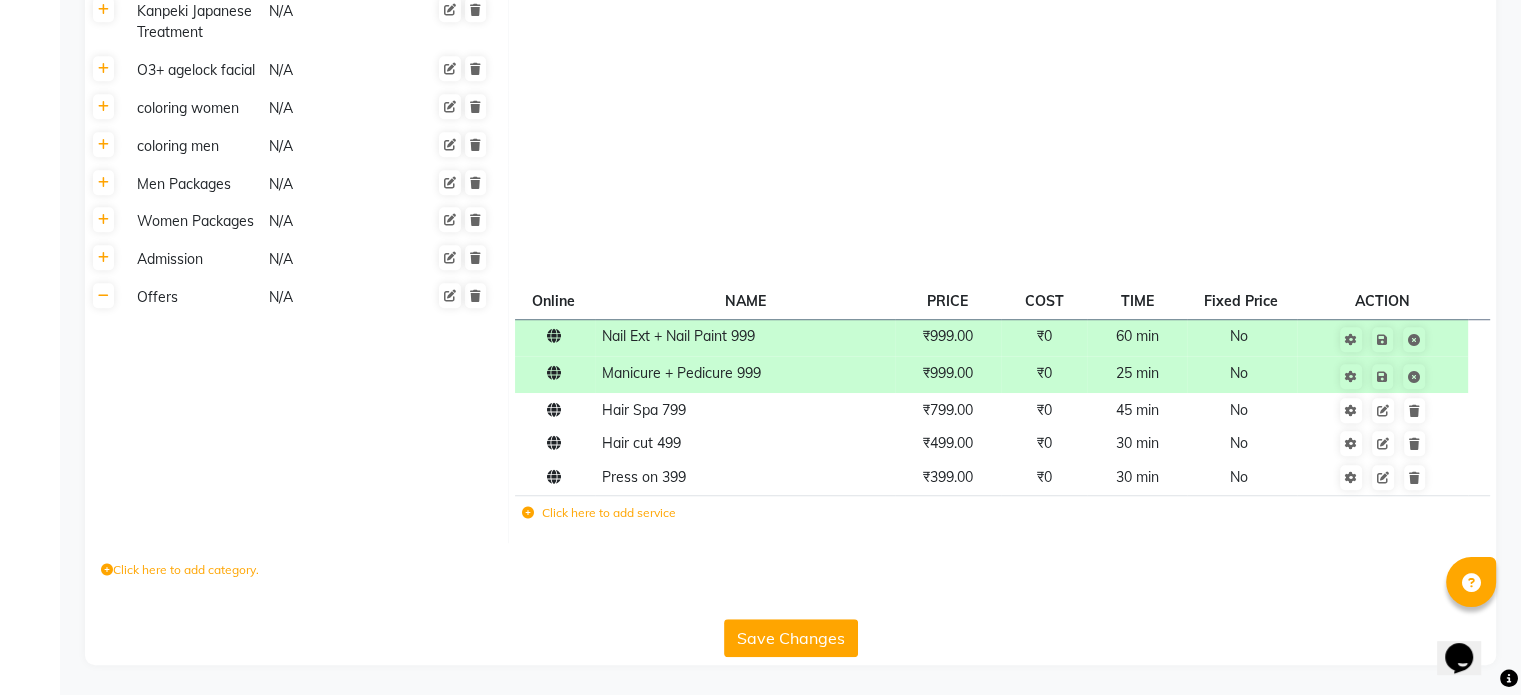 click on "Save Changes" 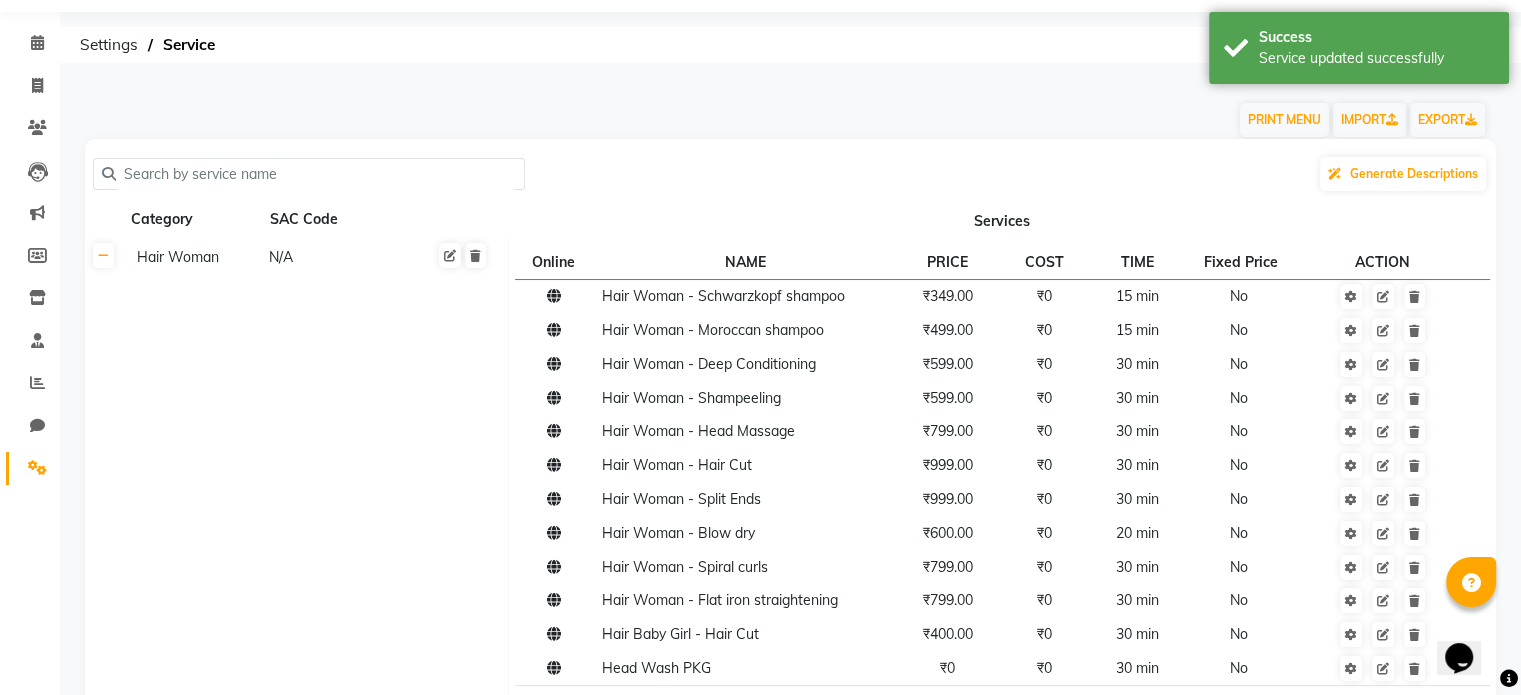 scroll, scrollTop: 0, scrollLeft: 0, axis: both 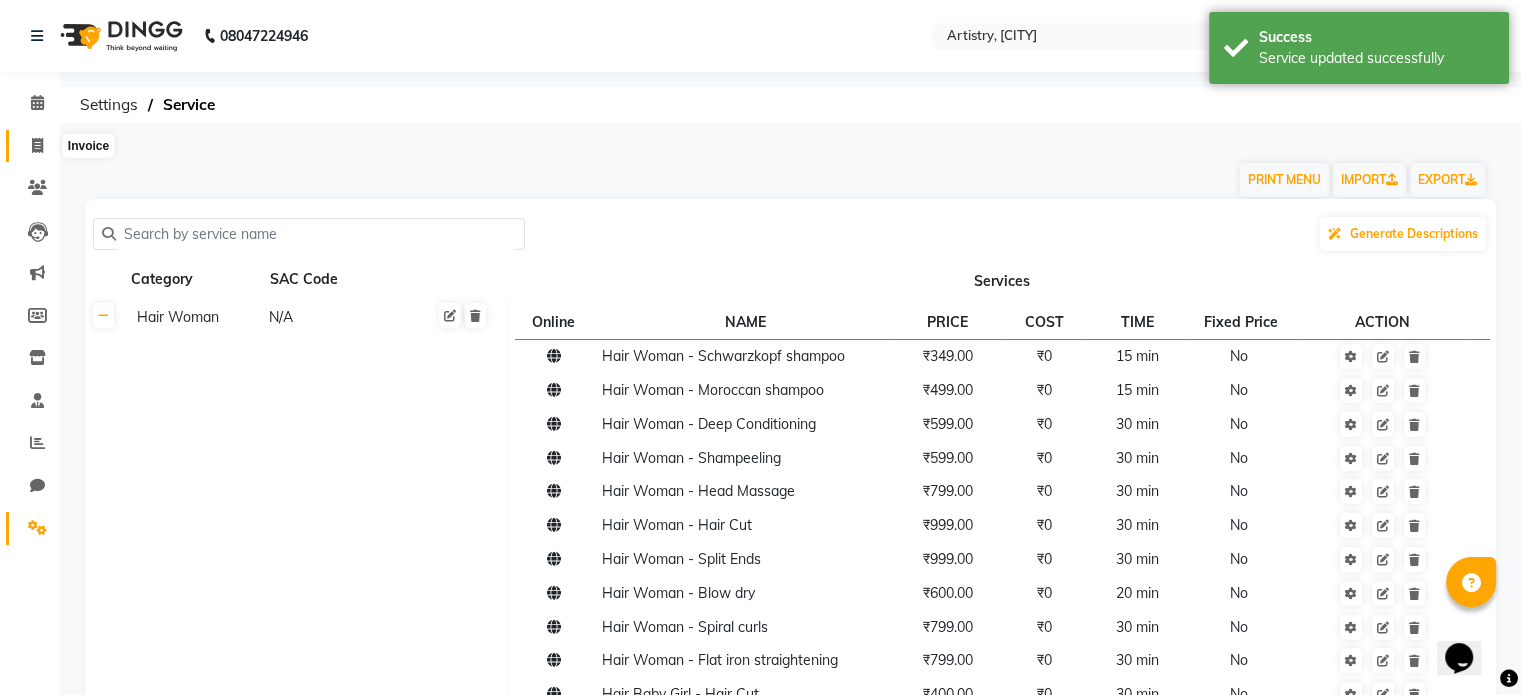 click 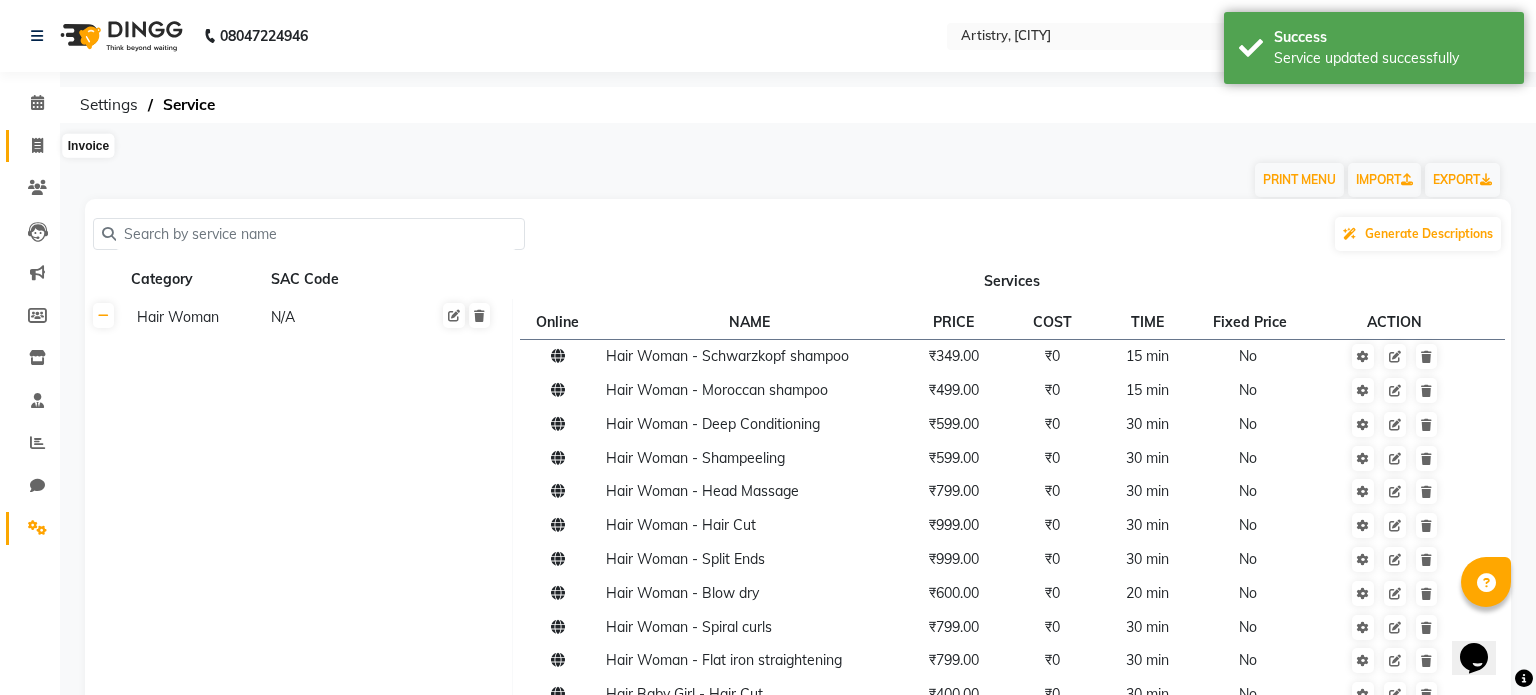 select on "service" 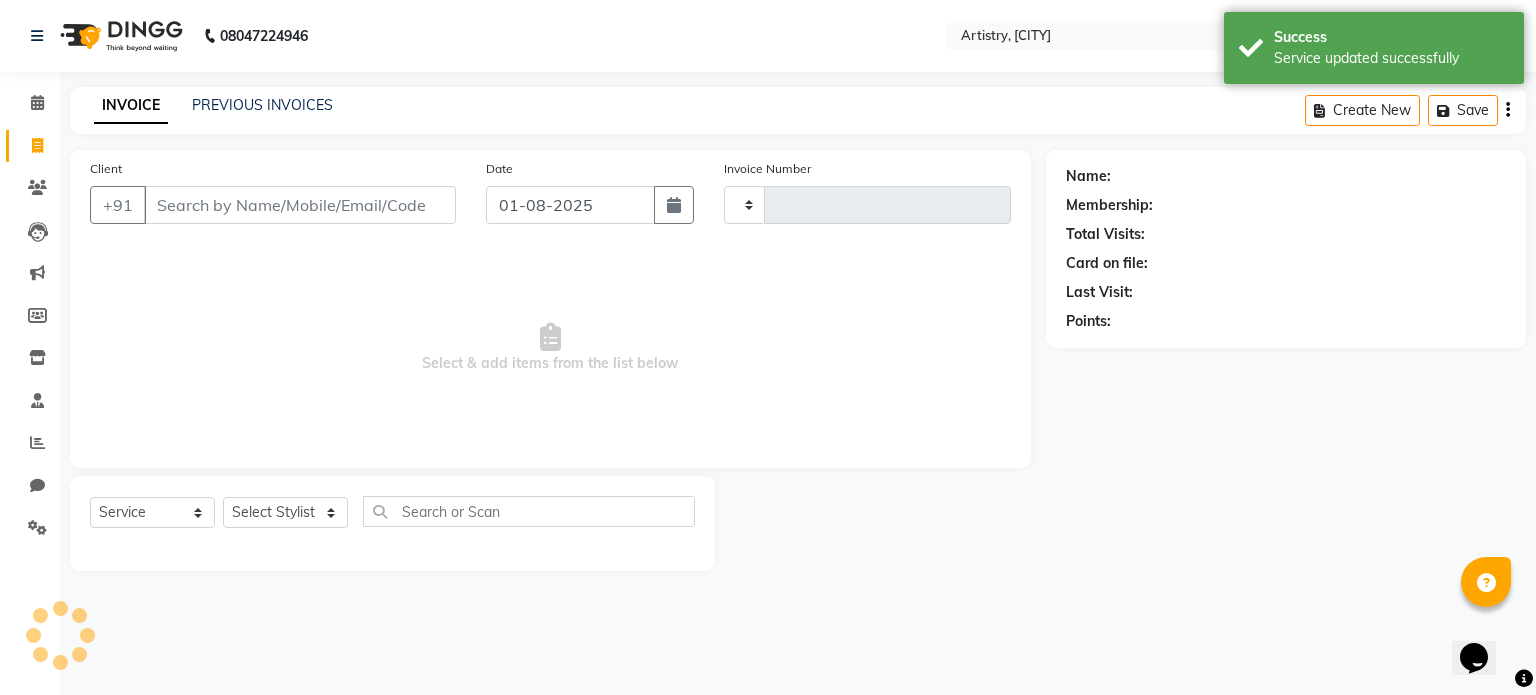 type on "0234" 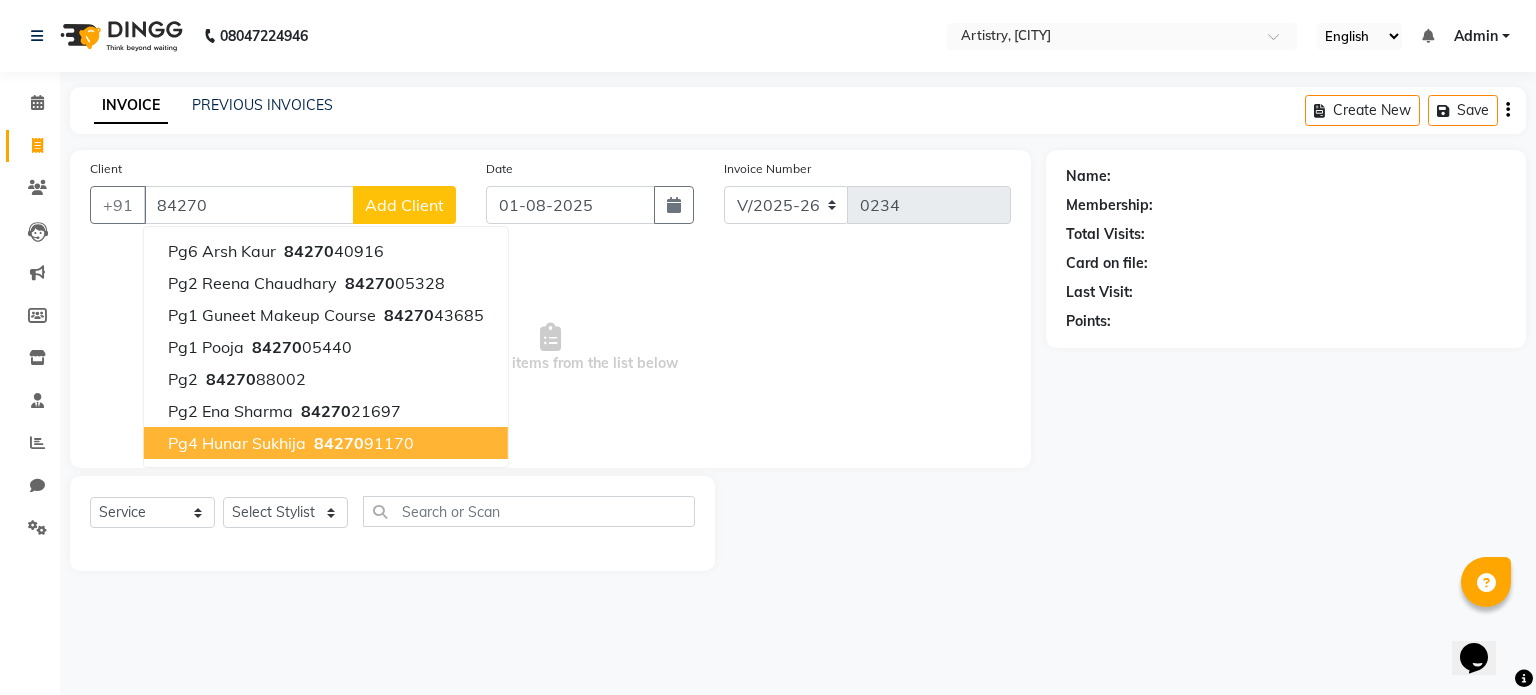 click on "Pg4 Hunar Sukhija" at bounding box center (237, 443) 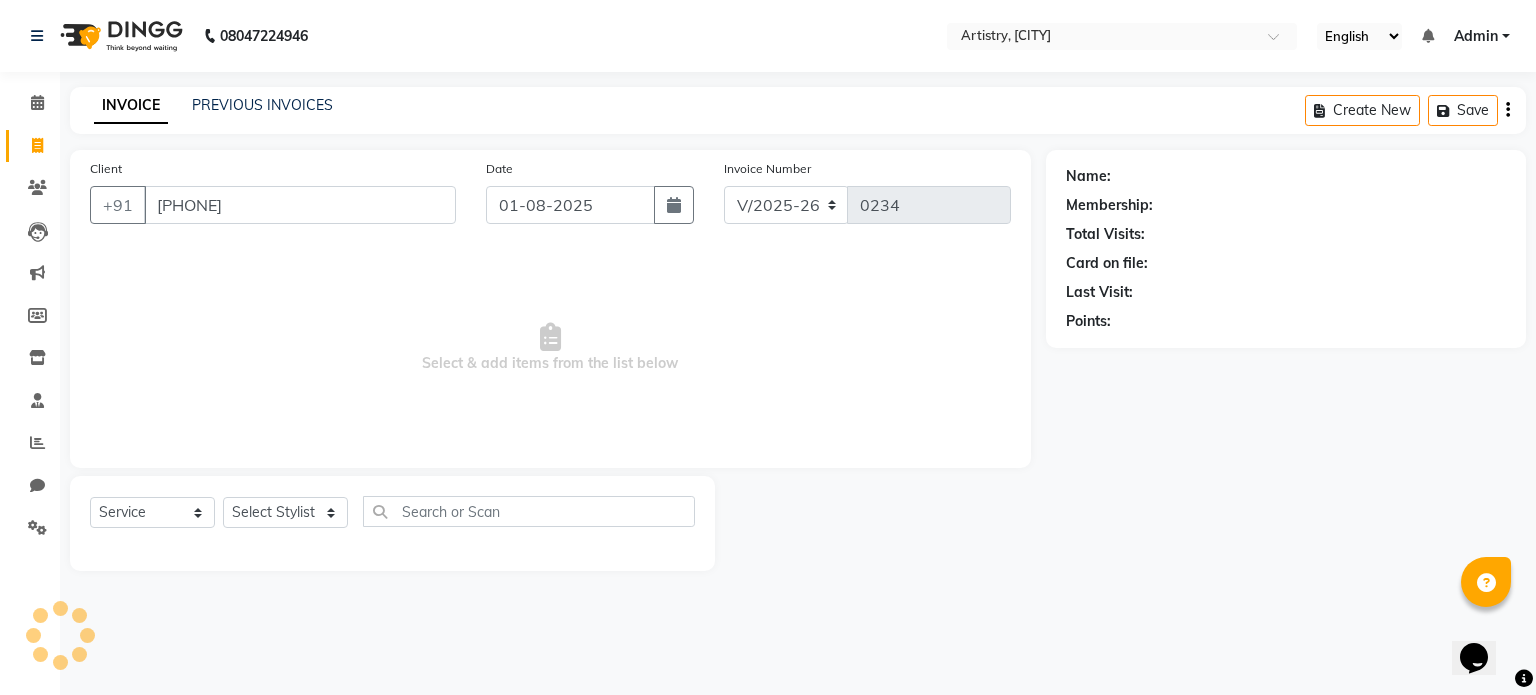 type on "[PHONE]" 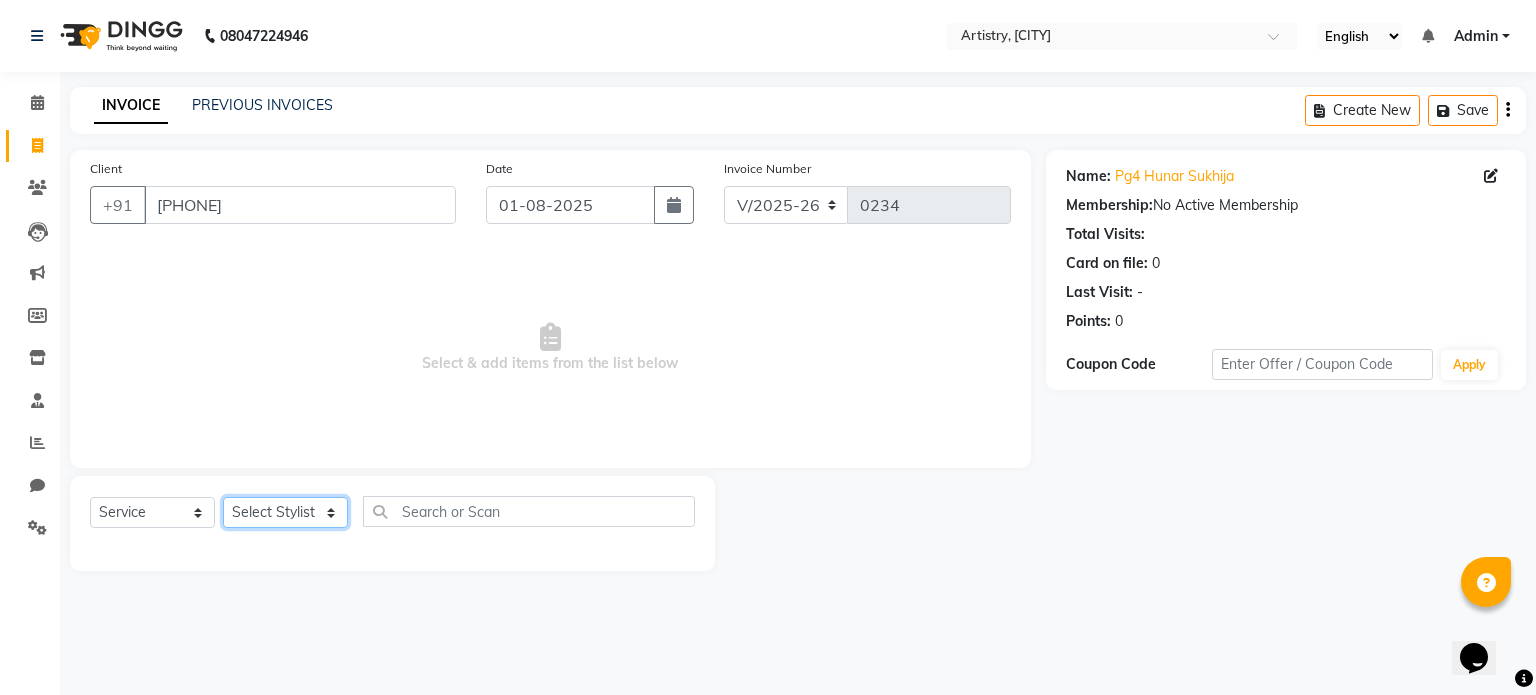 click on "Select Stylist Jeet Lakshmi Mannu Parneet Gandhi Rahul Sagar Sahil Sana" 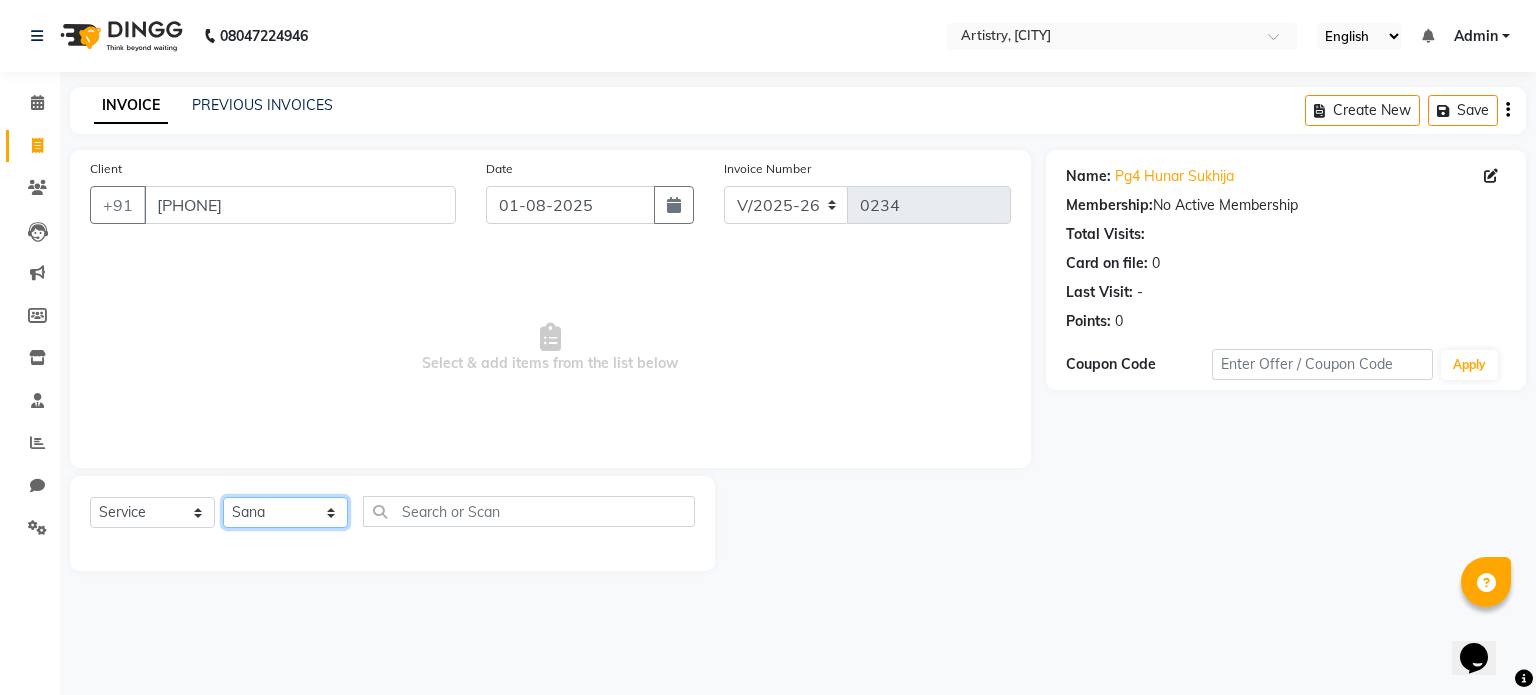 click on "Select Stylist Jeet Lakshmi Mannu Parneet Gandhi Rahul Sagar Sahil Sana" 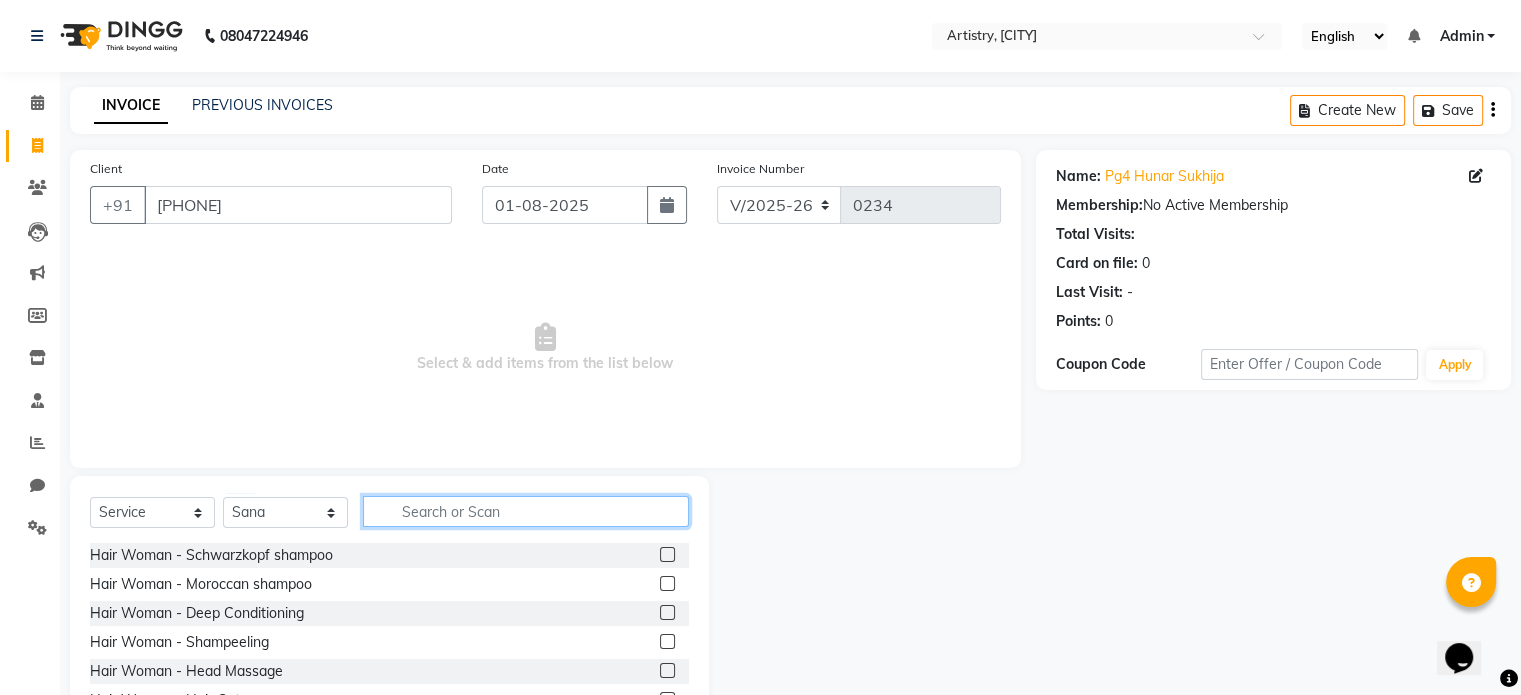 click 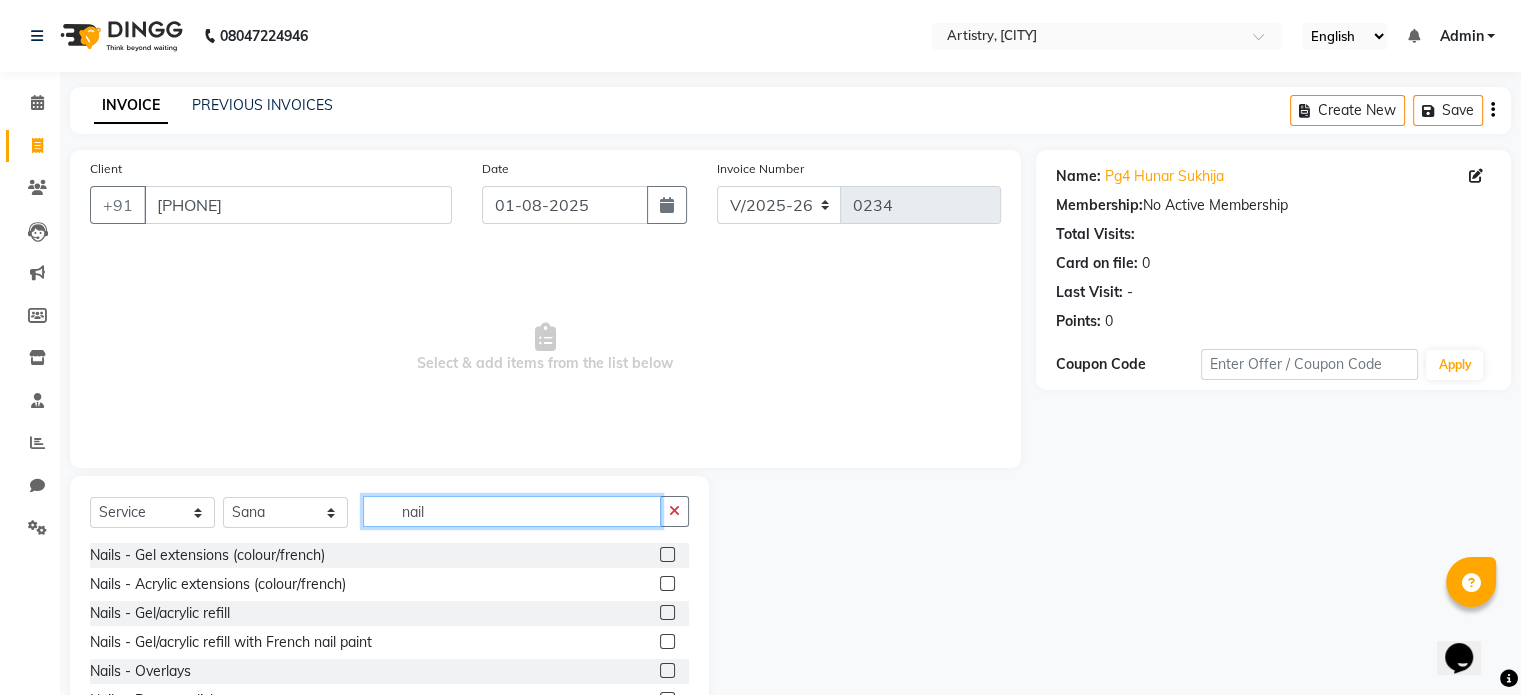 scroll, scrollTop: 205, scrollLeft: 0, axis: vertical 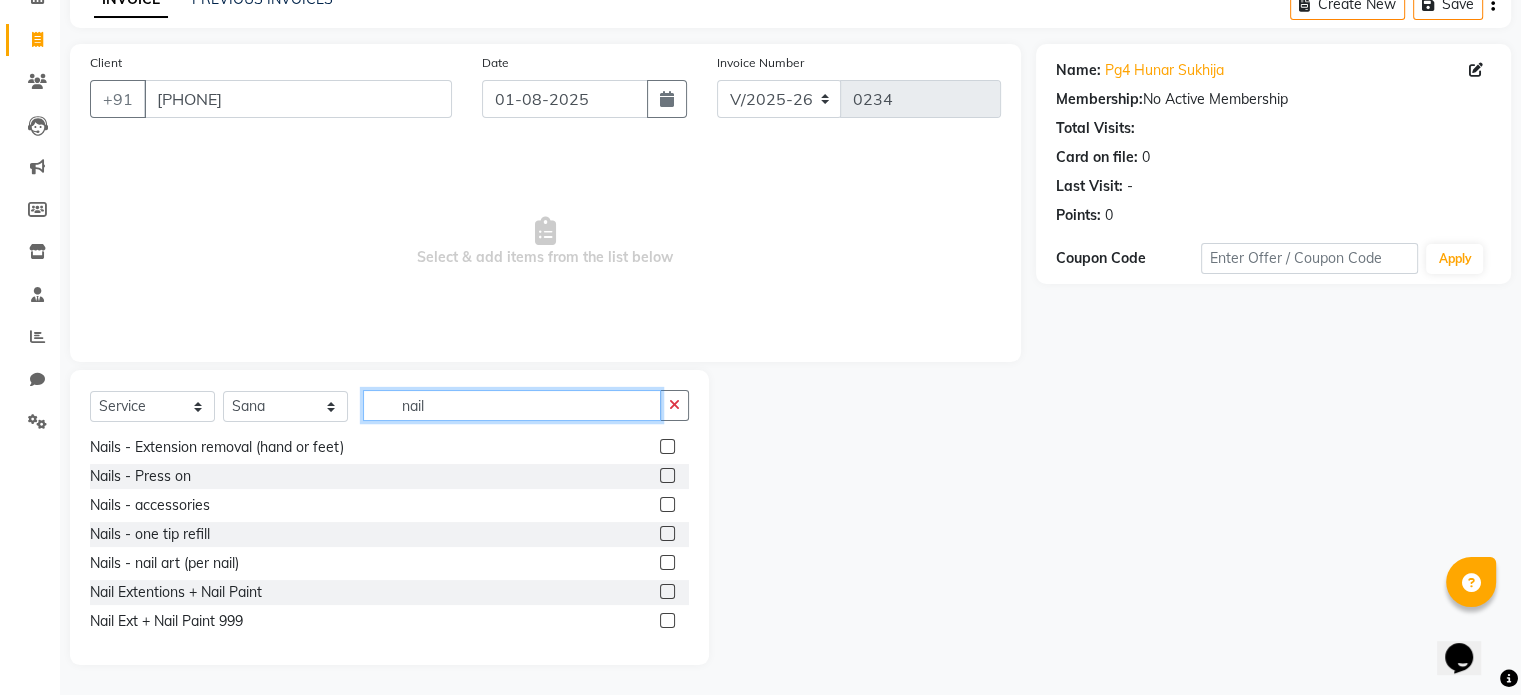 type on "nail" 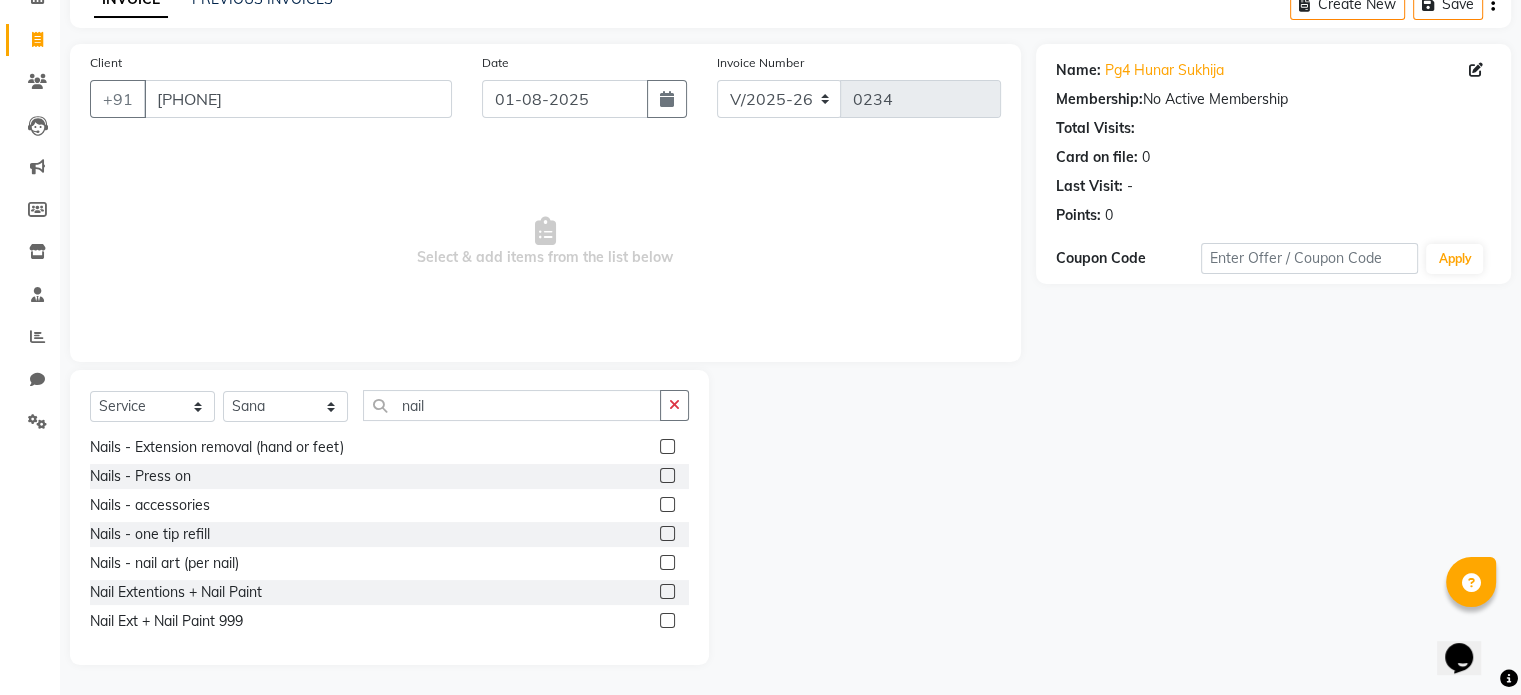 drag, startPoint x: 655, startPoint y: 620, endPoint x: 542, endPoint y: 640, distance: 114.75626 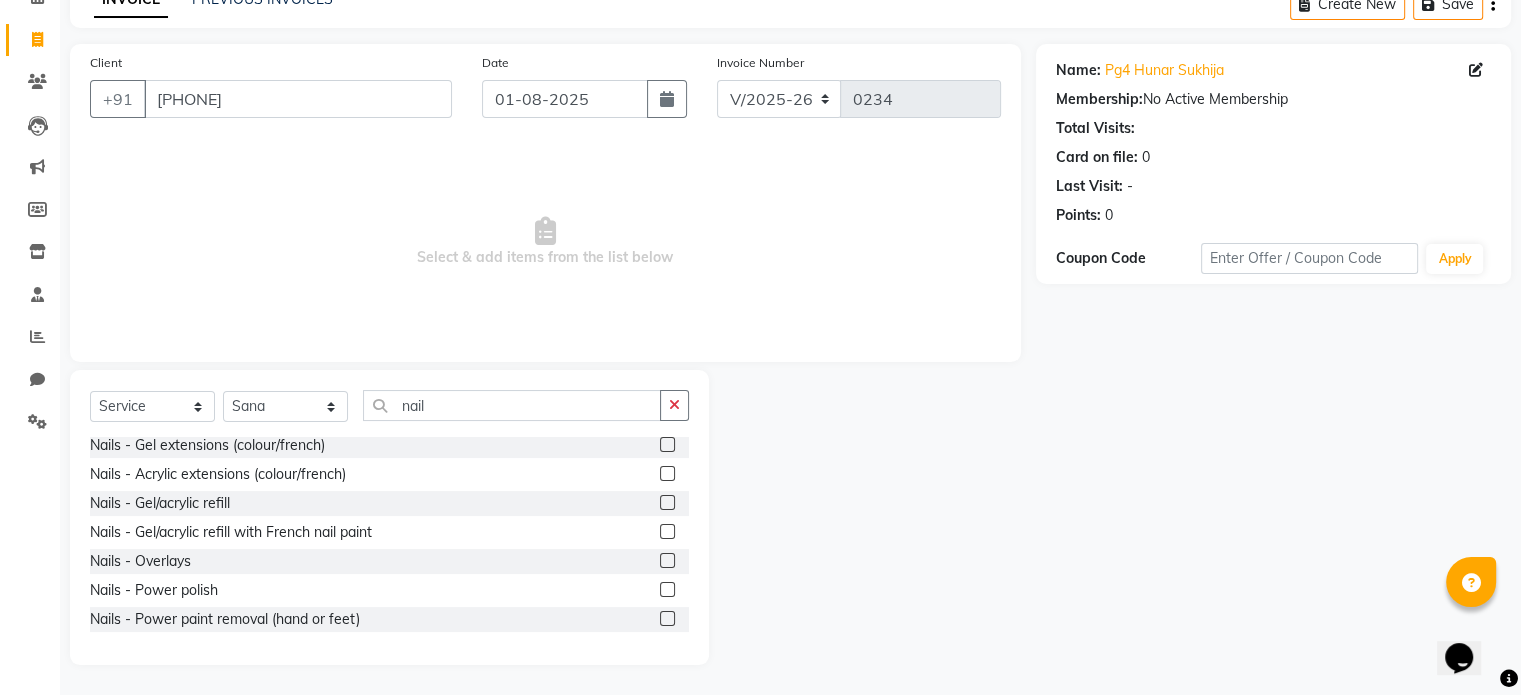 scroll, scrollTop: 0, scrollLeft: 0, axis: both 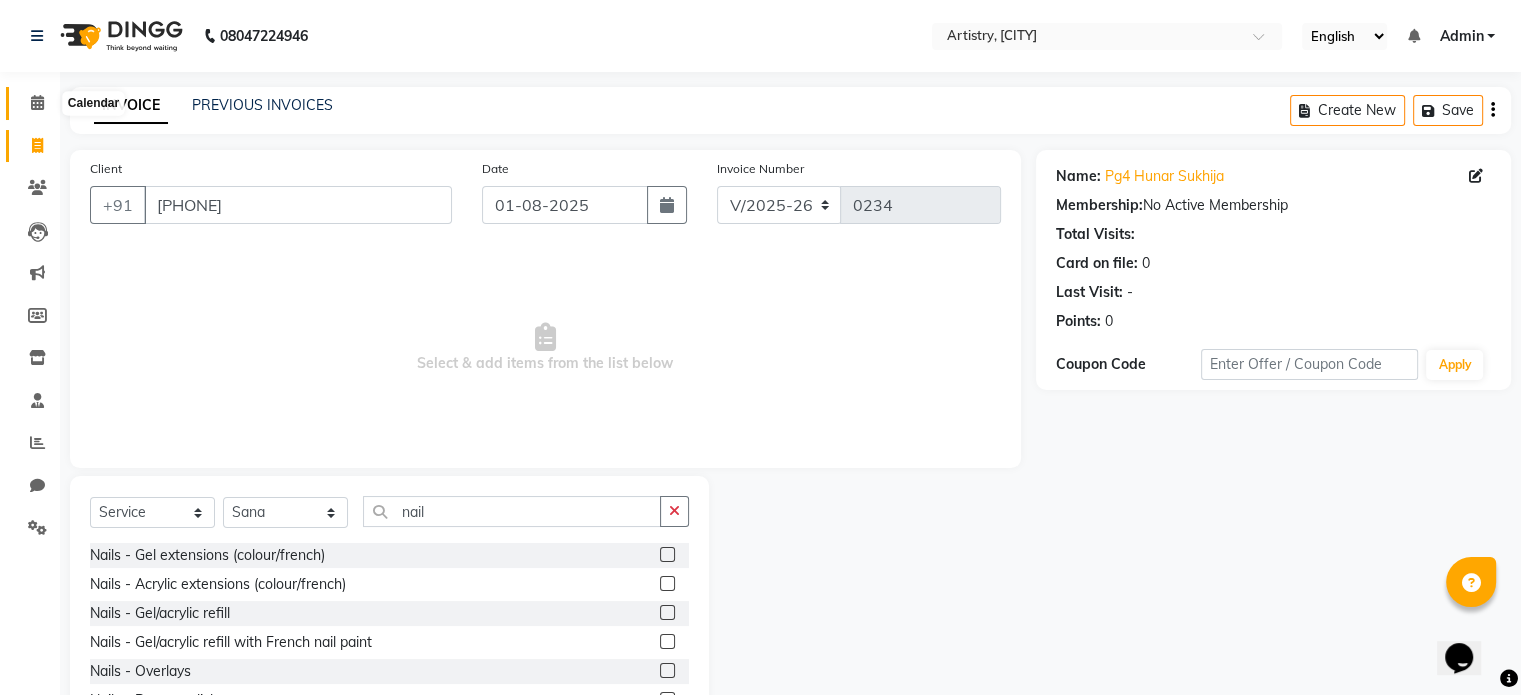 click 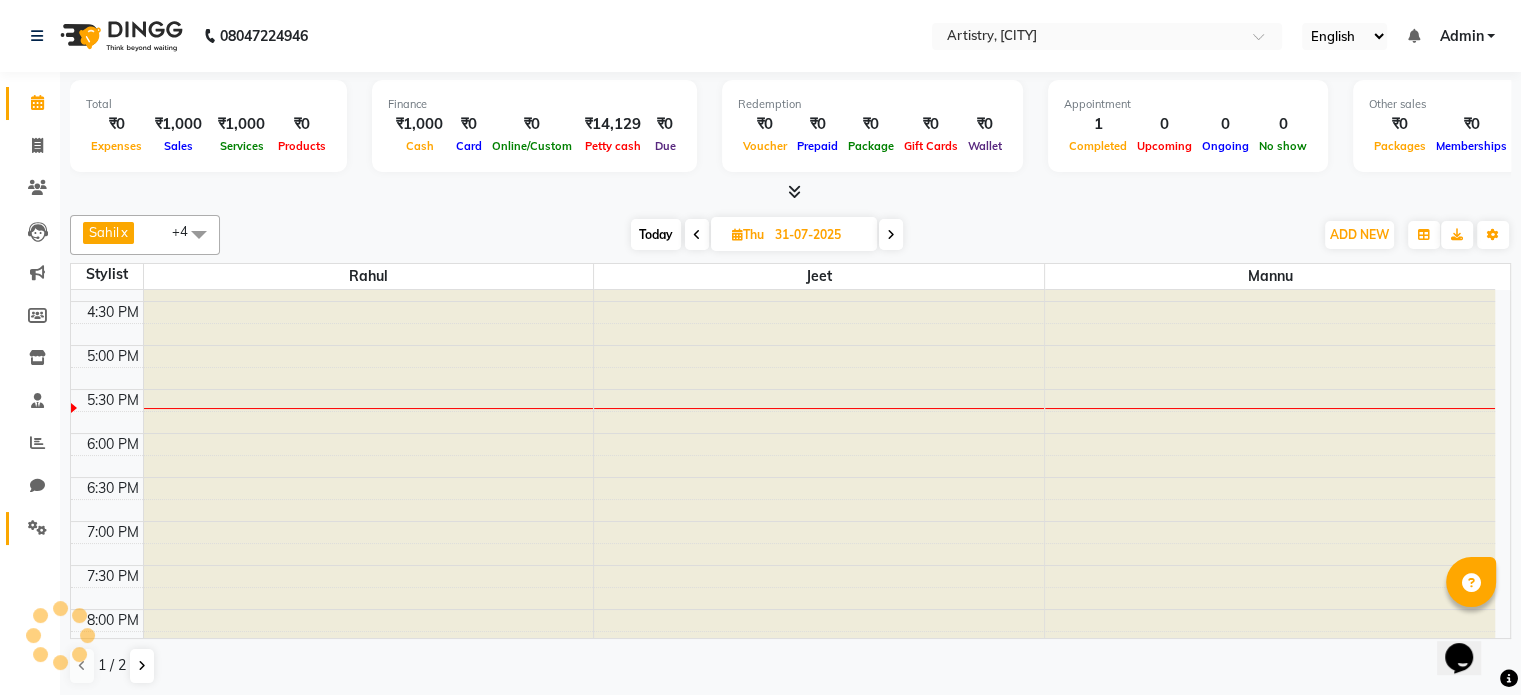 scroll, scrollTop: 0, scrollLeft: 0, axis: both 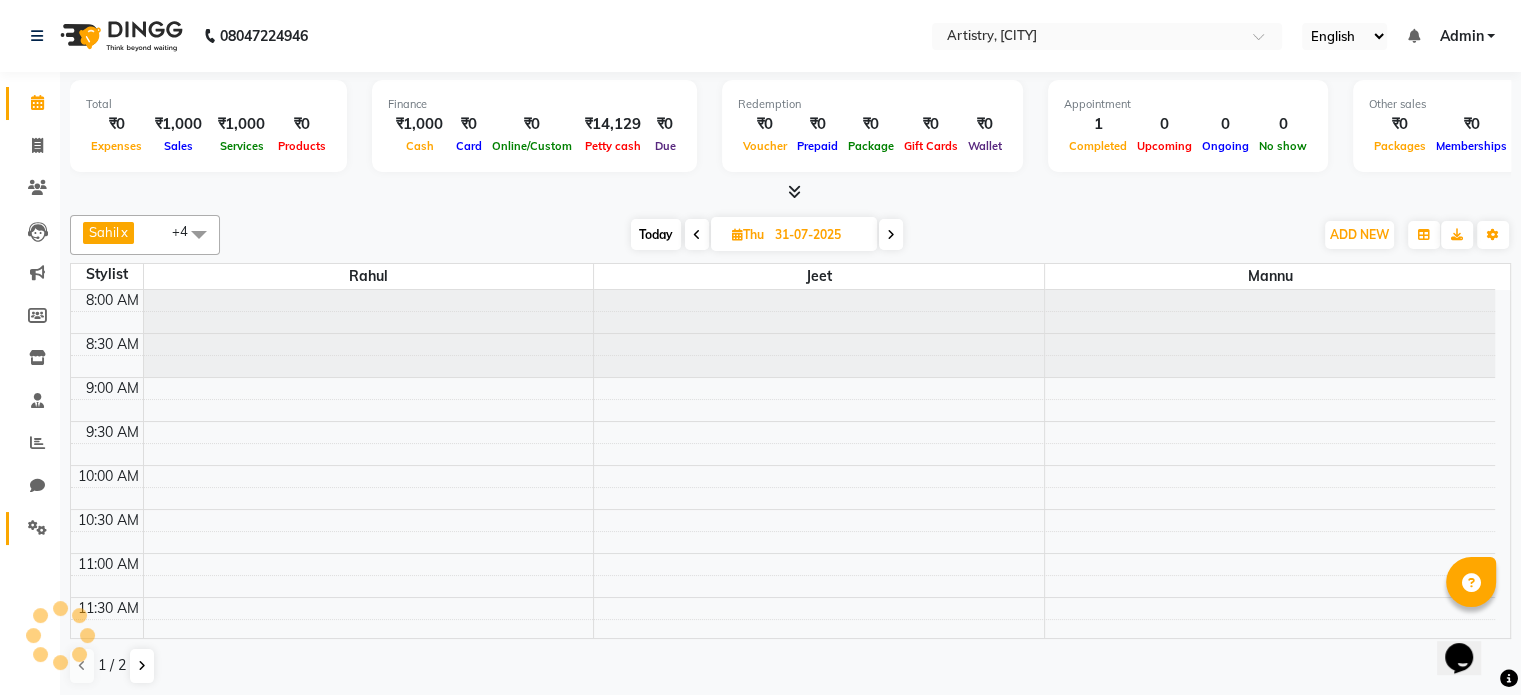 click on "Settings" 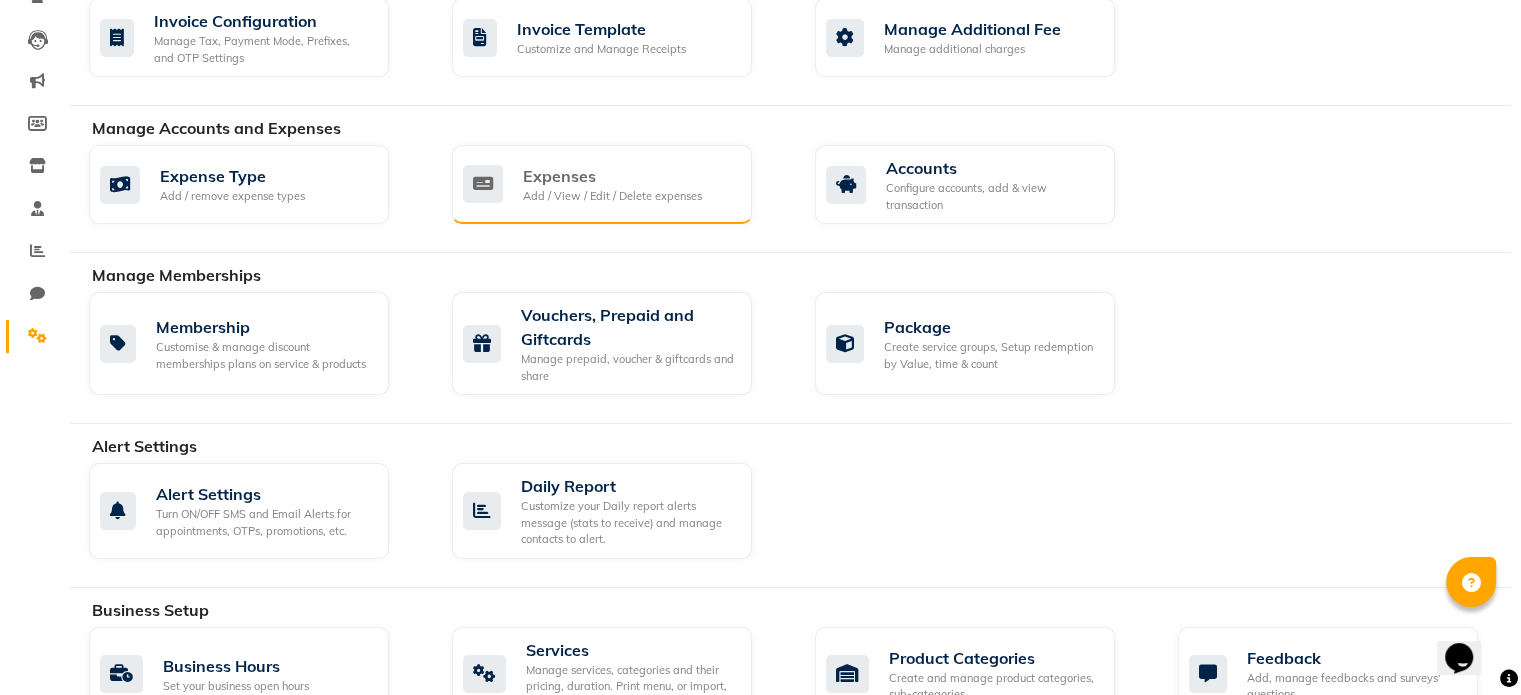scroll, scrollTop: 204, scrollLeft: 0, axis: vertical 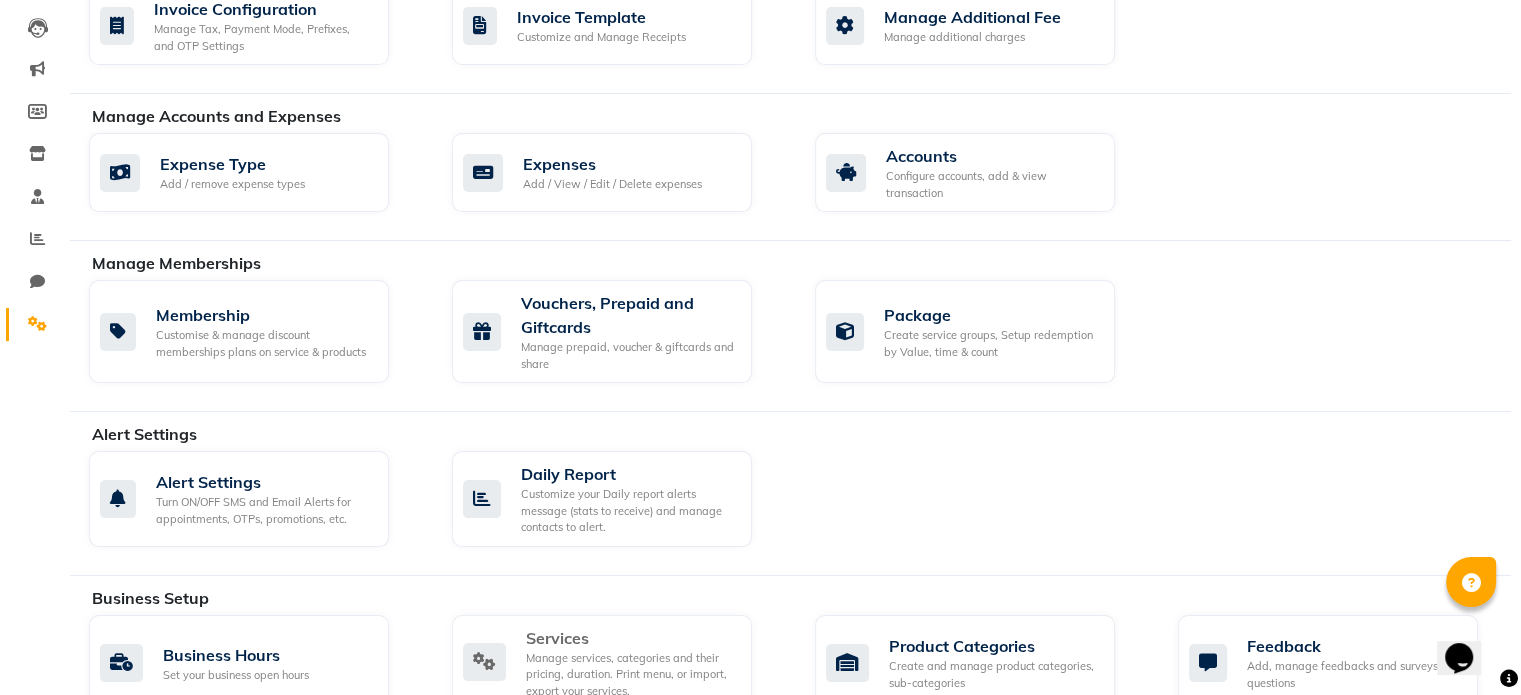 click on "Services  Manage services, categories and their pricing, duration. Print menu, or import, export your services." 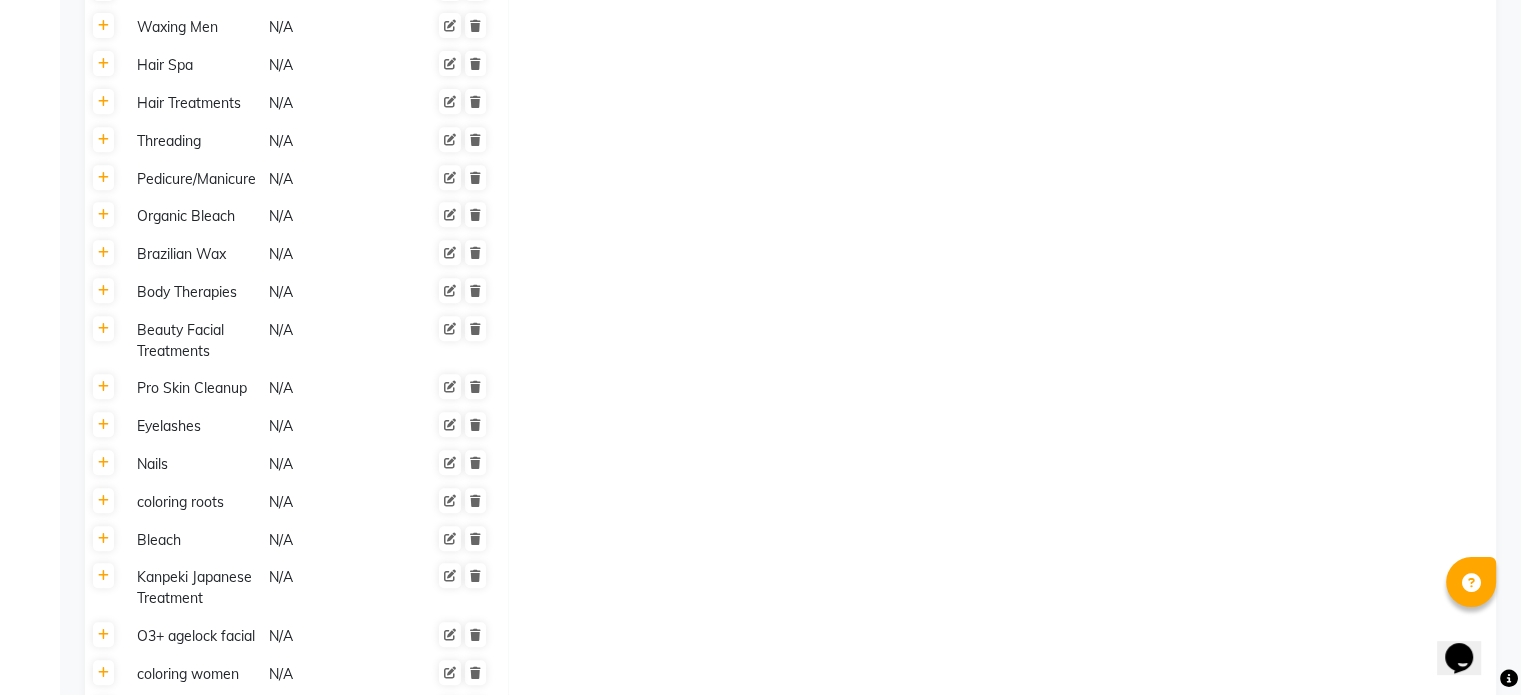 scroll, scrollTop: 863, scrollLeft: 0, axis: vertical 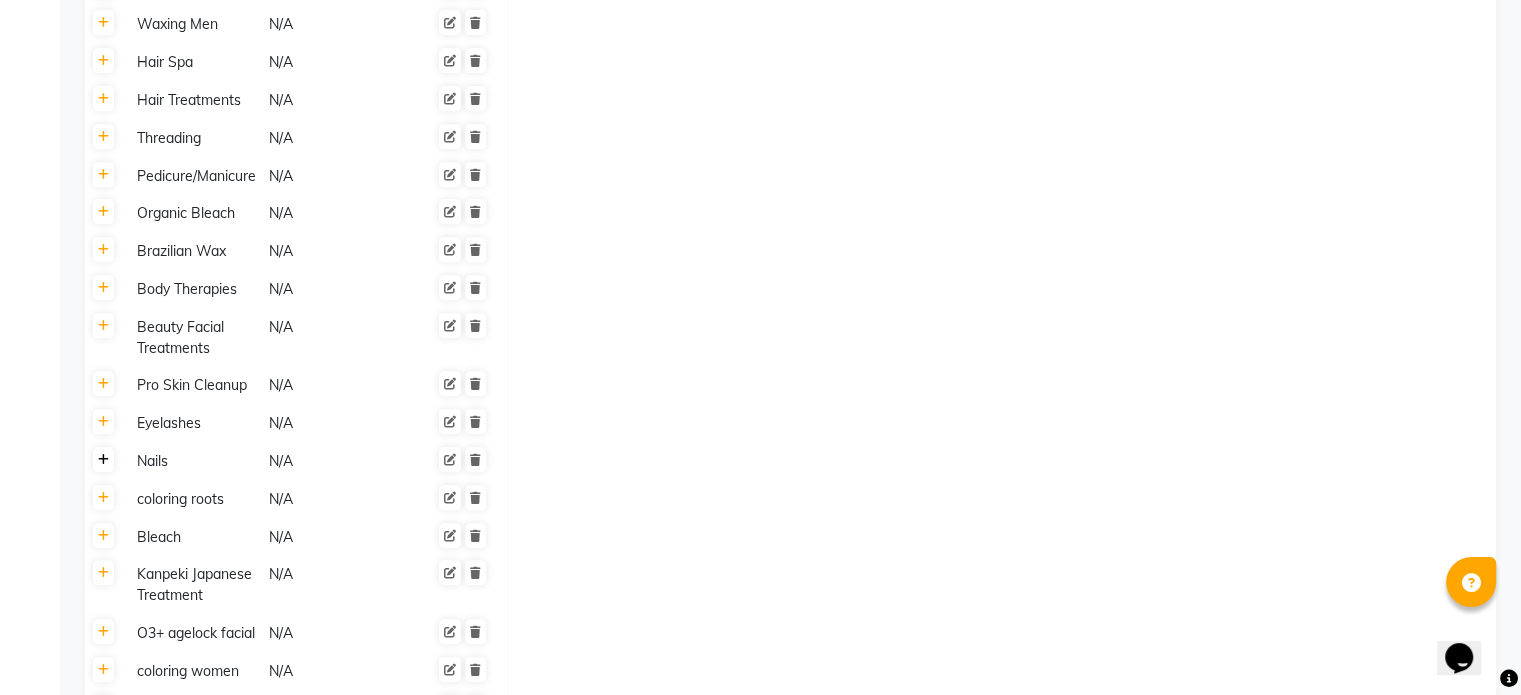 click 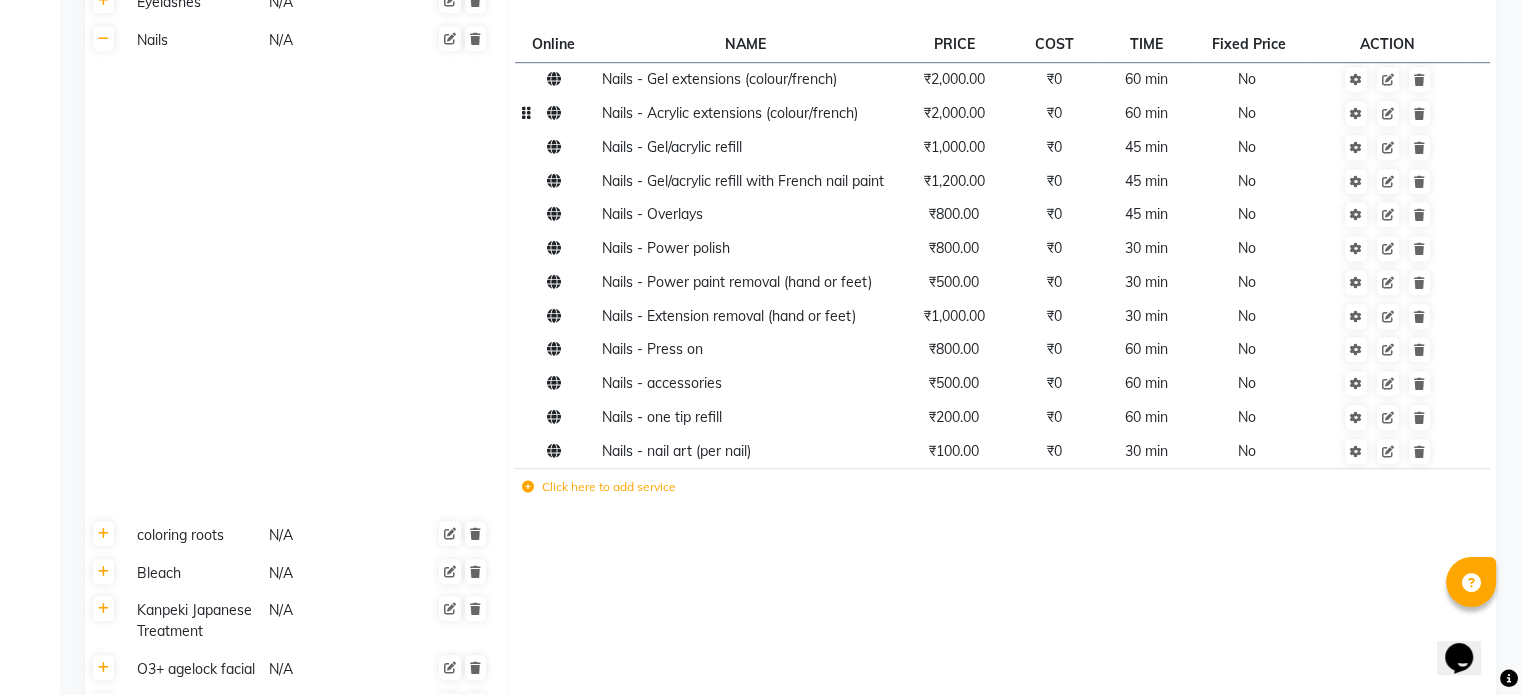 scroll, scrollTop: 1314, scrollLeft: 0, axis: vertical 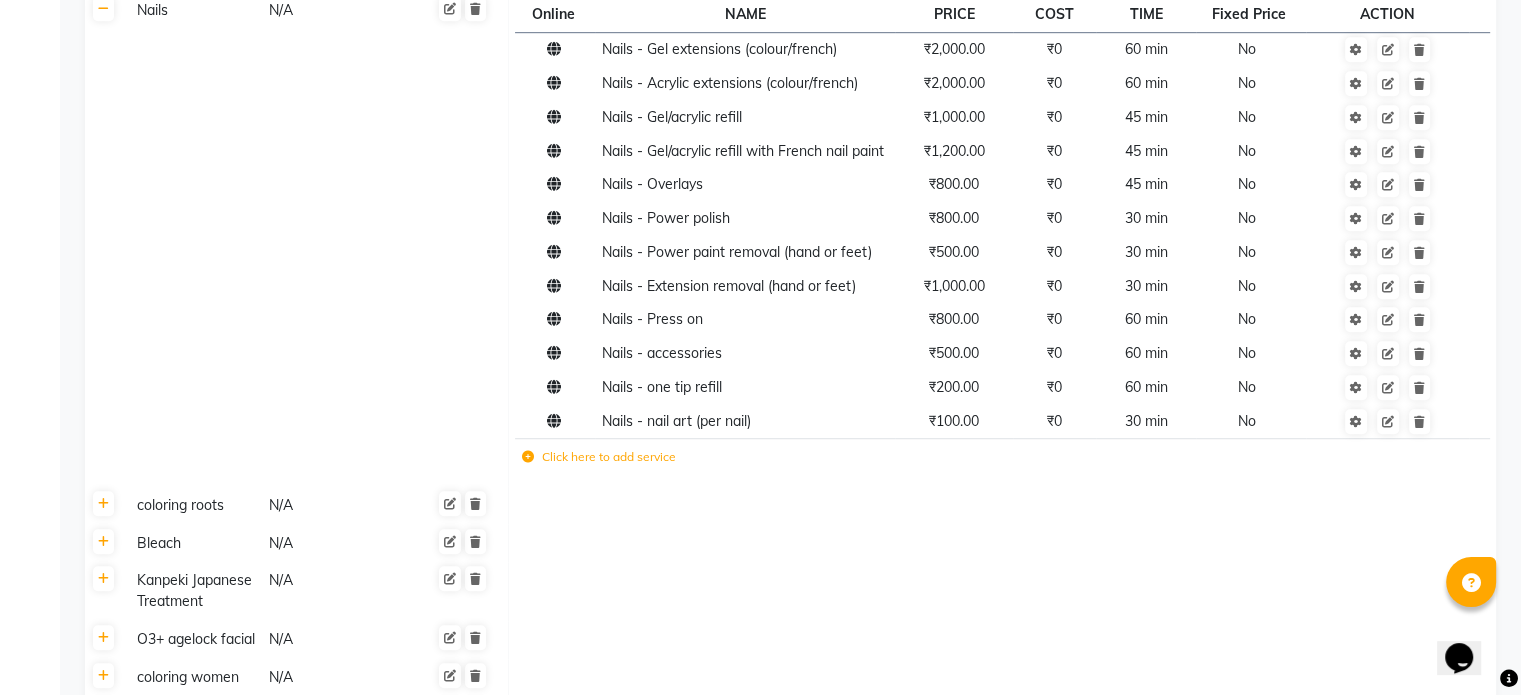 click on "Click here to add service" 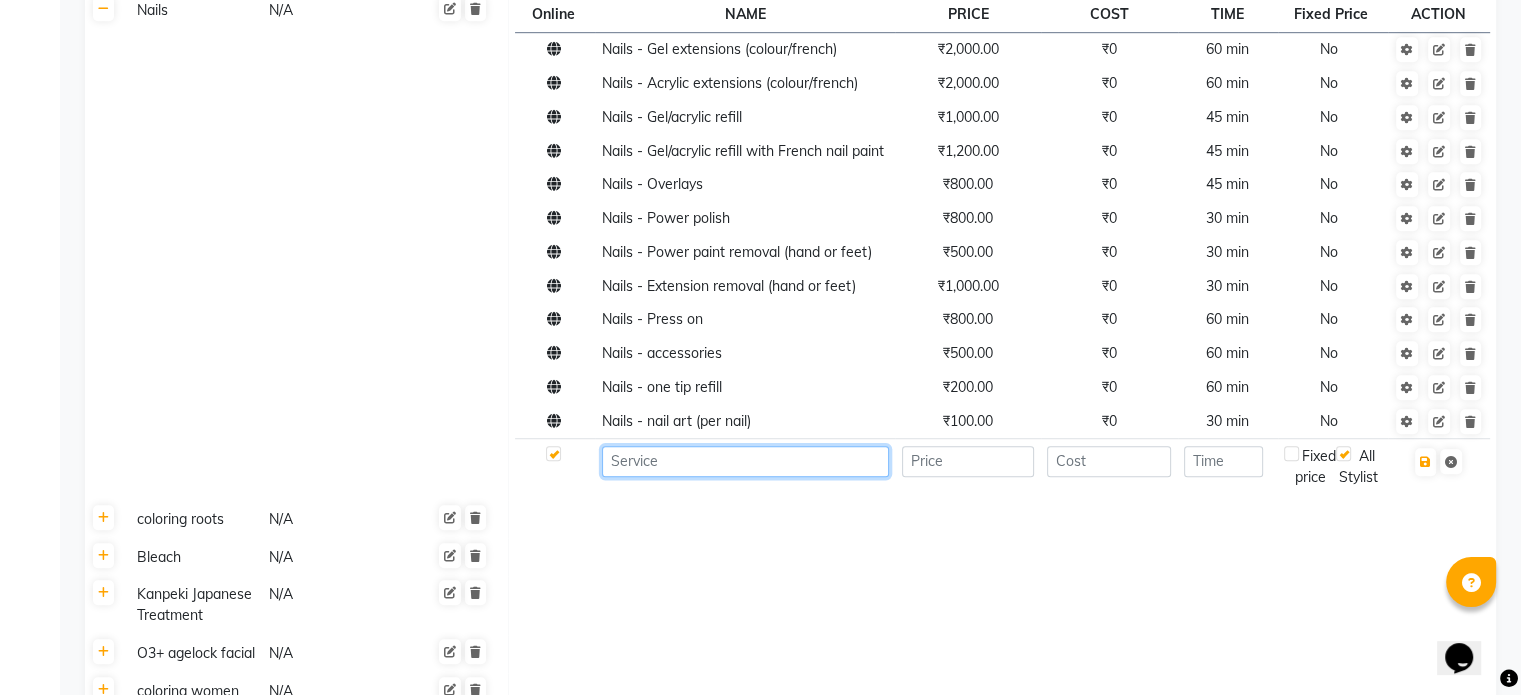 click 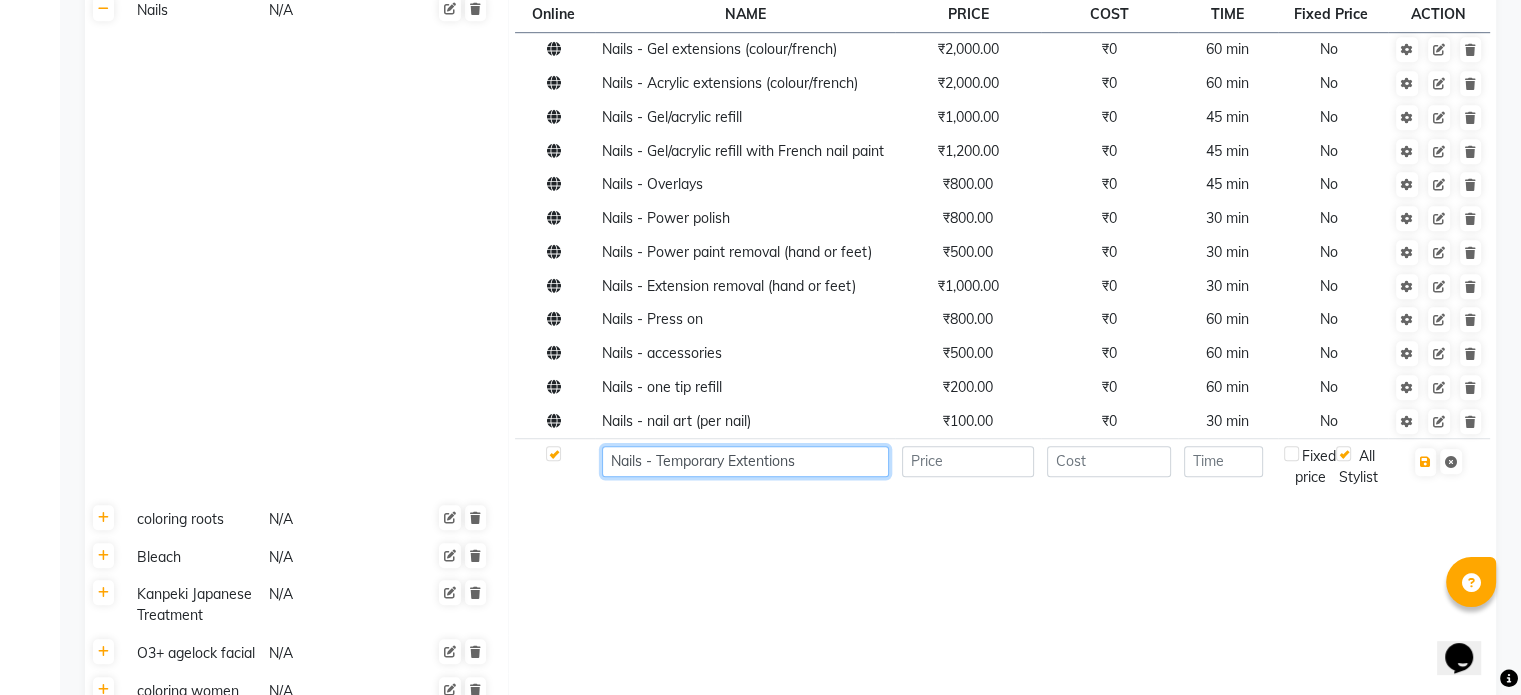 type on "Nails - Temporary Extentions" 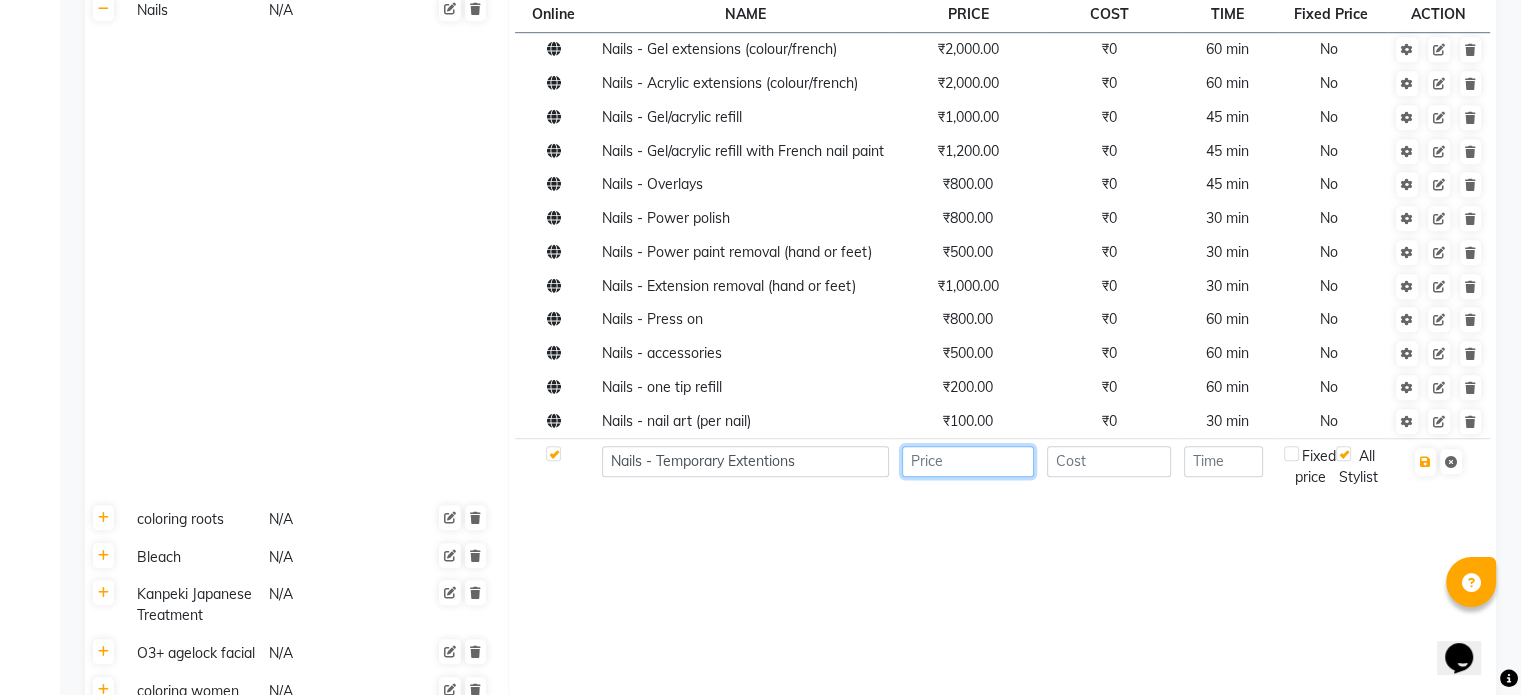 click 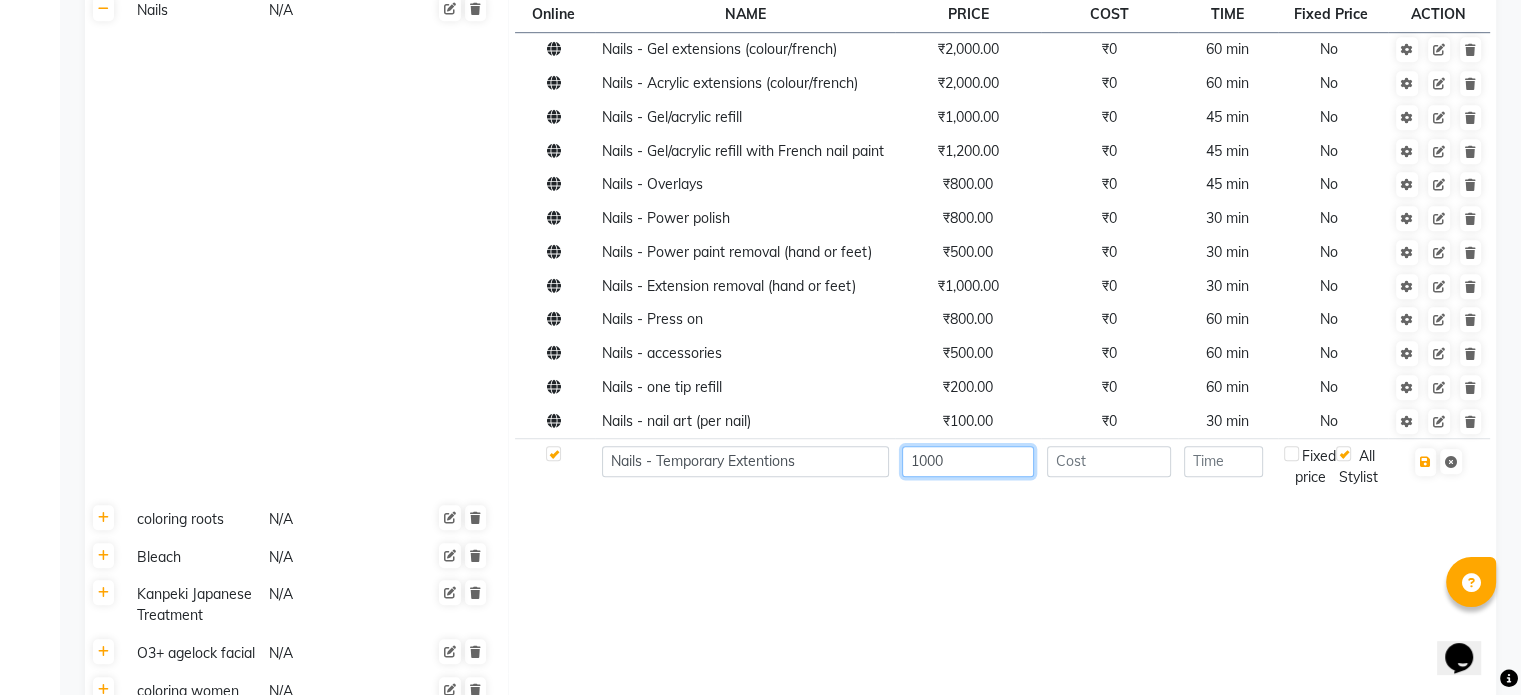 type on "1000" 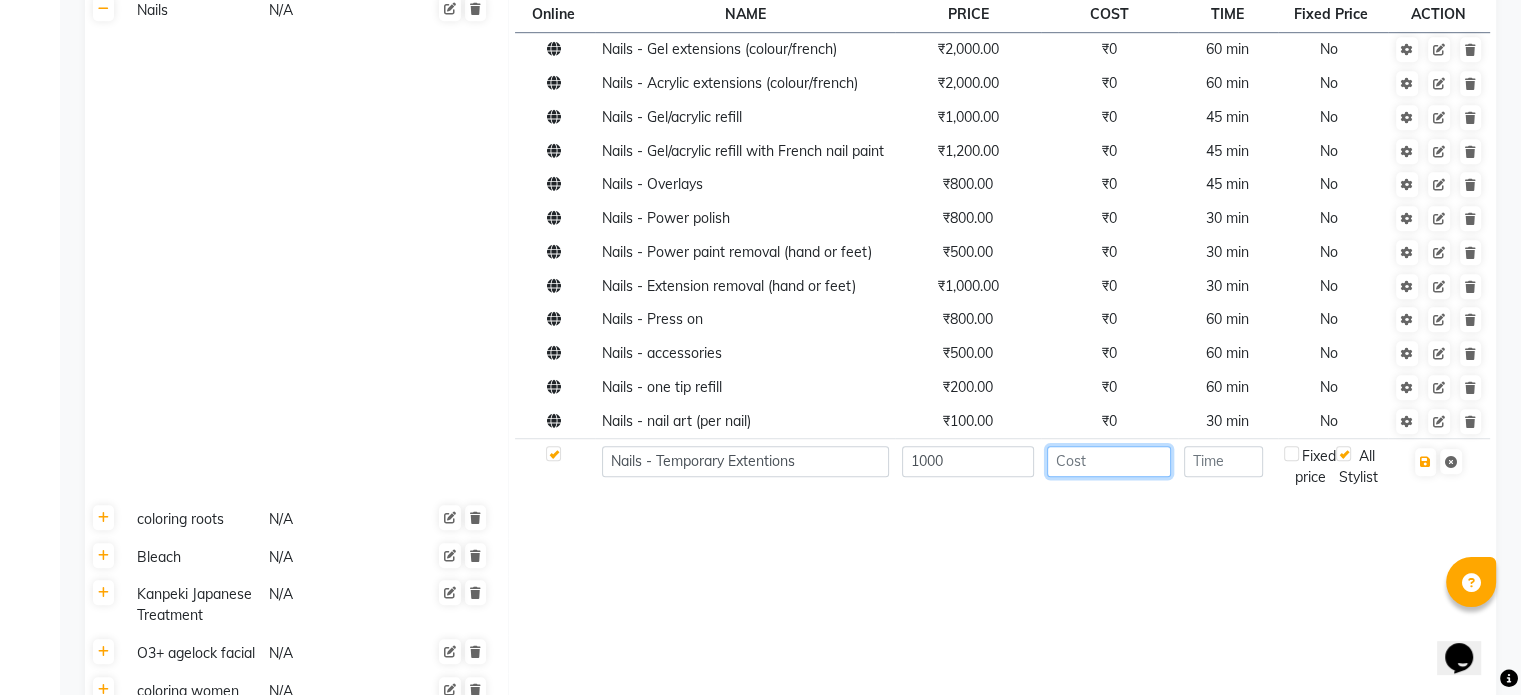 click 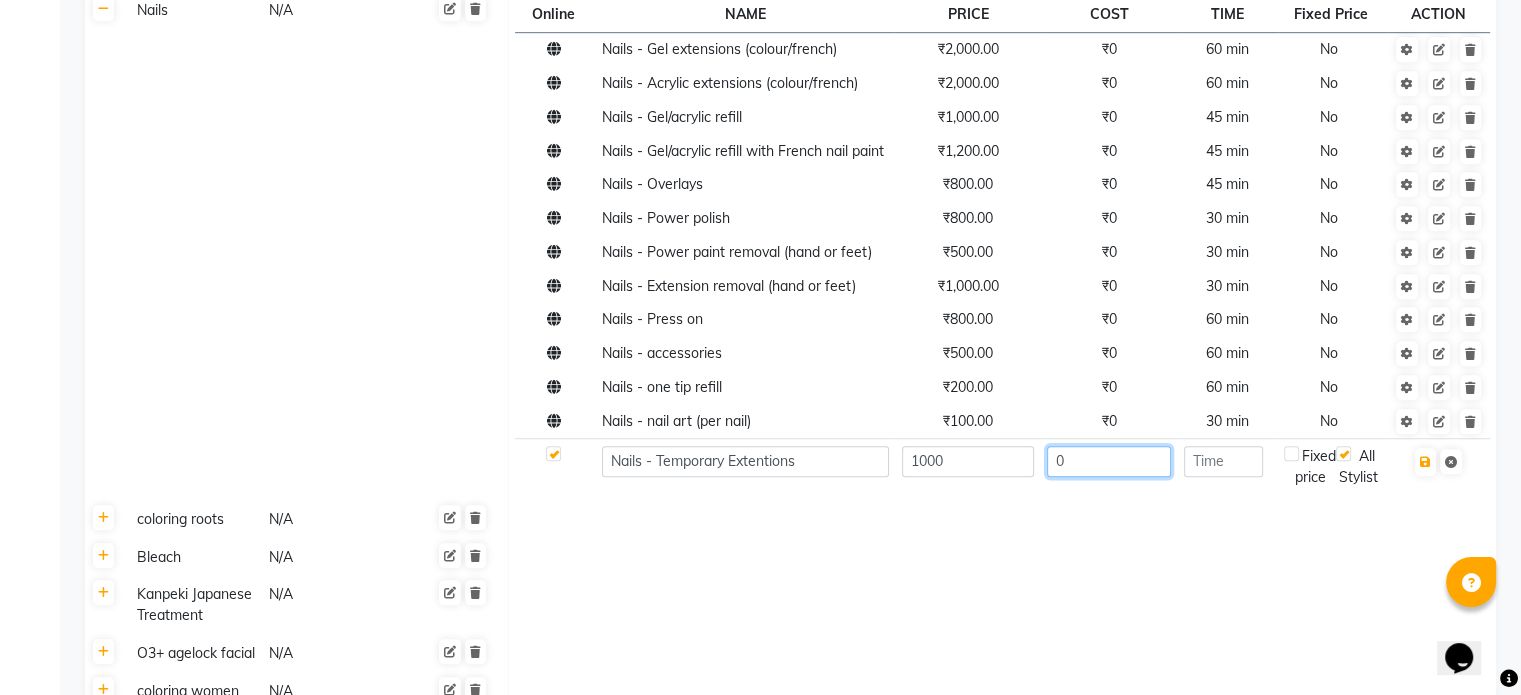 type on "0" 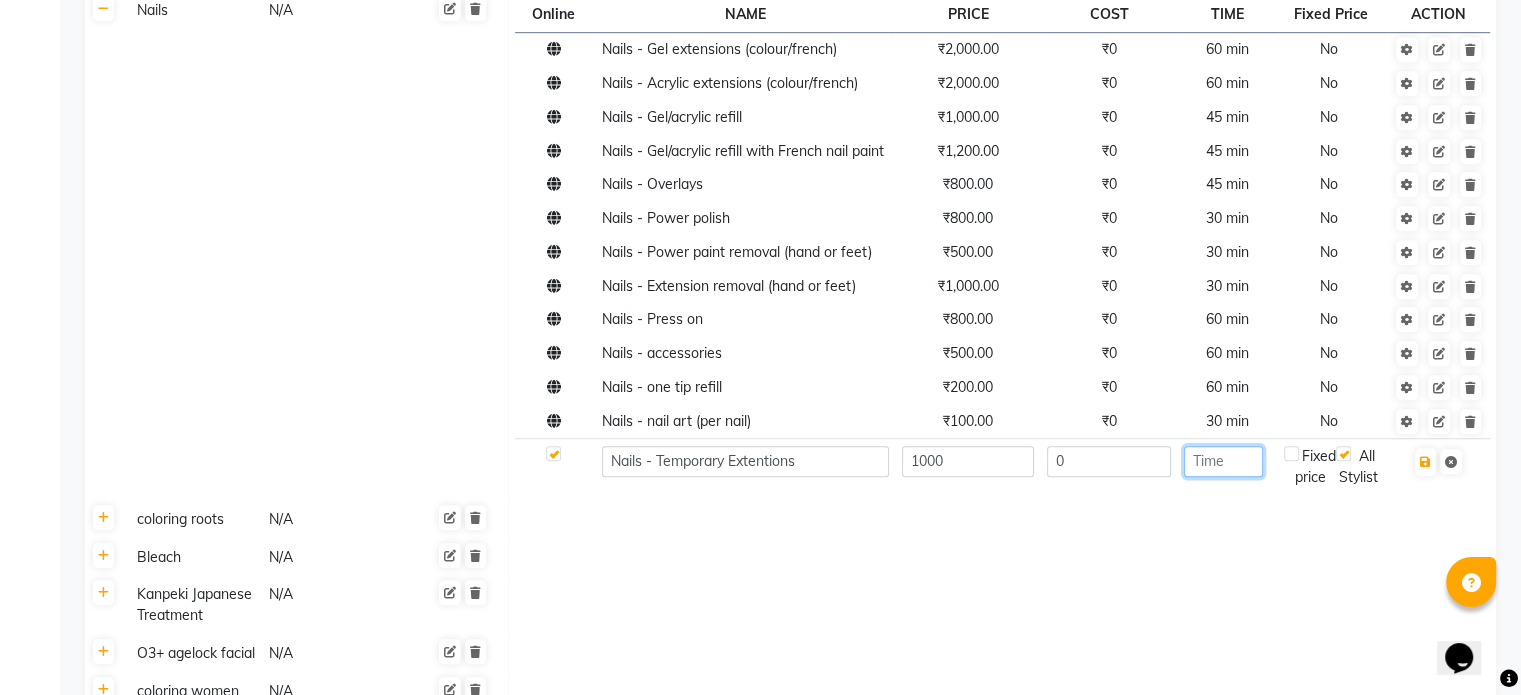 click 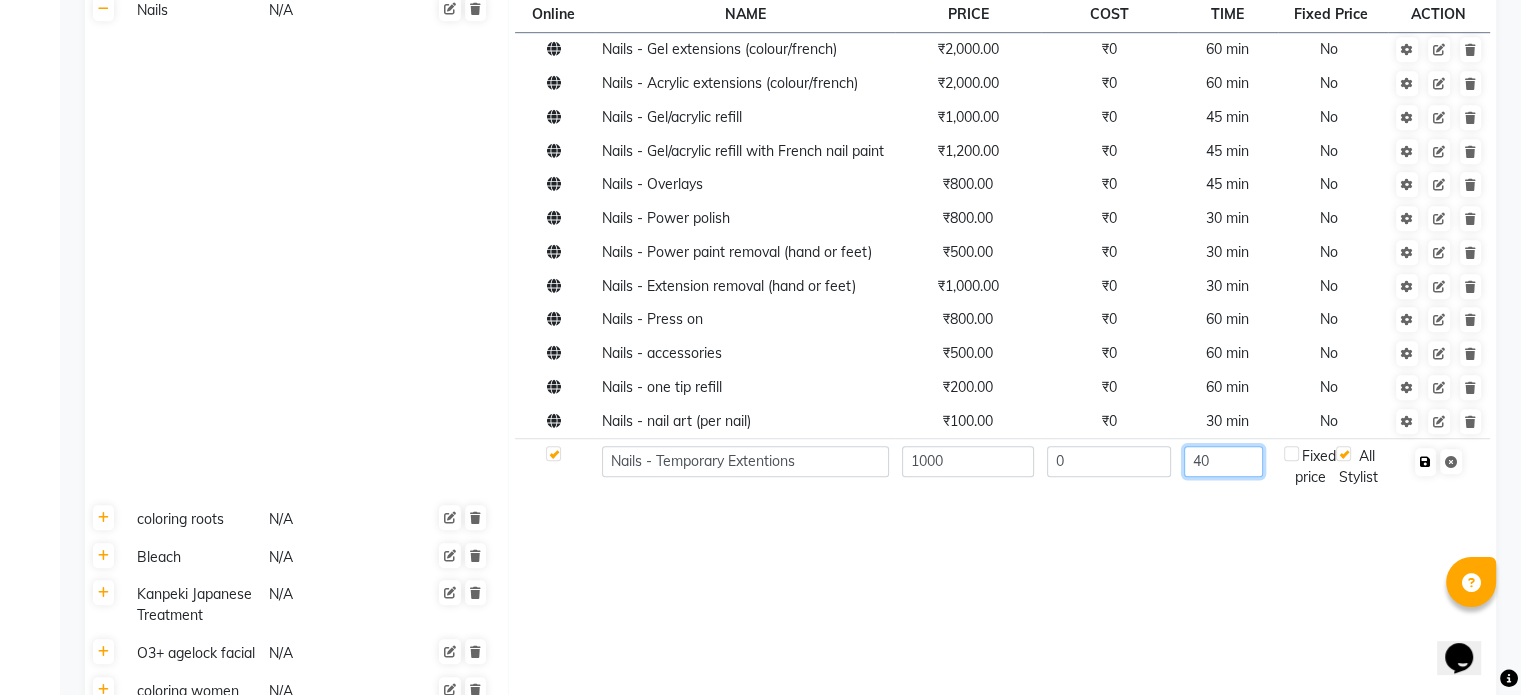type on "40" 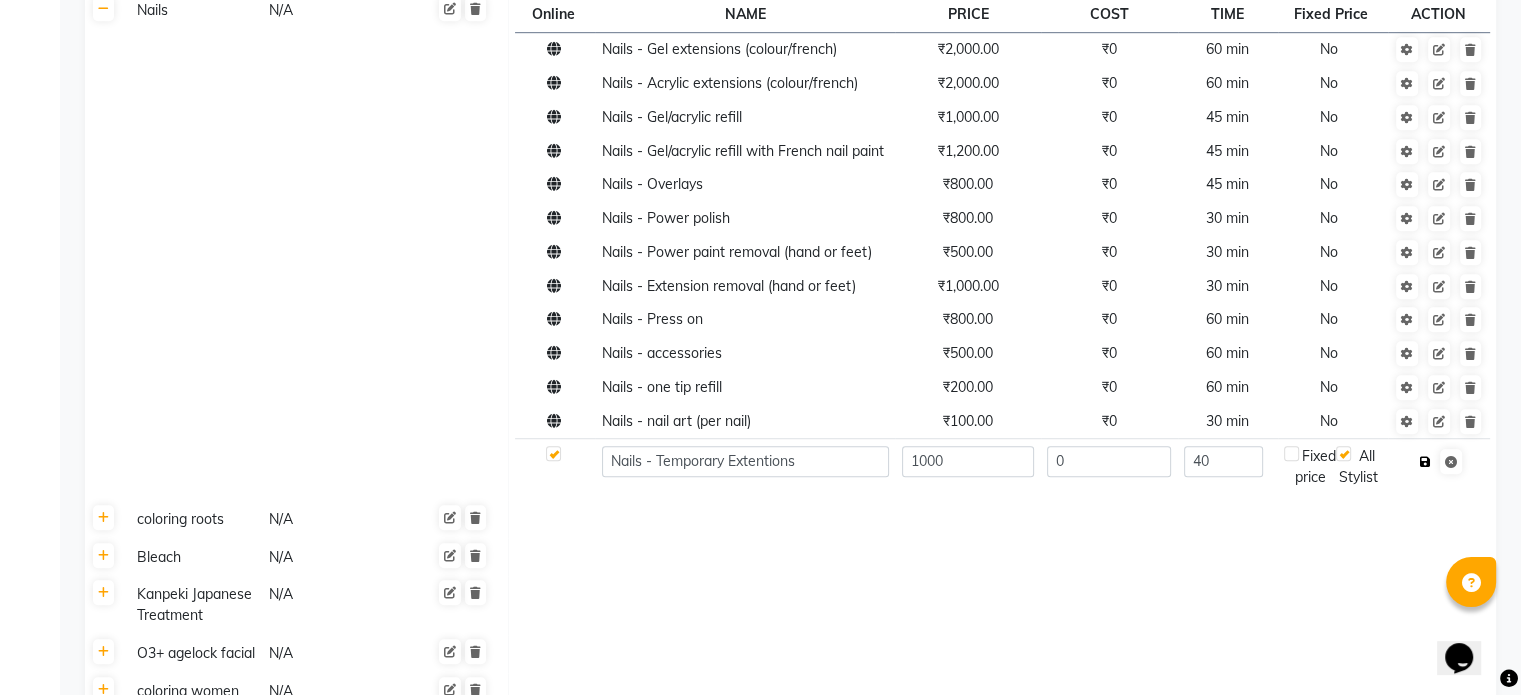 click at bounding box center [1425, 462] 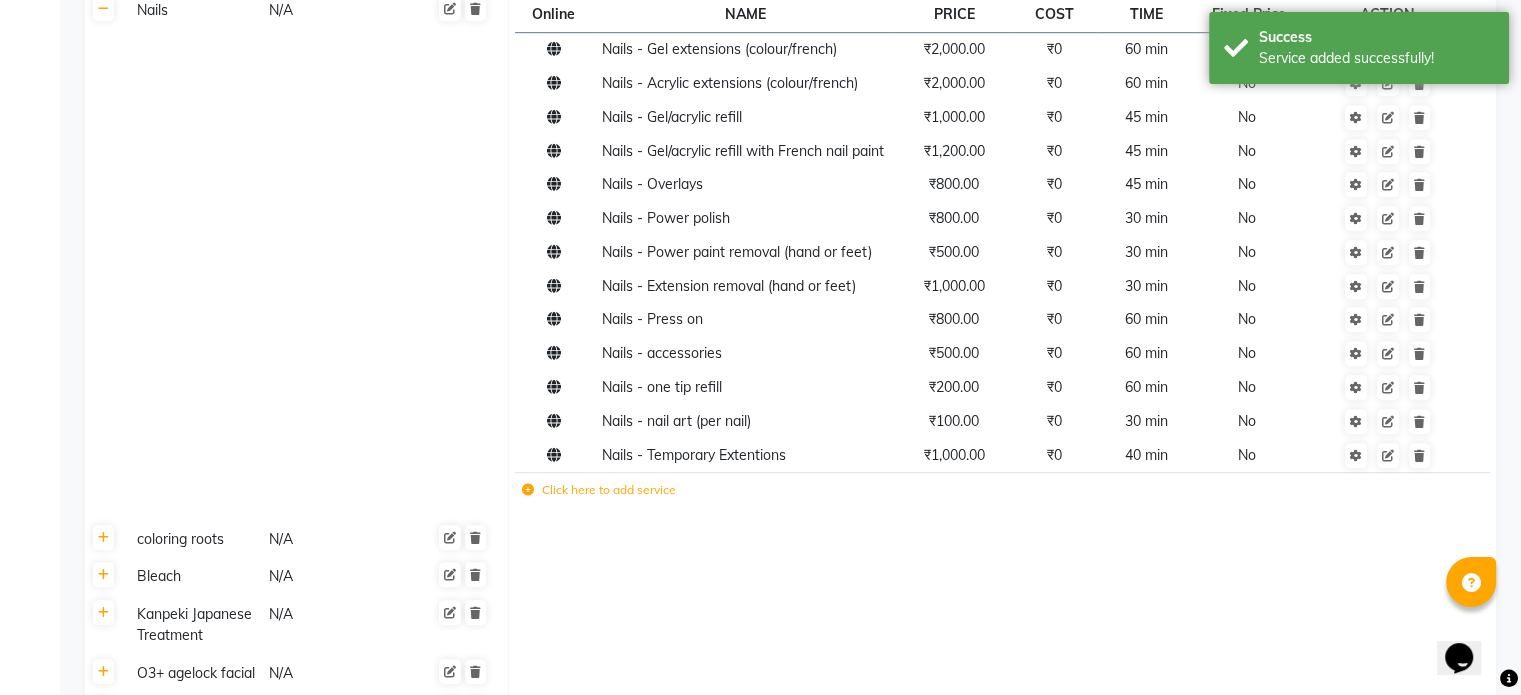 scroll, scrollTop: 1698, scrollLeft: 0, axis: vertical 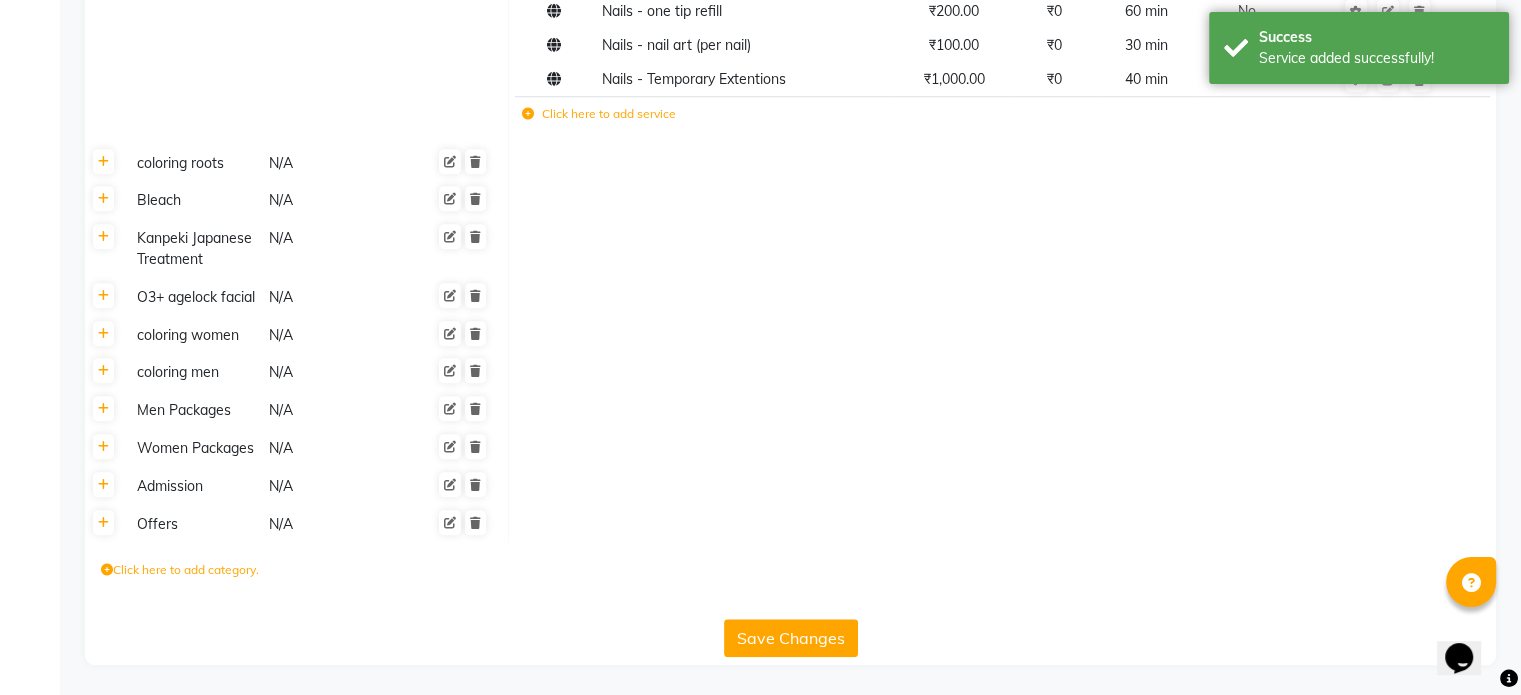 click on "Save Changes" 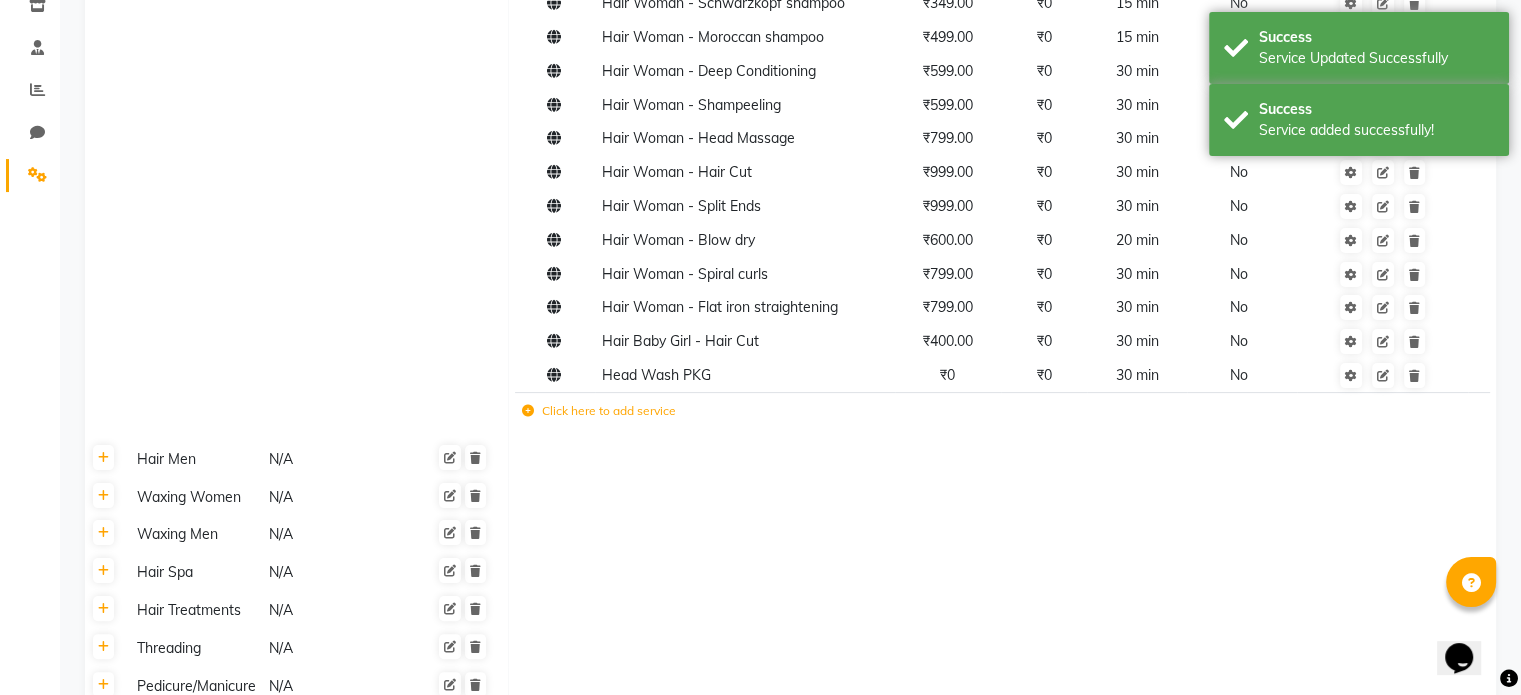 scroll, scrollTop: 0, scrollLeft: 0, axis: both 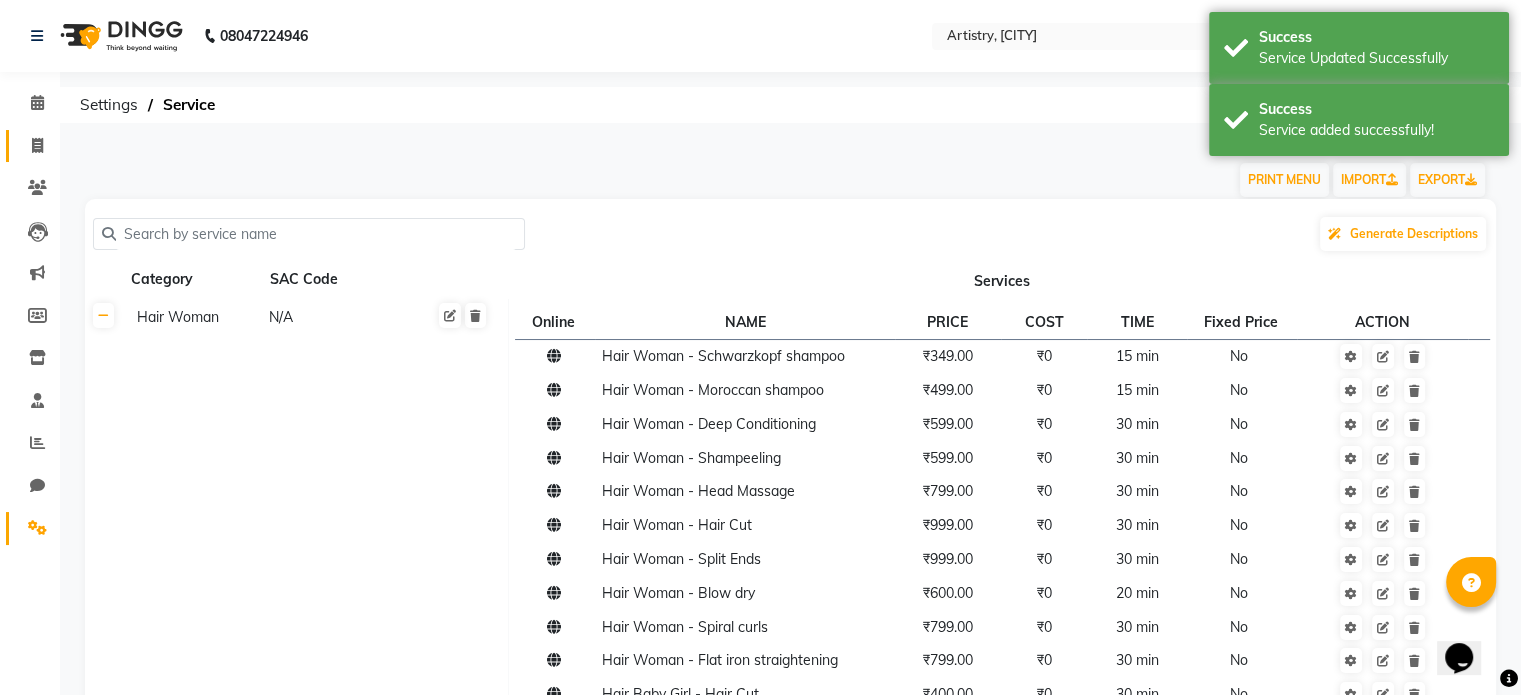 click on "Invoice" 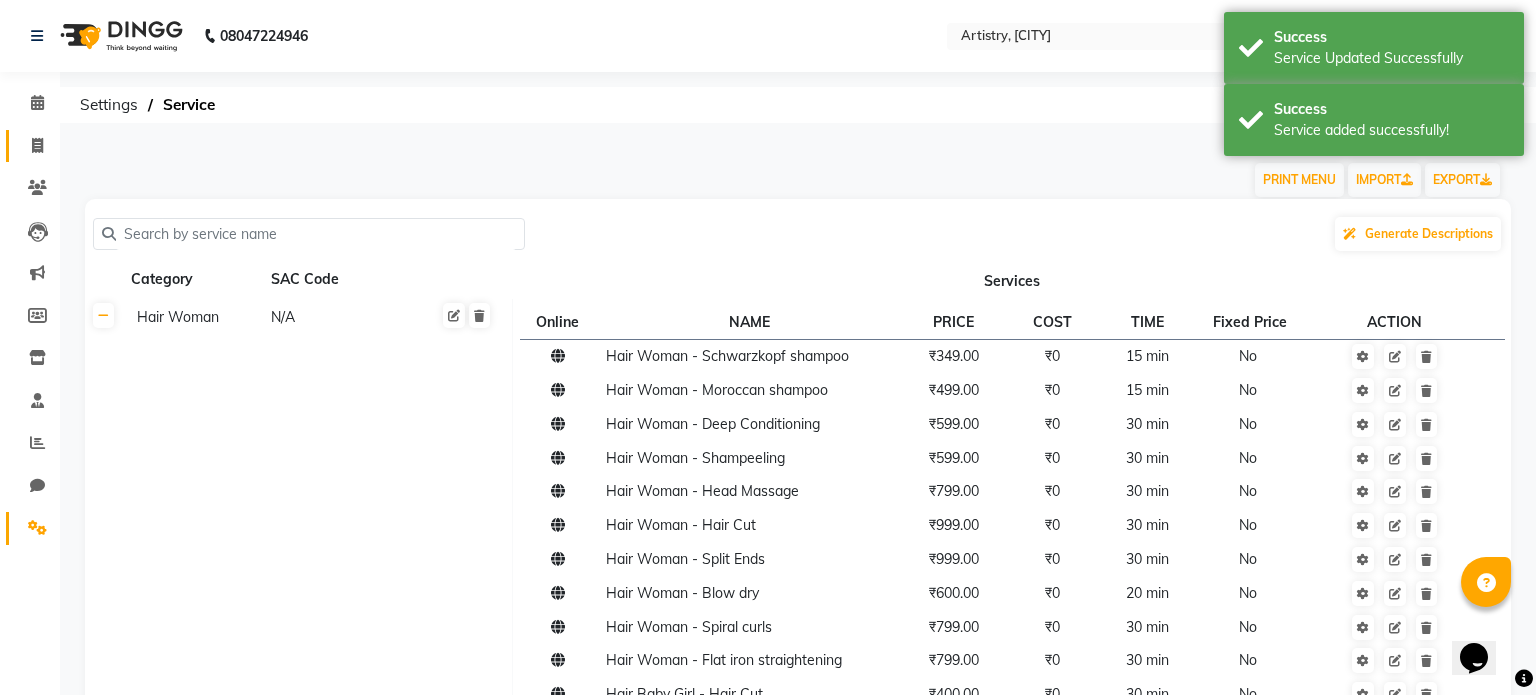 select on "8322" 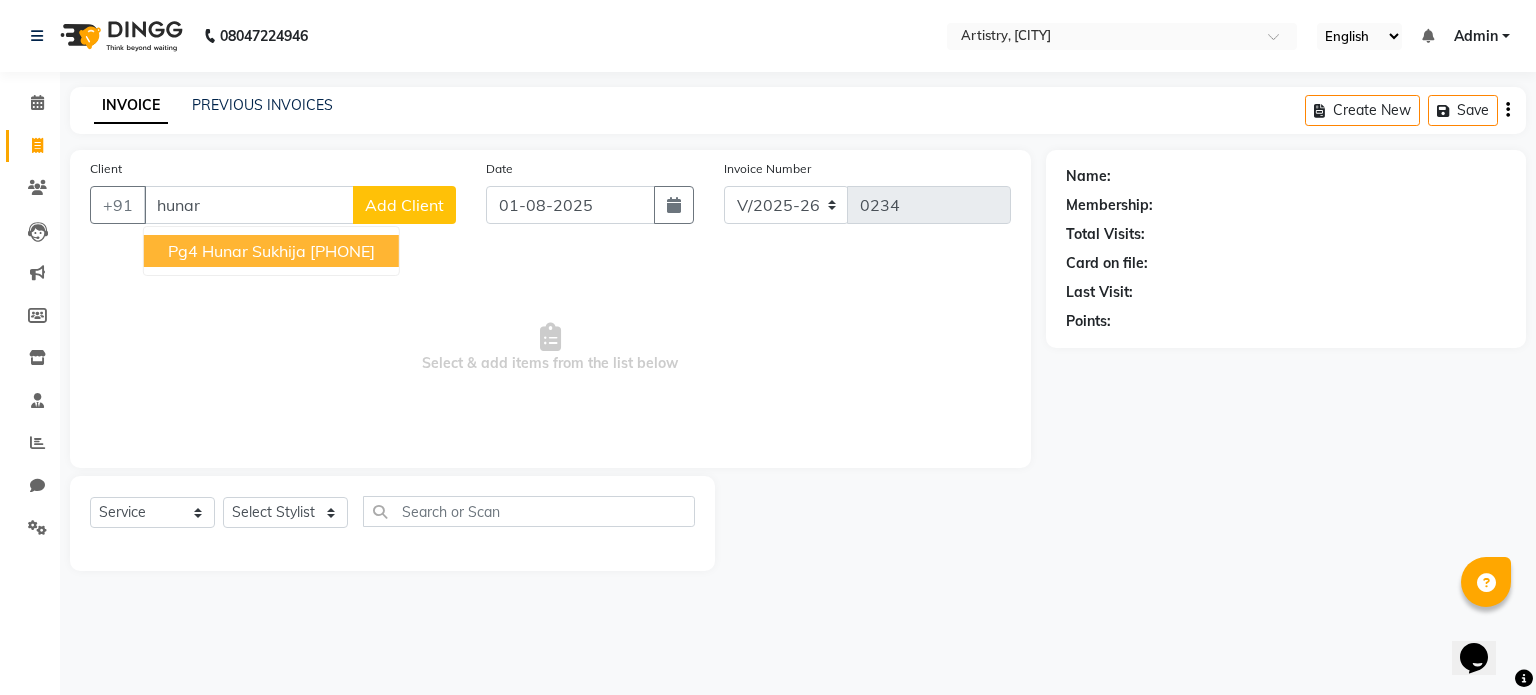 click on "Pg4 Hunar Sukhija  8427091170" at bounding box center (271, 251) 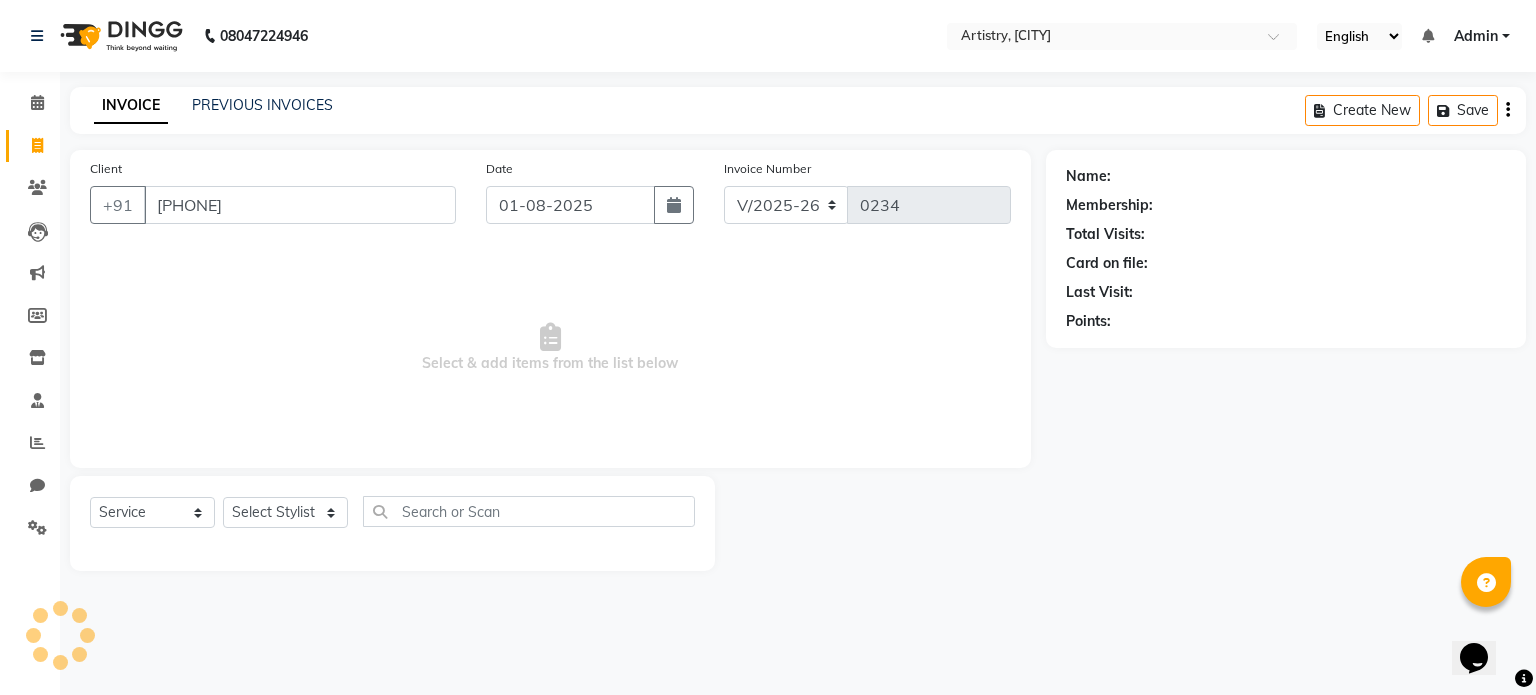 type on "[PHONE]" 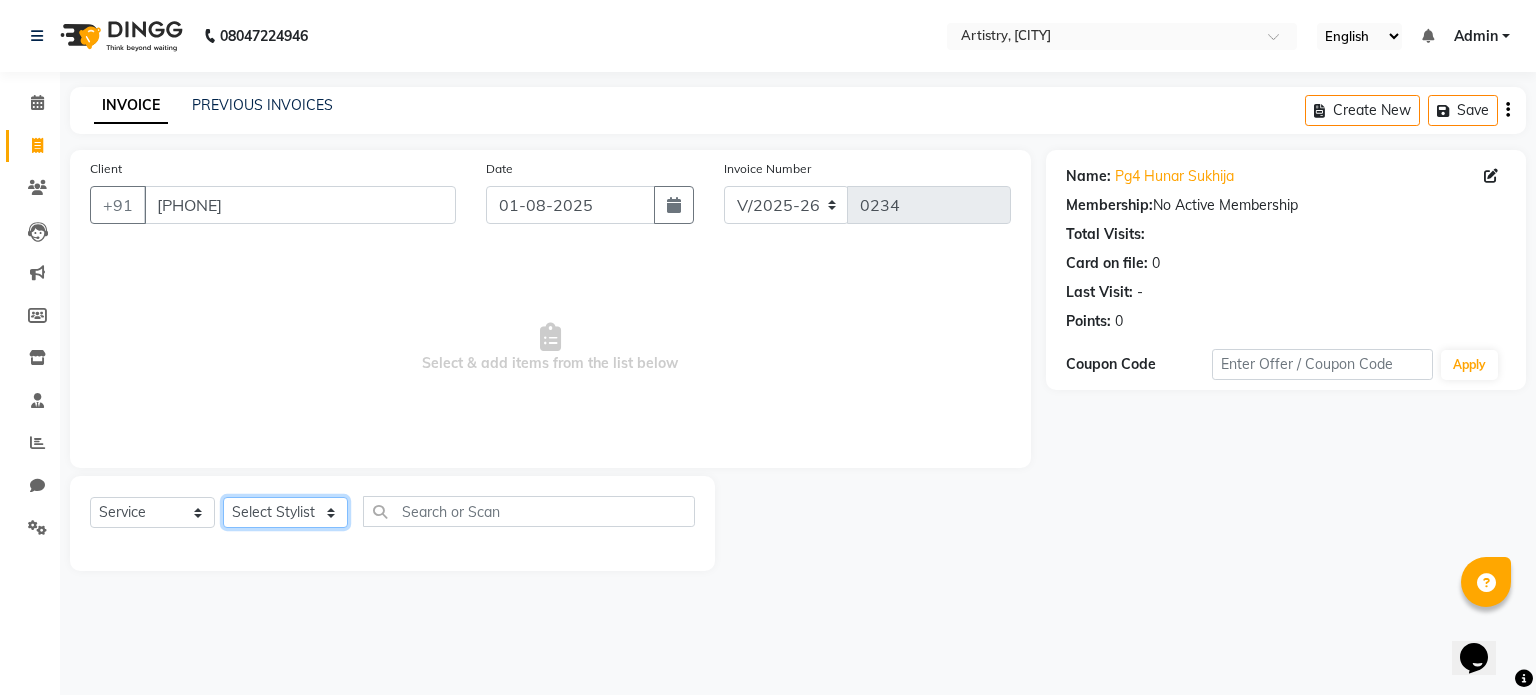 click on "Select Stylist Jeet Lakshmi Mannu Parneet Gandhi Rahul Sagar Sahil Sana" 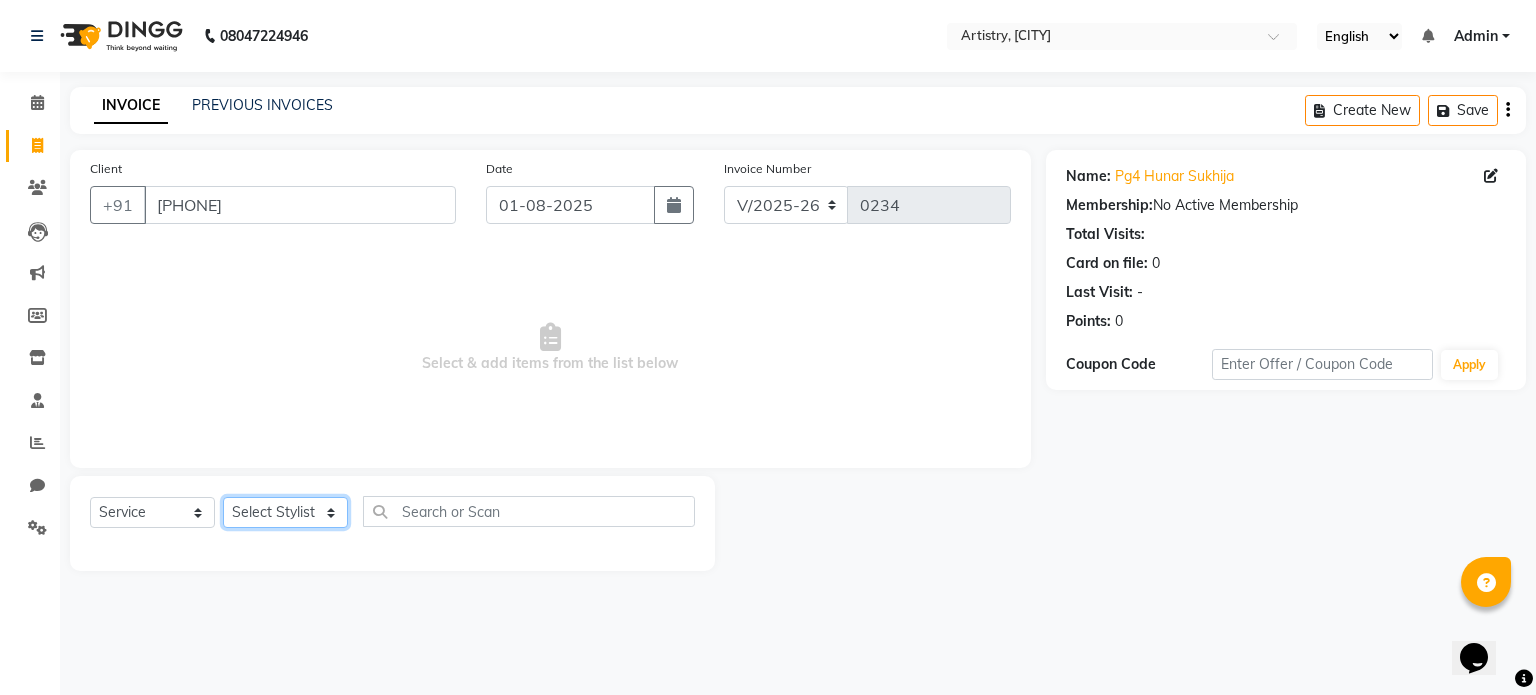 select on "80740" 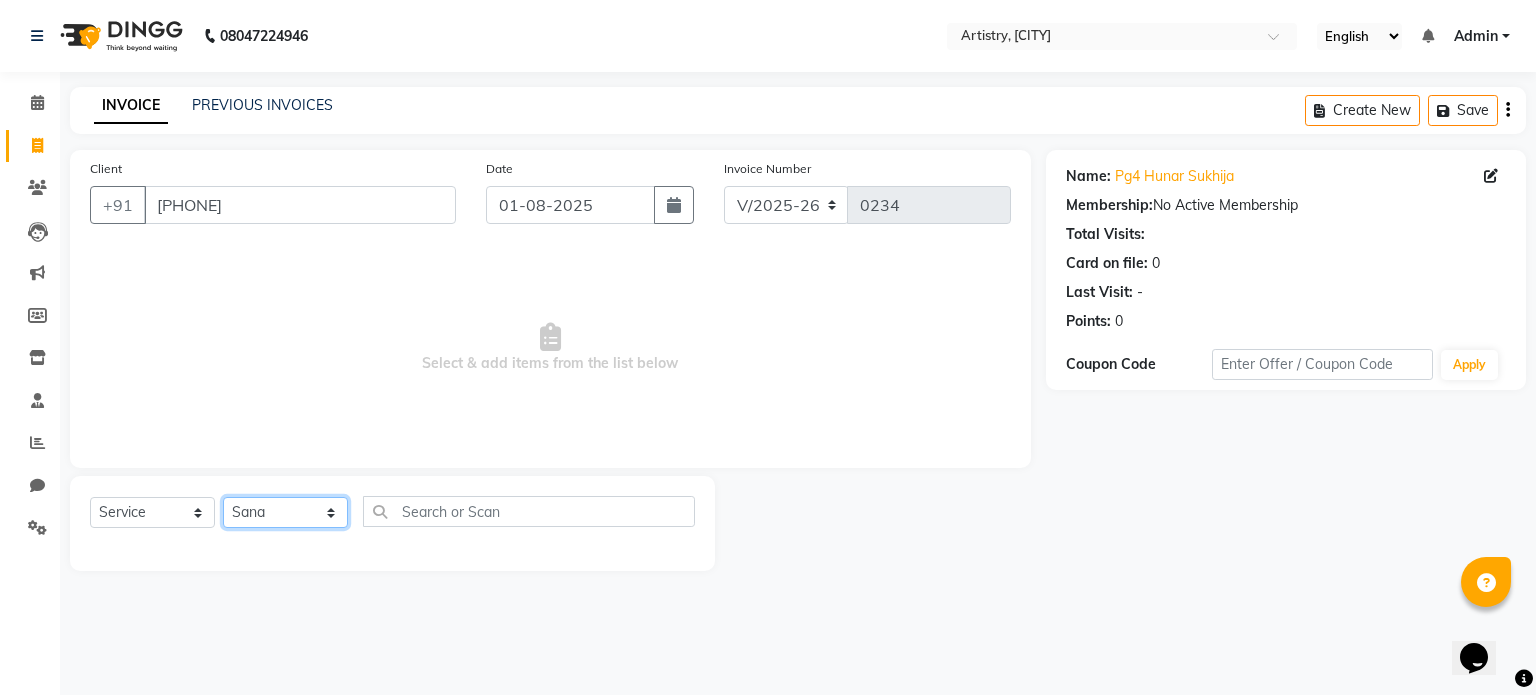 click on "Select Stylist Jeet Lakshmi Mannu Parneet Gandhi Rahul Sagar Sahil Sana" 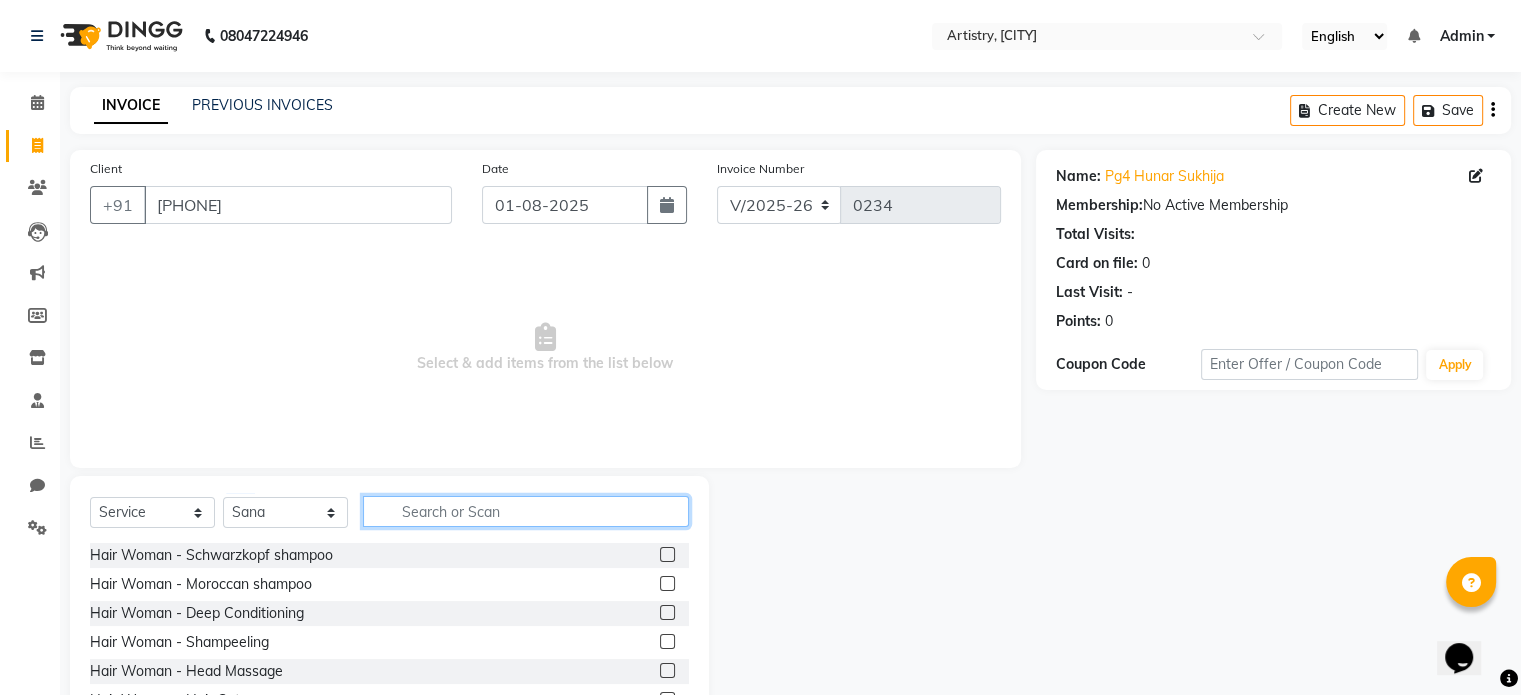 click 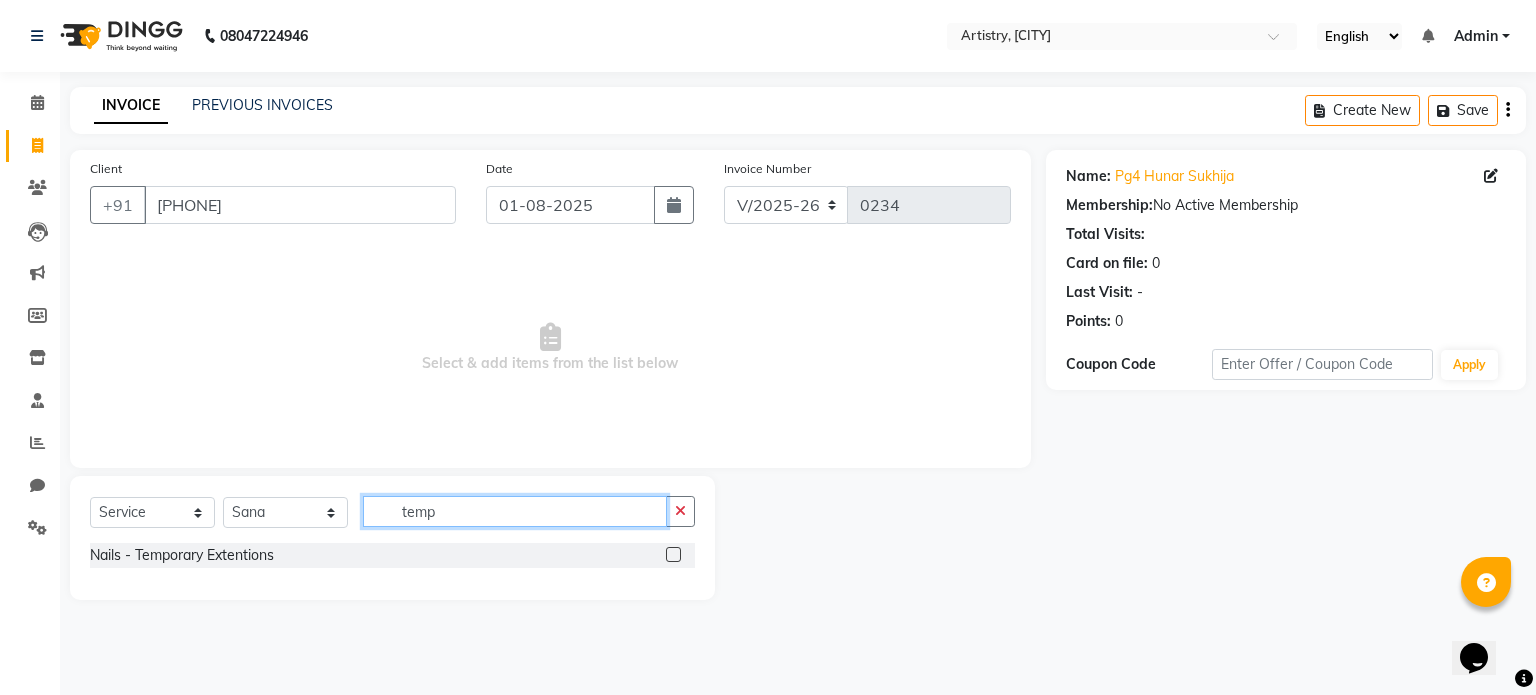 type on "temp" 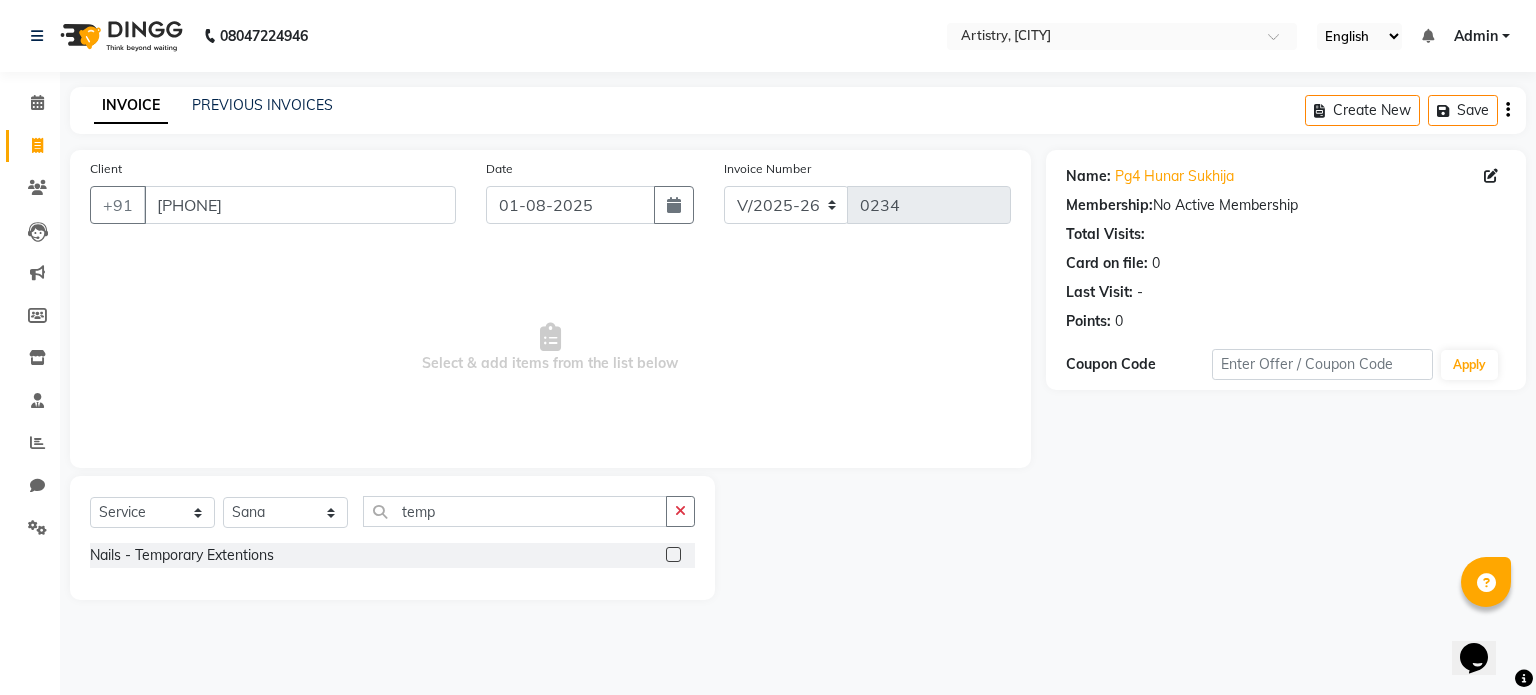 click 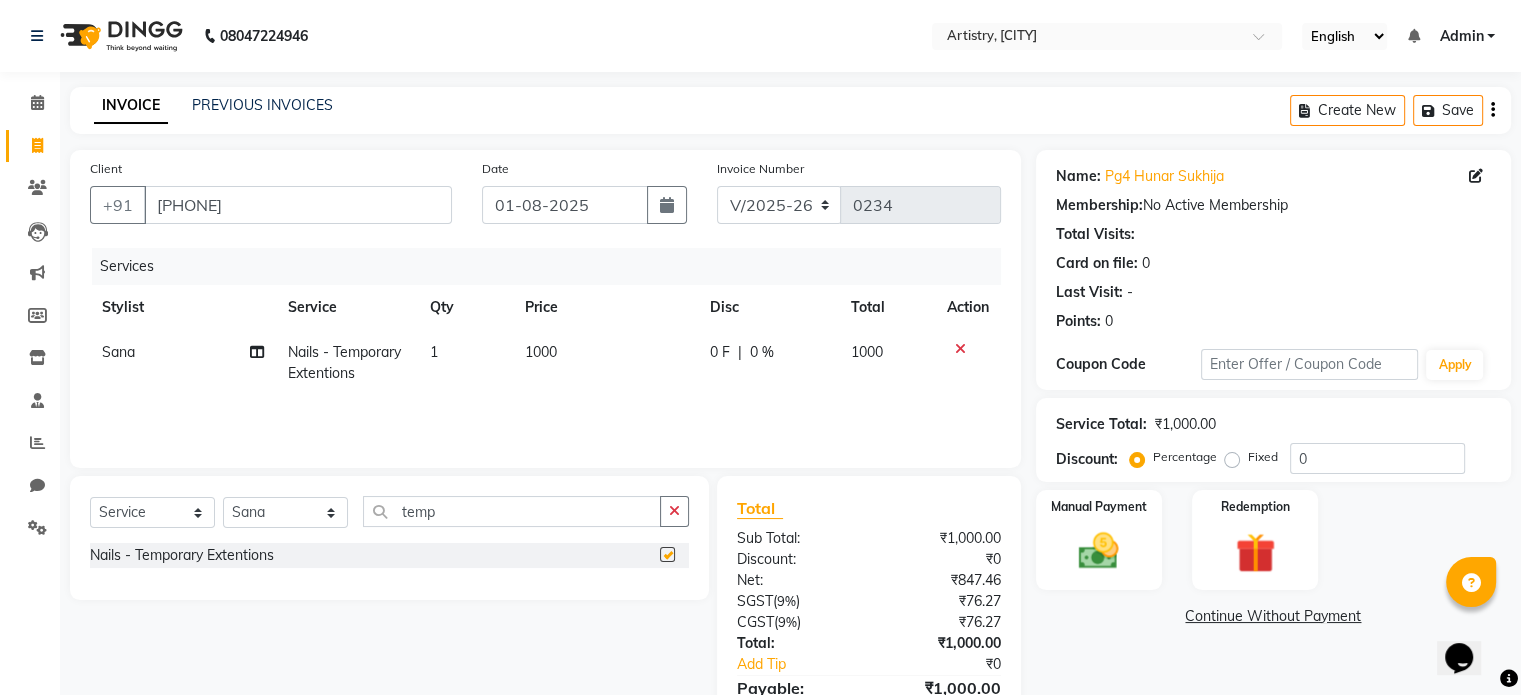 checkbox on "false" 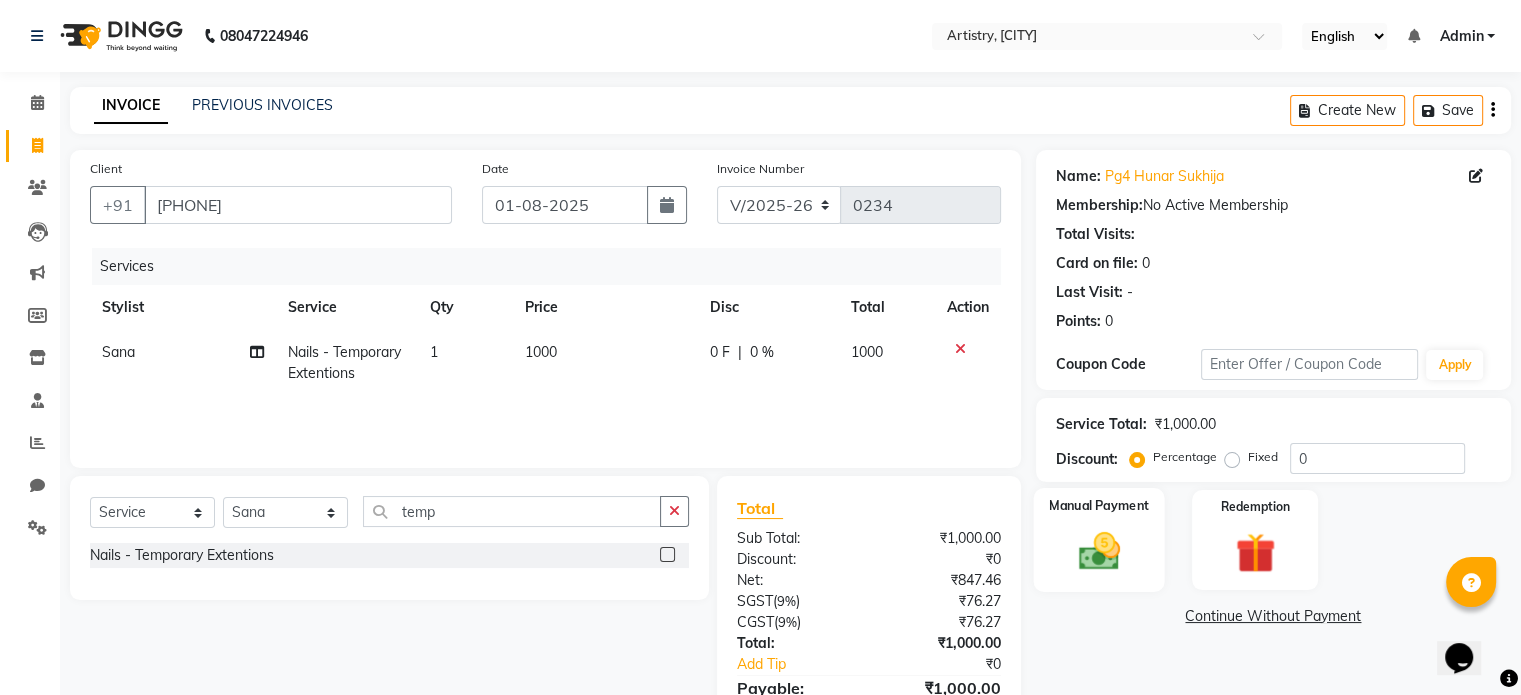 click on "Manual Payment" 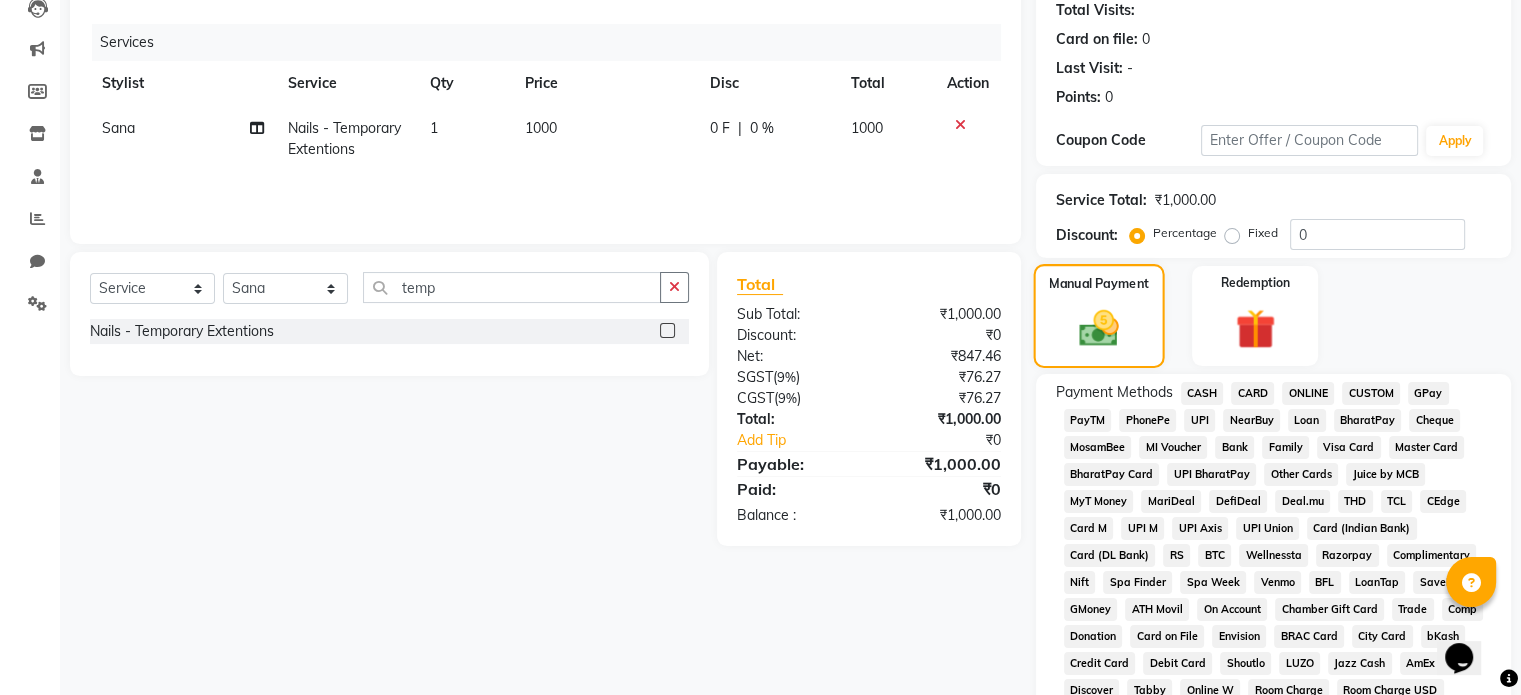 scroll, scrollTop: 234, scrollLeft: 0, axis: vertical 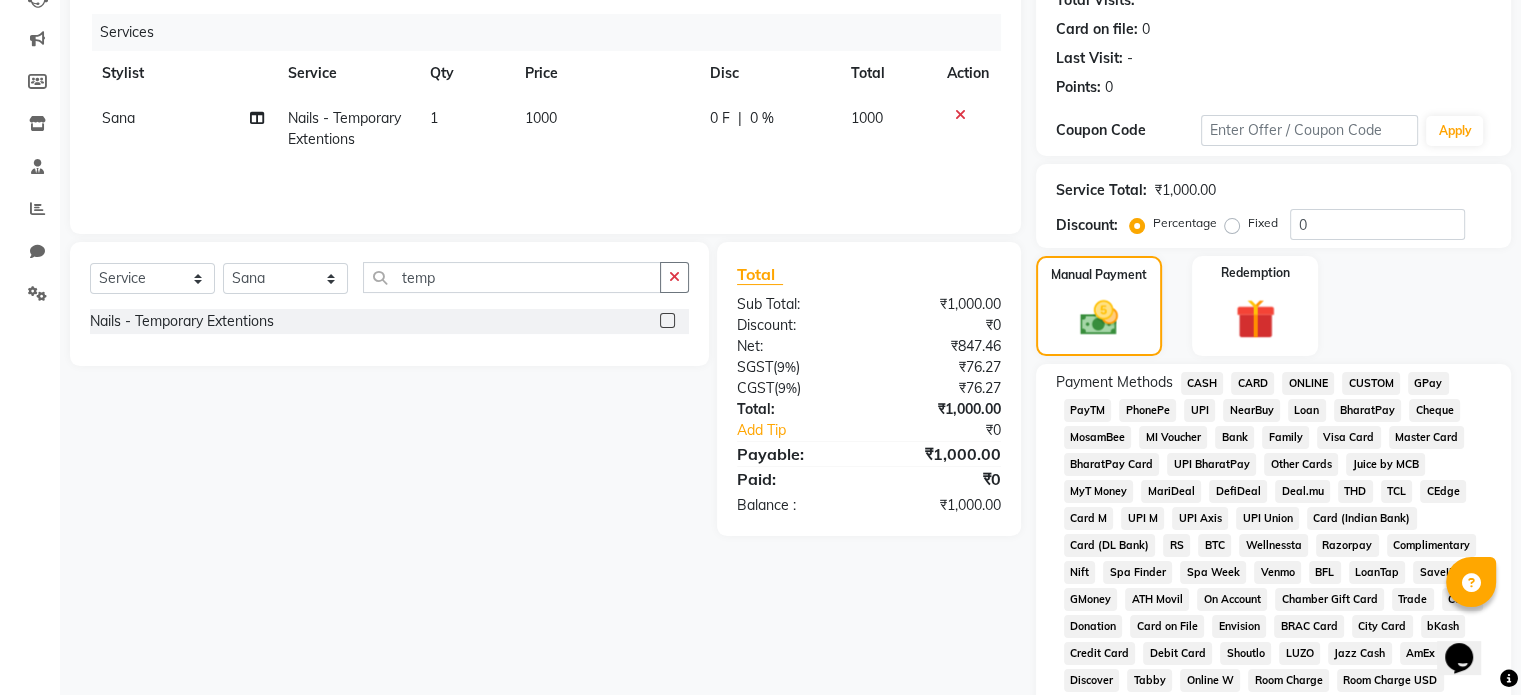 click on "UPI" 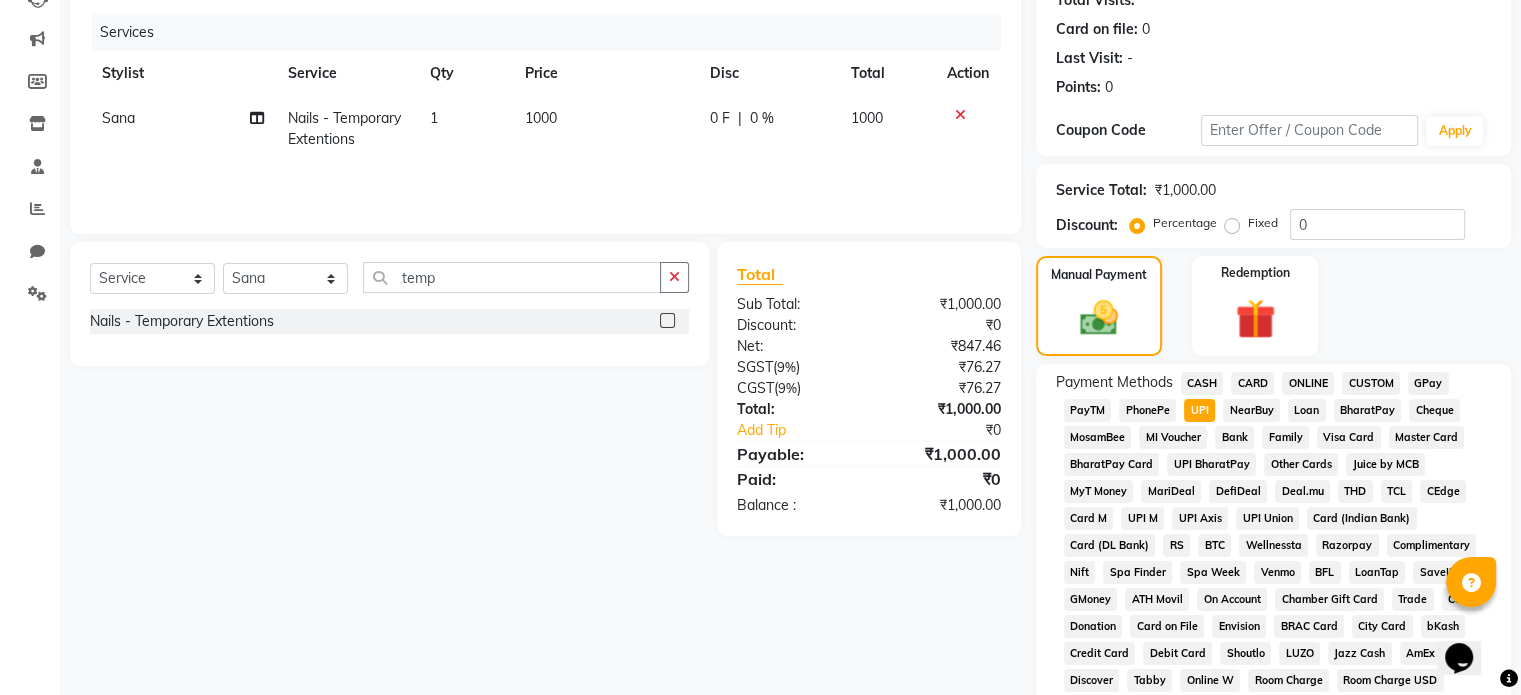 scroll, scrollTop: 728, scrollLeft: 0, axis: vertical 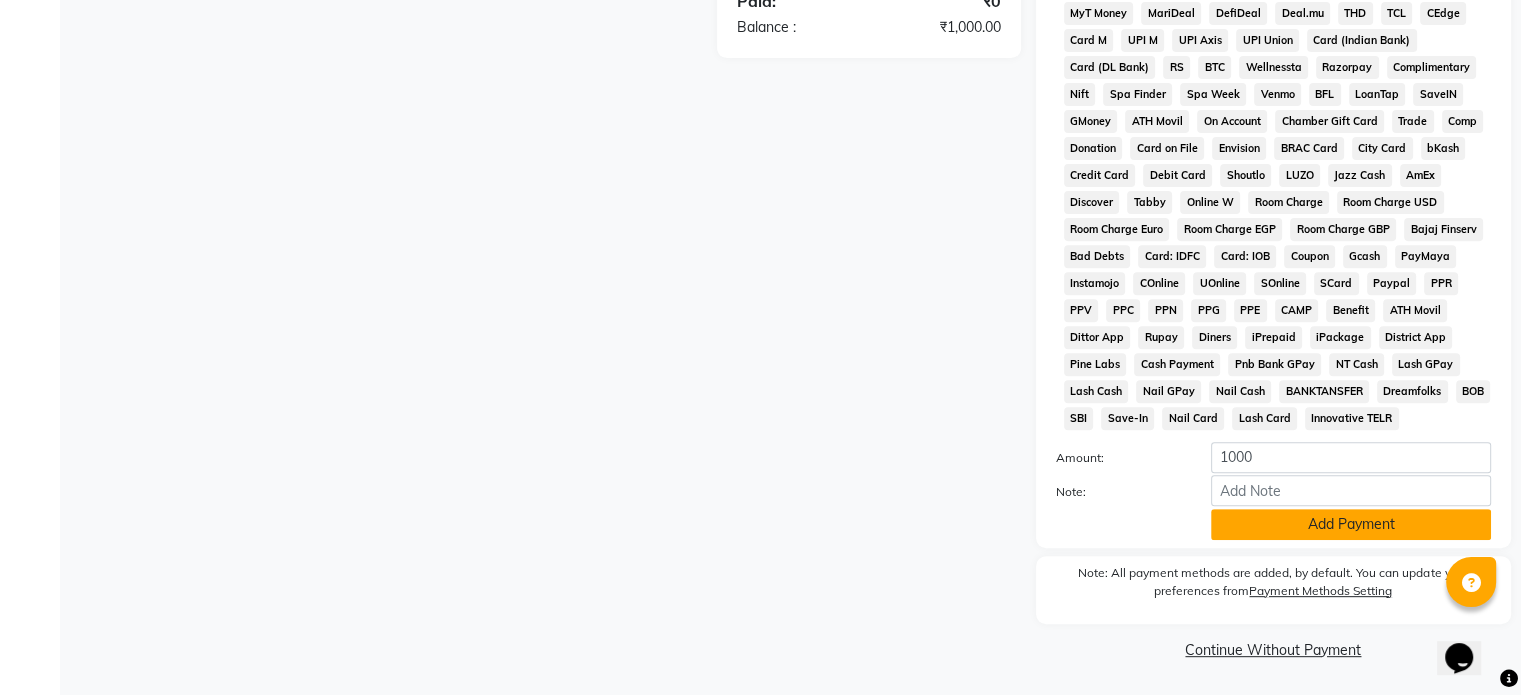 click on "Add Payment" 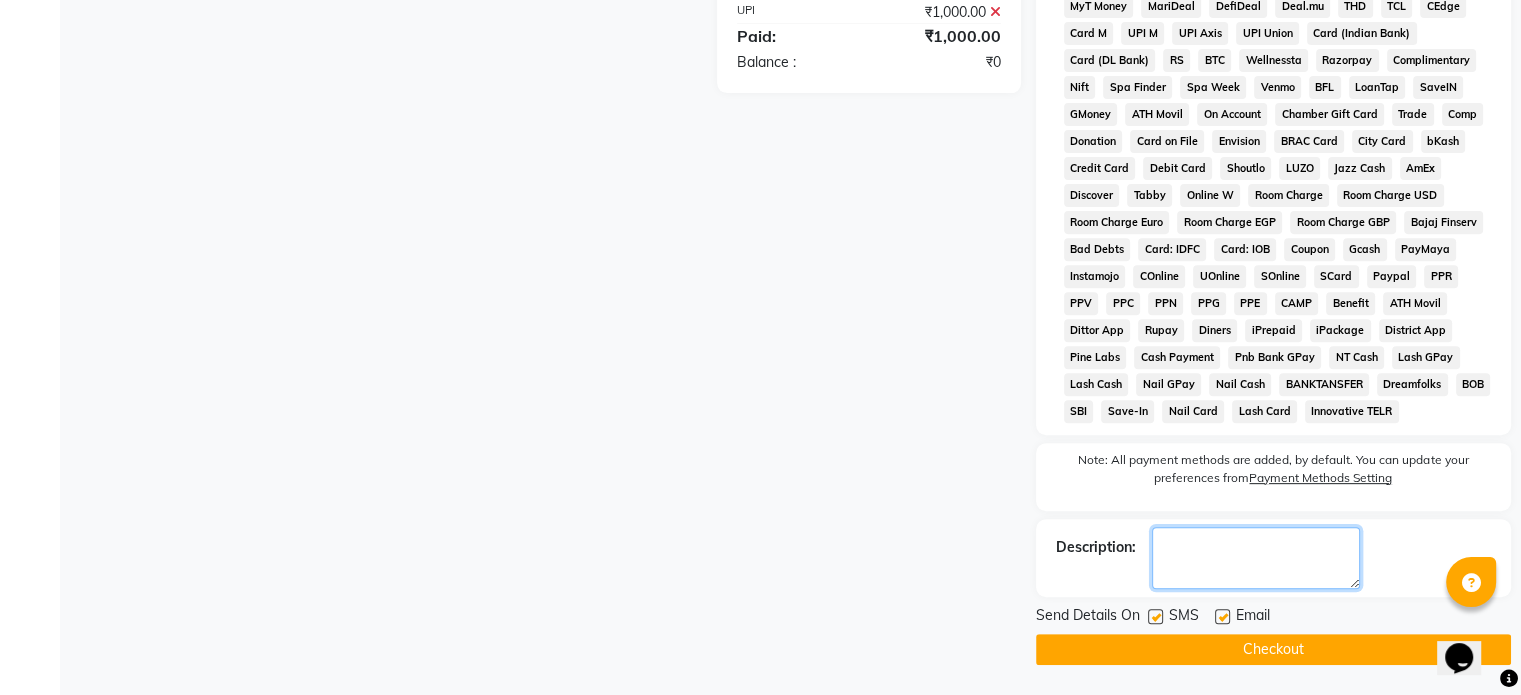 click 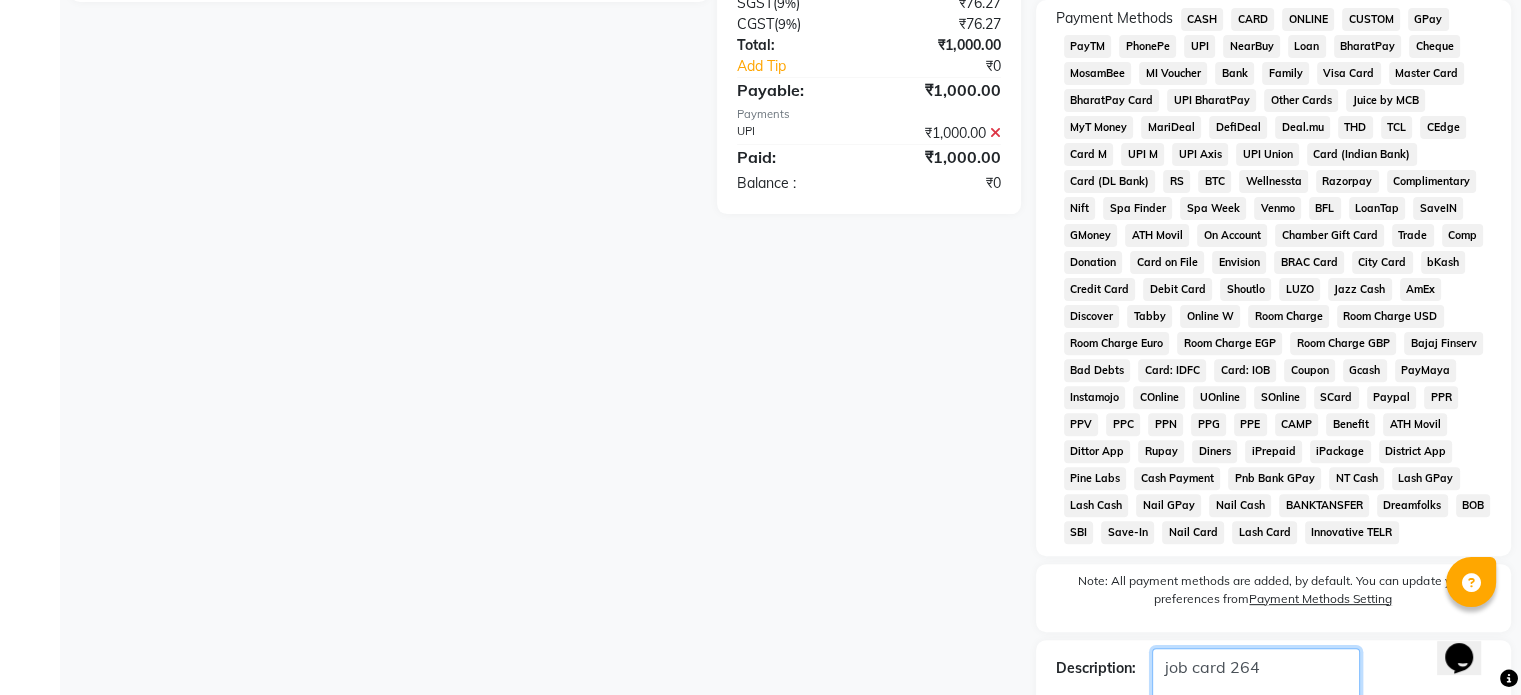 scroll, scrollTop: 733, scrollLeft: 0, axis: vertical 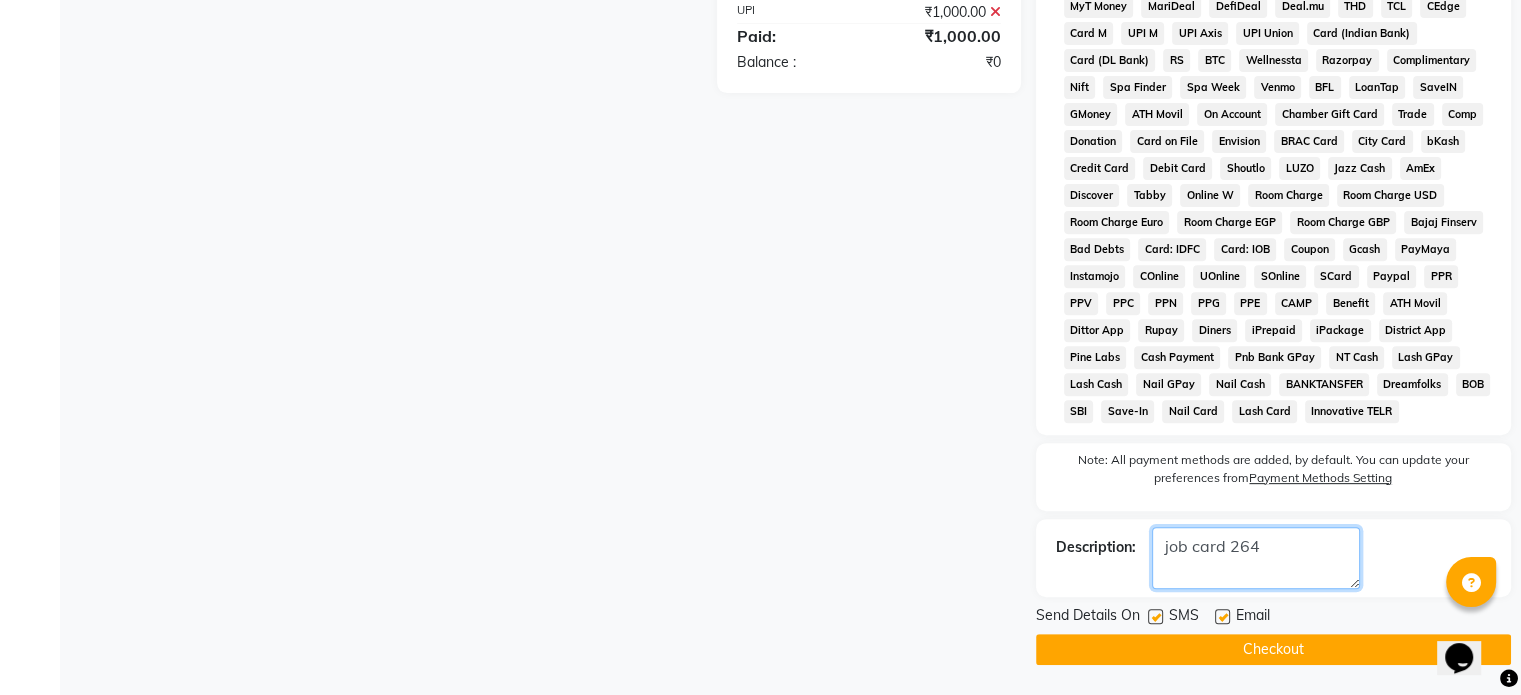 type on "job card 264" 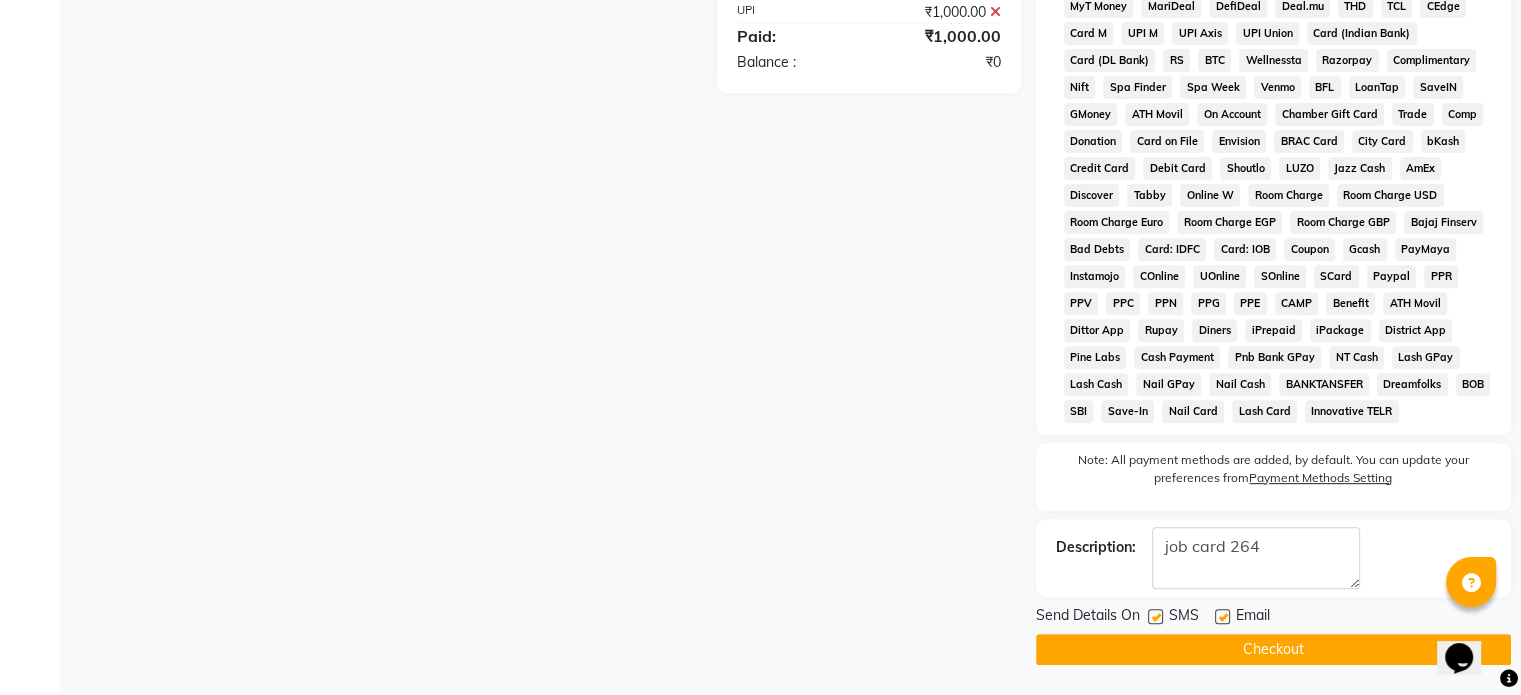 click on "Checkout" 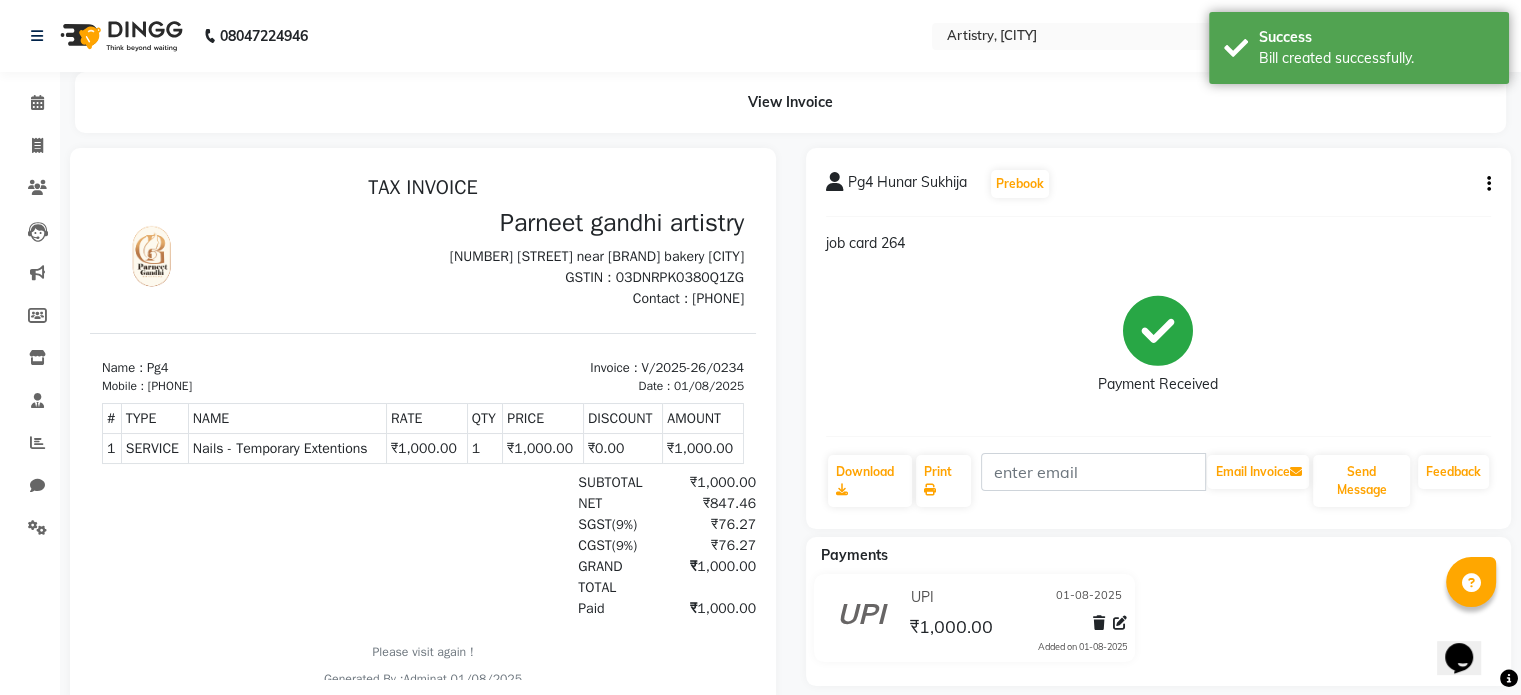 scroll, scrollTop: 0, scrollLeft: 0, axis: both 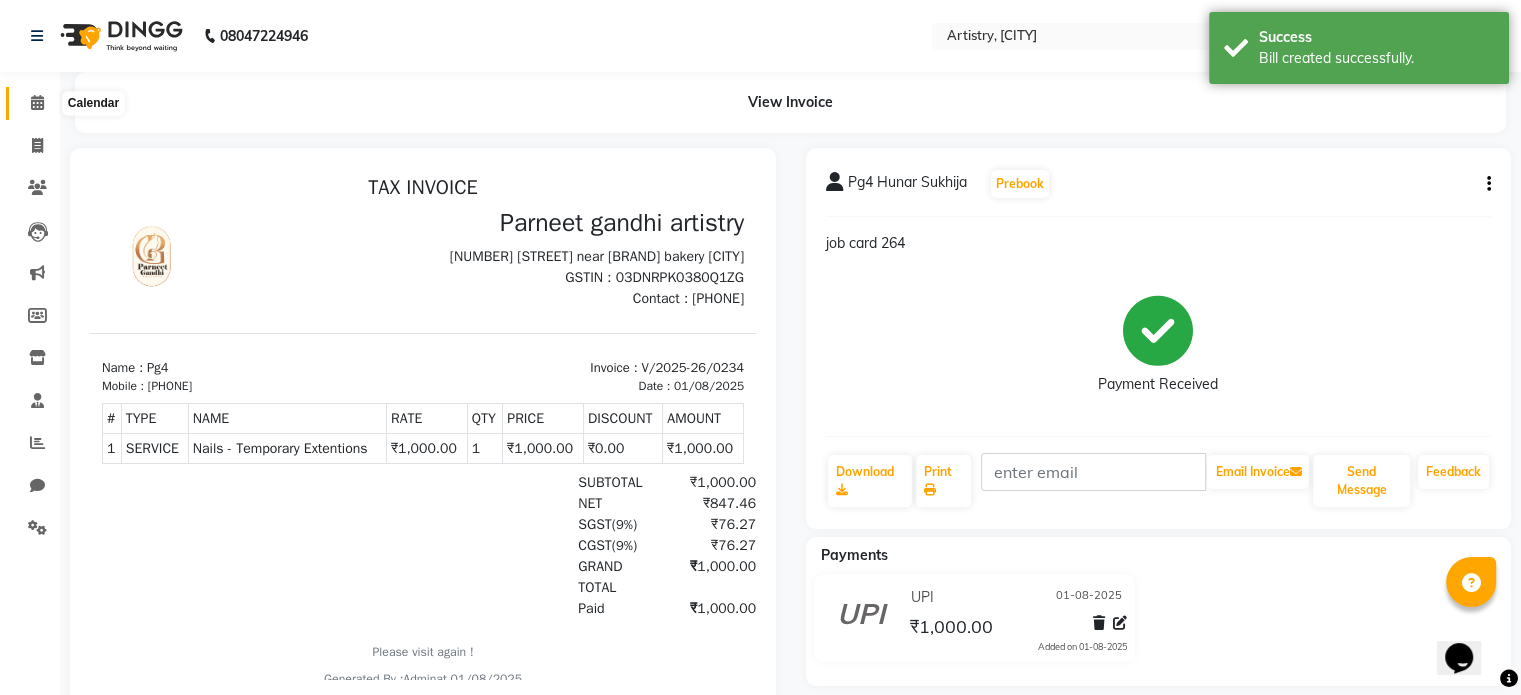 click 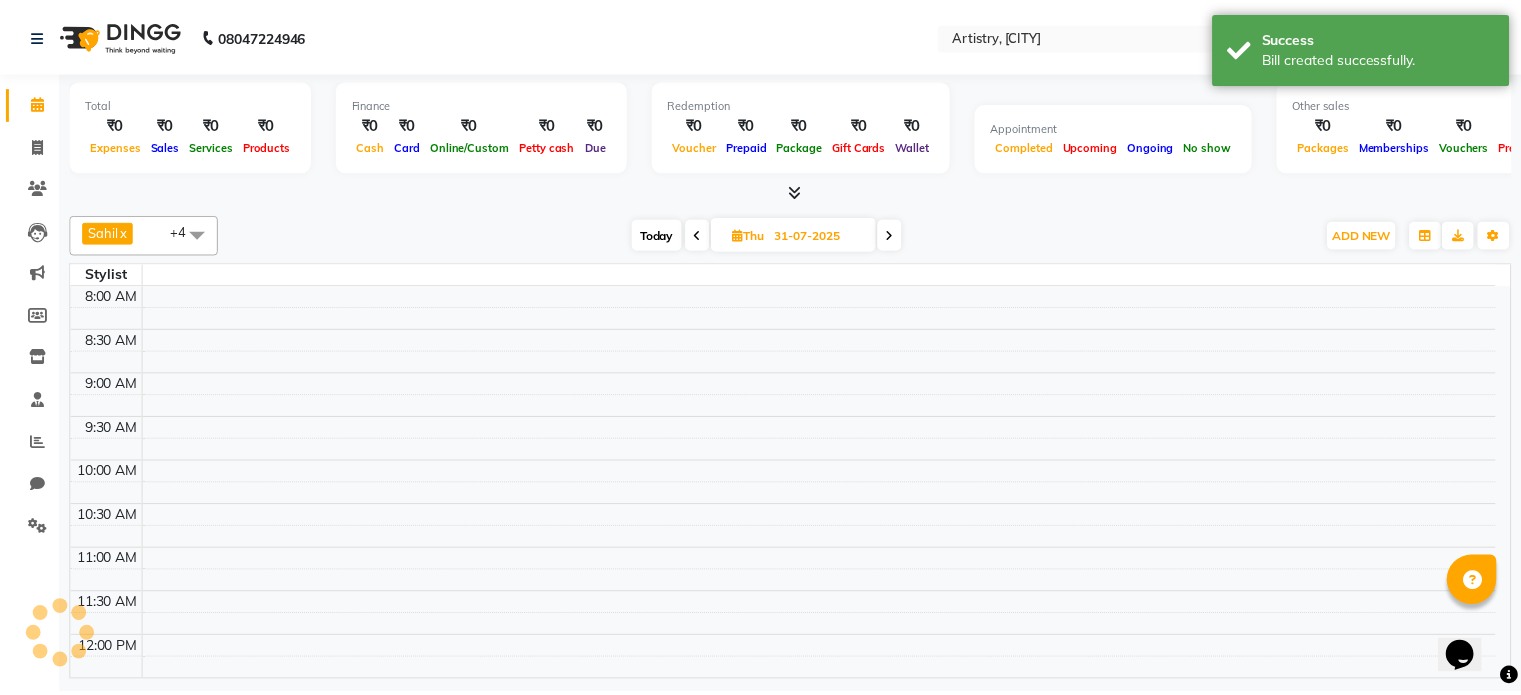 scroll, scrollTop: 0, scrollLeft: 0, axis: both 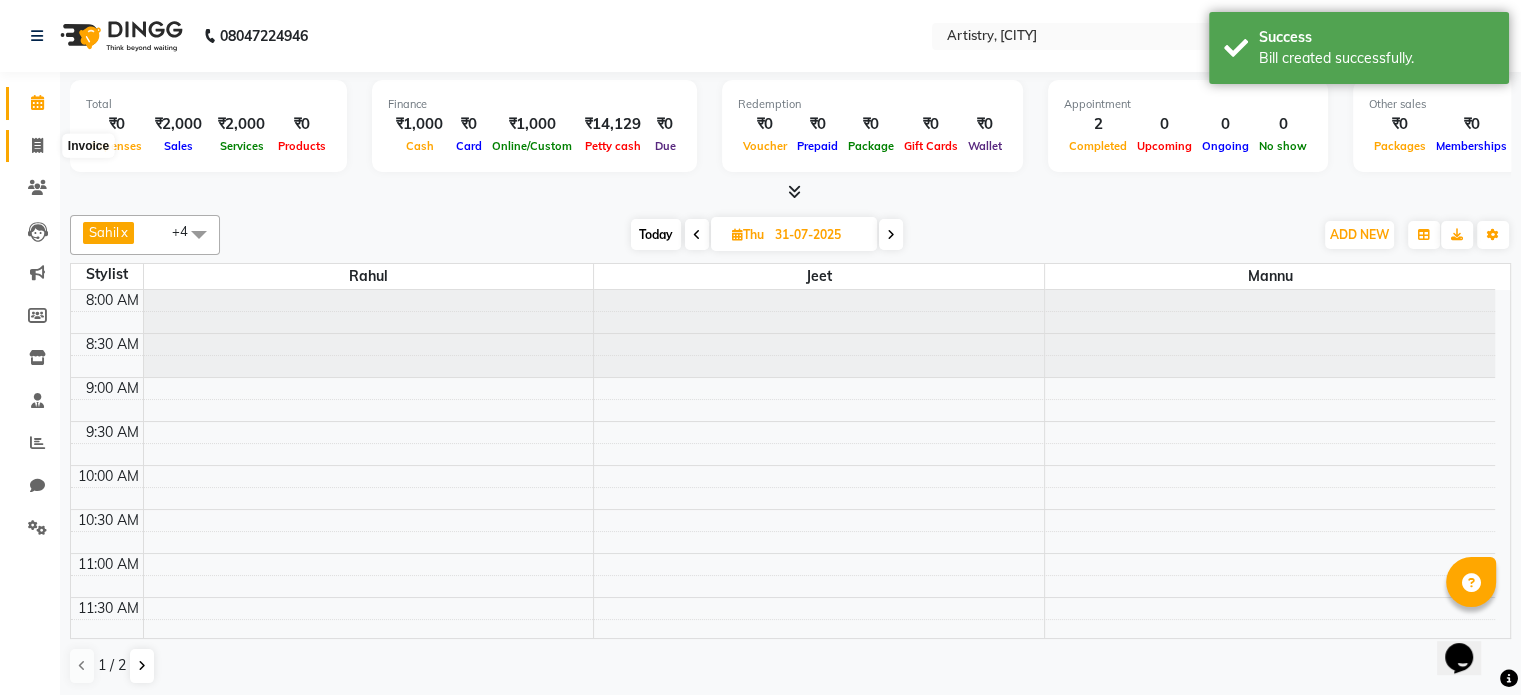 click 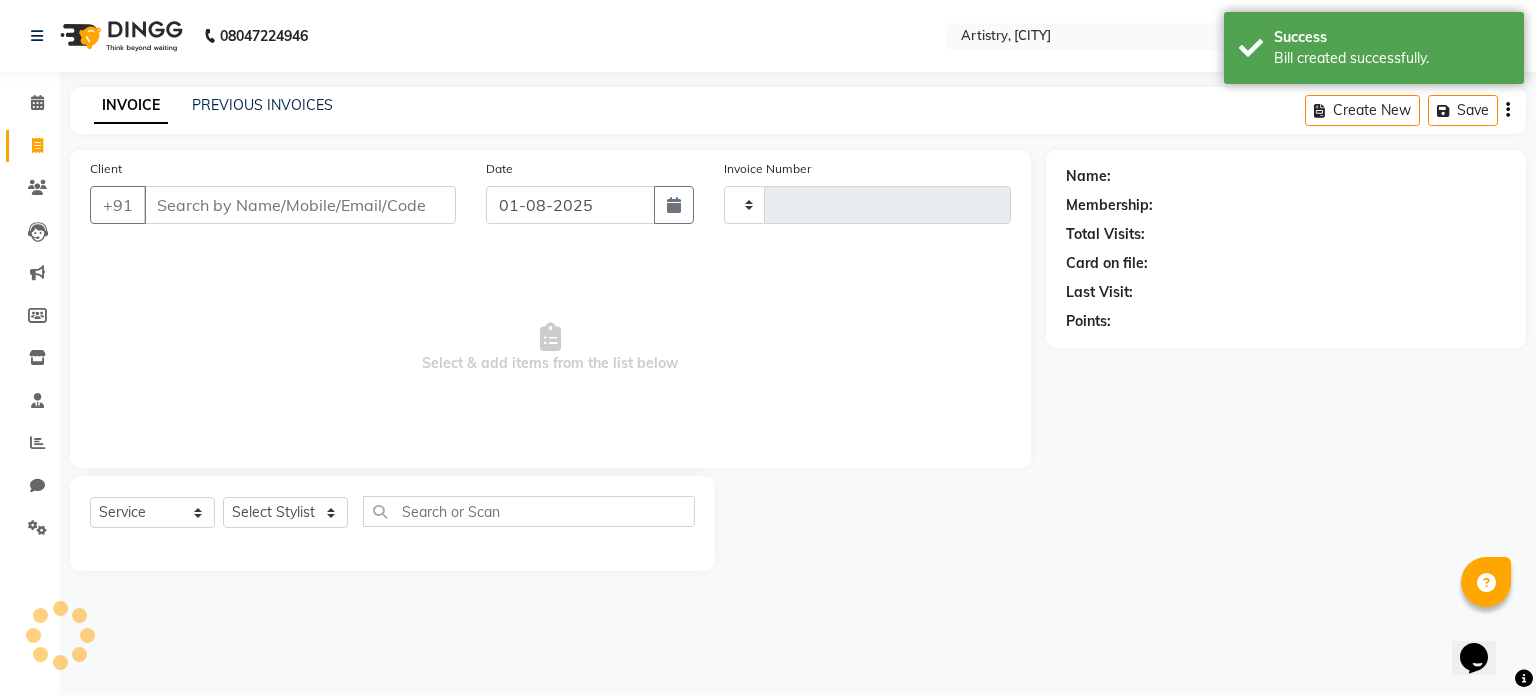 type on "0235" 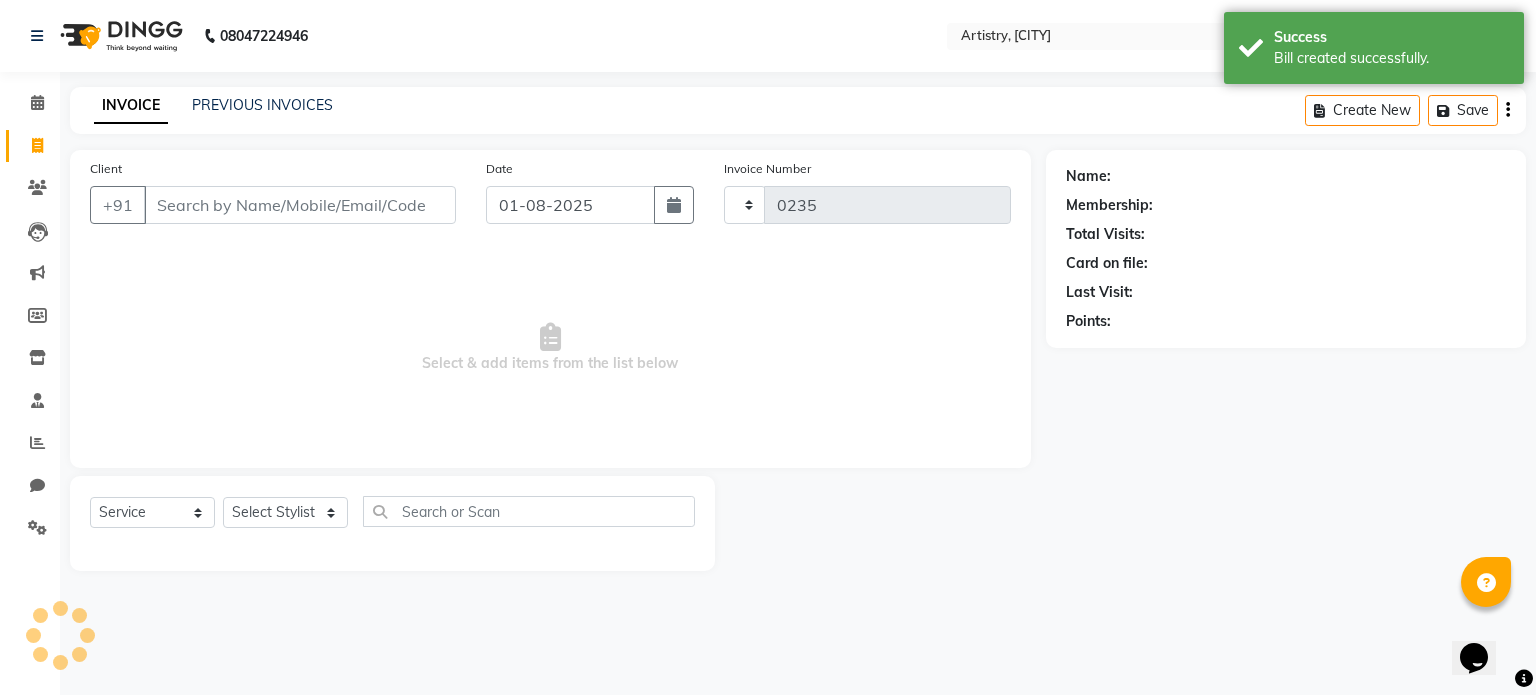 select on "8322" 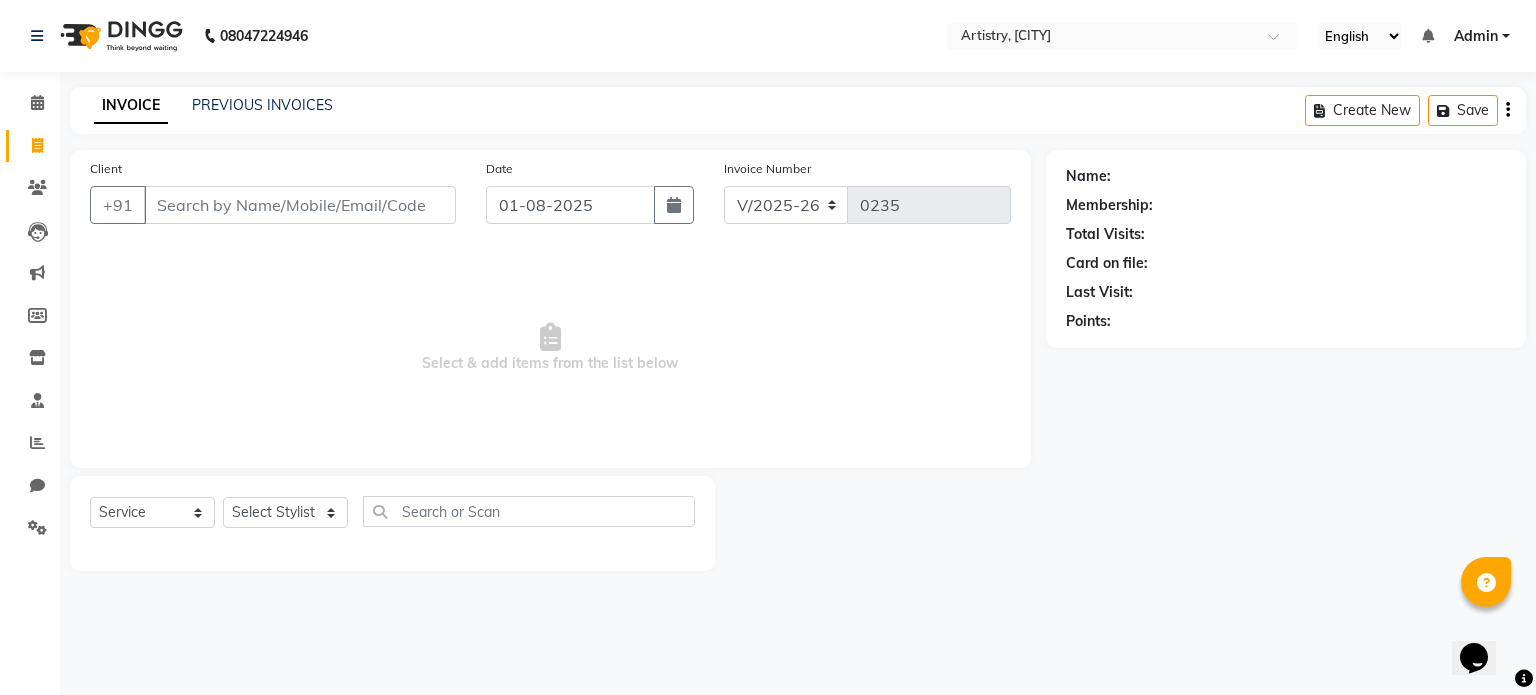 click on "Client" at bounding box center [300, 205] 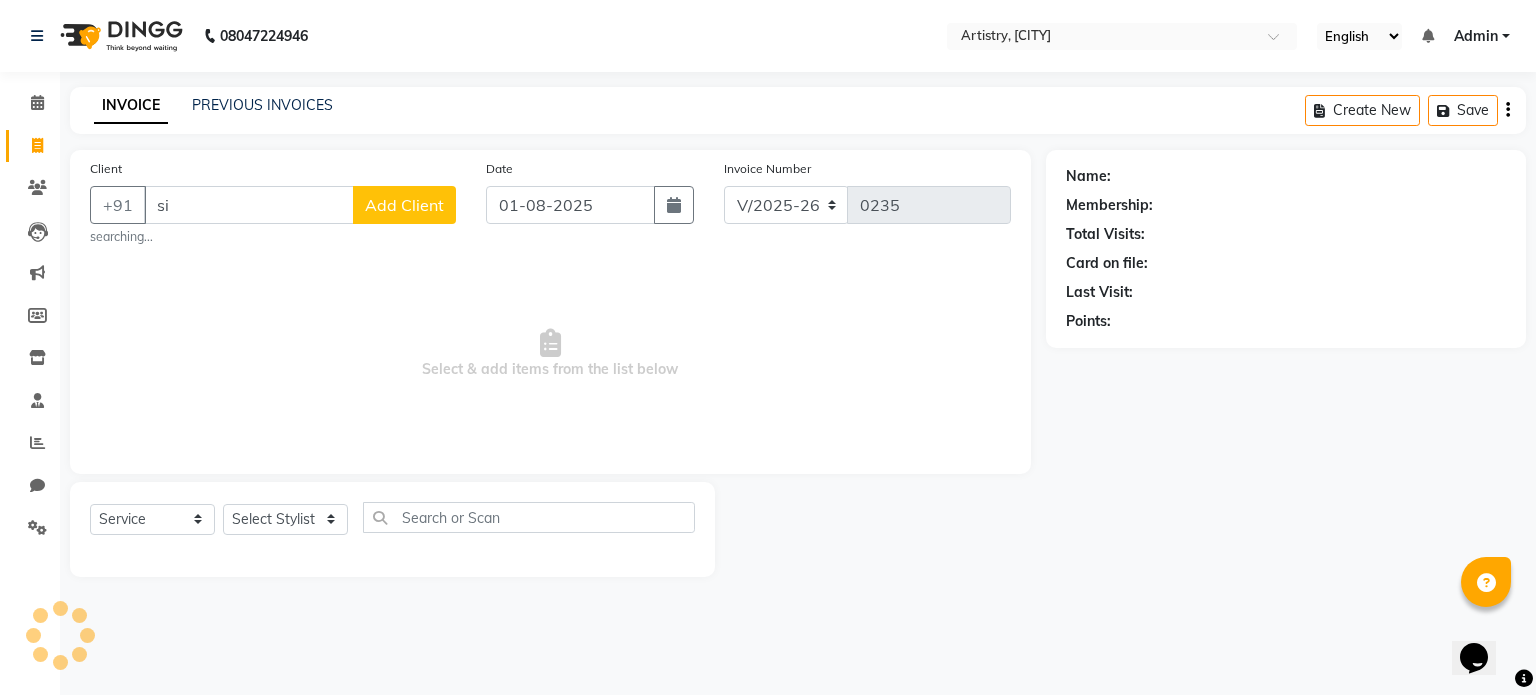type on "s" 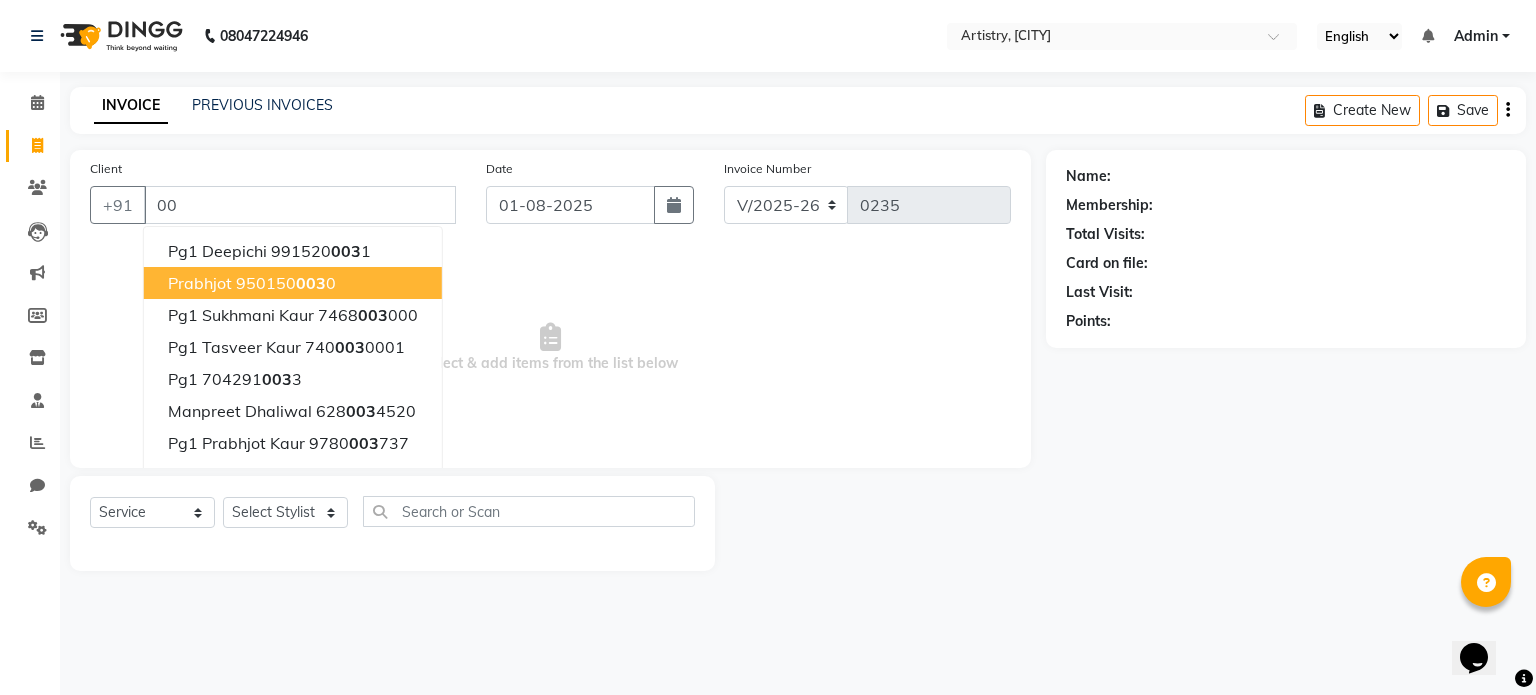 type on "0" 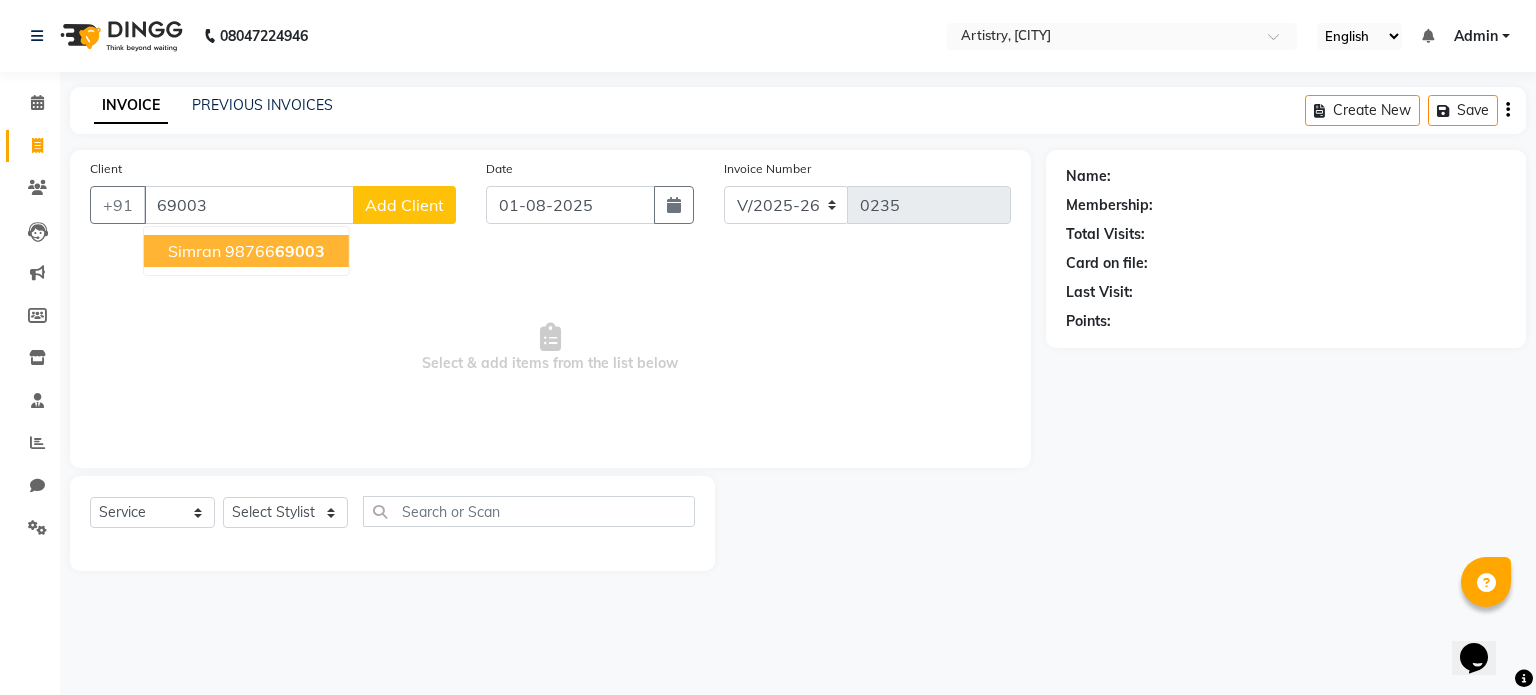 click on "69003" at bounding box center [300, 251] 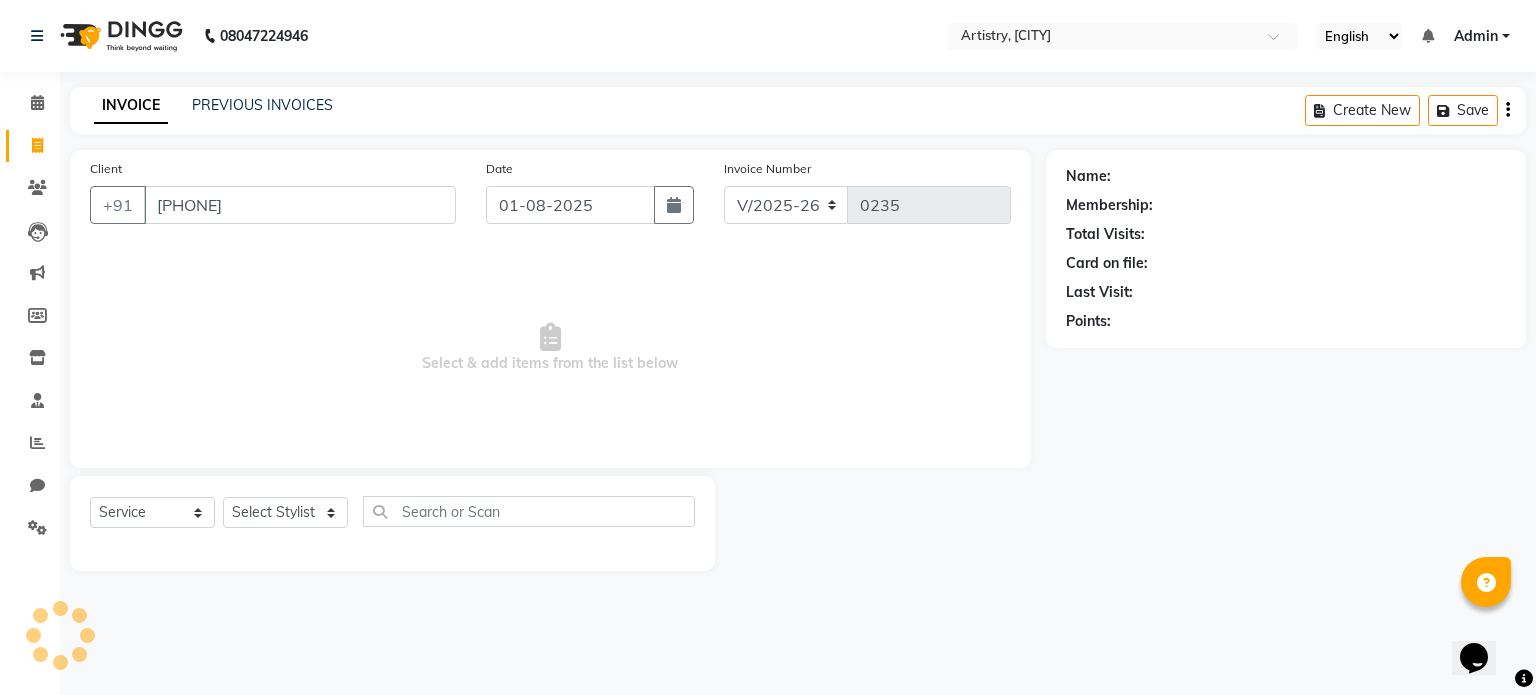 type on "[PHONE]" 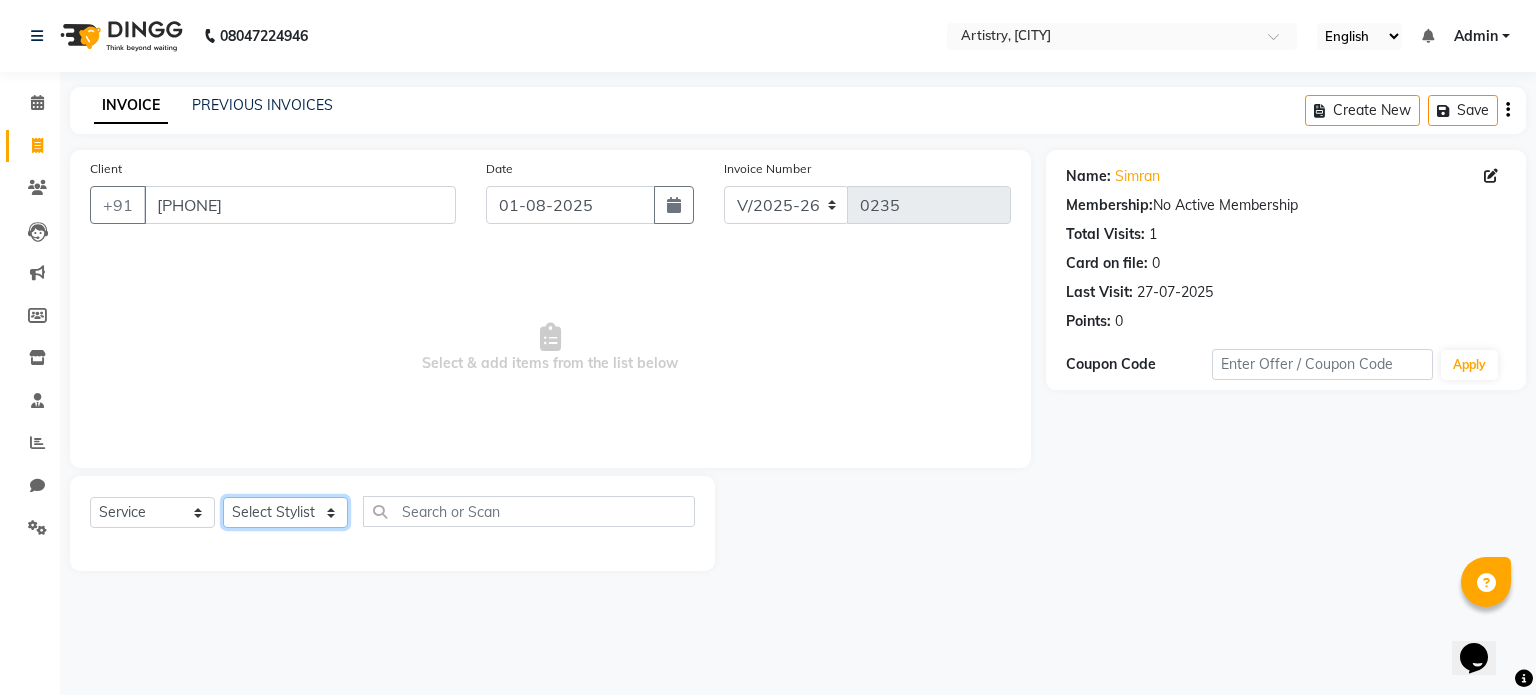 click on "Select Stylist Jeet Lakshmi Mannu Parneet Gandhi Rahul Sagar Sahil Sana" 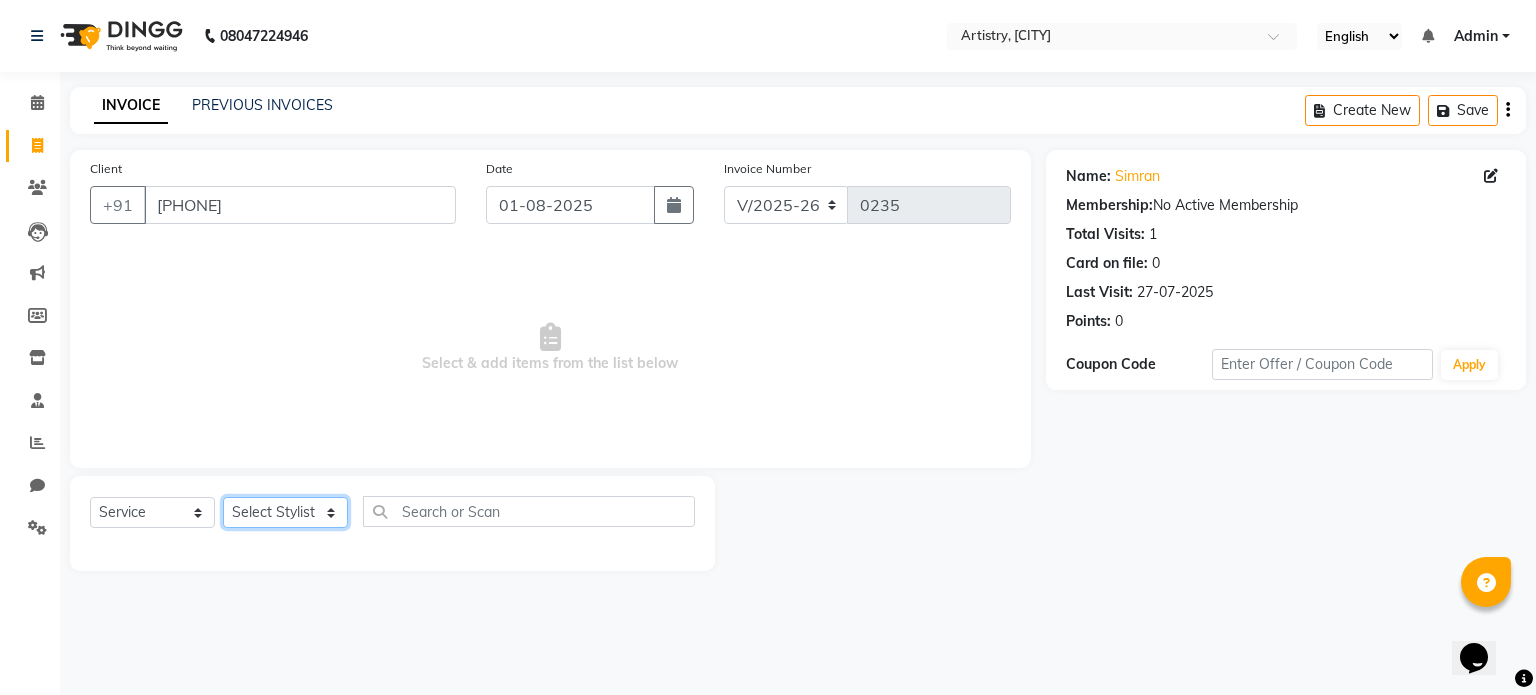 select on "84201" 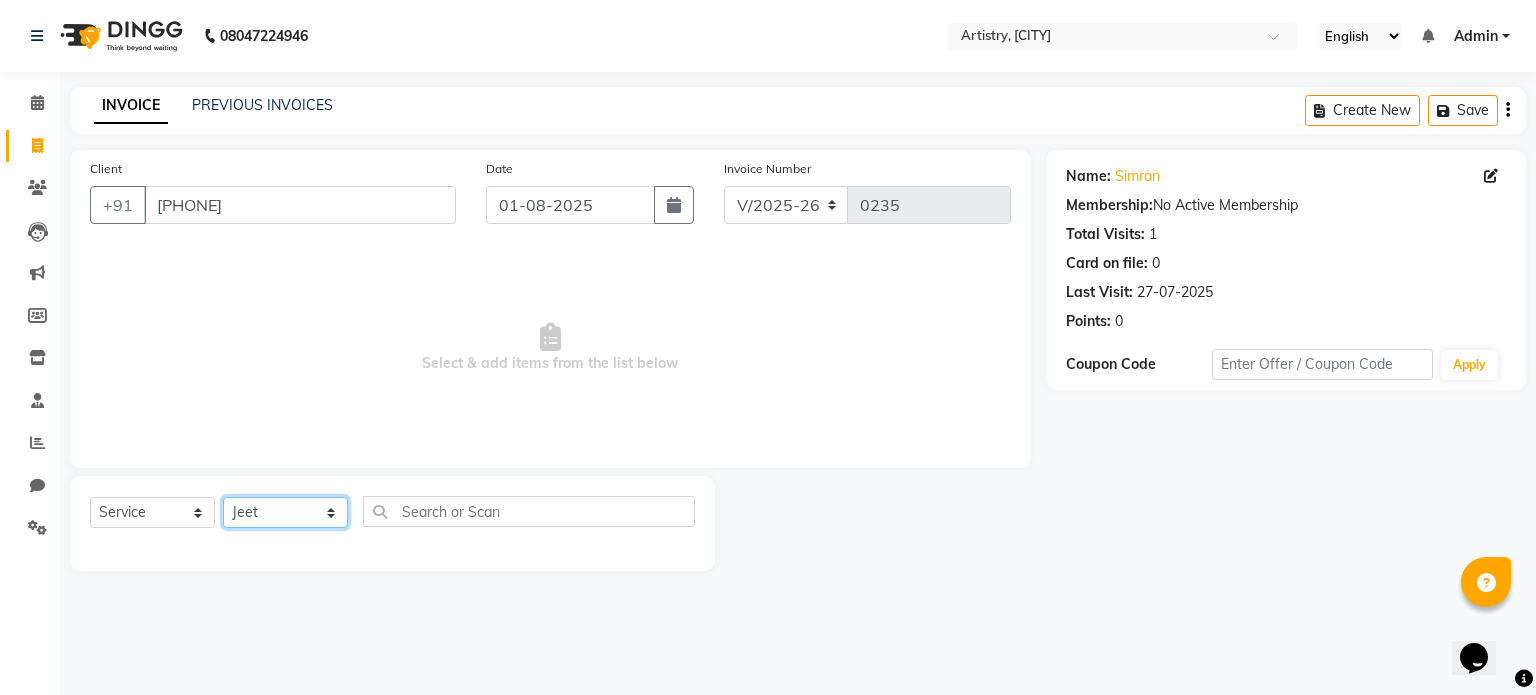 click on "Select Stylist Jeet Lakshmi Mannu Parneet Gandhi Rahul Sagar Sahil Sana" 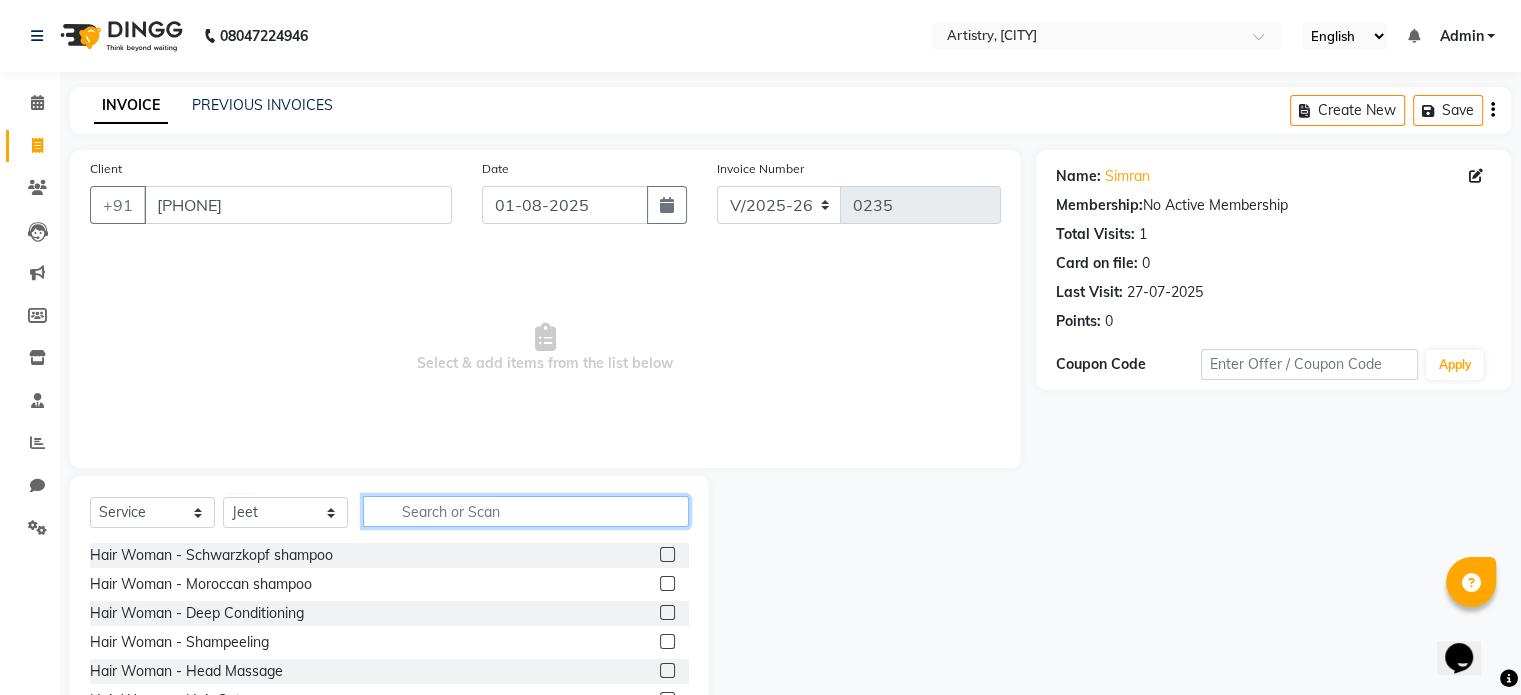 click 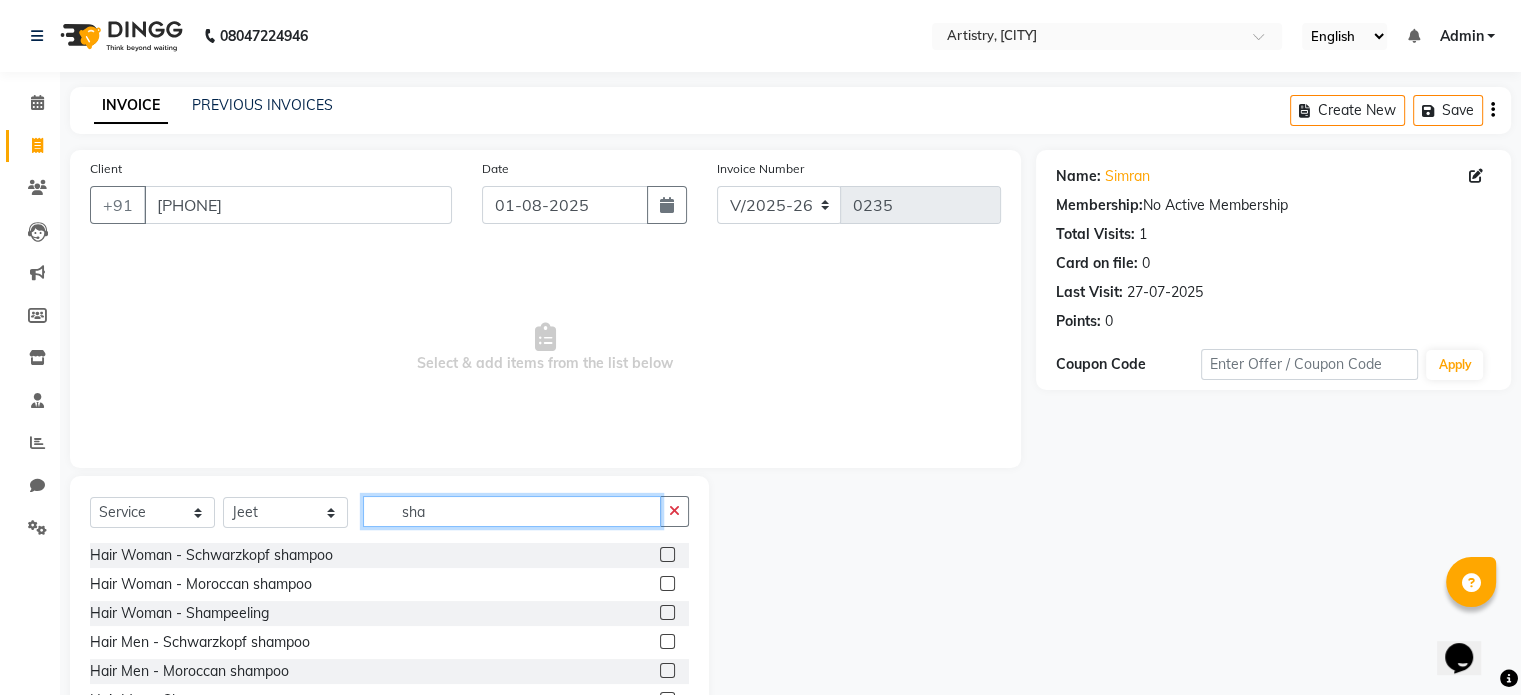 type on "sha" 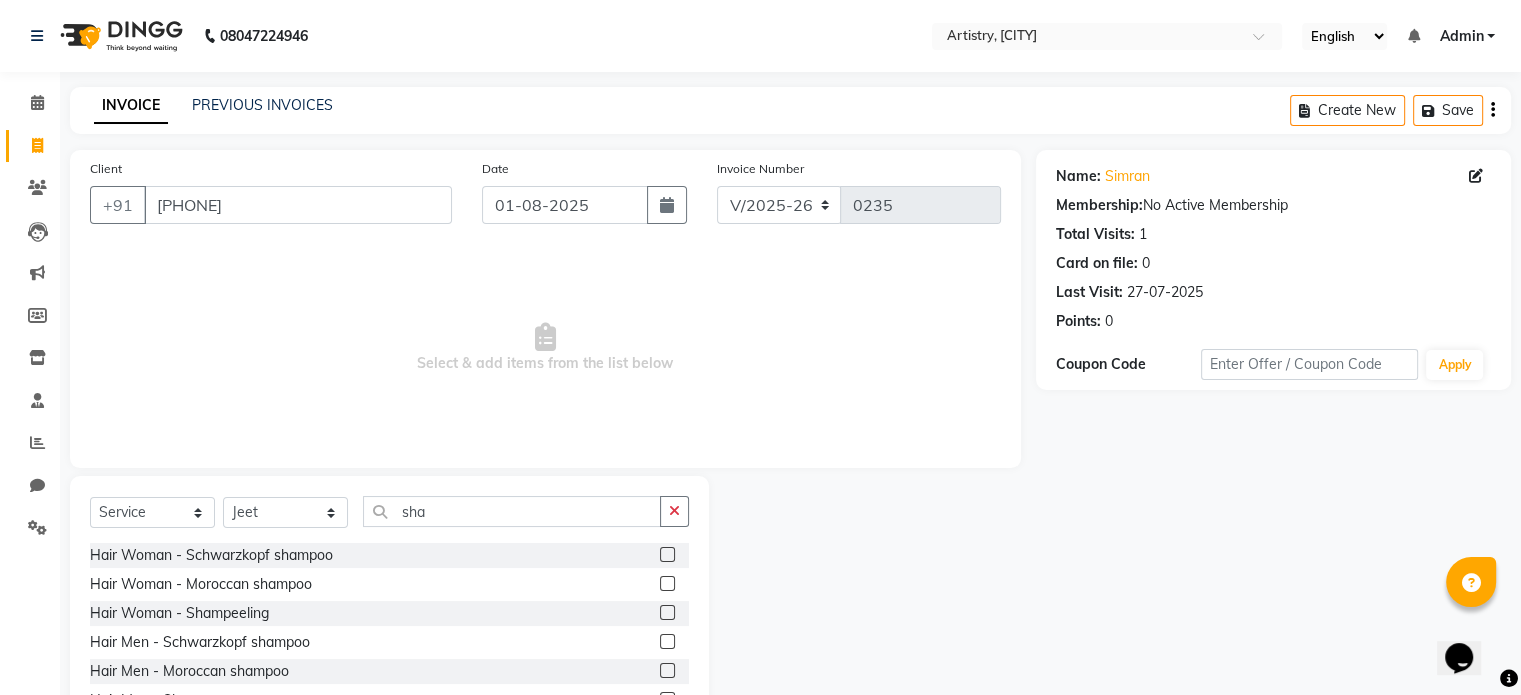 click 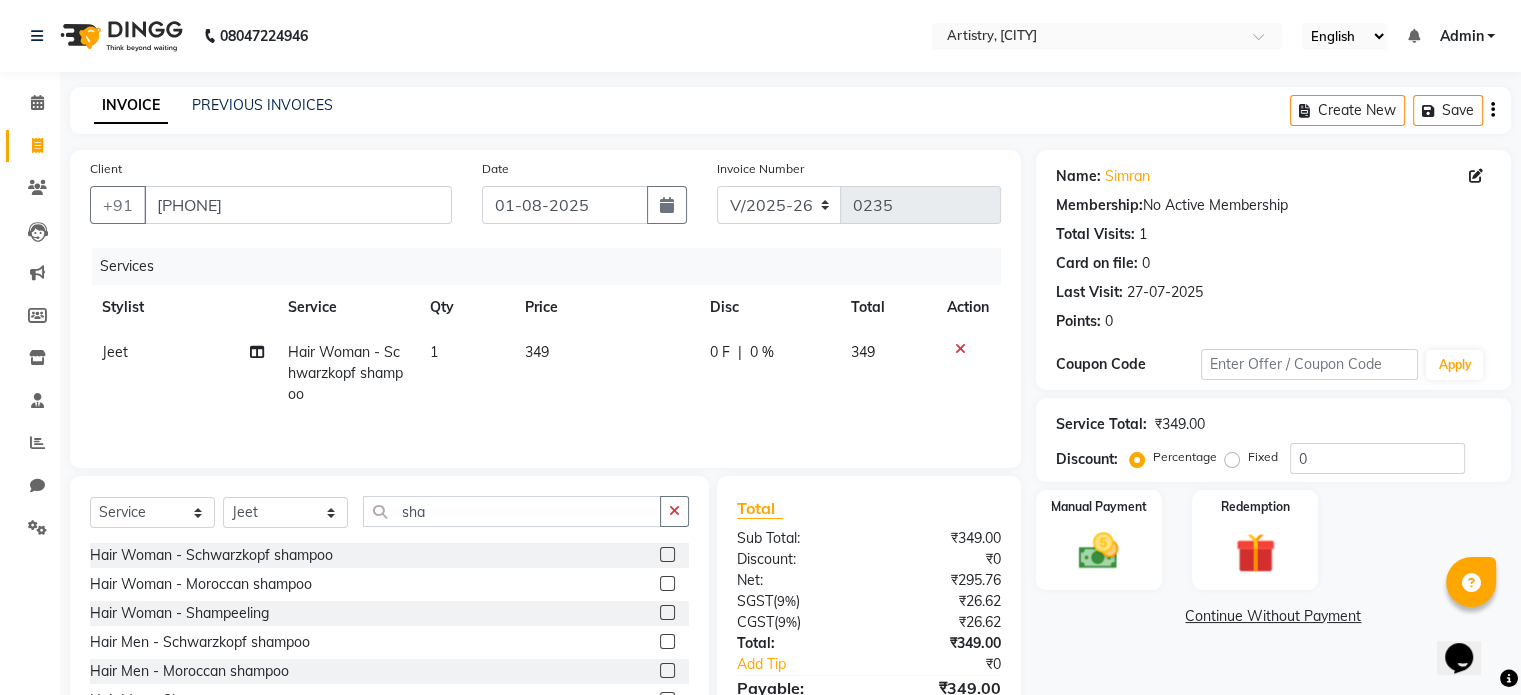 click 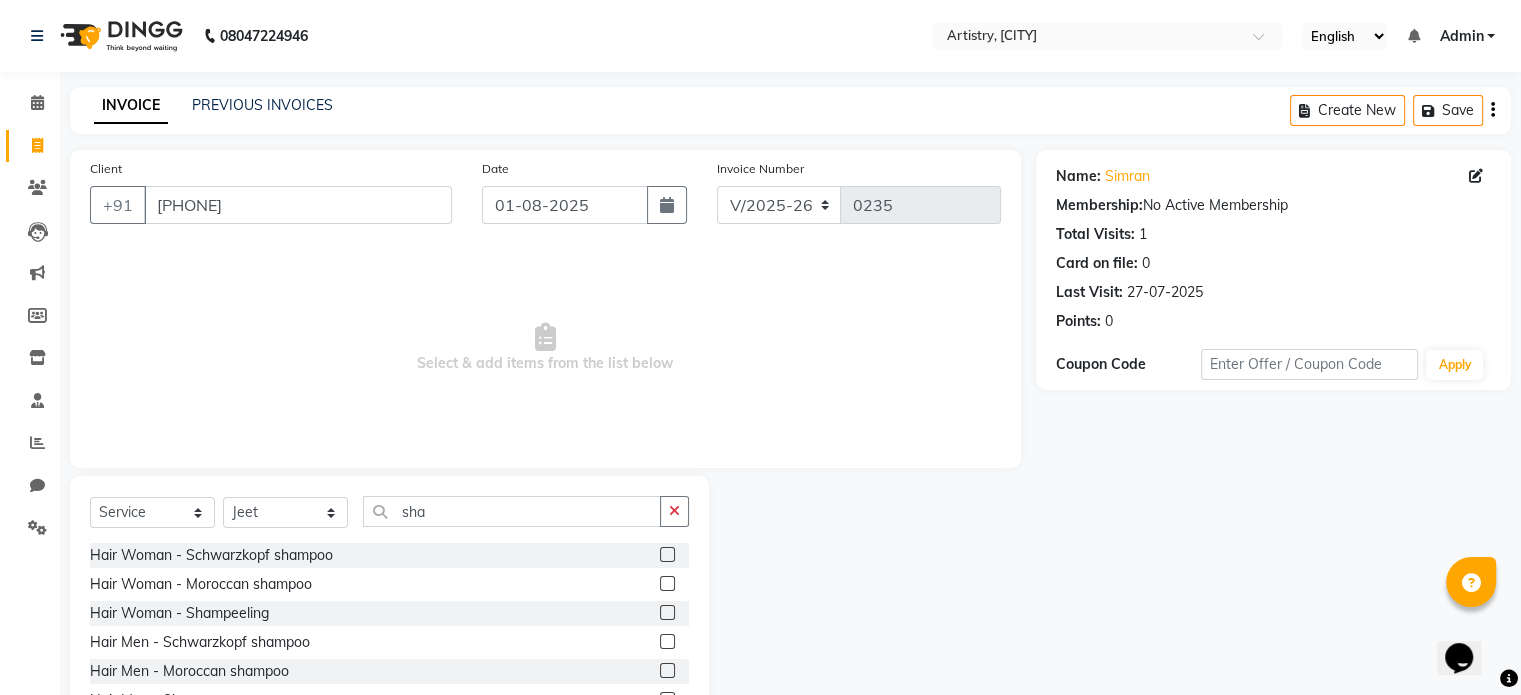 click 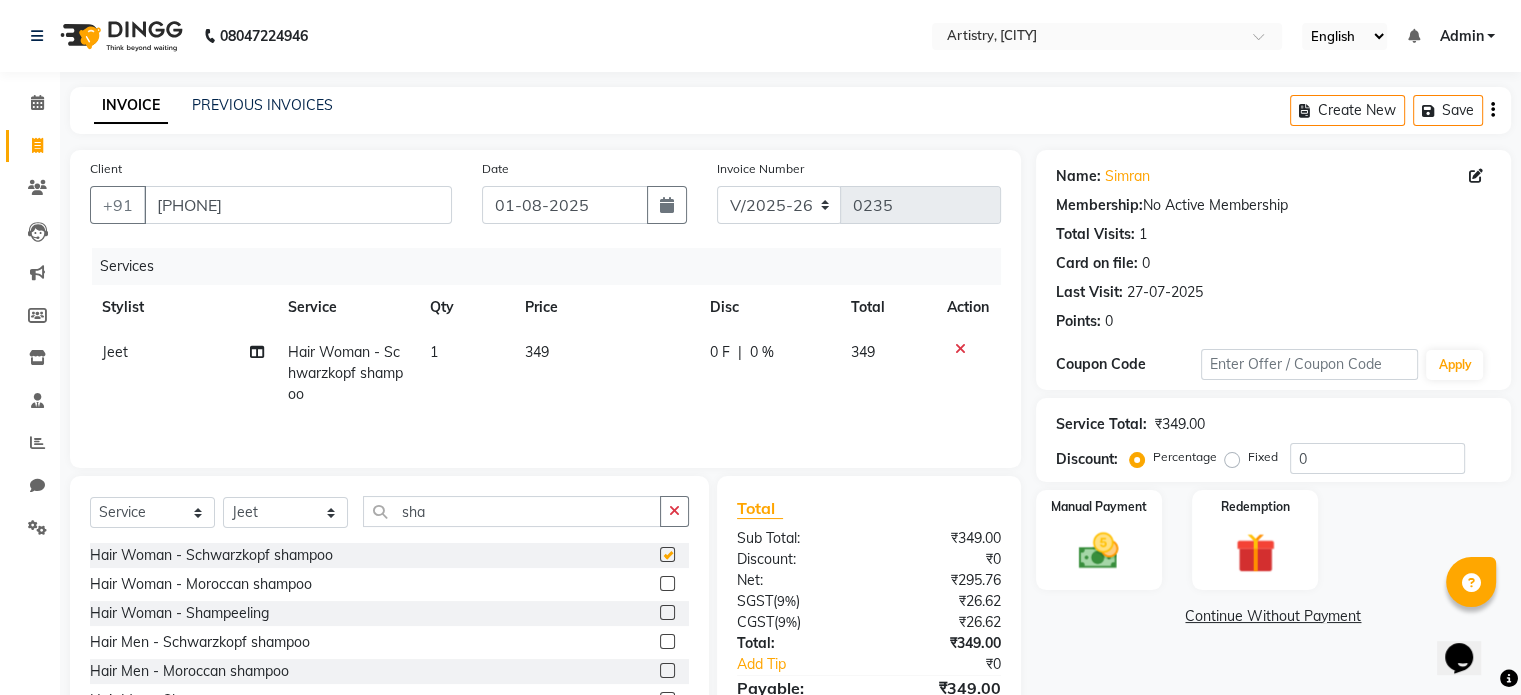 checkbox on "false" 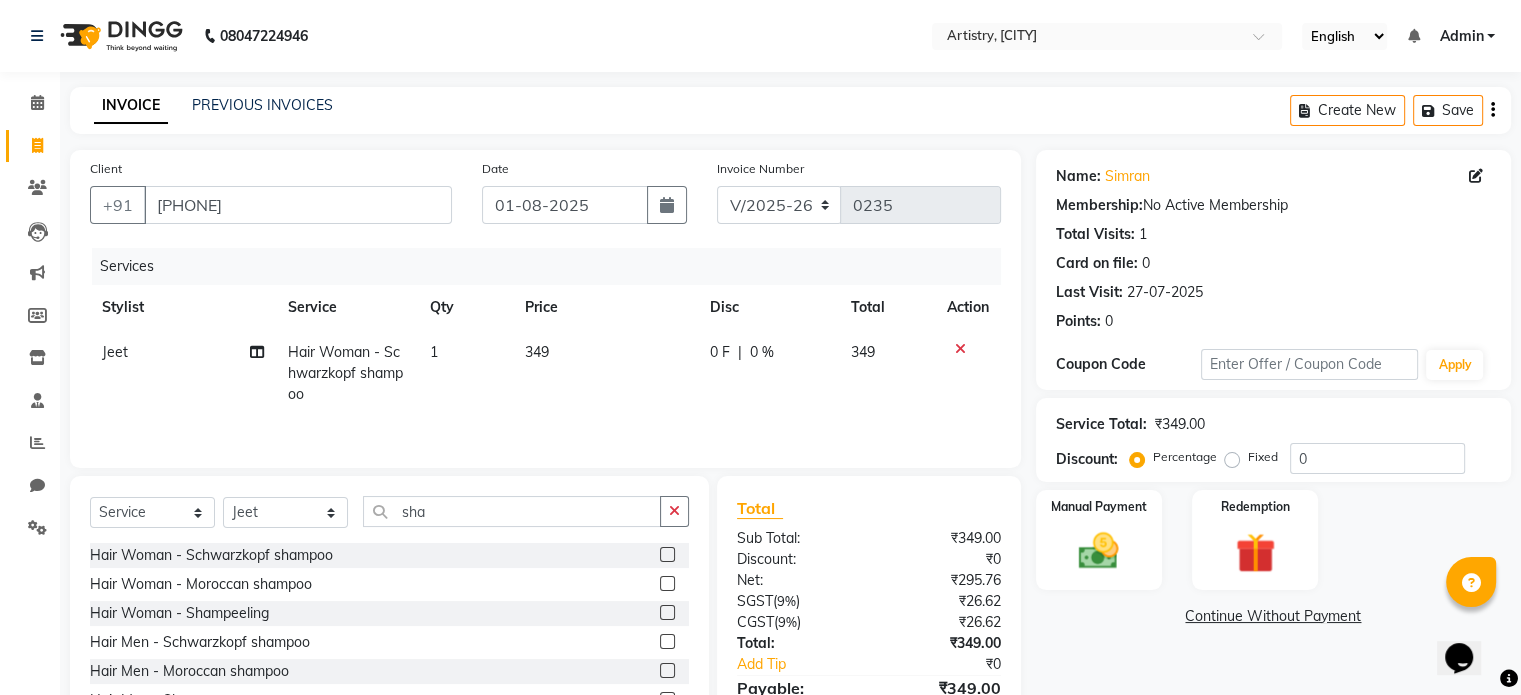 click on "349" 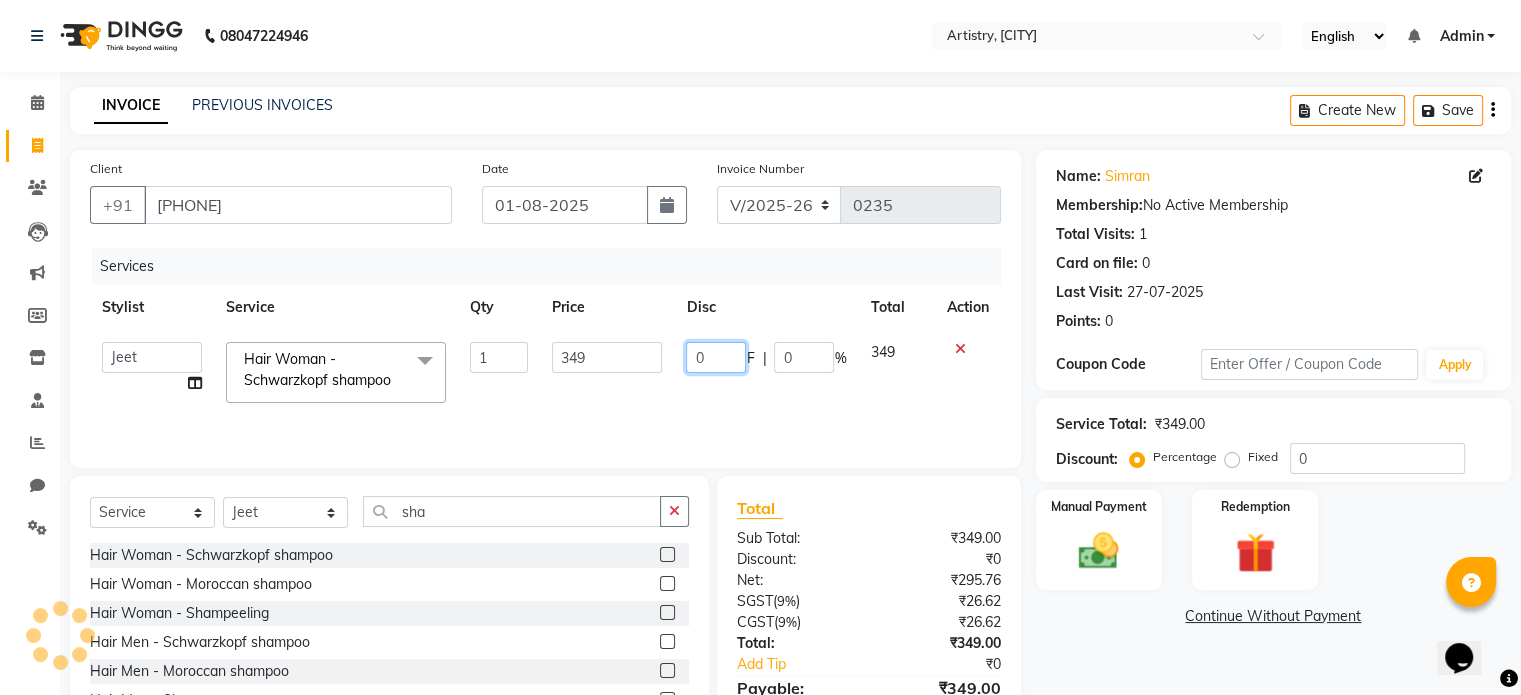 click on "0" 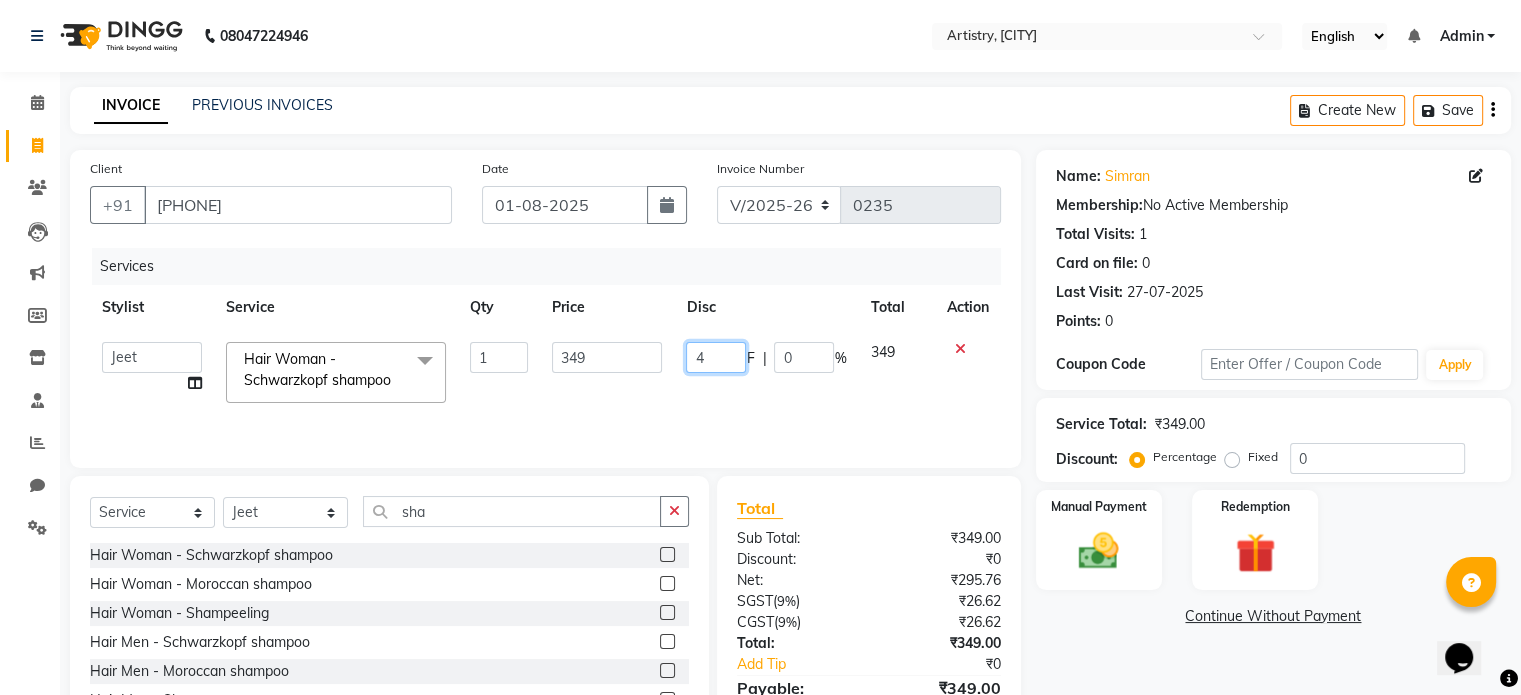 type on "49" 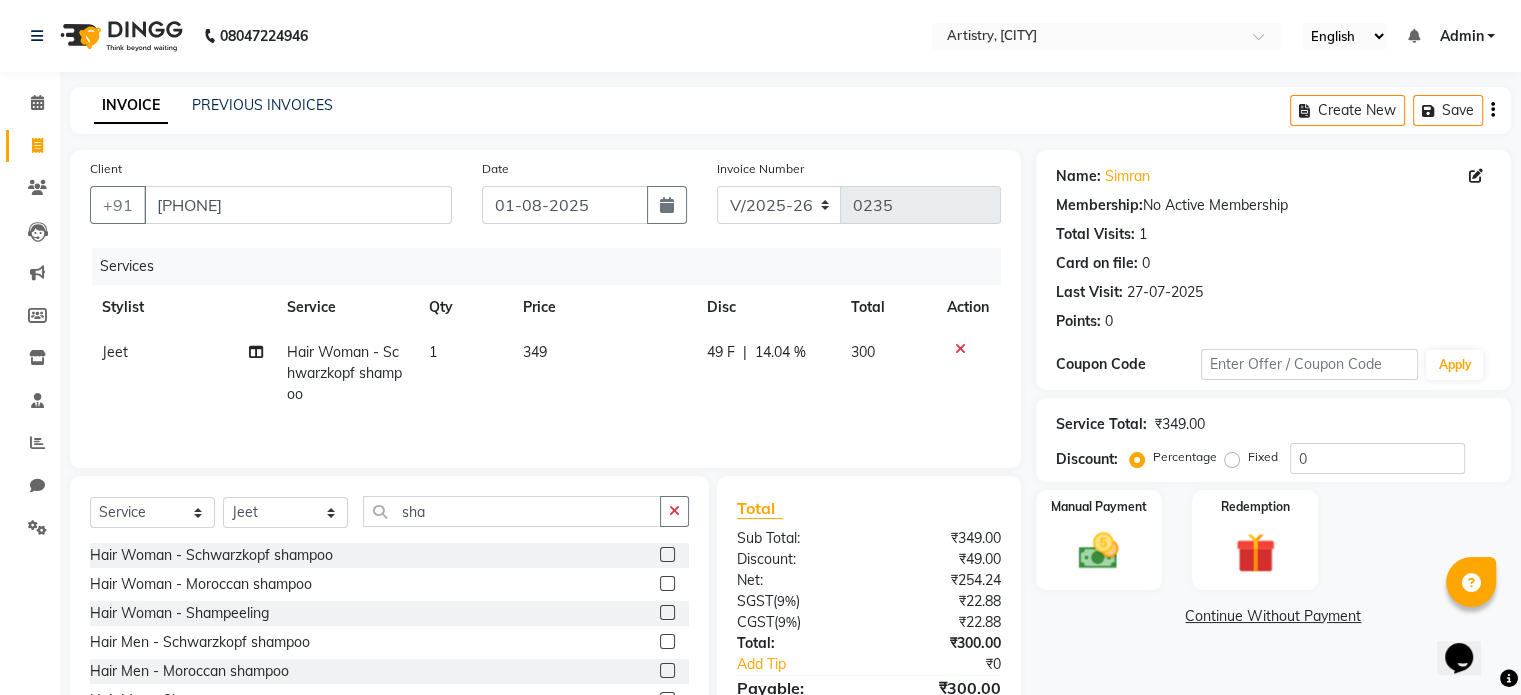 click on "Services Stylist Service Qty Price Disc Total Action Jeet Hair Woman - Schwarzkopf shampoo 1 349 49 F | 14.04 % 300" 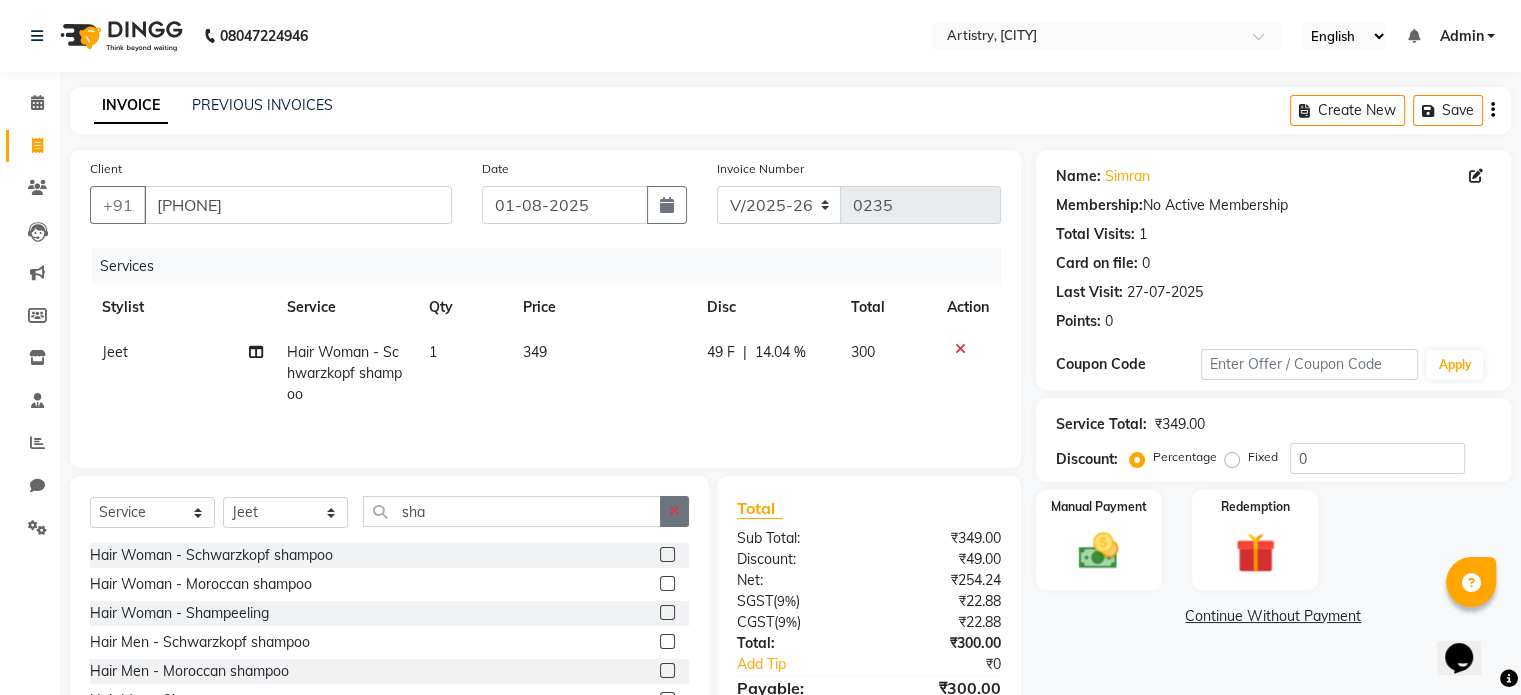 click 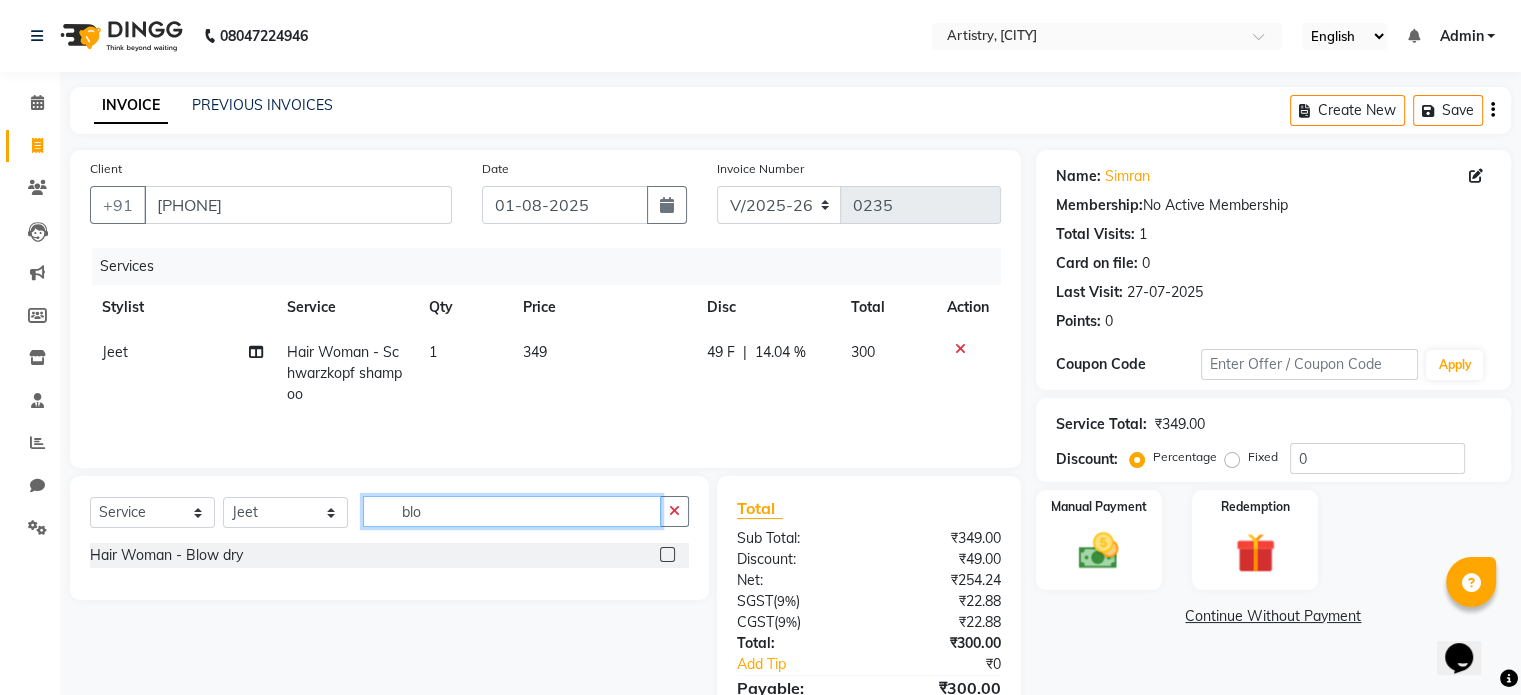 type on "blo" 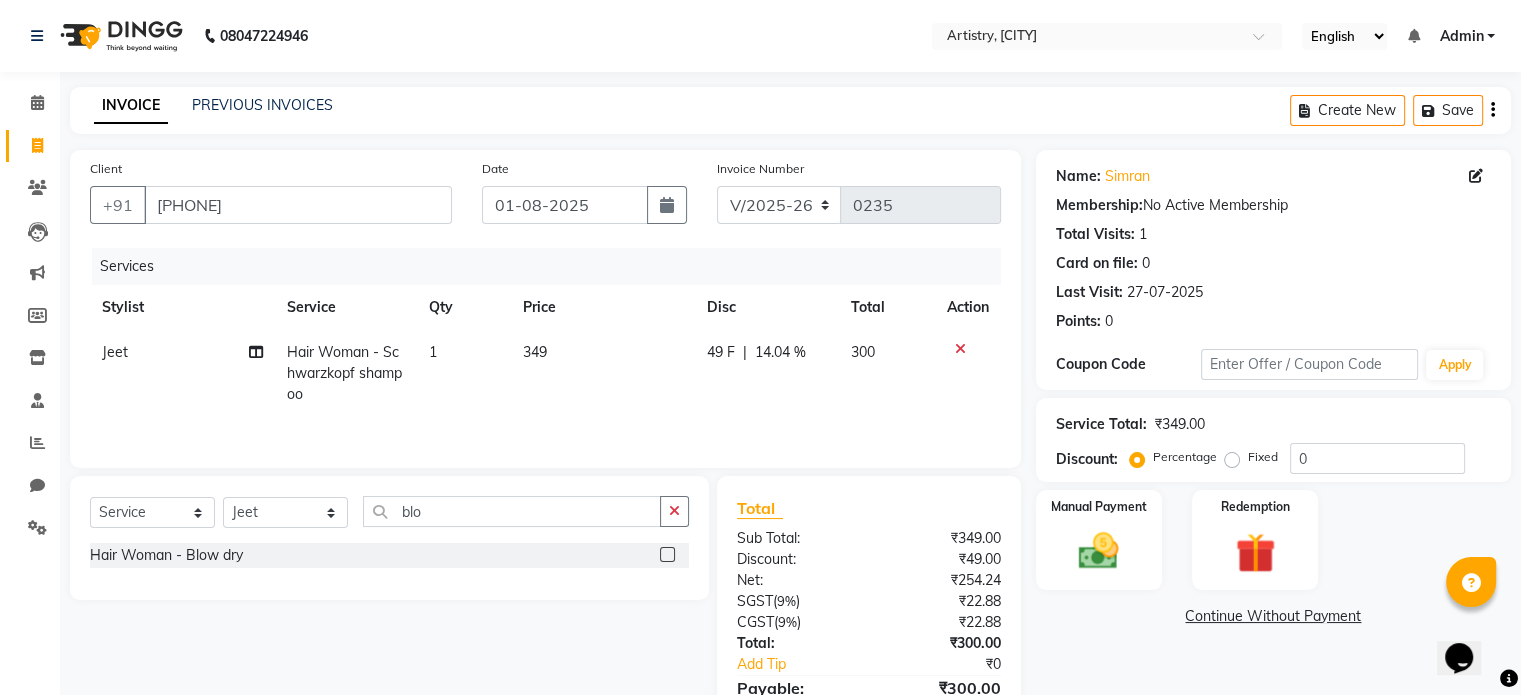 click 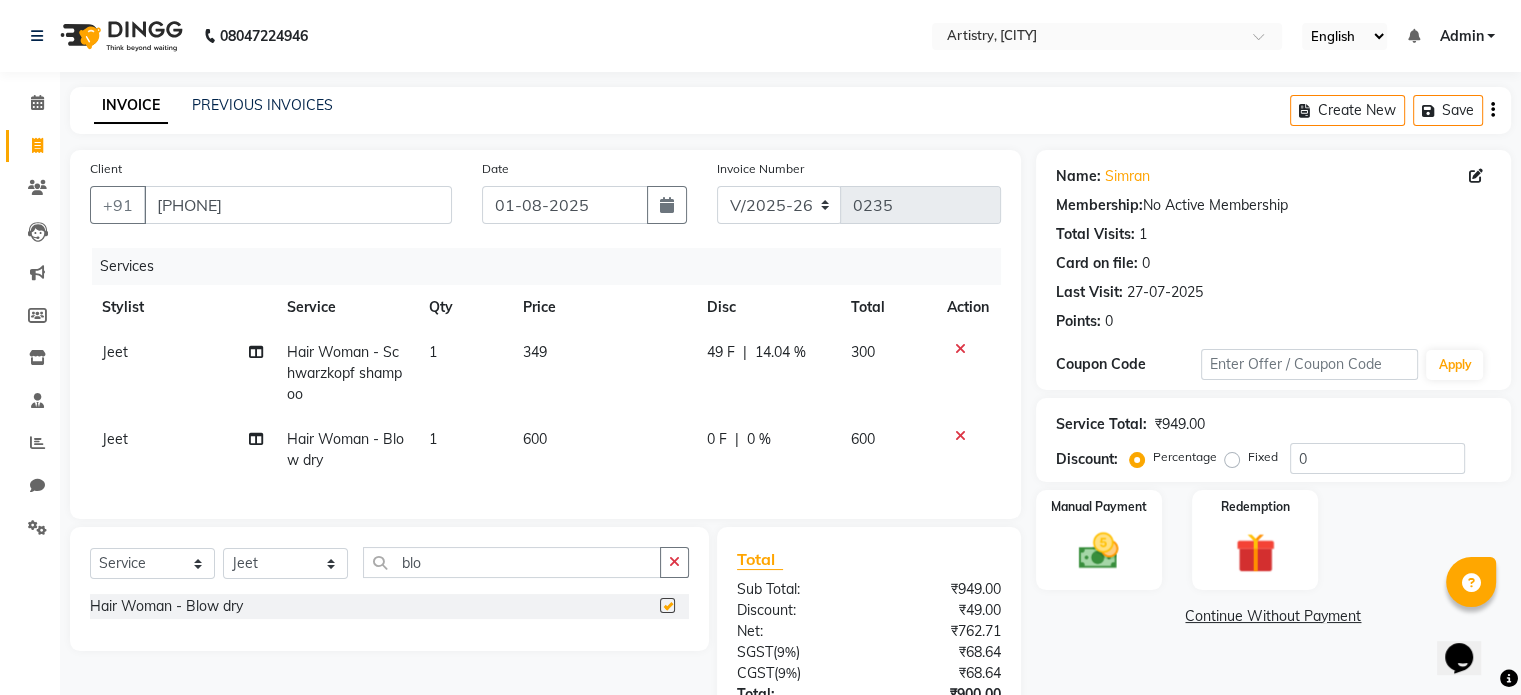 checkbox on "false" 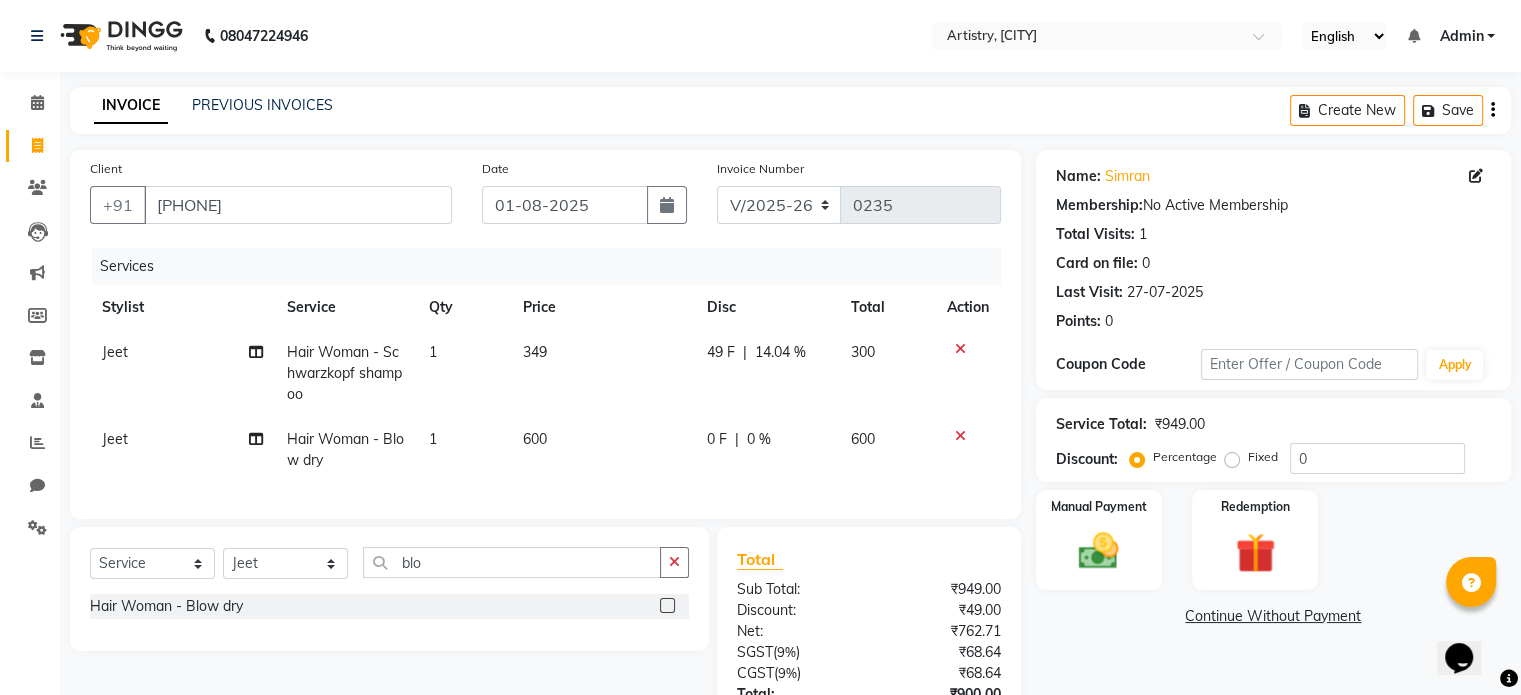 click on "600" 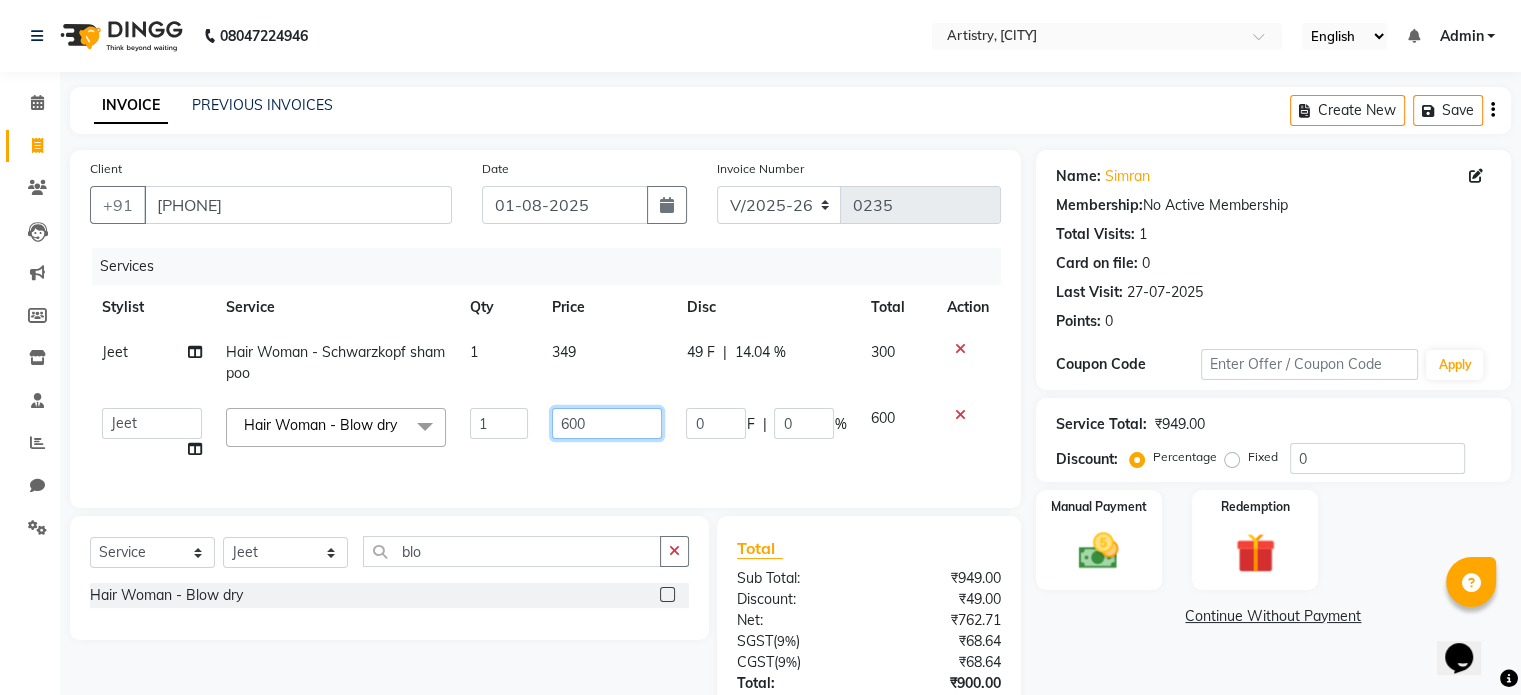click on "600" 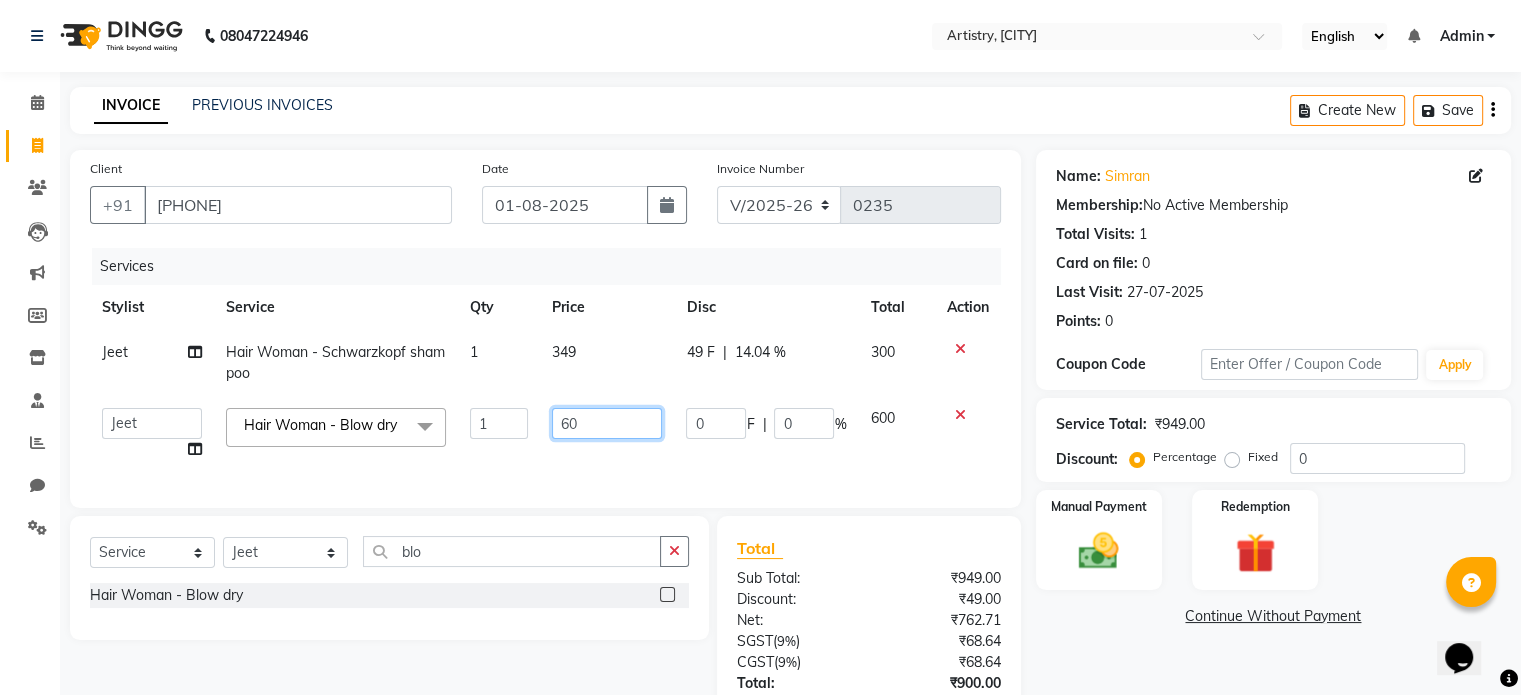 type on "6" 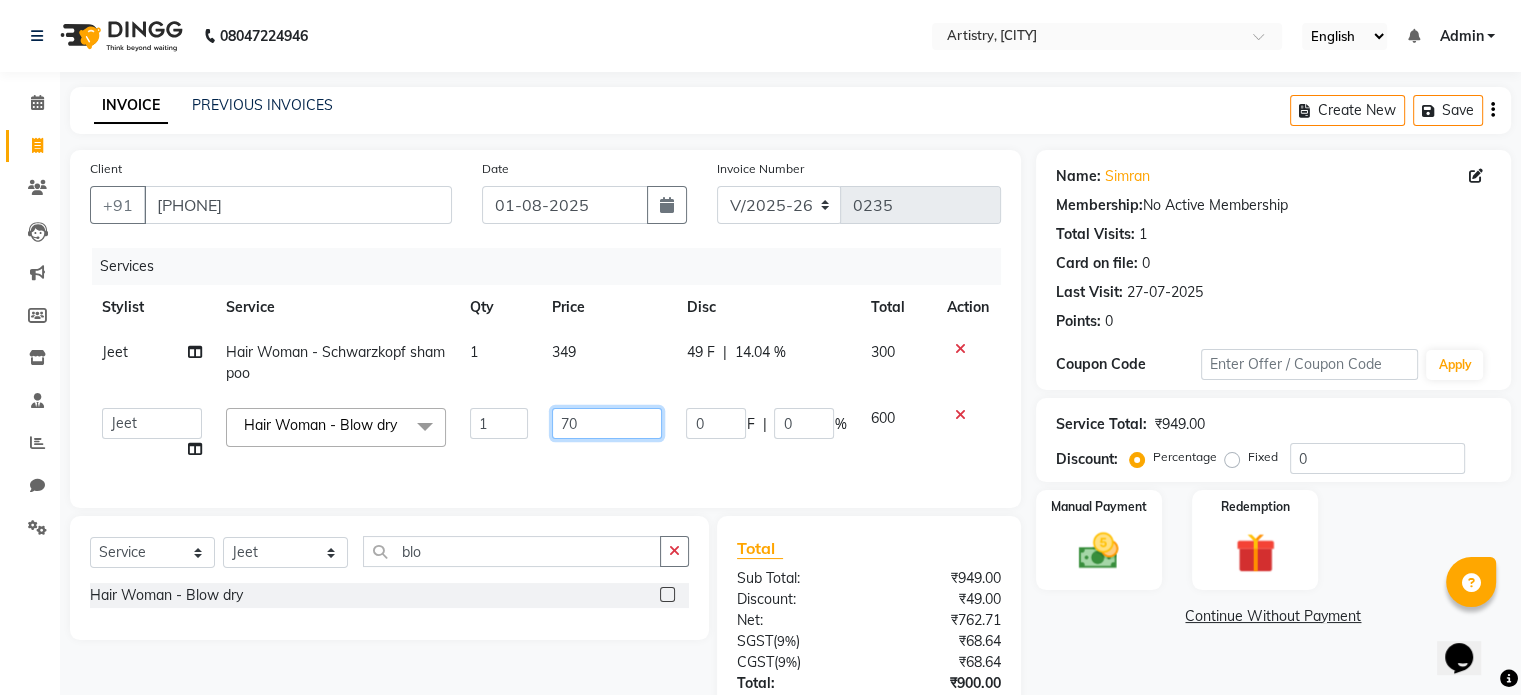 type on "700" 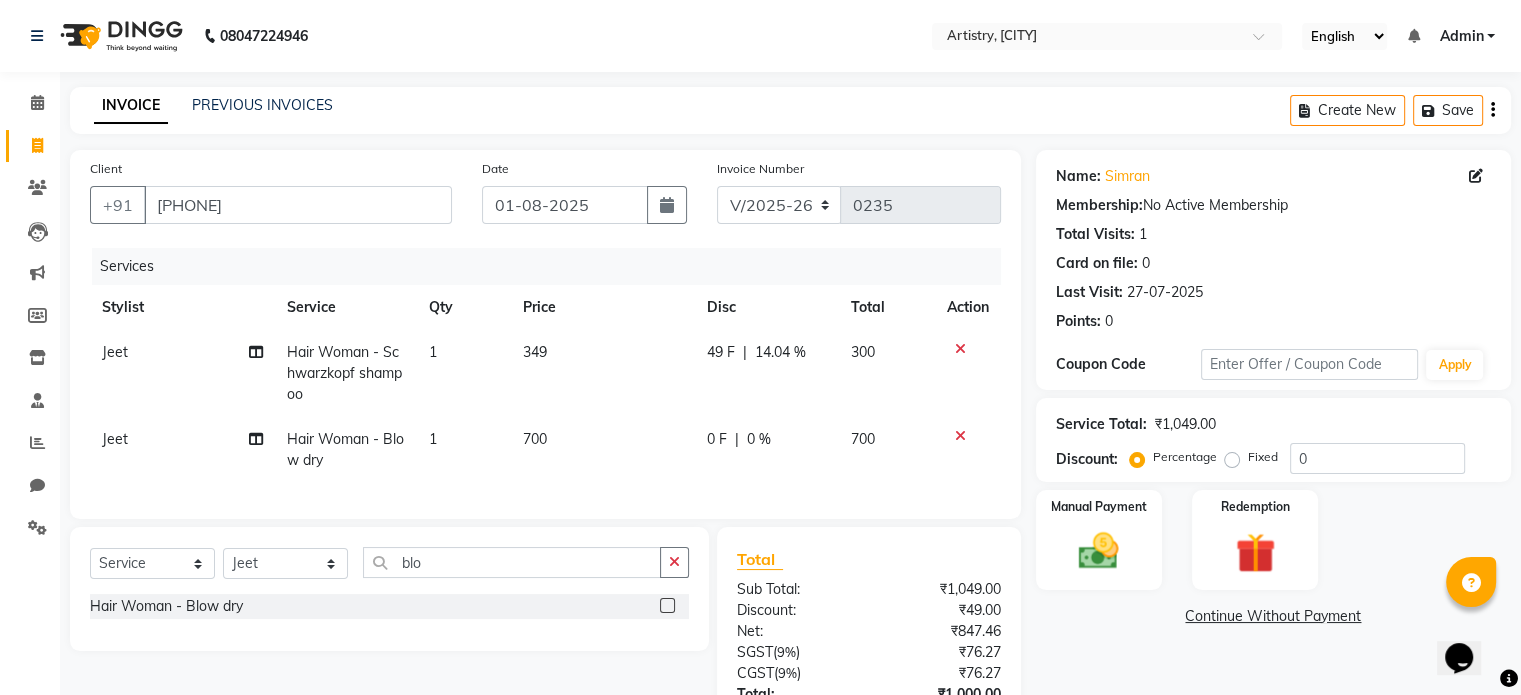 click on "0 F | 0 %" 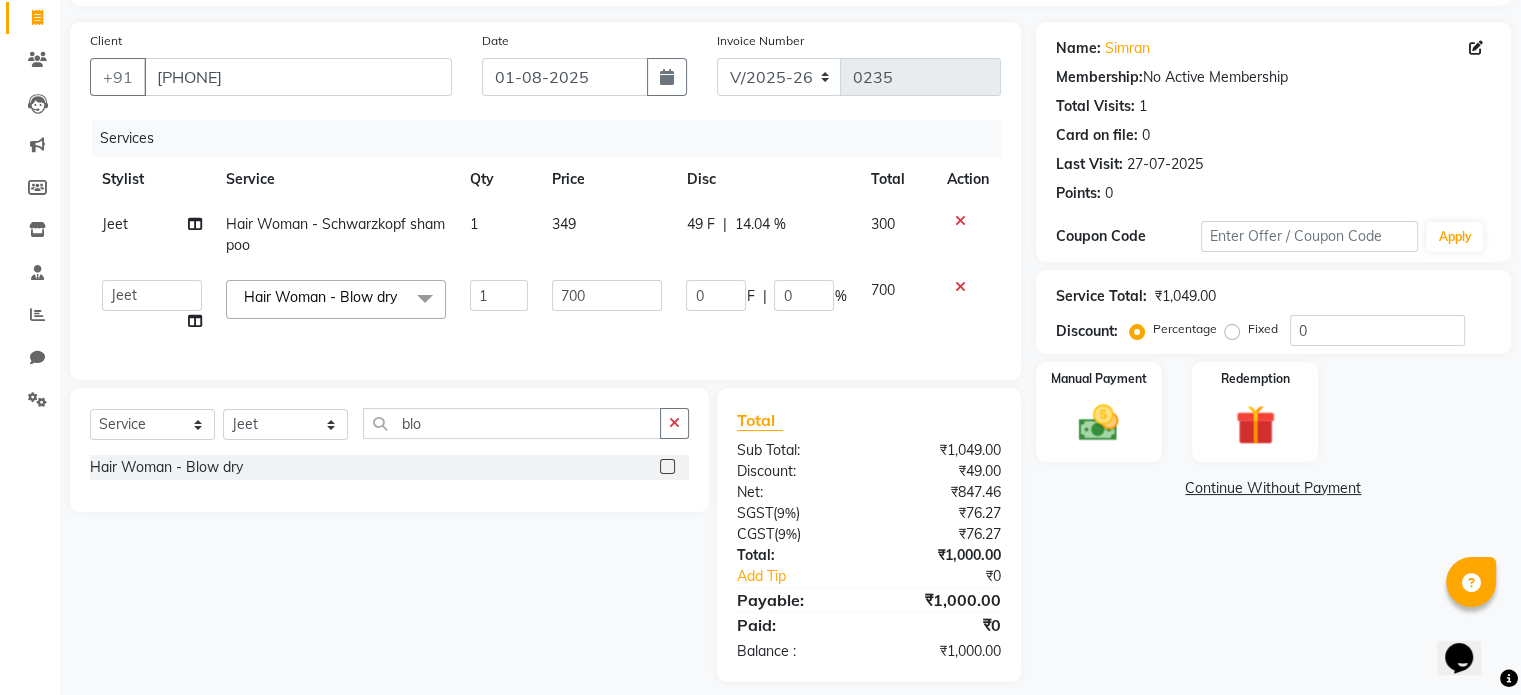 scroll, scrollTop: 168, scrollLeft: 0, axis: vertical 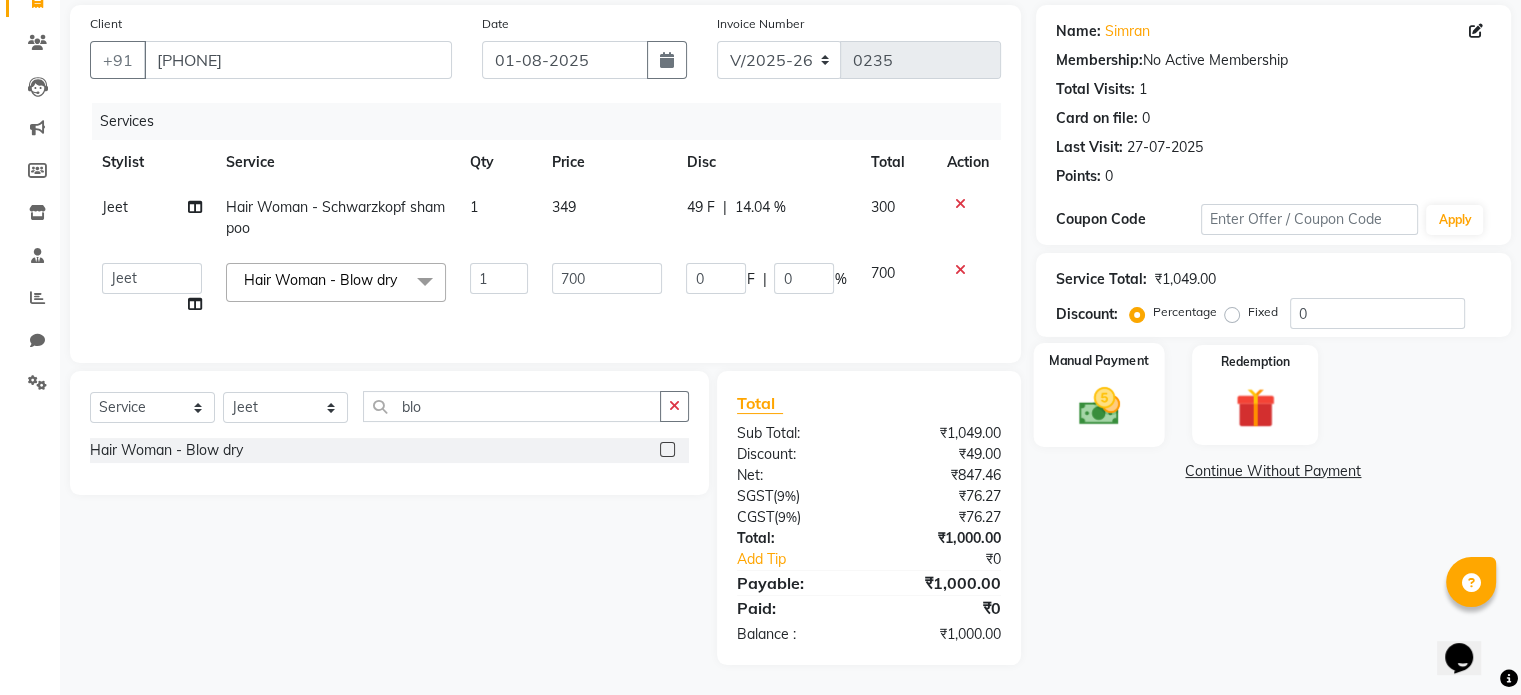 click 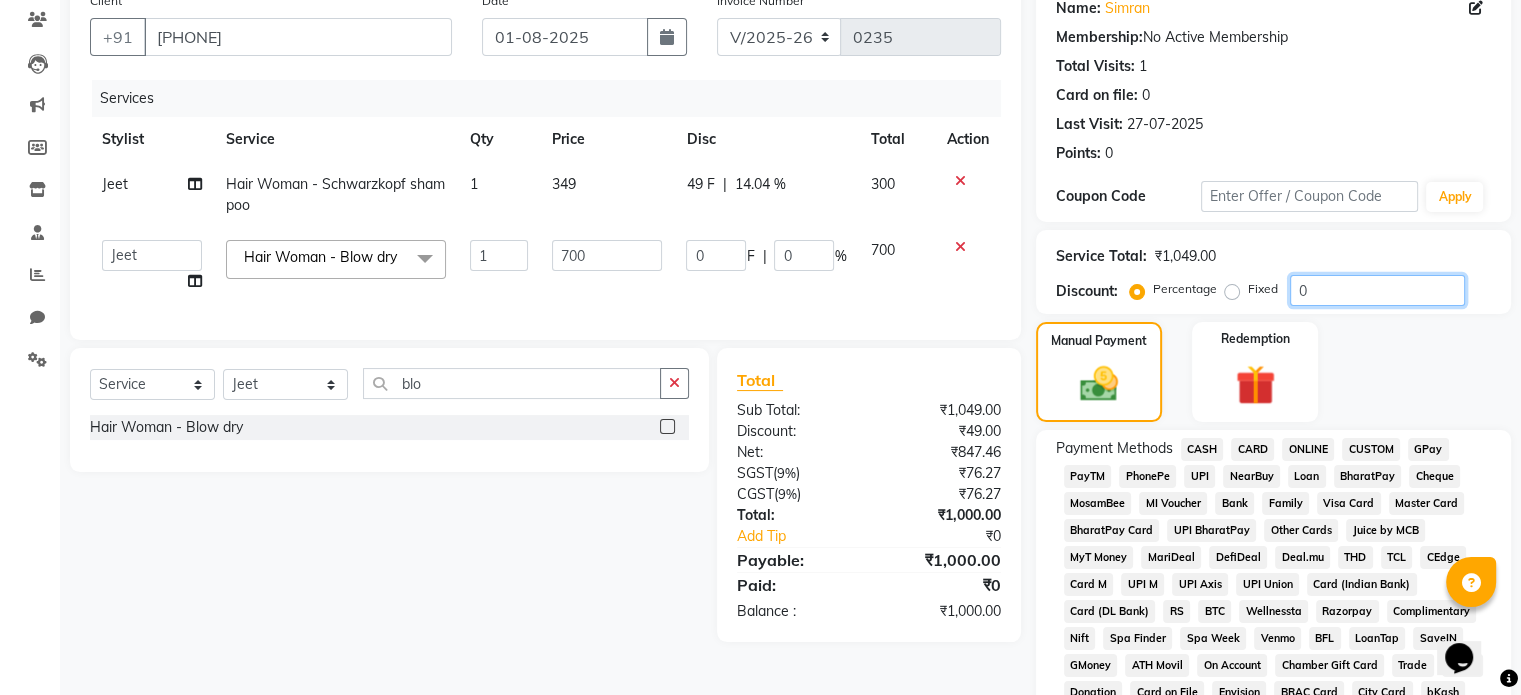 click on "0" 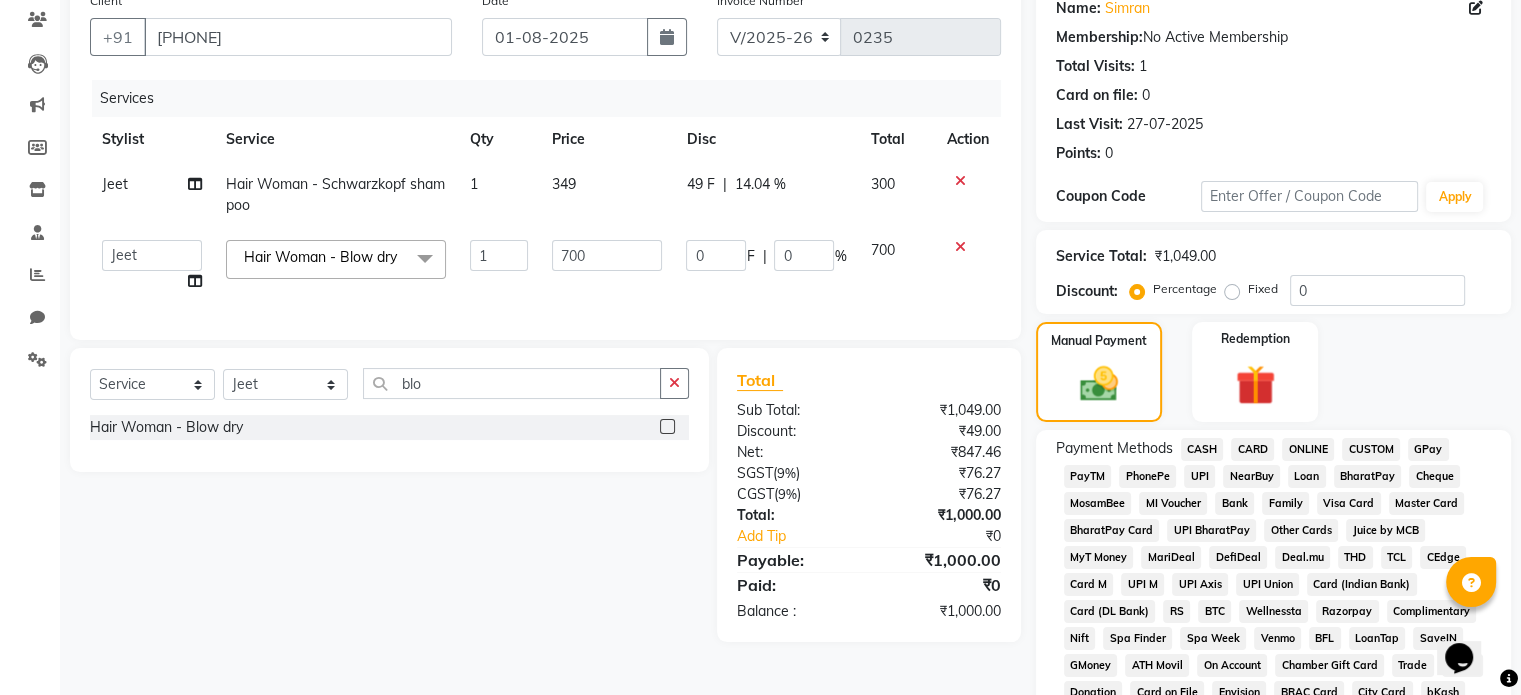 drag, startPoint x: 1234, startPoint y: 295, endPoint x: 1300, endPoint y: 294, distance: 66.007576 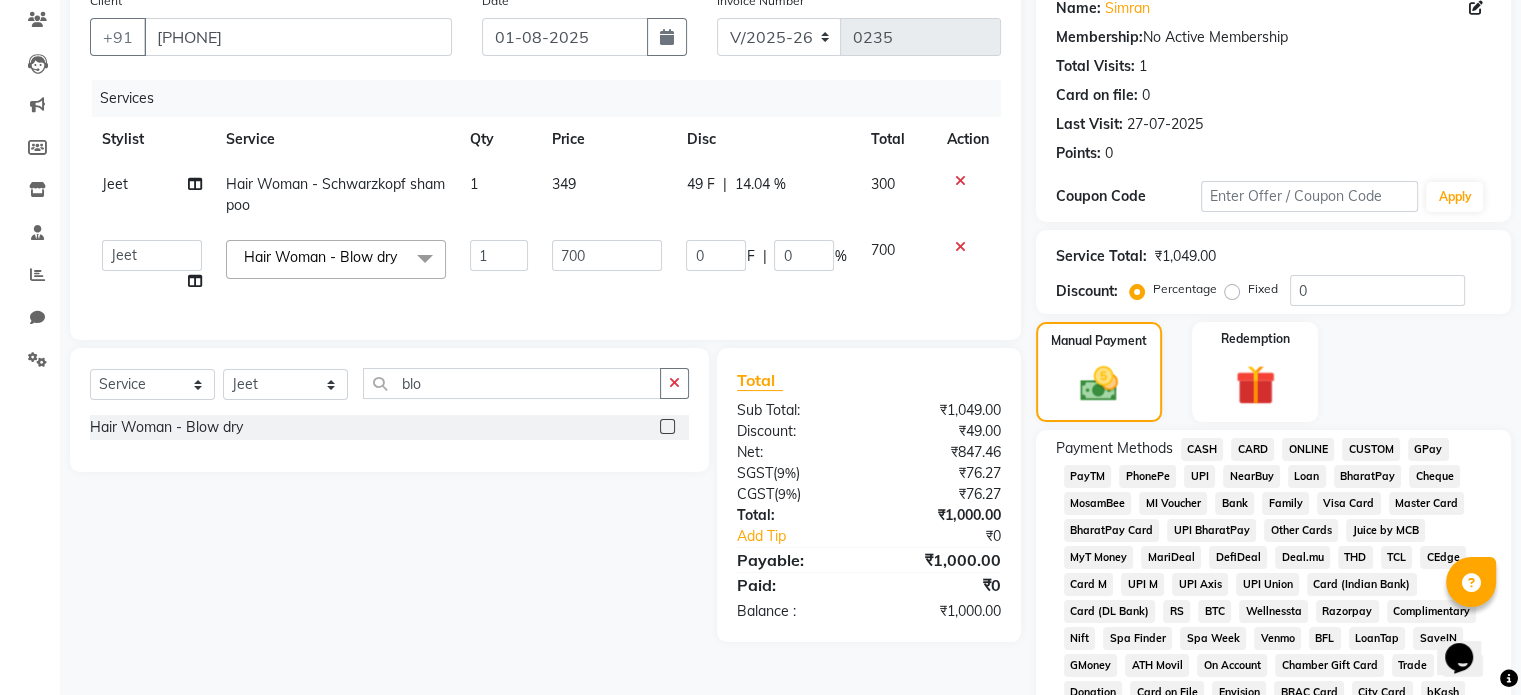 click on "Percentage   Fixed  0" 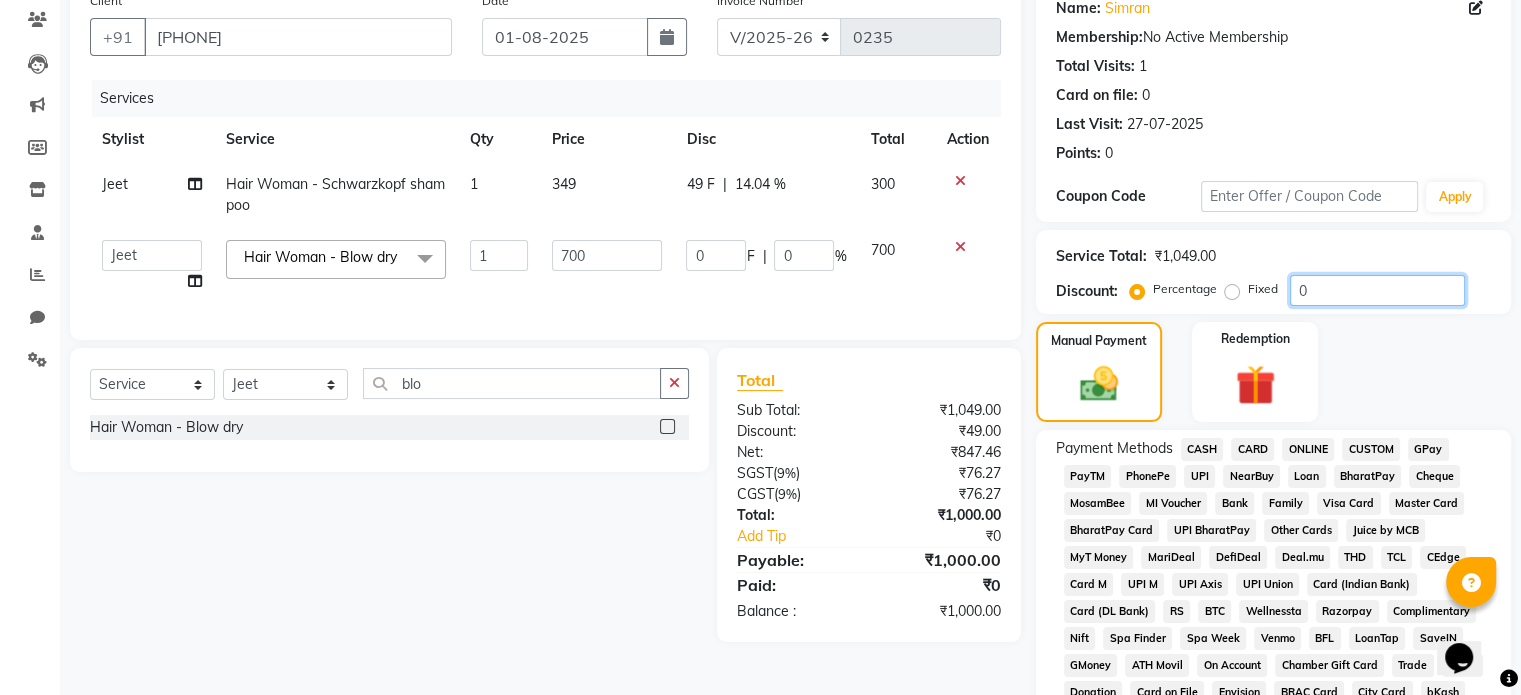 click on "0" 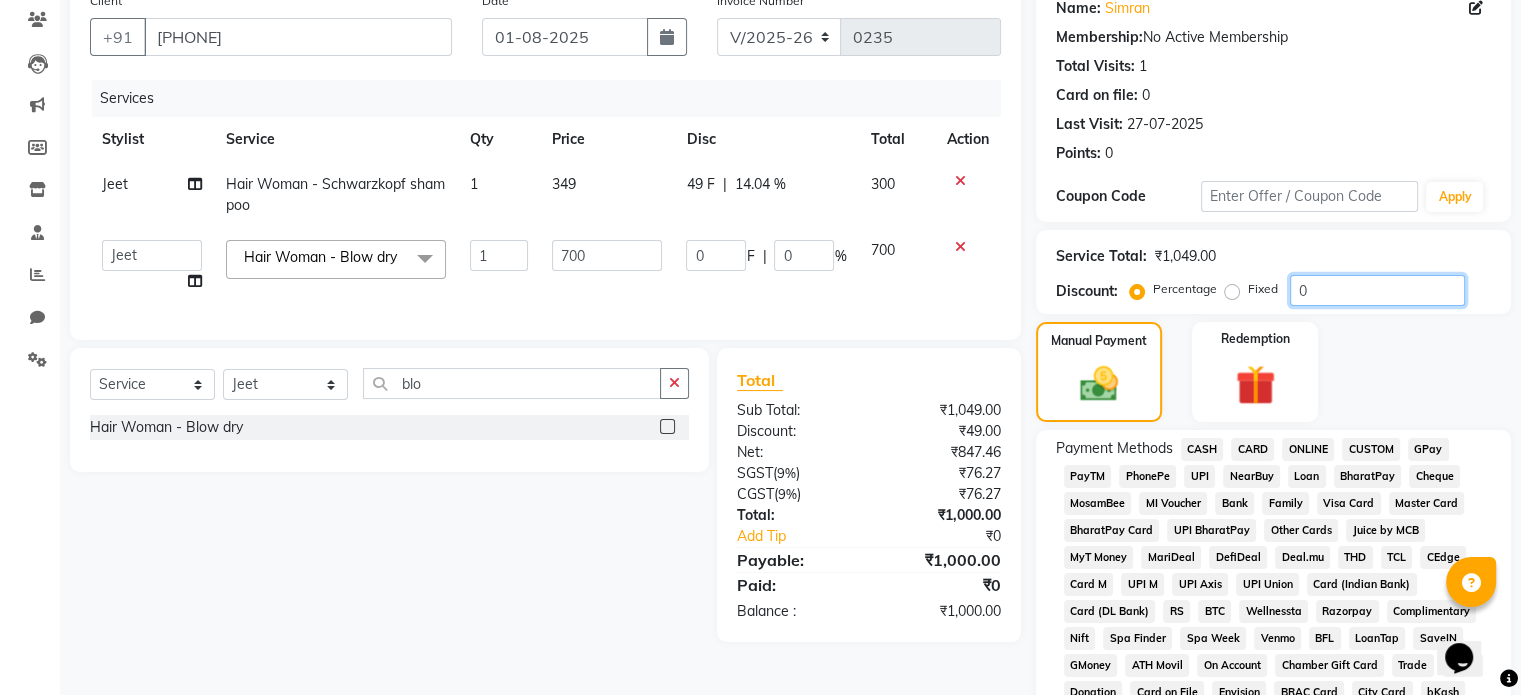 type on "40" 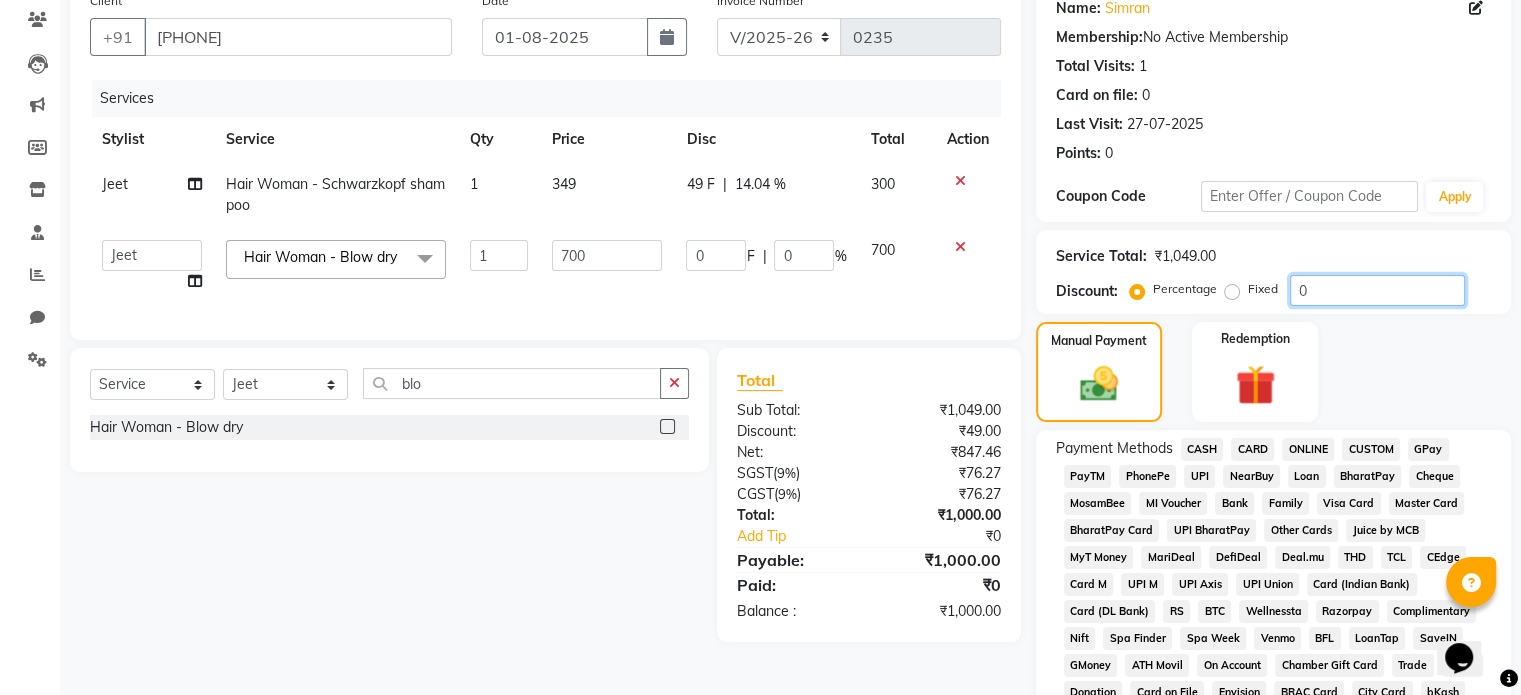 type on "280" 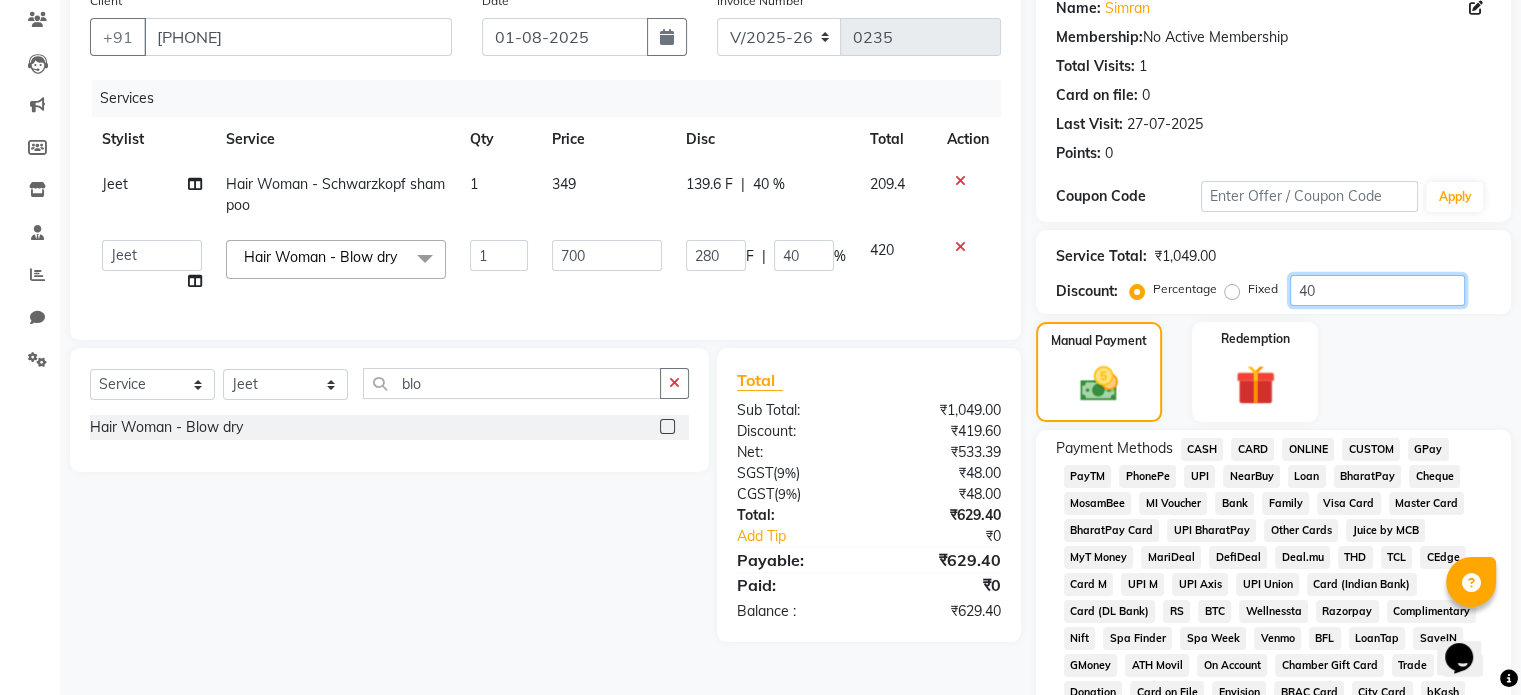type on "100" 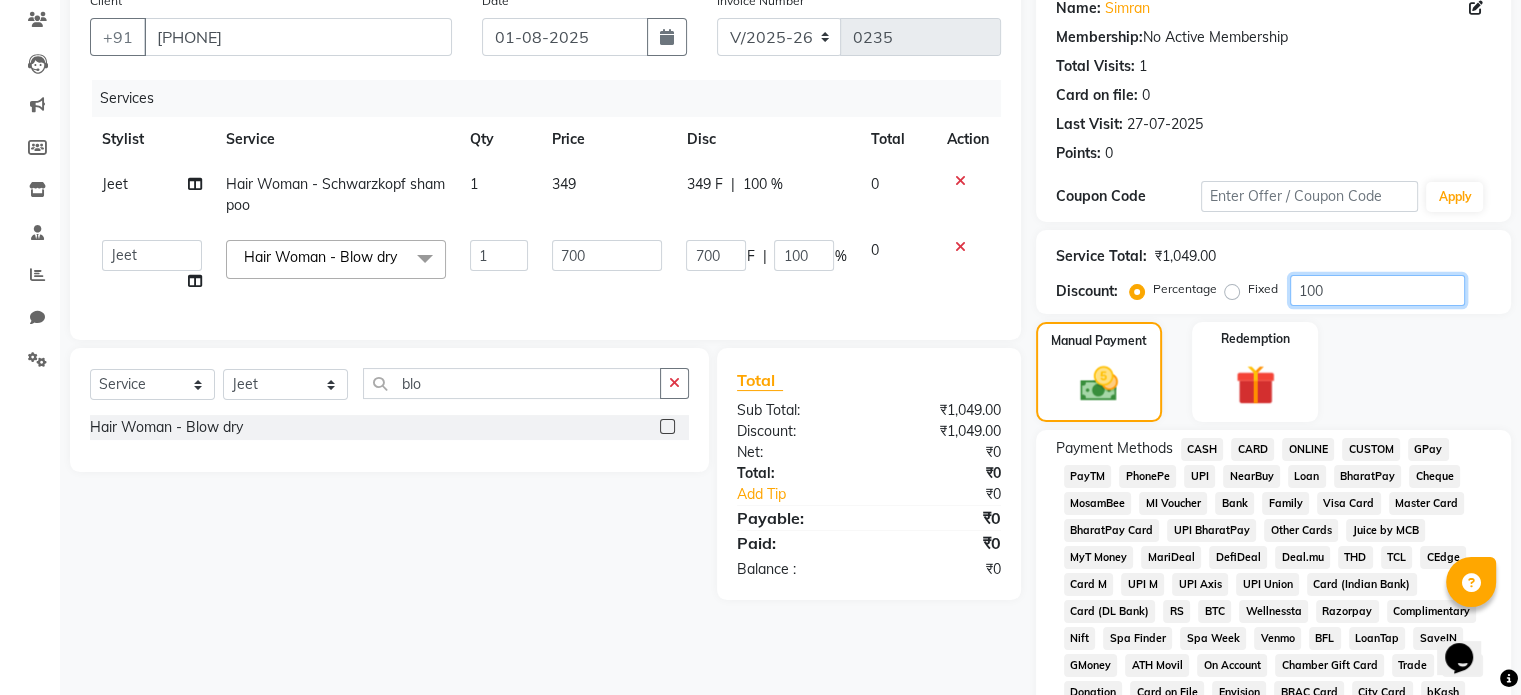 type on "10" 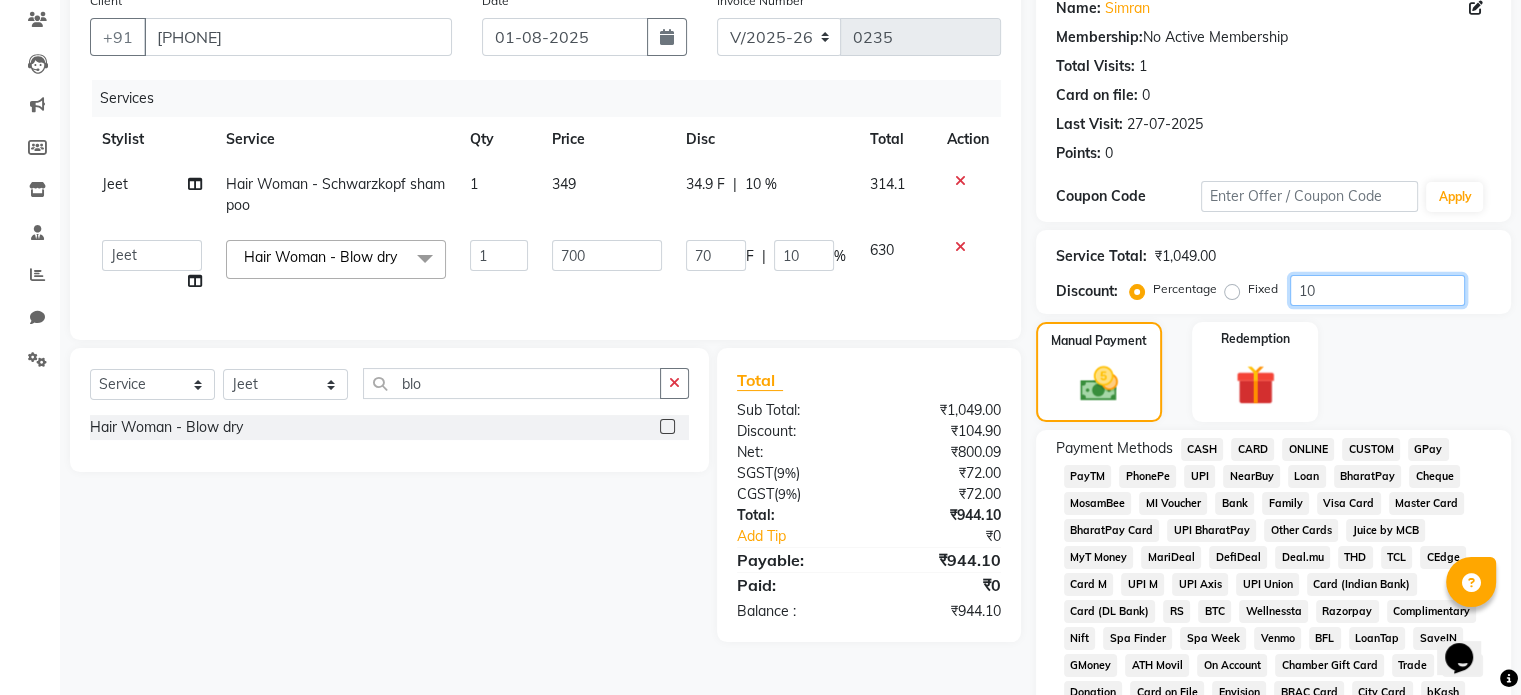 type on "1" 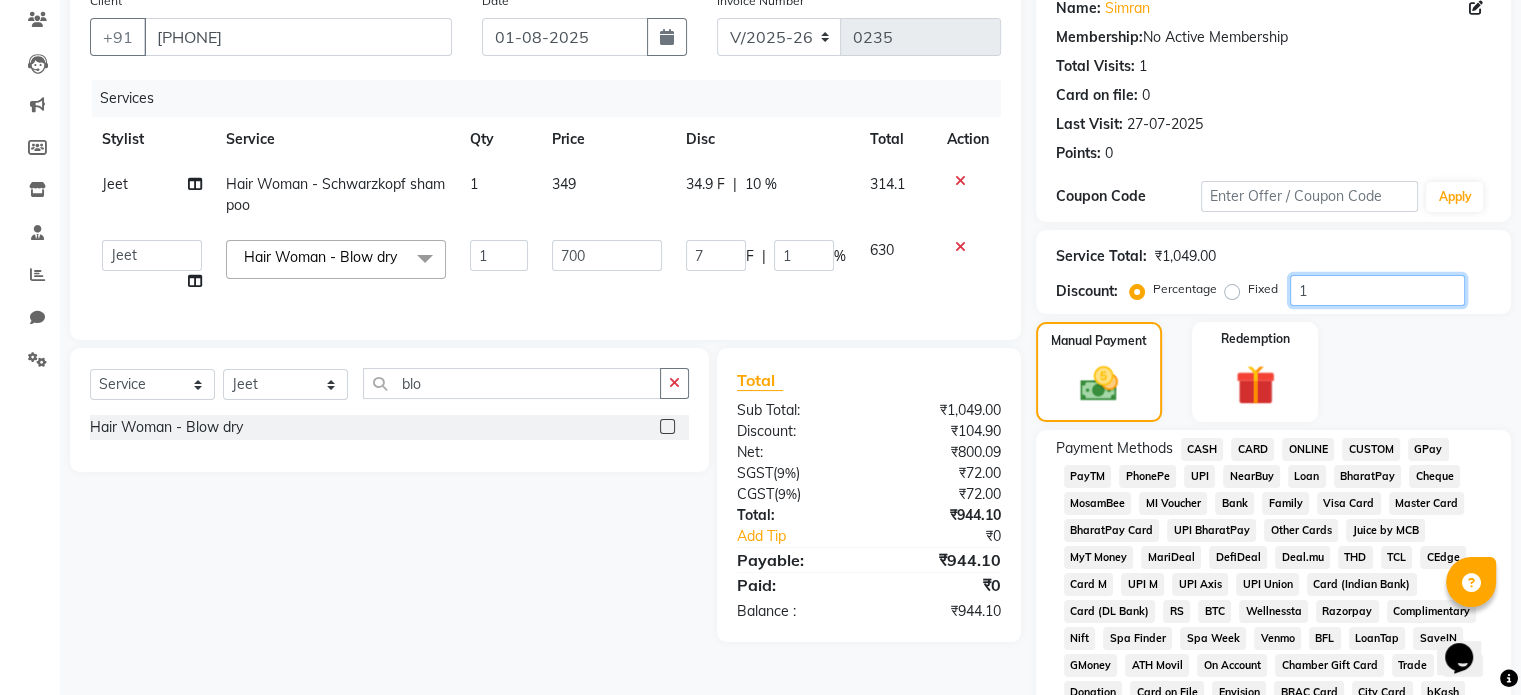 type 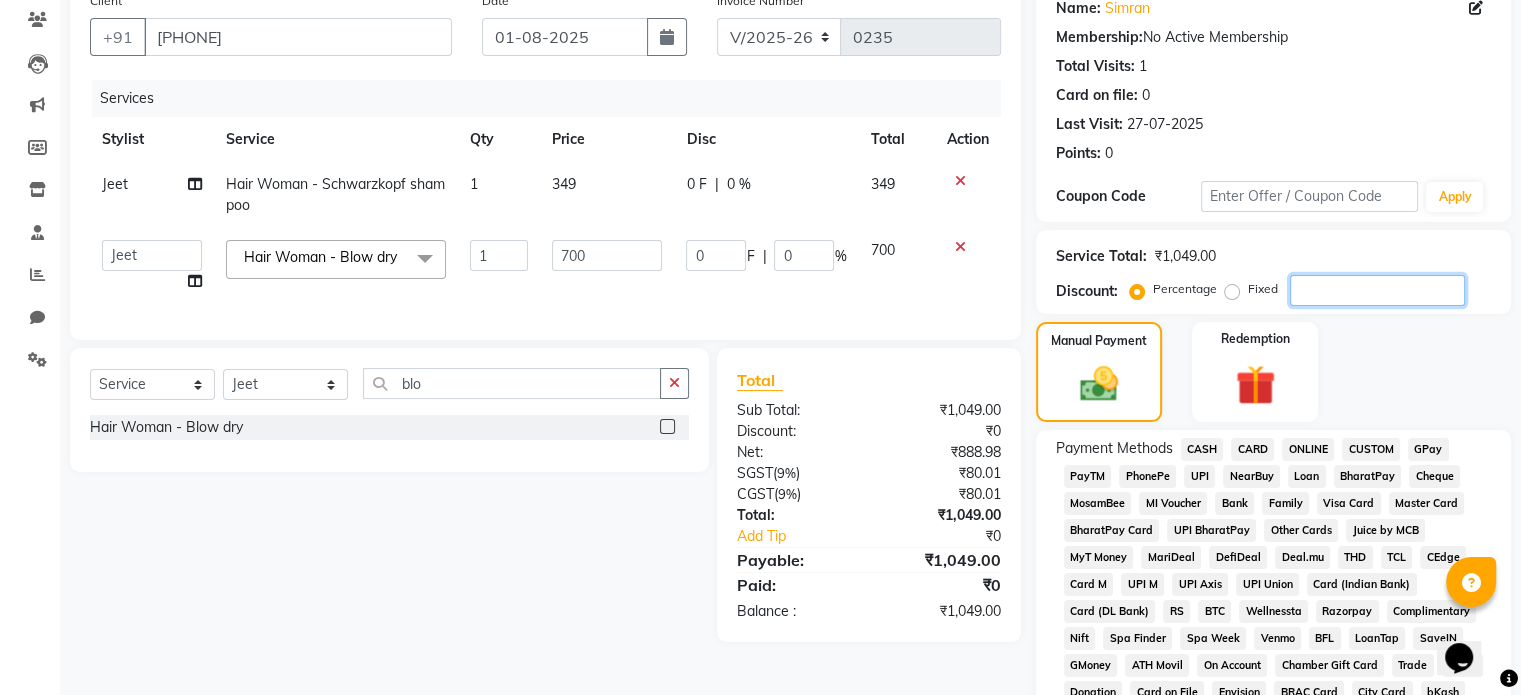 type on "4" 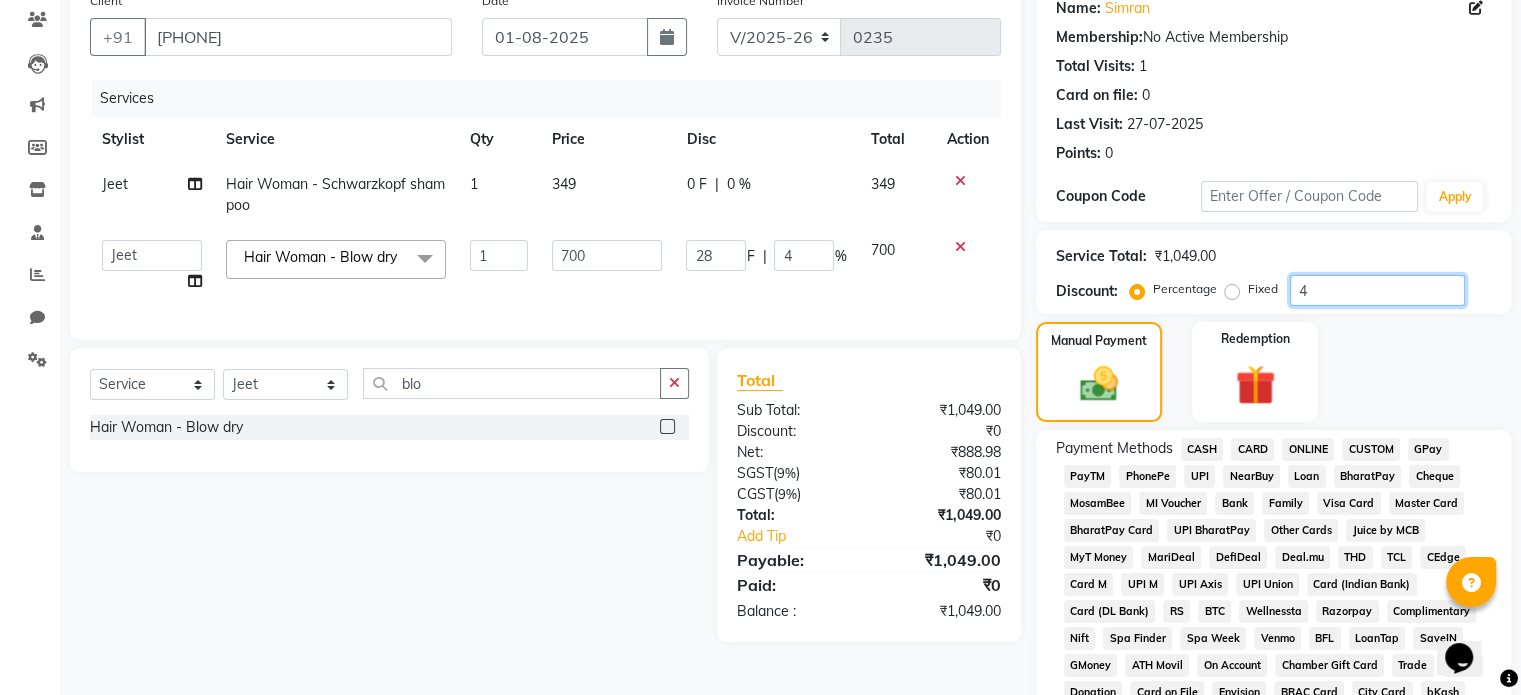 type on "40" 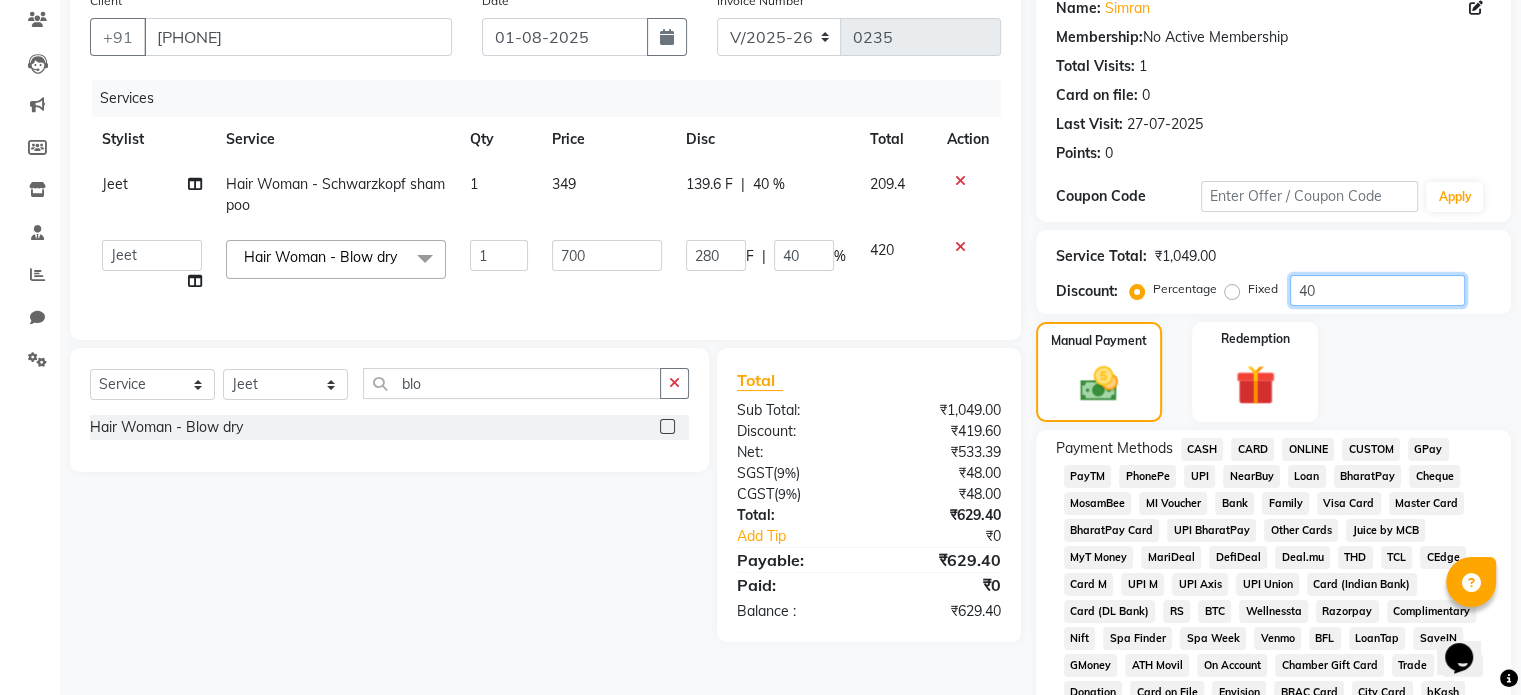 type on "40" 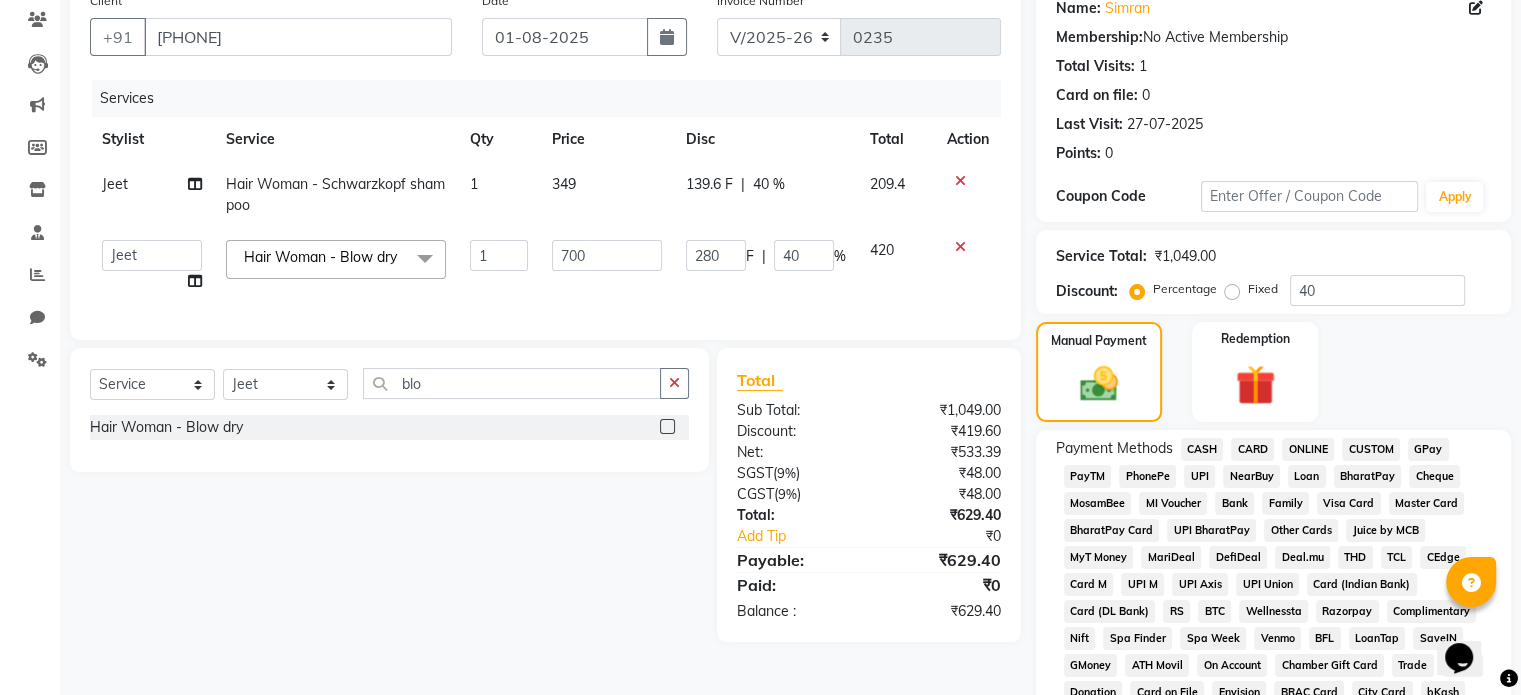 click on "Fixed" 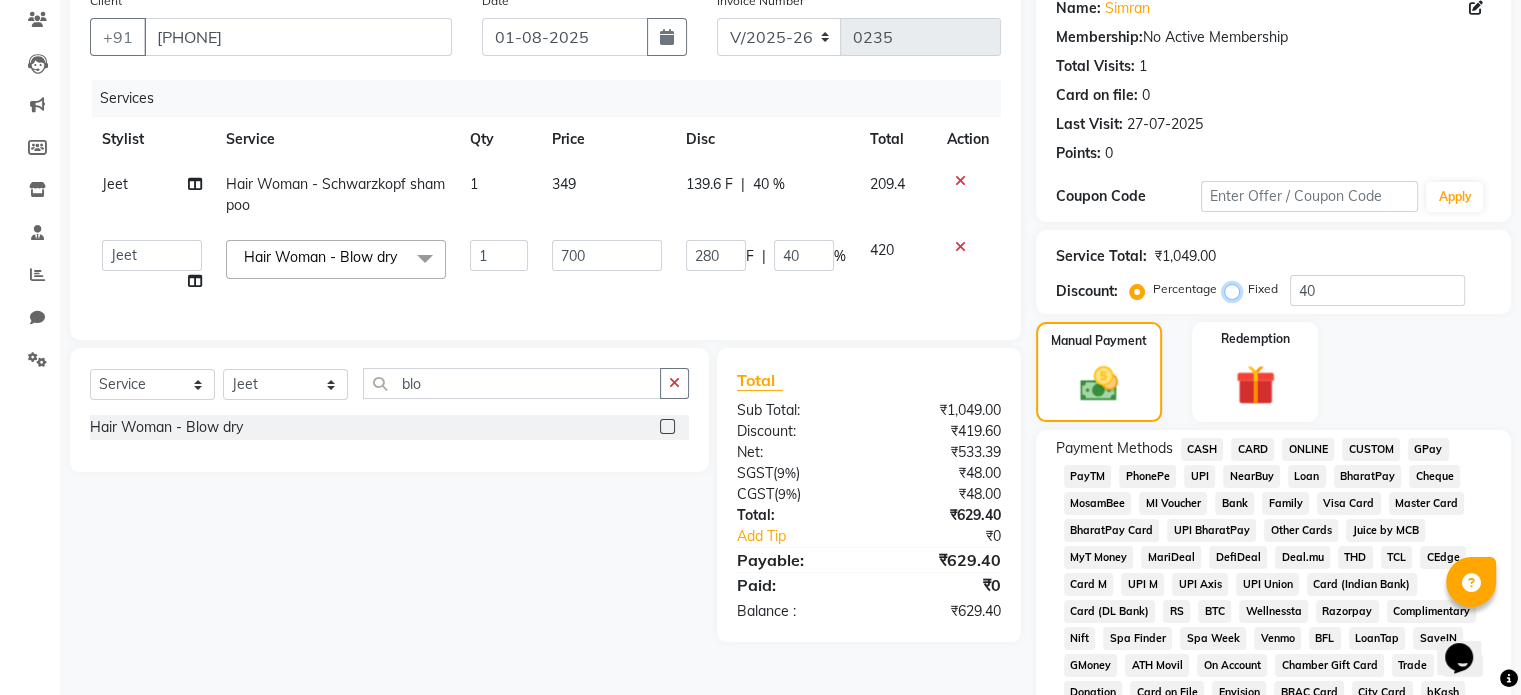 click on "Fixed" at bounding box center [1236, 289] 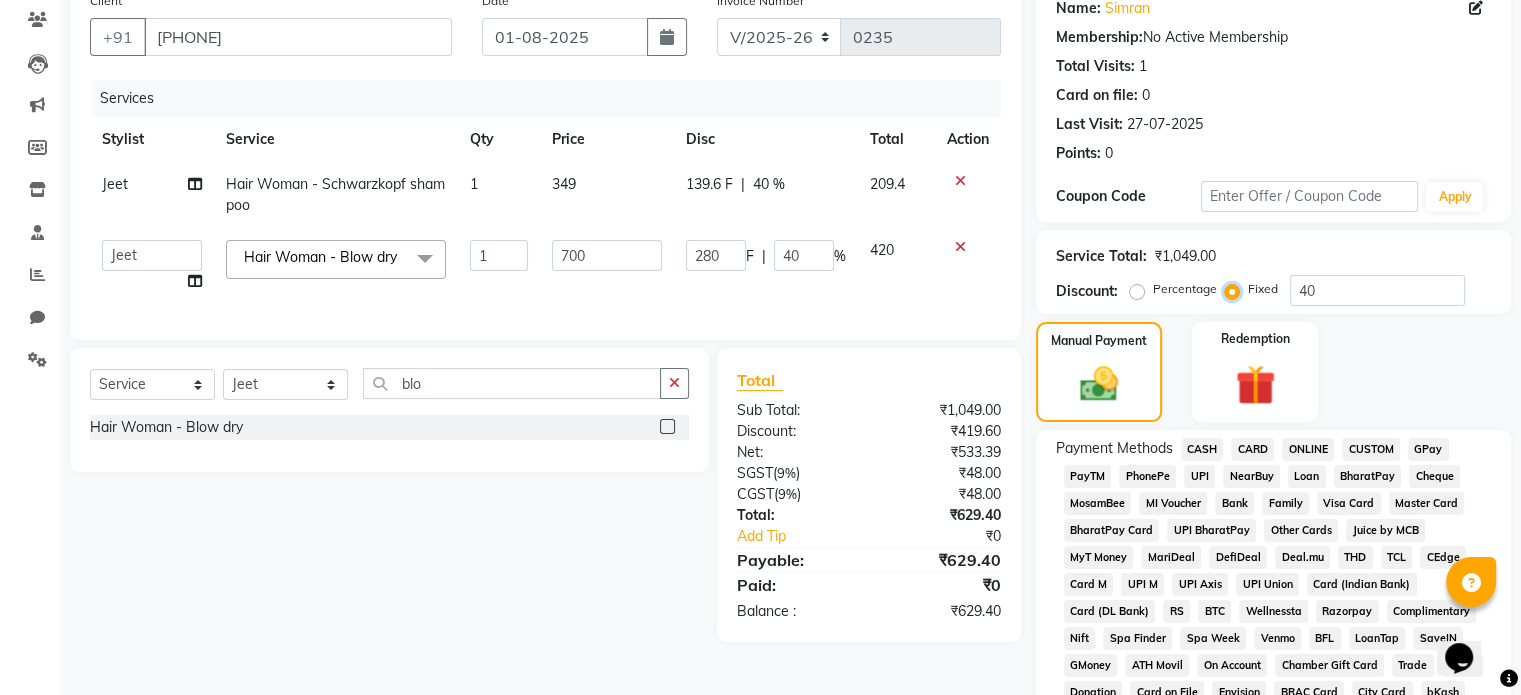 type on "26.69" 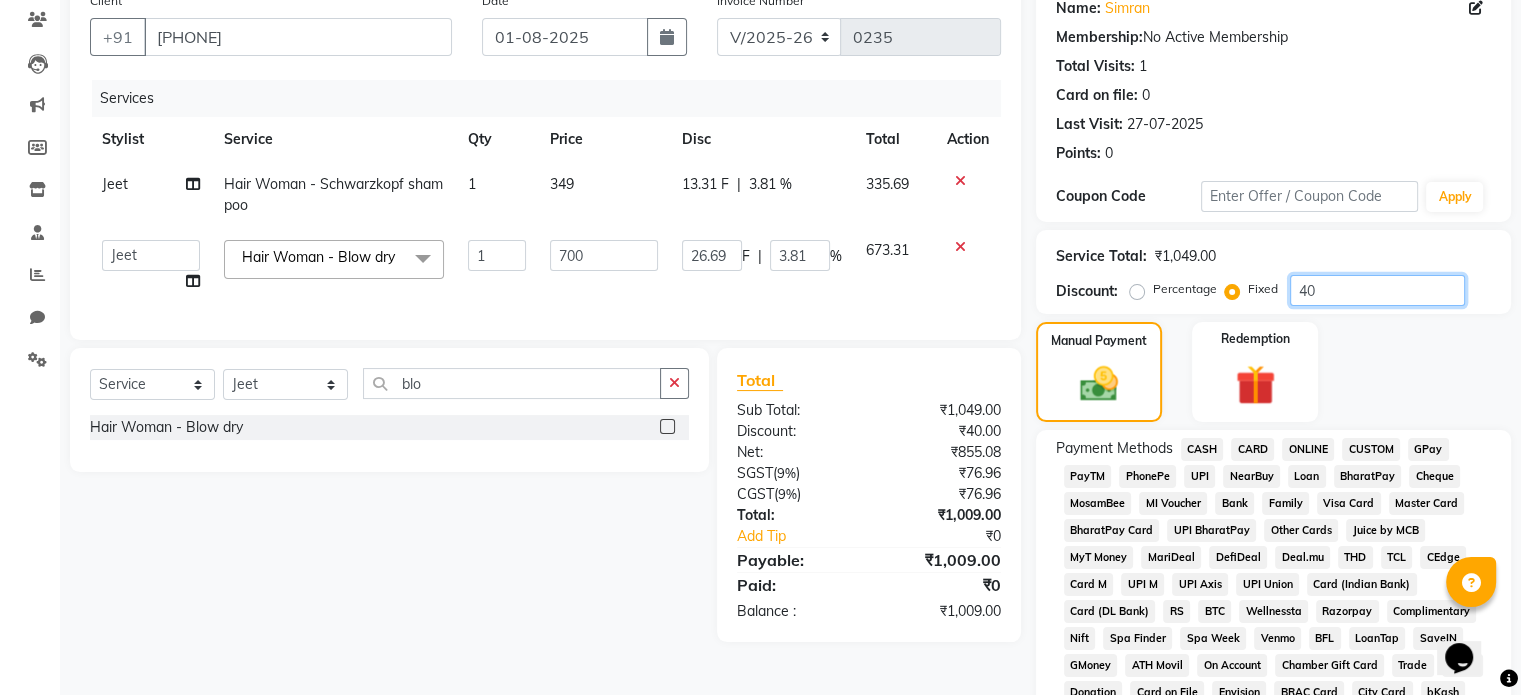click on "40" 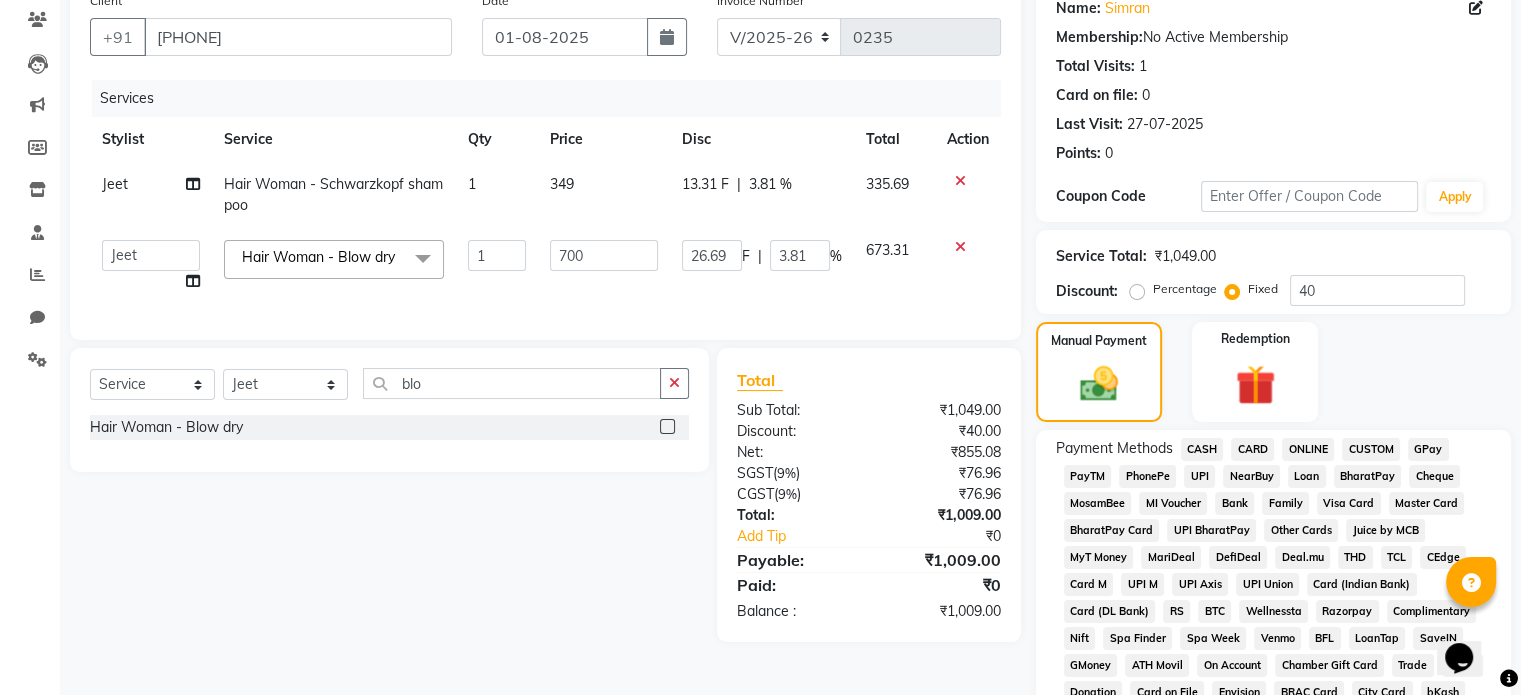 click on "Manual Payment Redemption" 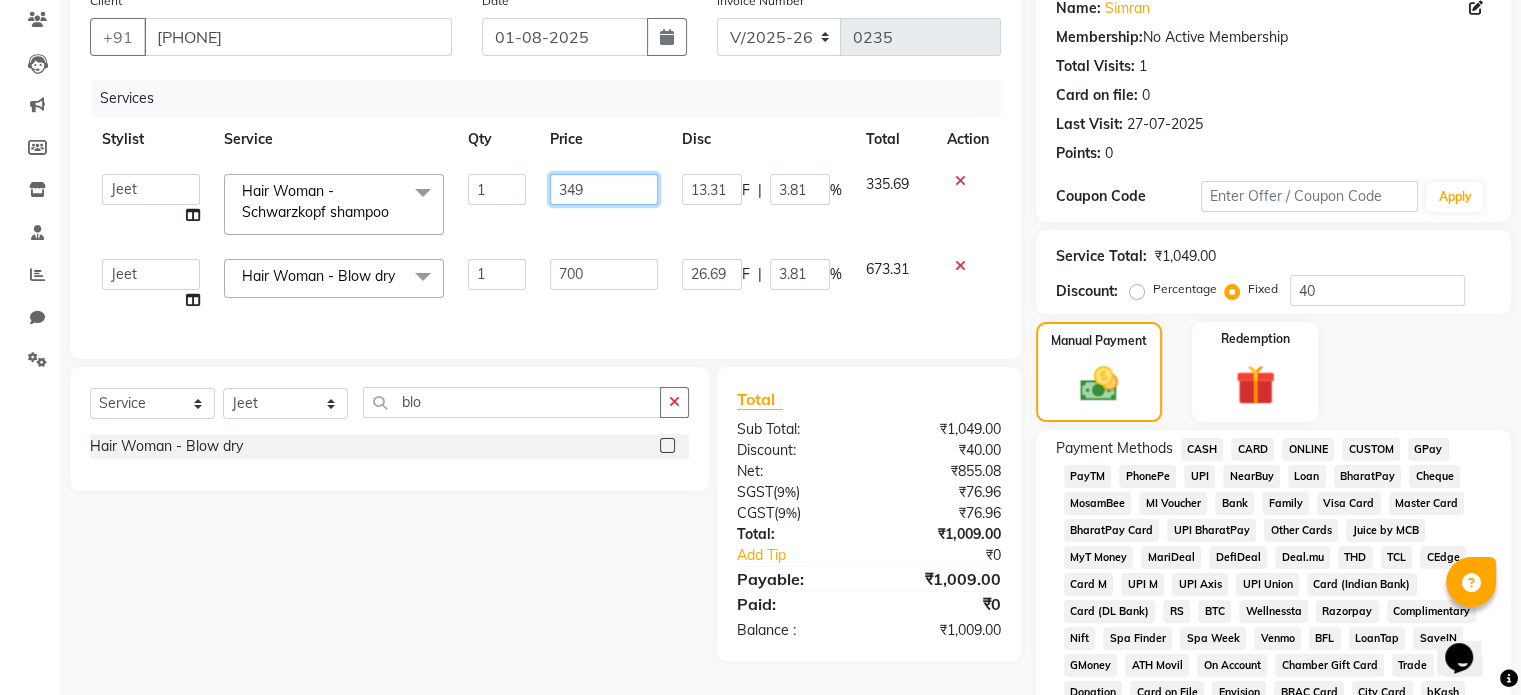 click on "349" 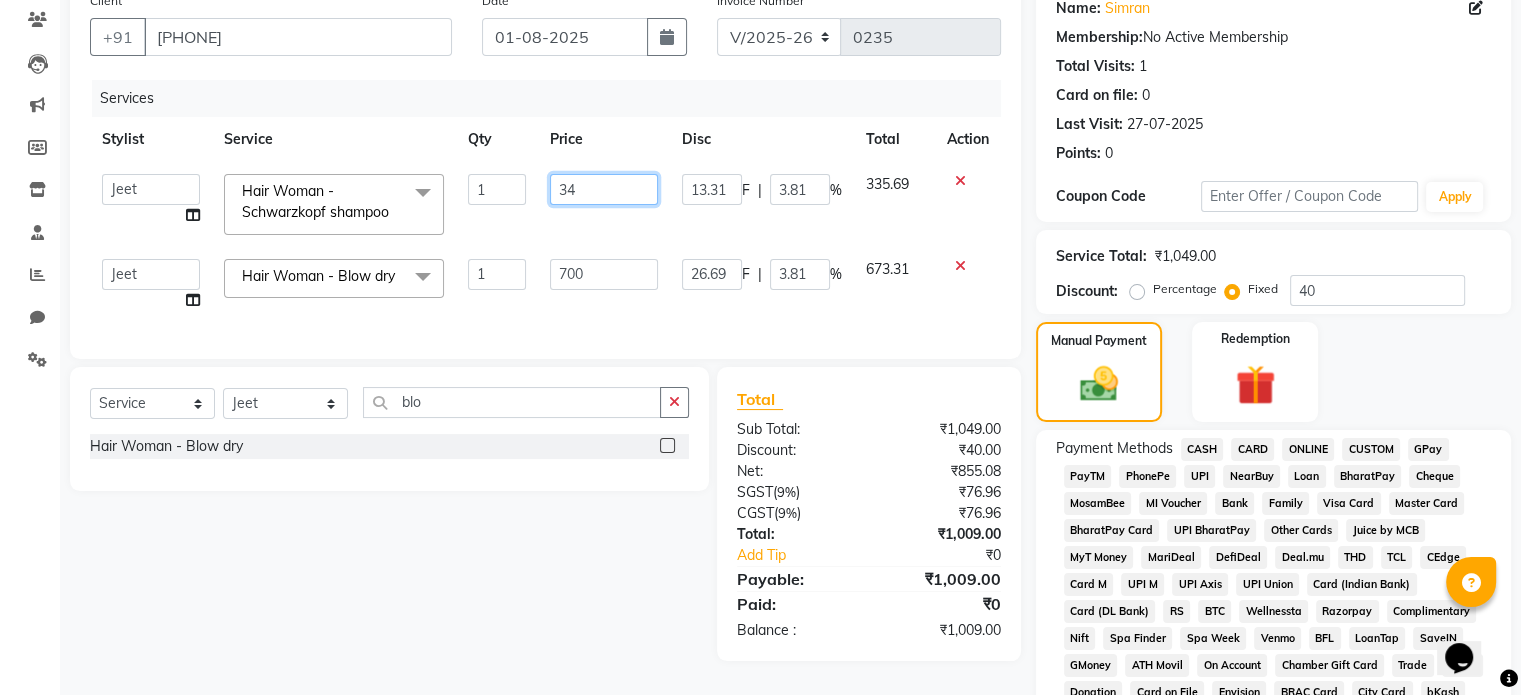 type on "349" 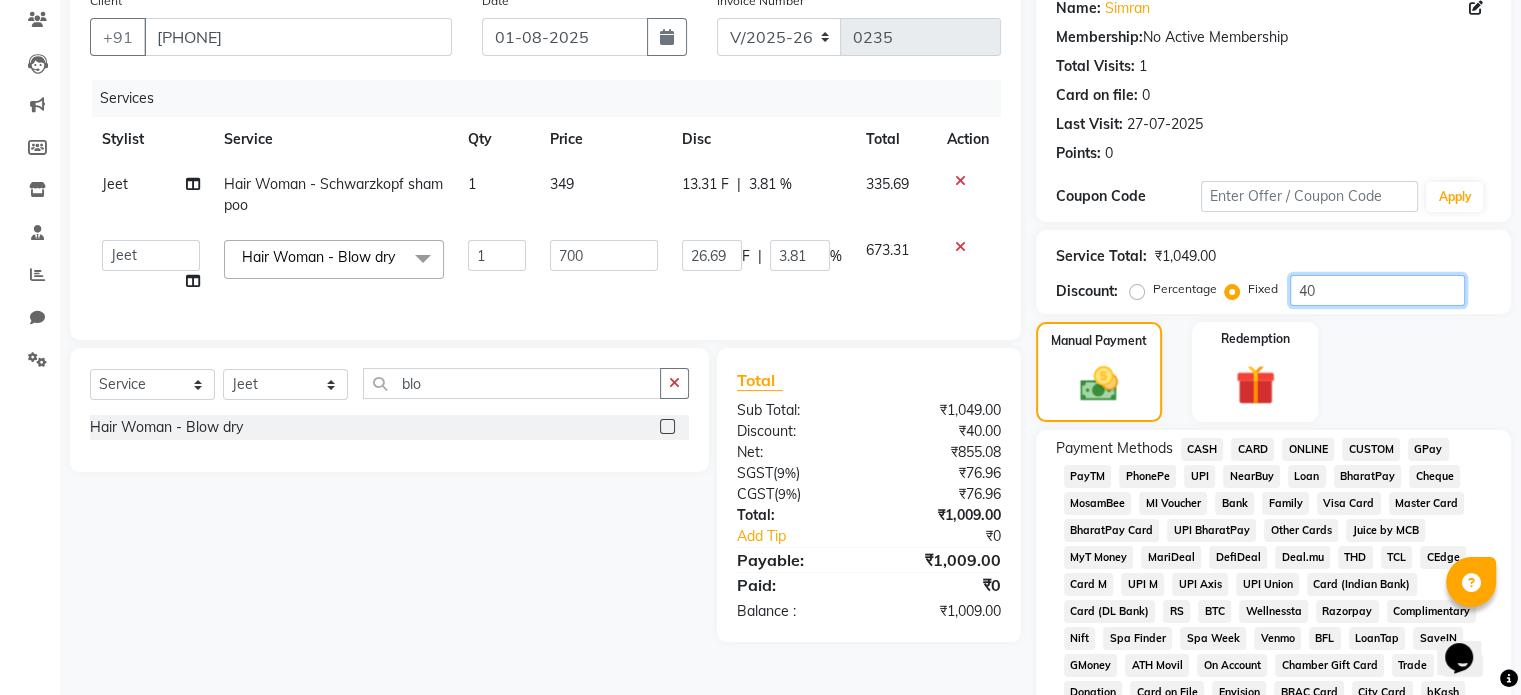 click on "40" 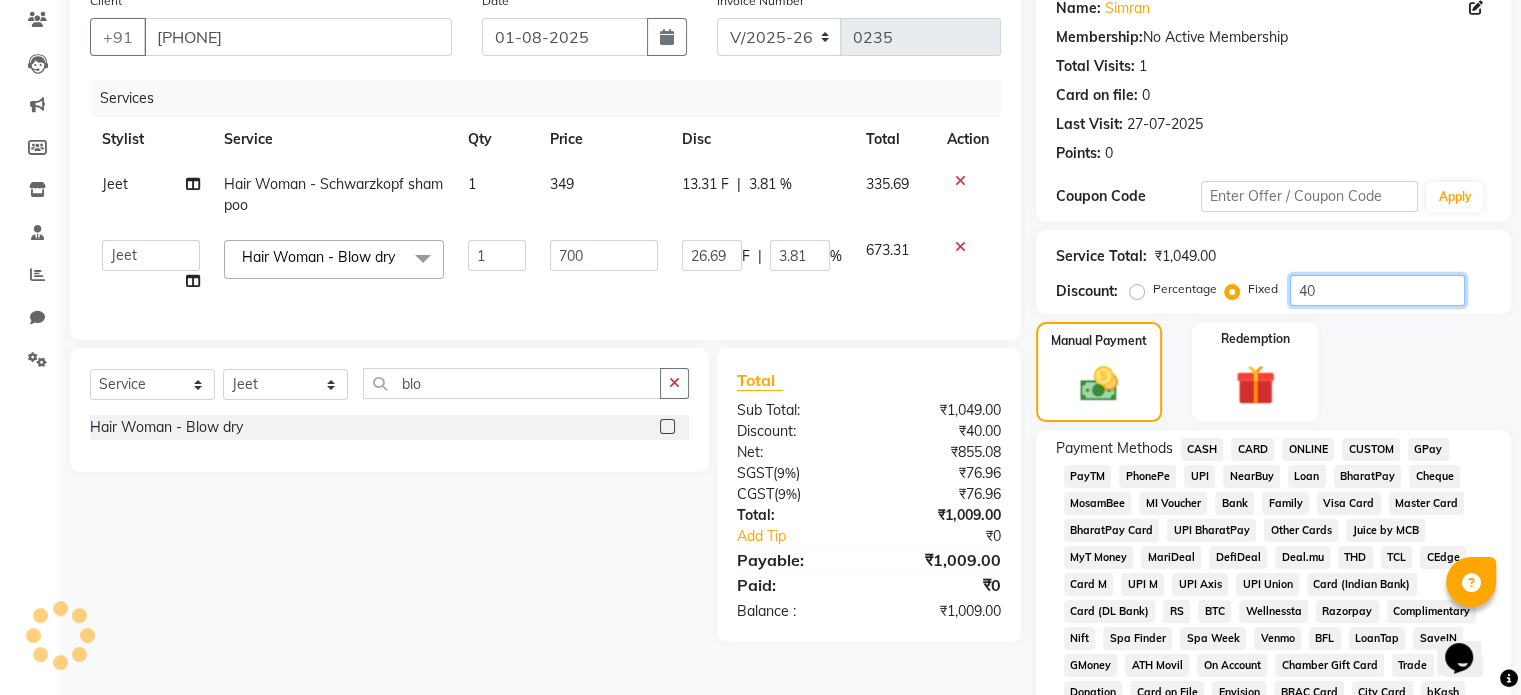 type on "4" 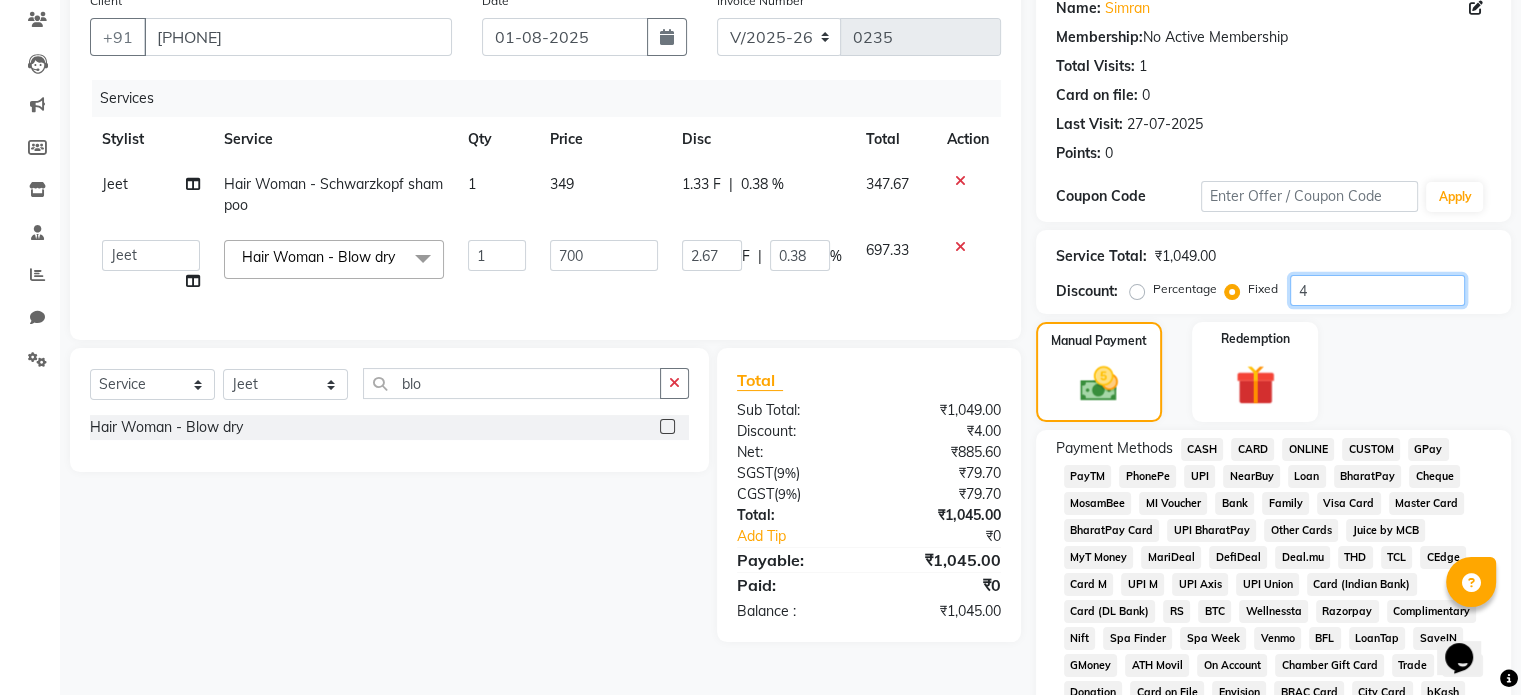 type 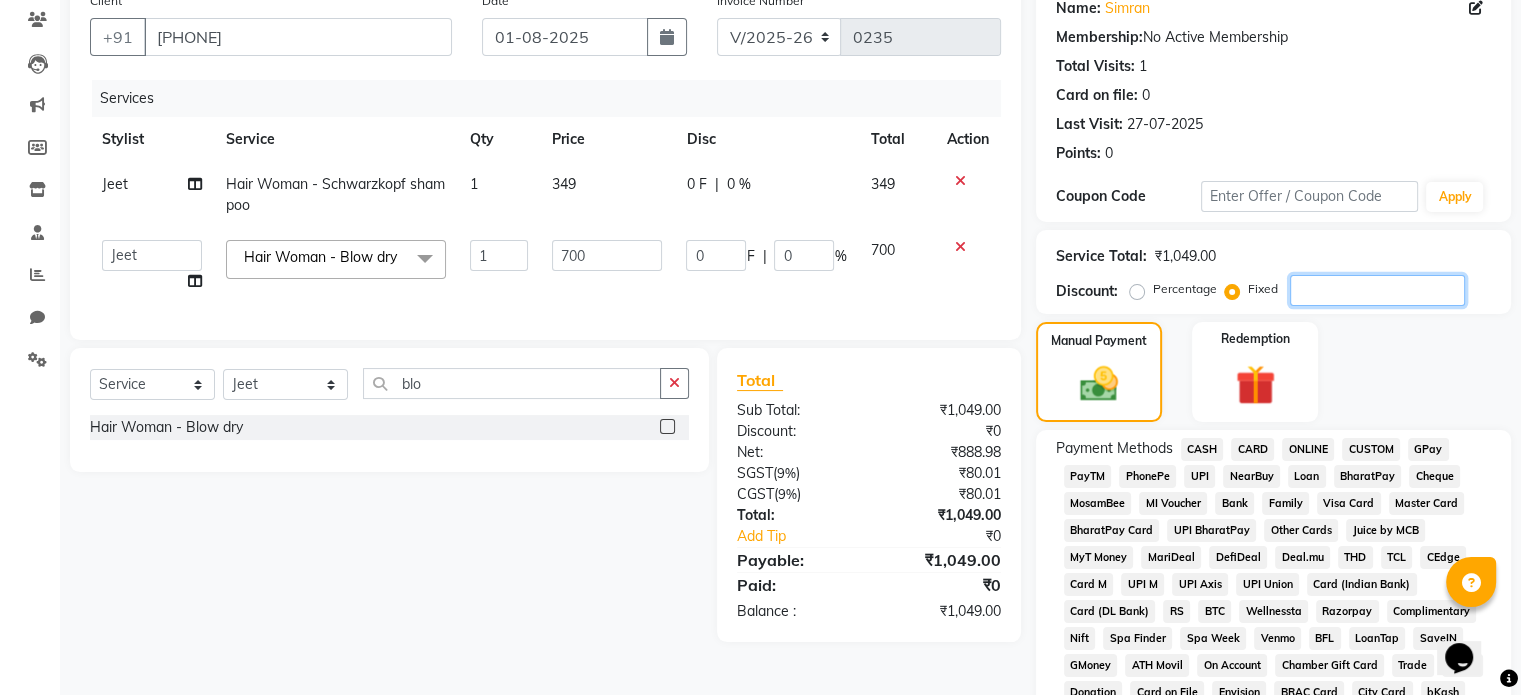 type on "8" 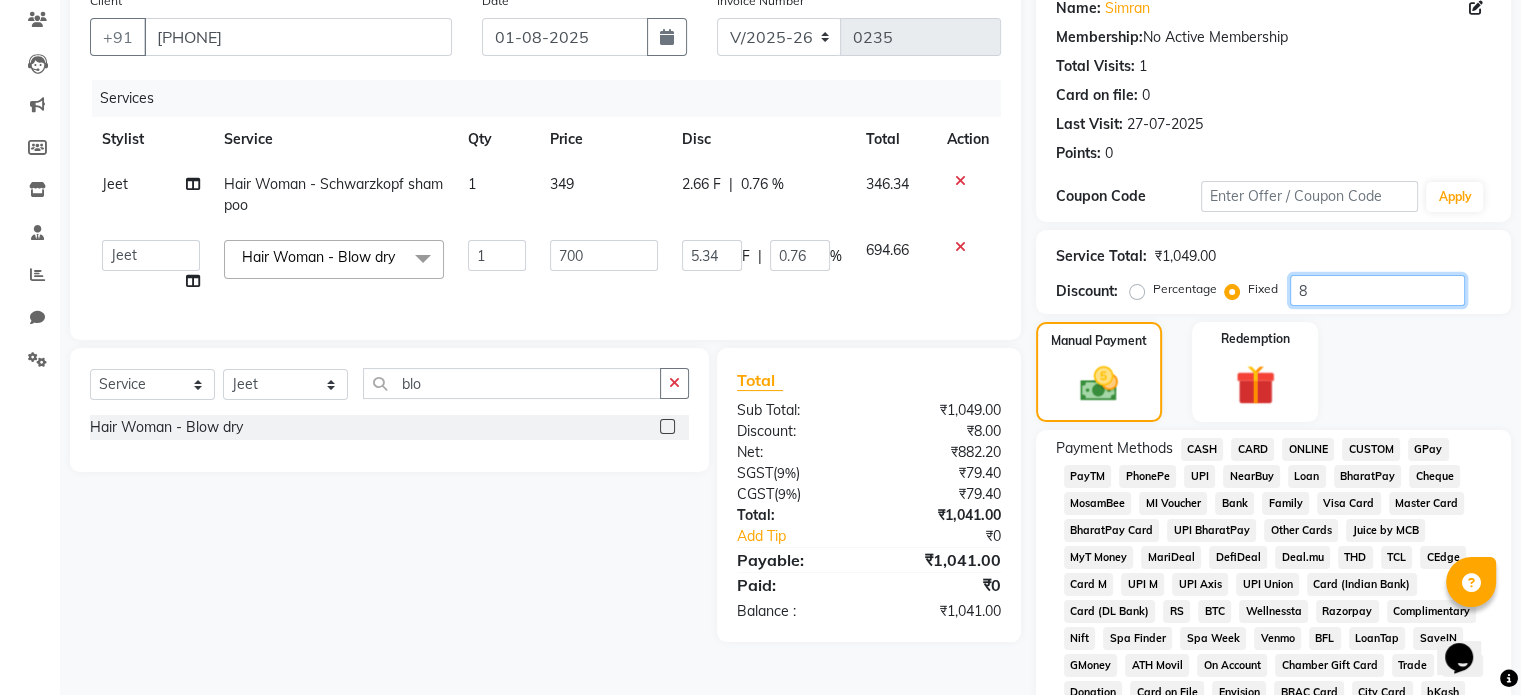 type on "89" 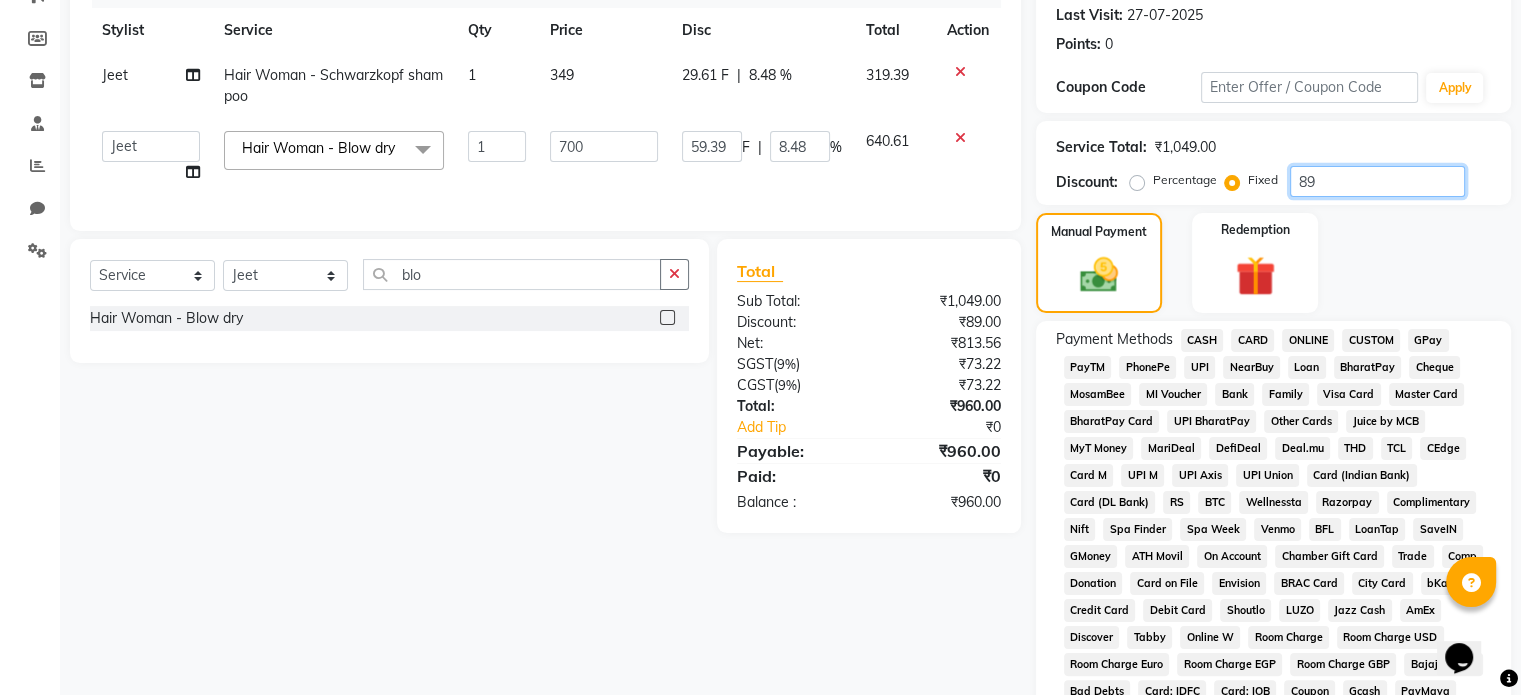 scroll, scrollTop: 280, scrollLeft: 0, axis: vertical 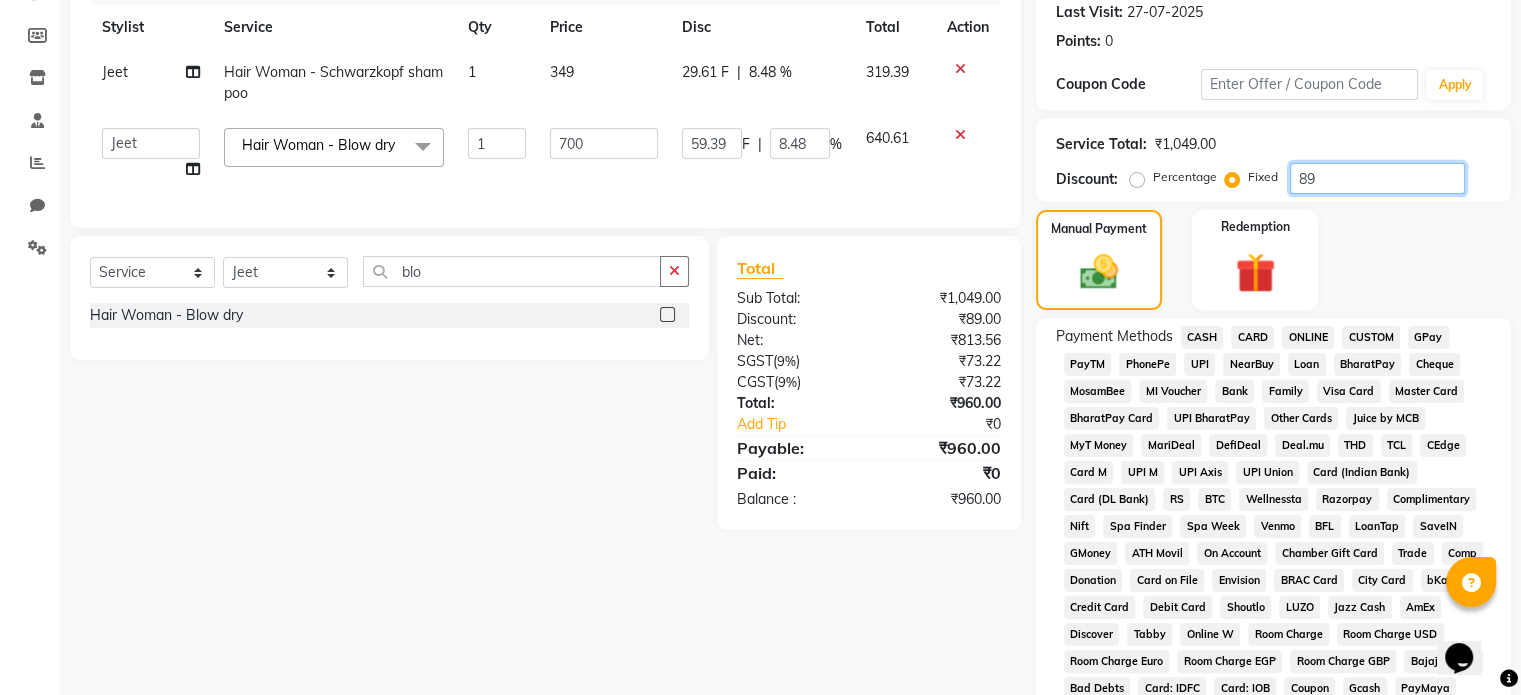 type on "89" 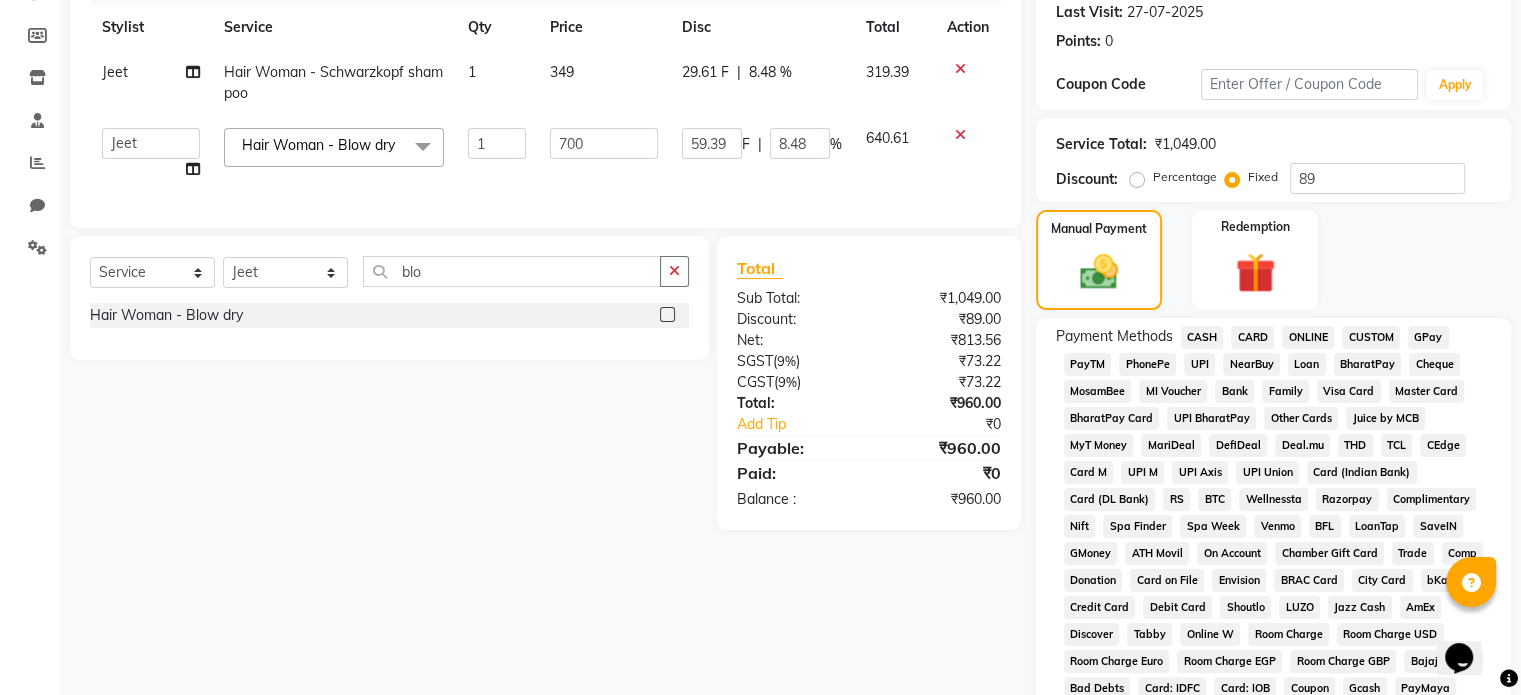 click on "CASH" 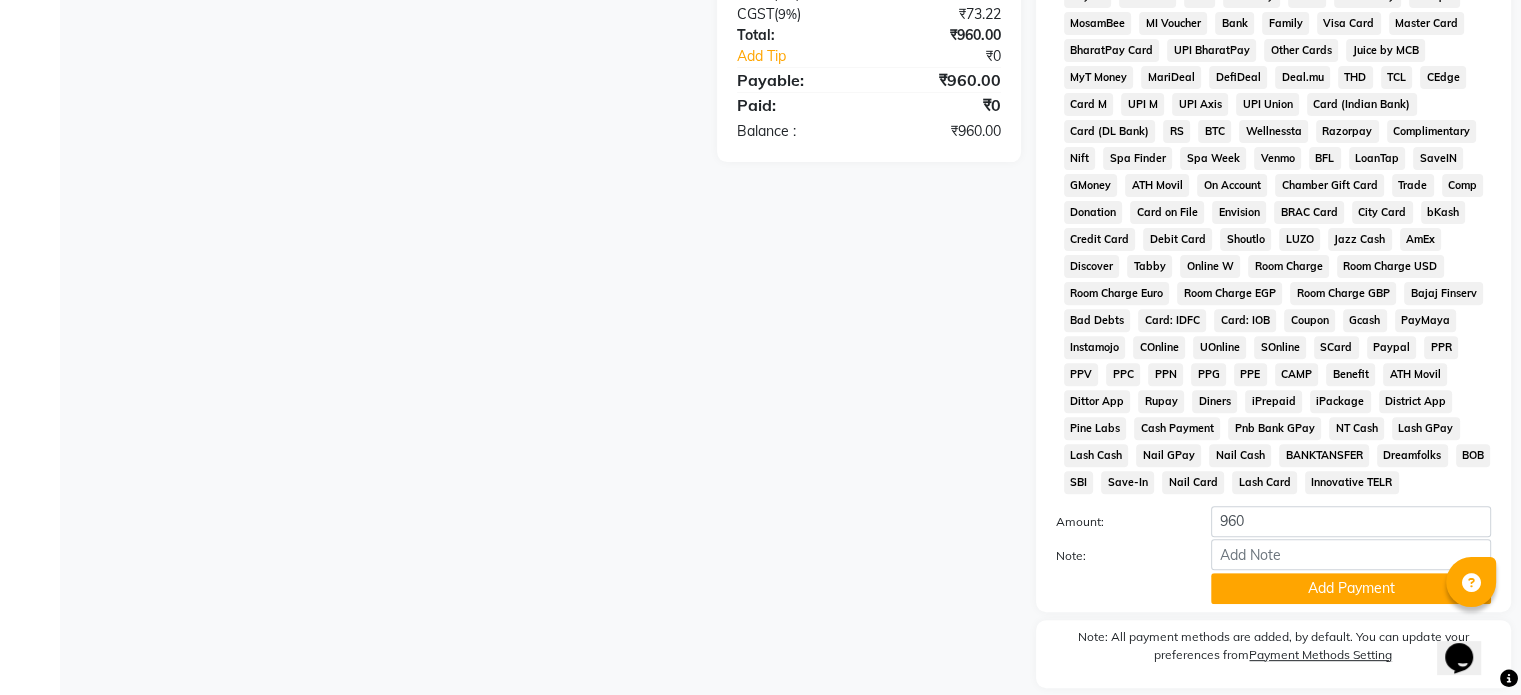 scroll, scrollTop: 728, scrollLeft: 0, axis: vertical 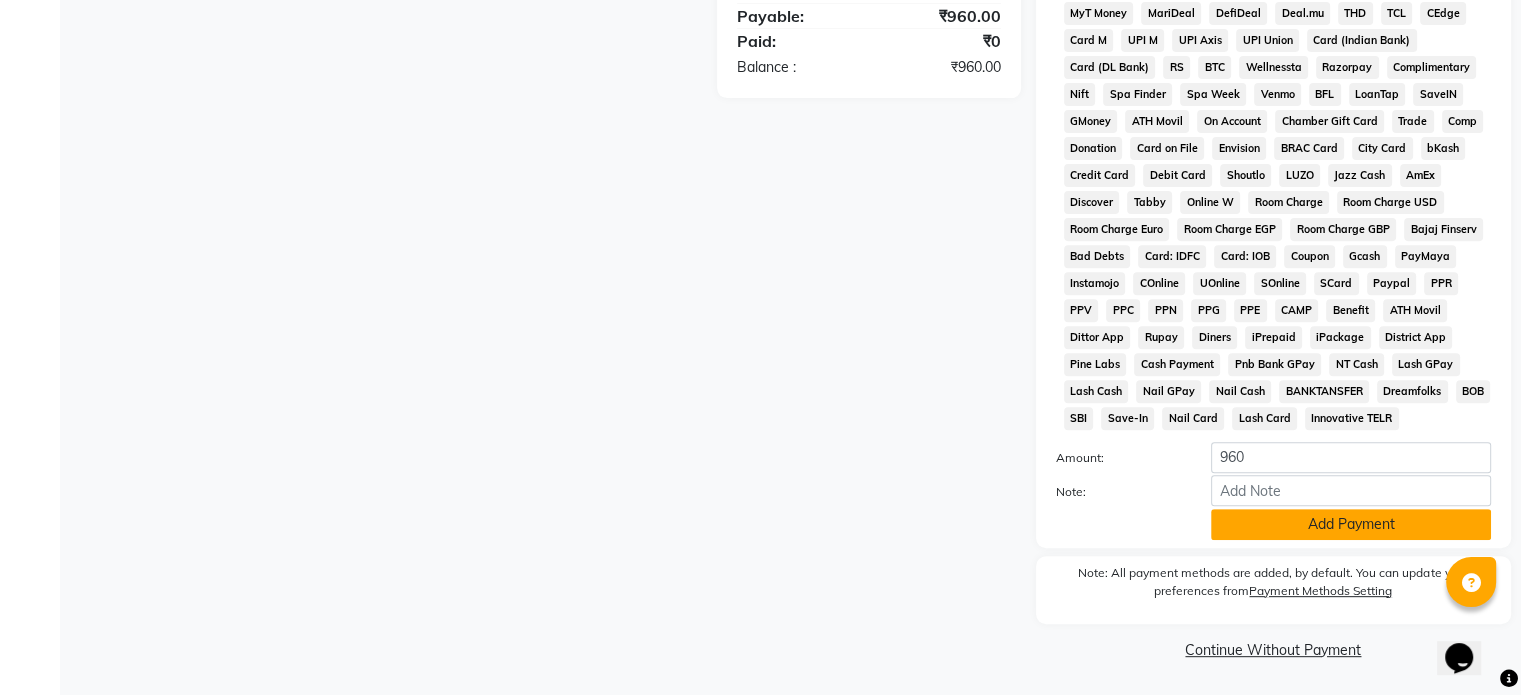 click on "Add Payment" 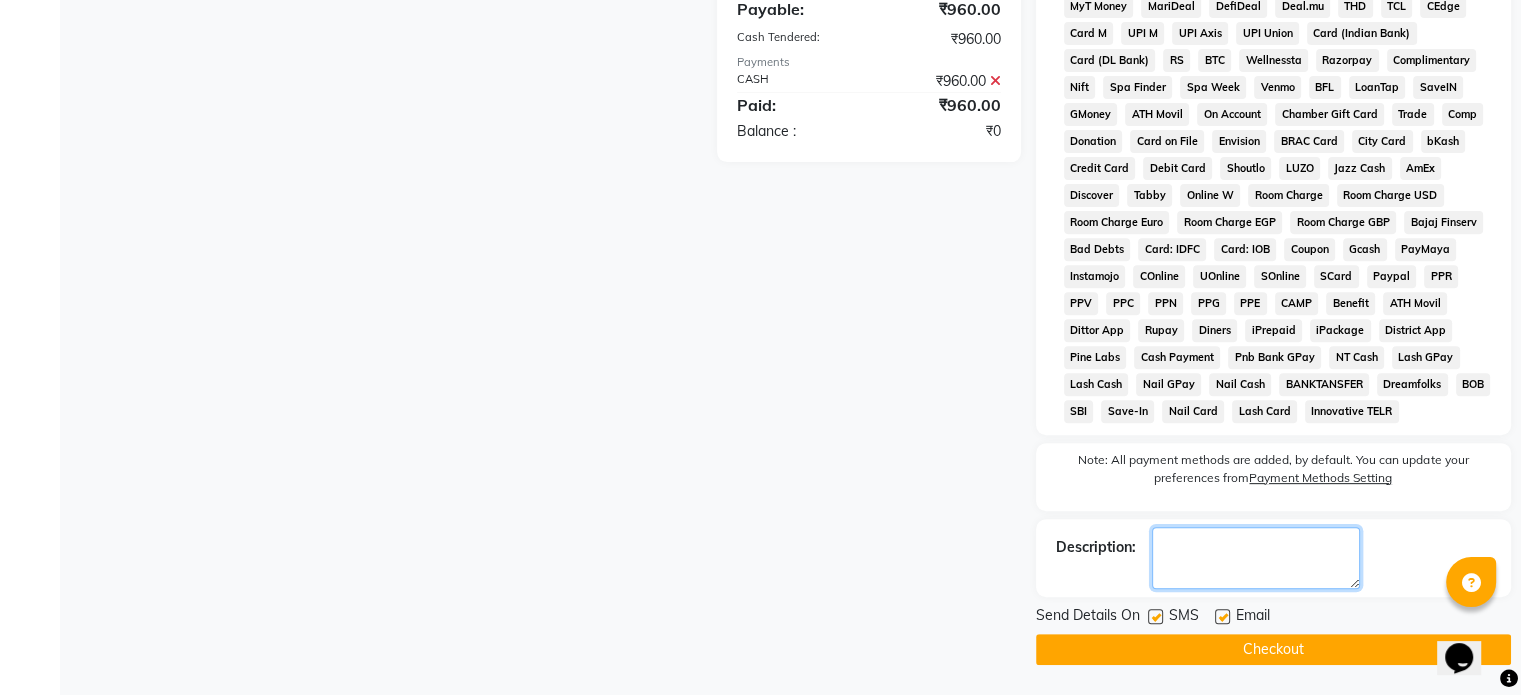 click 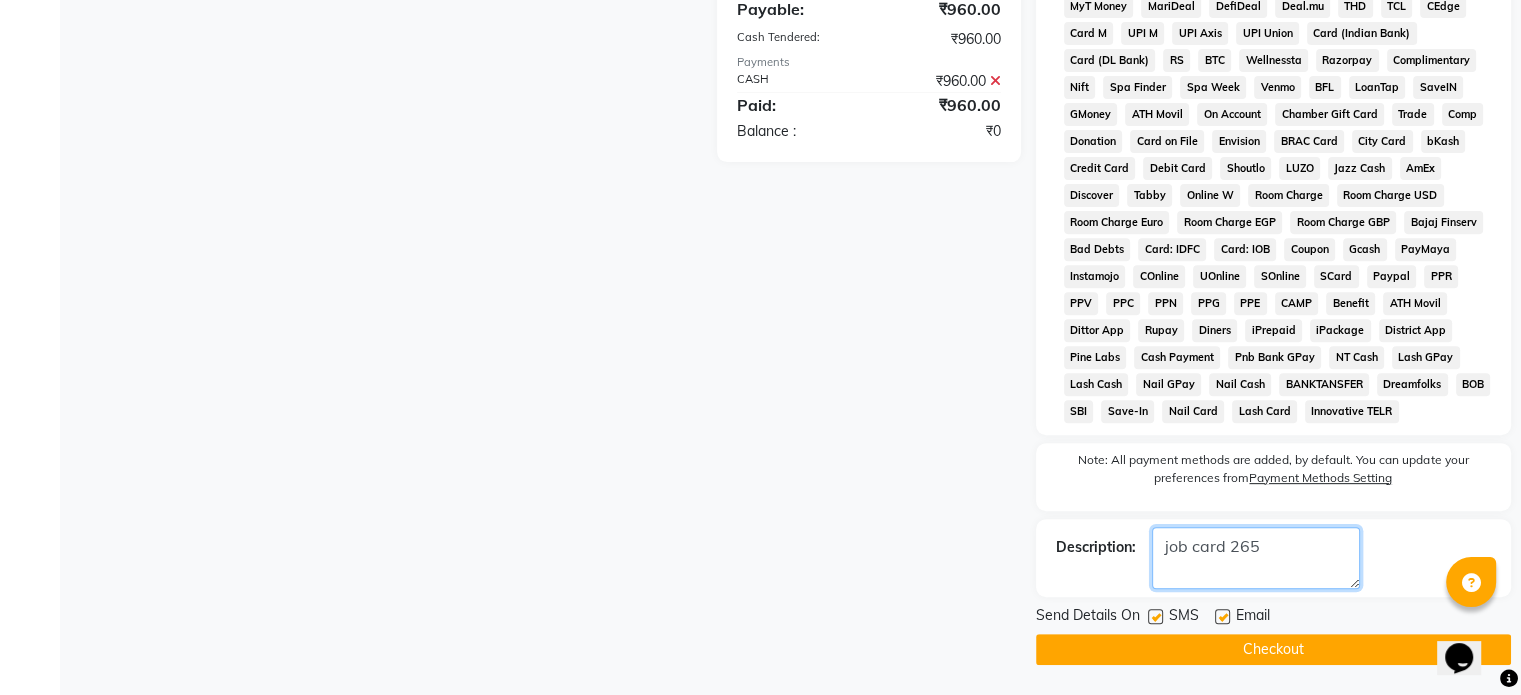 type on "job card 265" 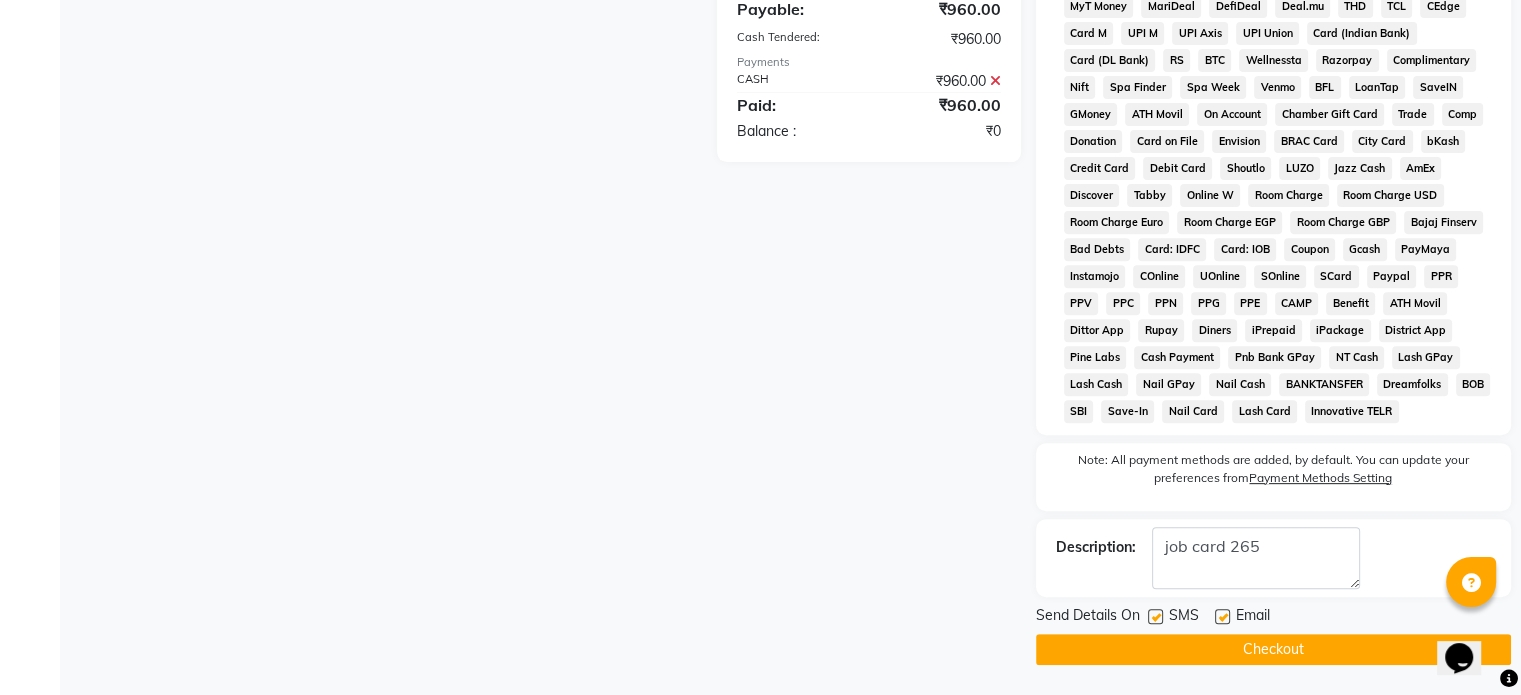 click on "Checkout" 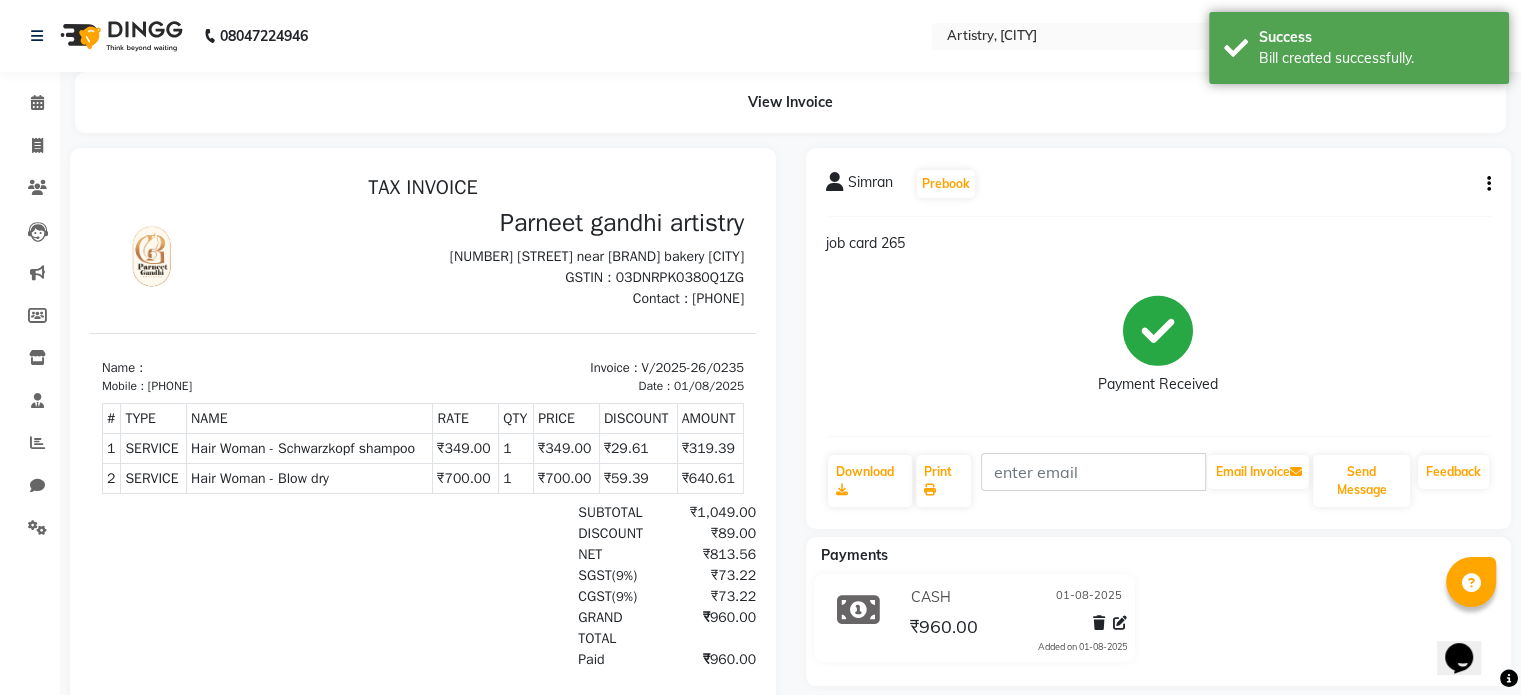 scroll, scrollTop: 0, scrollLeft: 0, axis: both 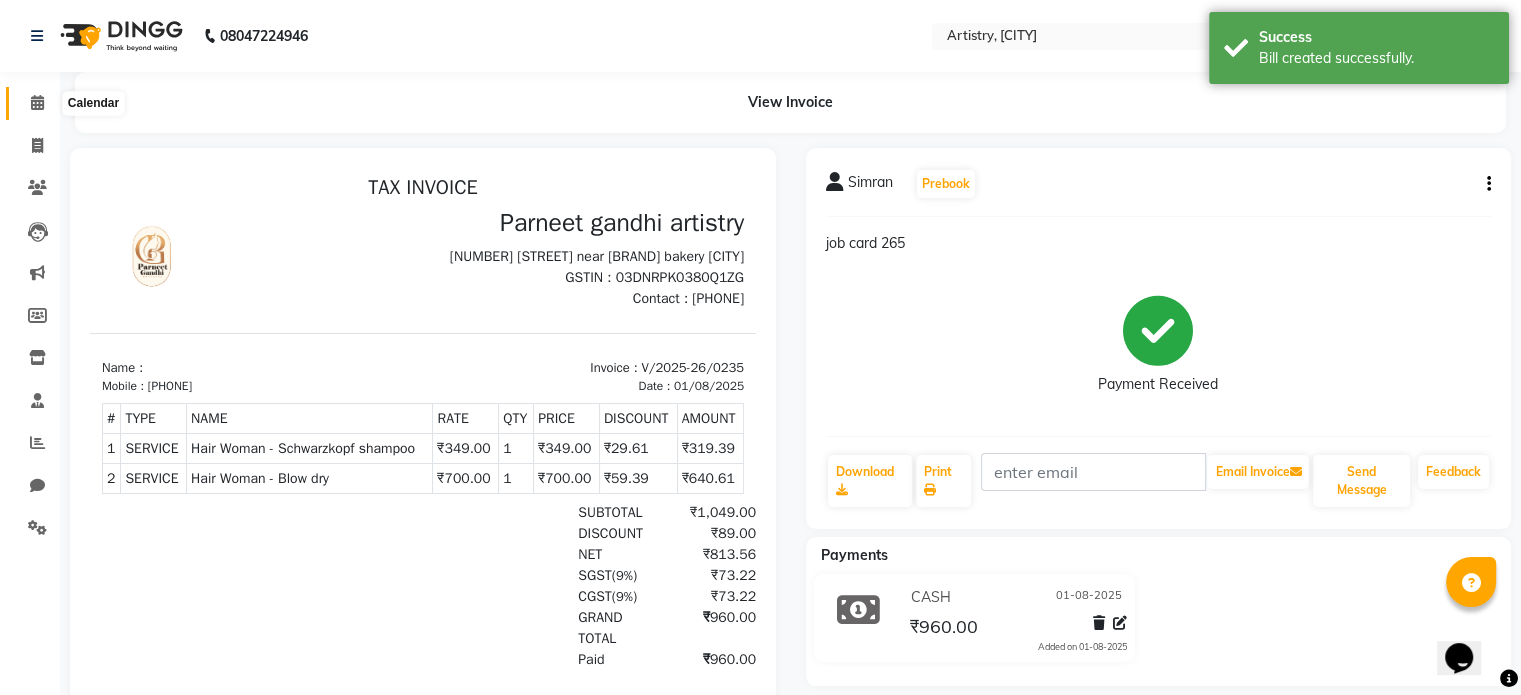 click 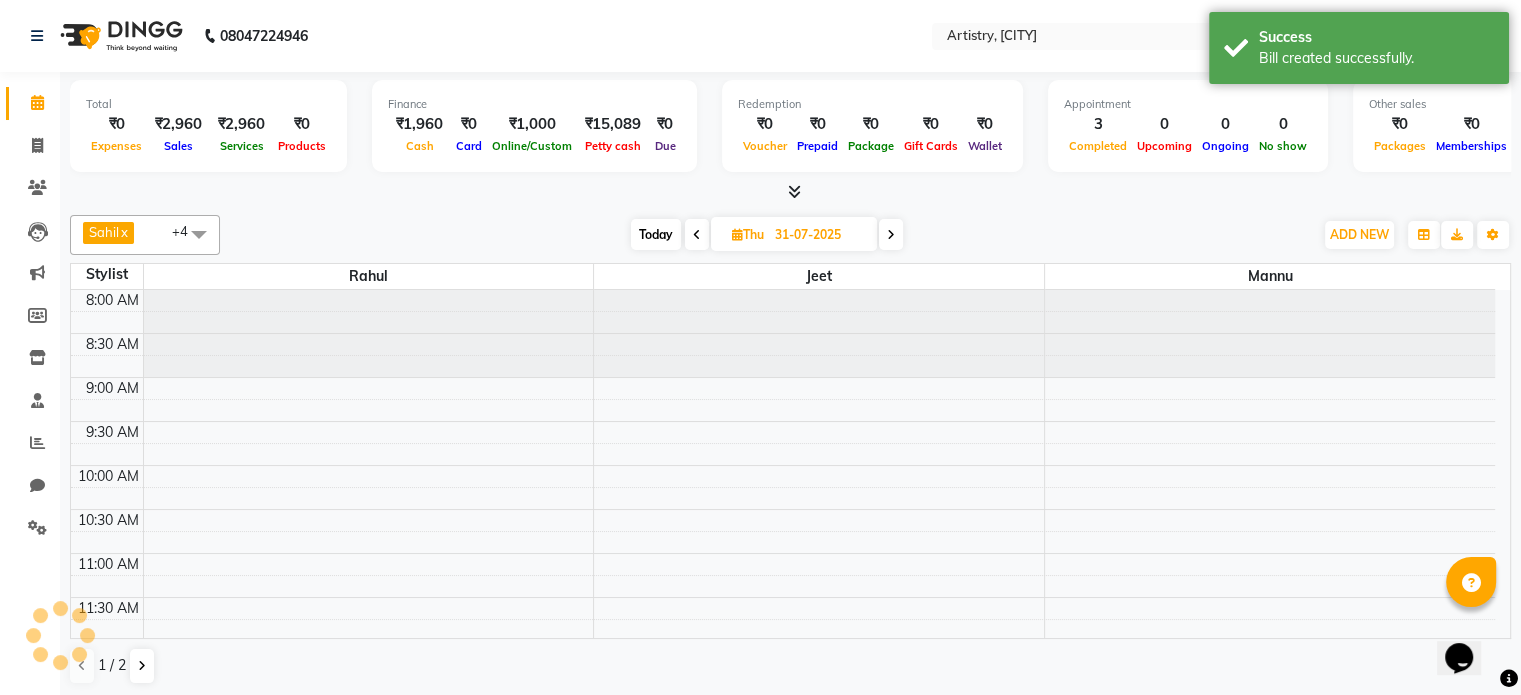 scroll, scrollTop: 784, scrollLeft: 0, axis: vertical 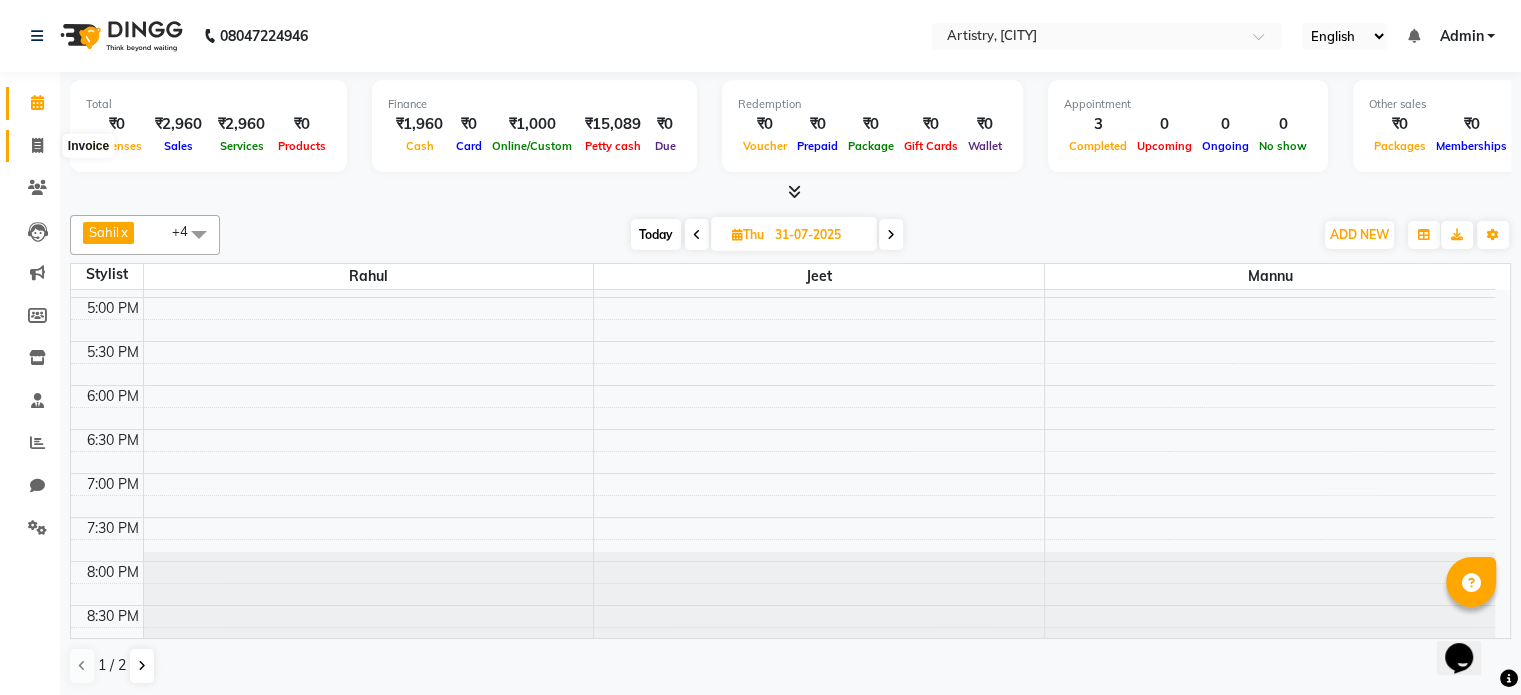 click 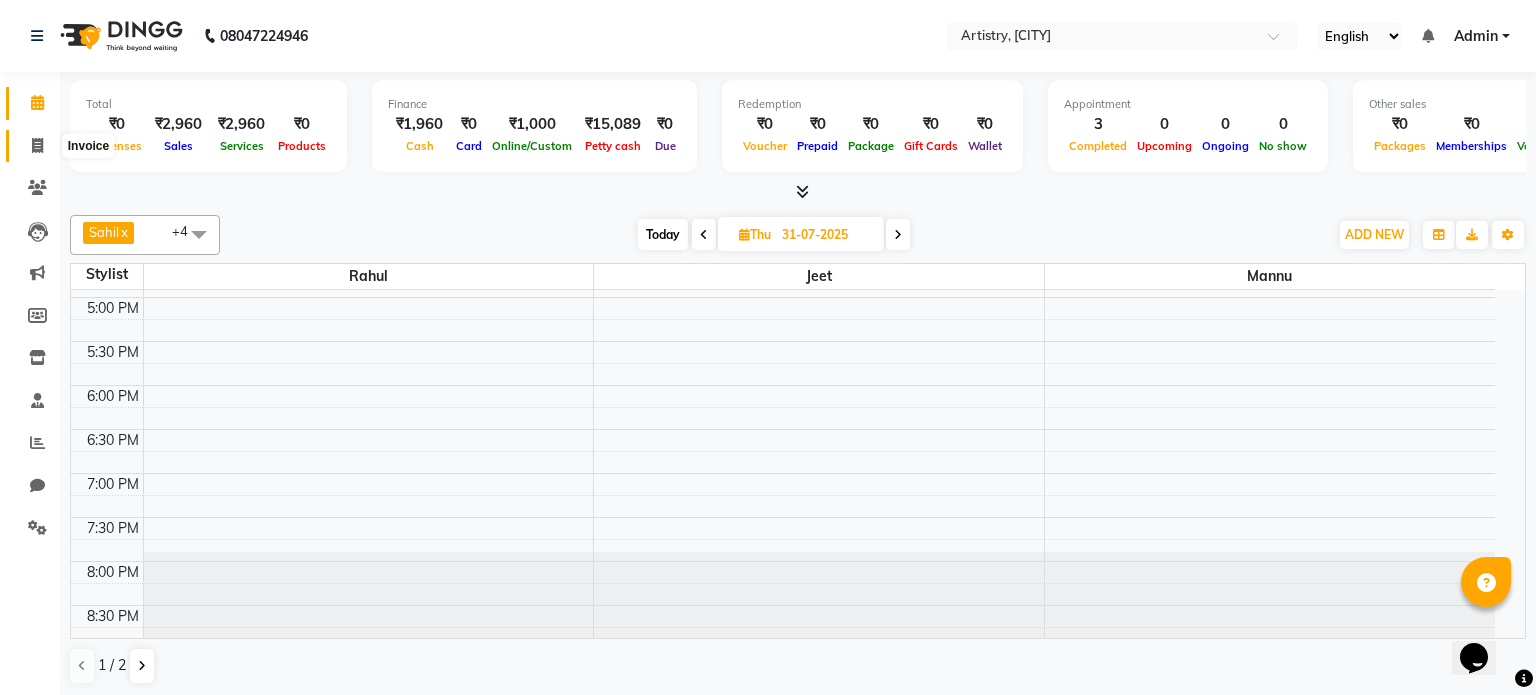 select on "service" 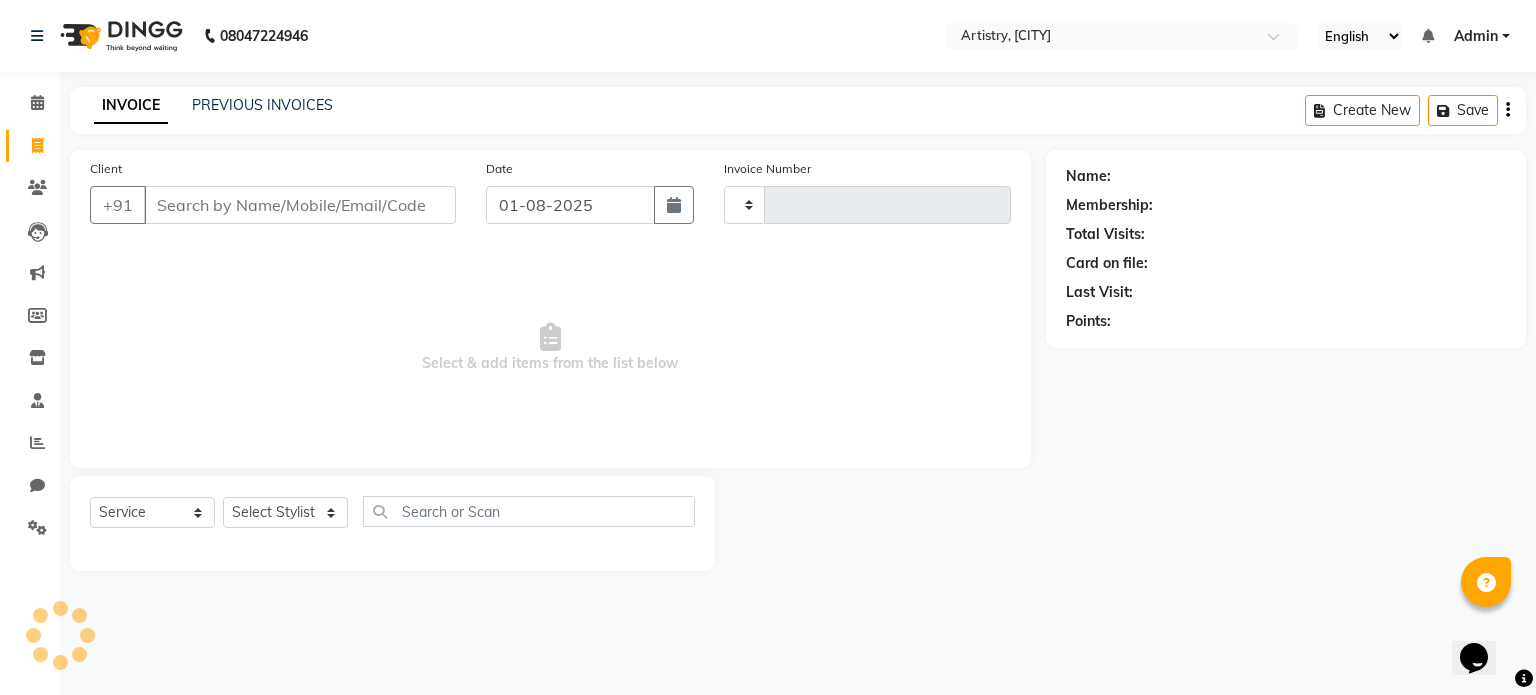type on "0236" 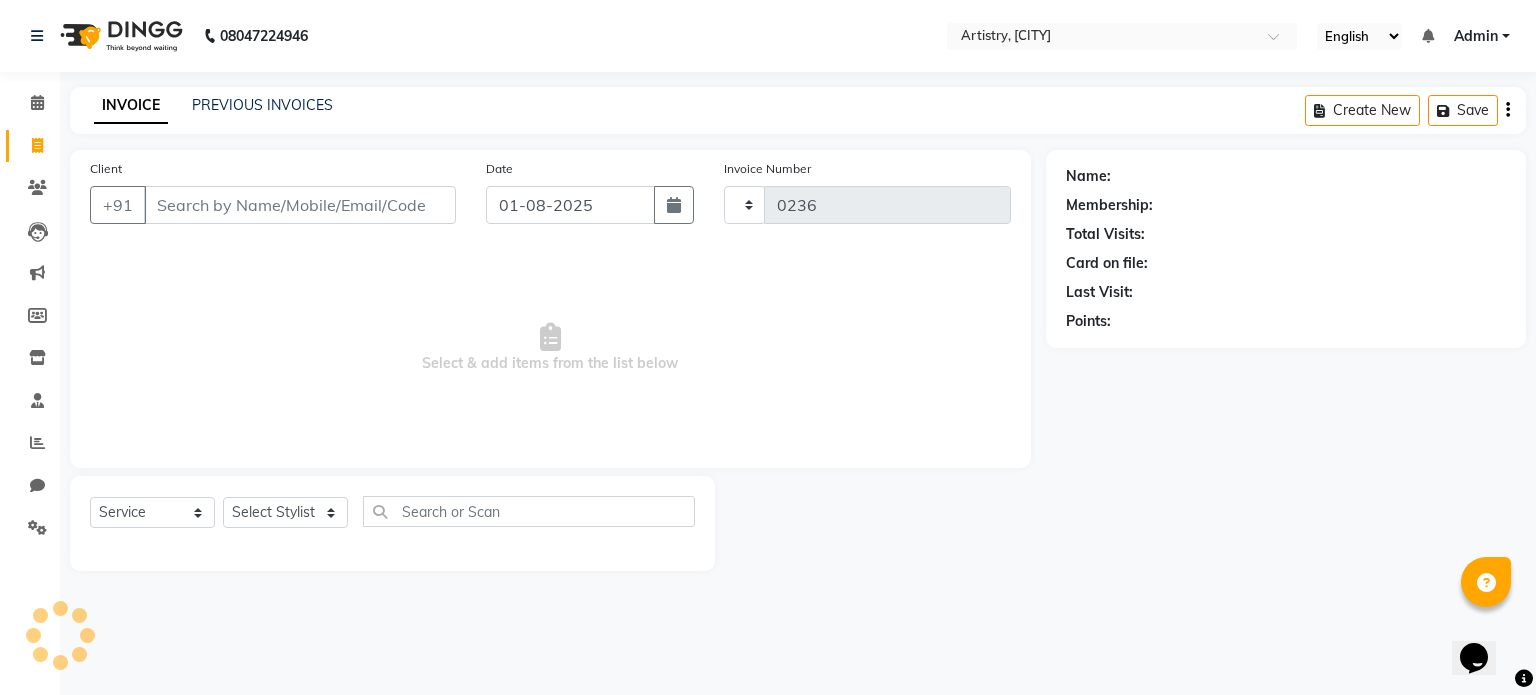 select on "8322" 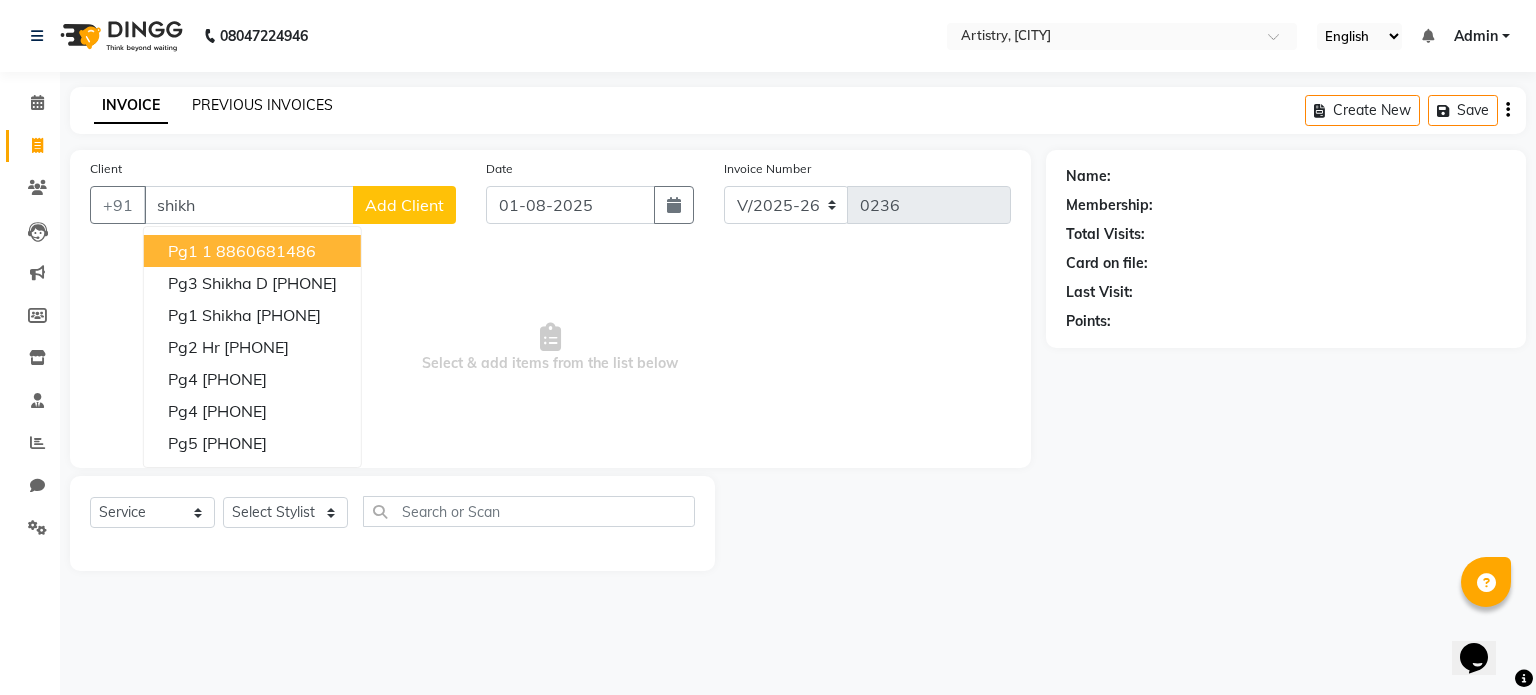 type on "shikh" 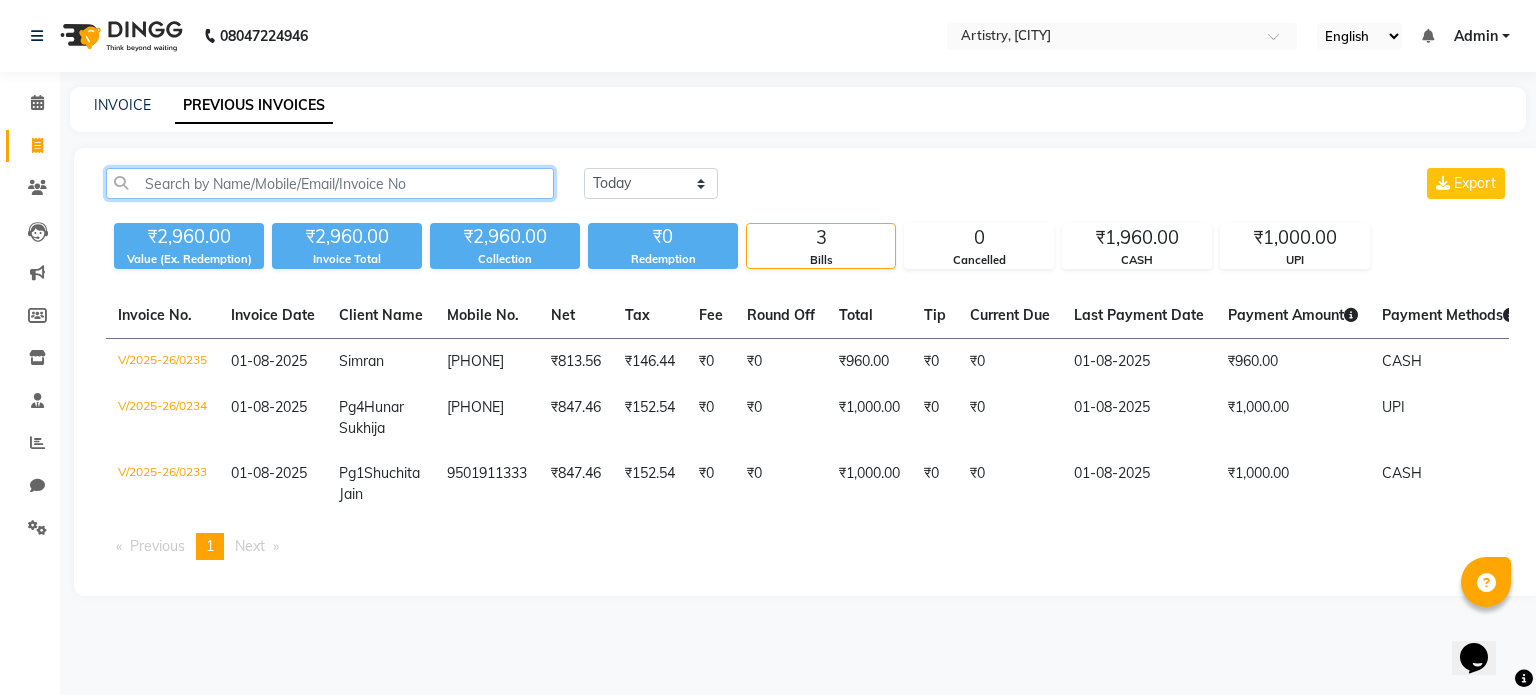 click 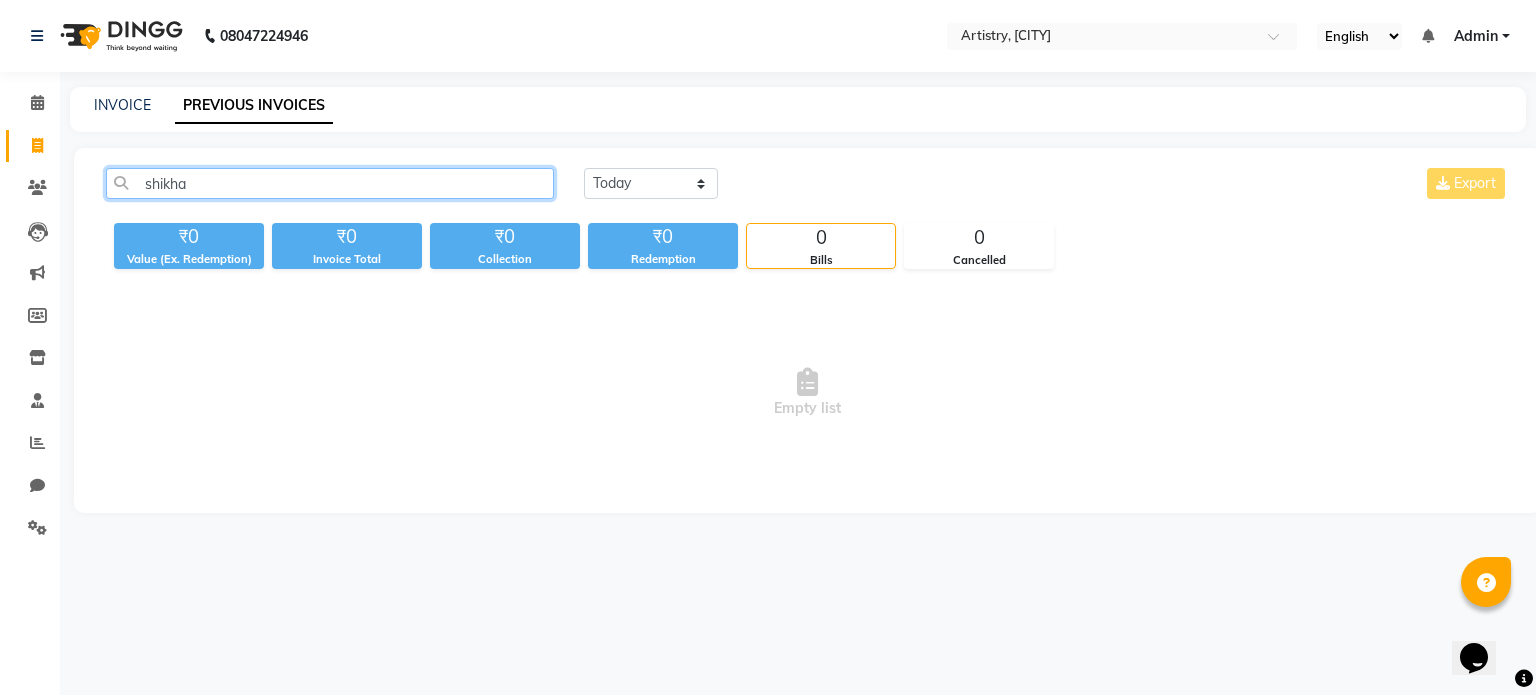 type on "shikha" 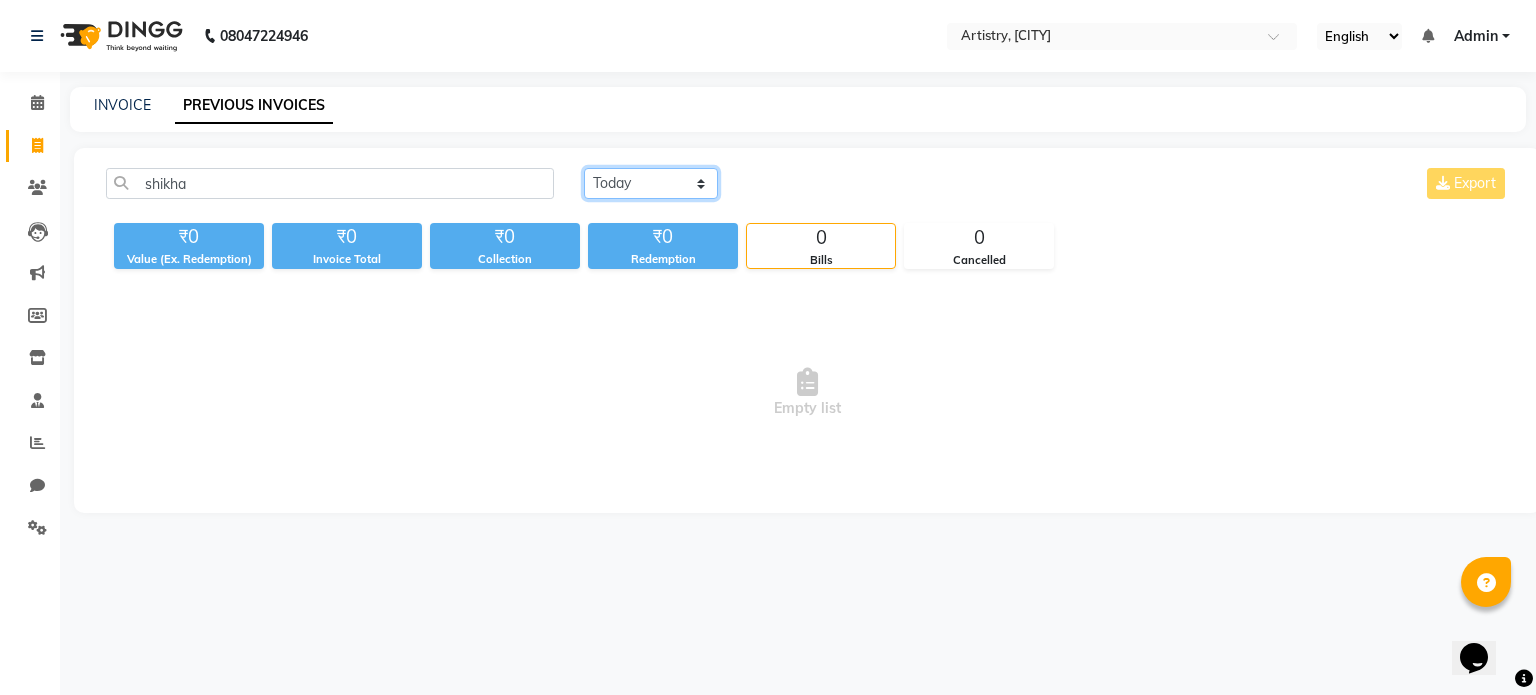 click on "Today Yesterday Custom Range" 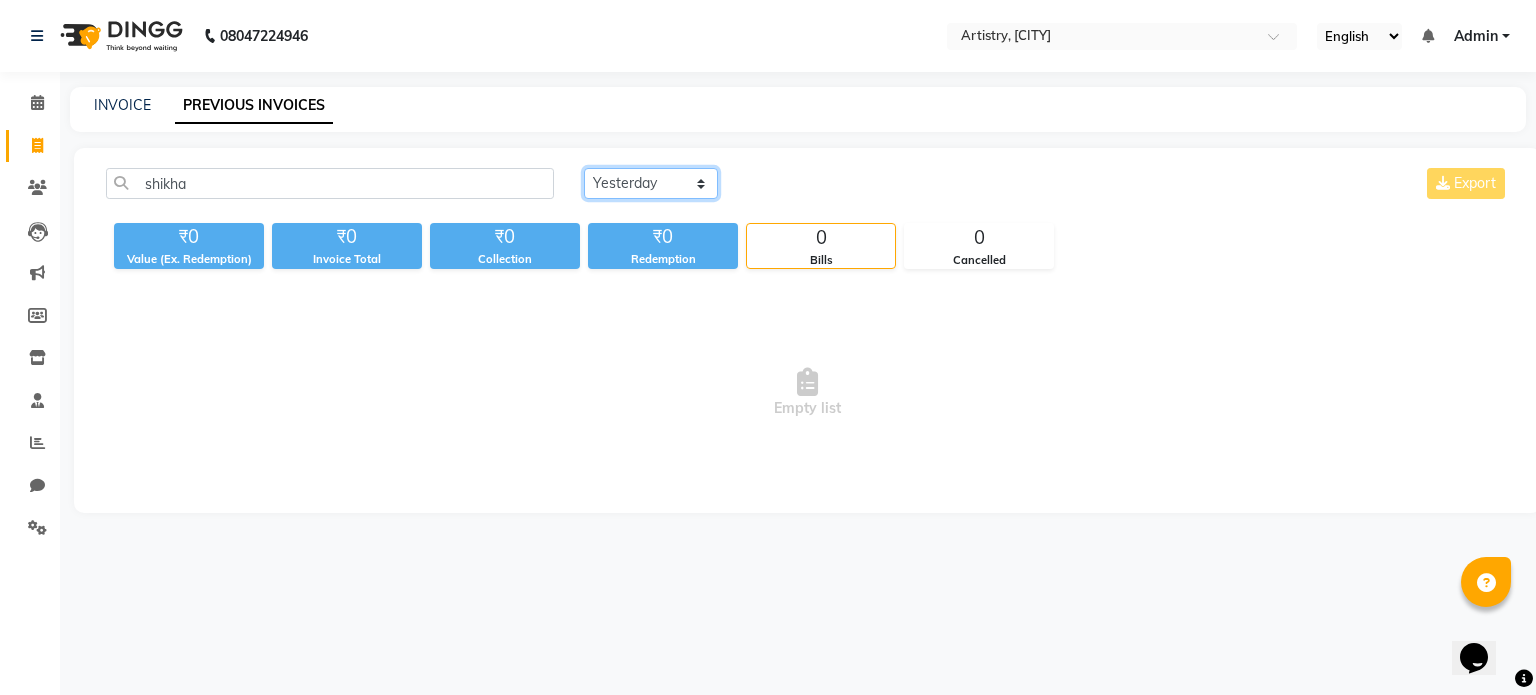 click on "Today Yesterday Custom Range" 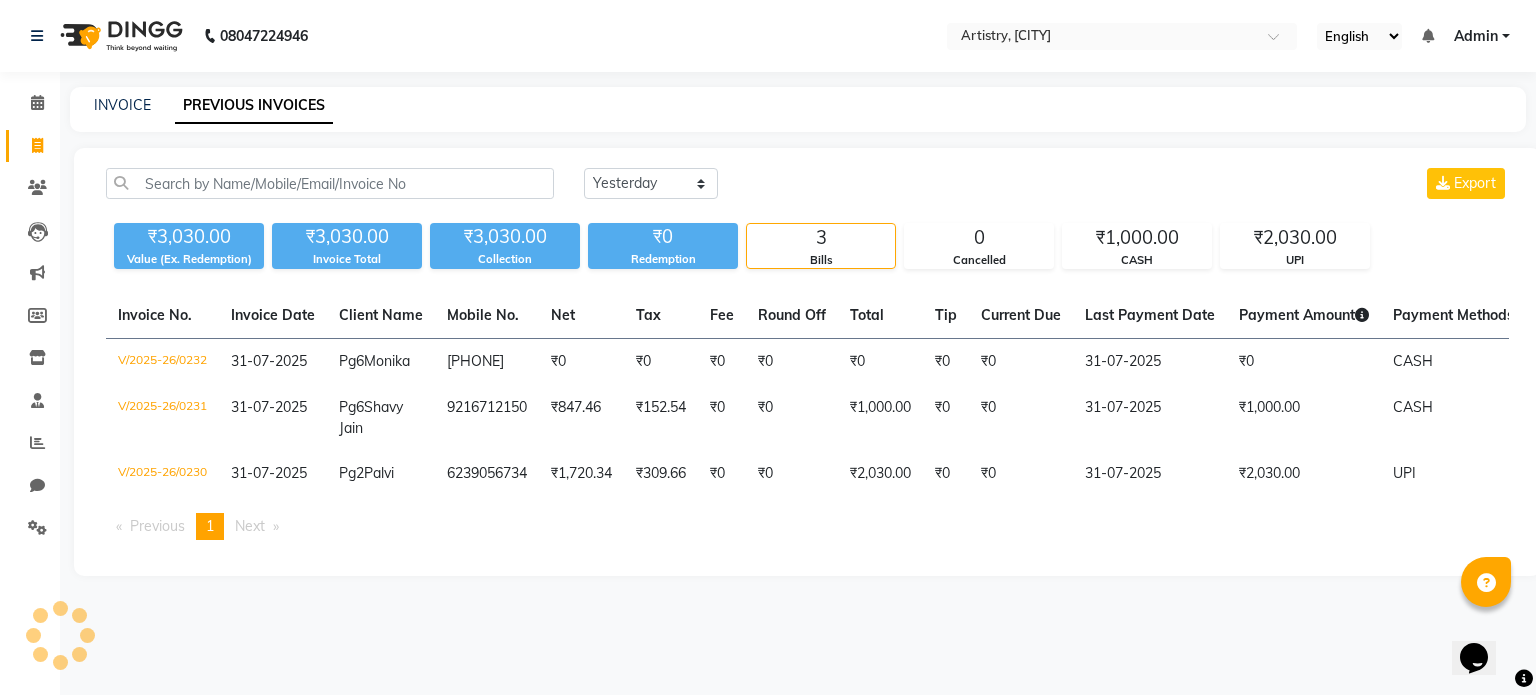 click on "₹0" 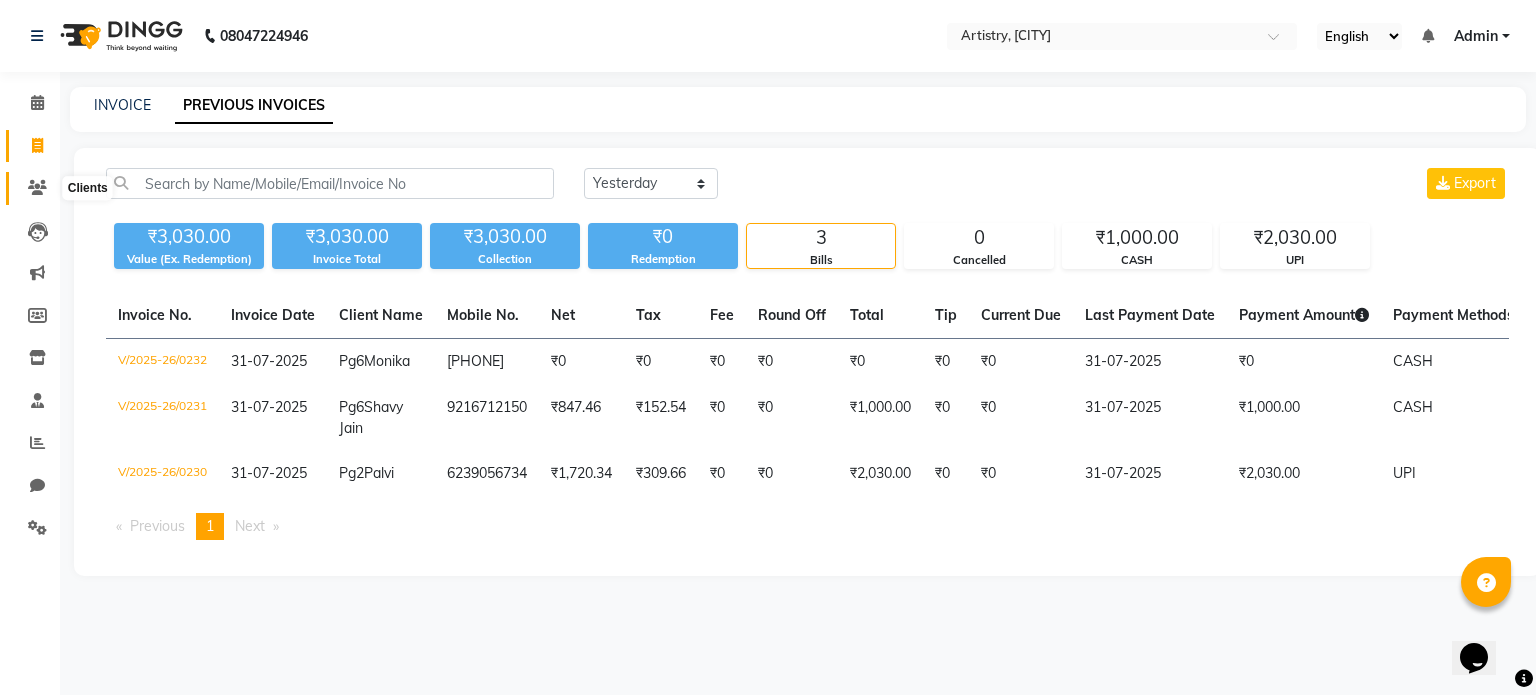 click 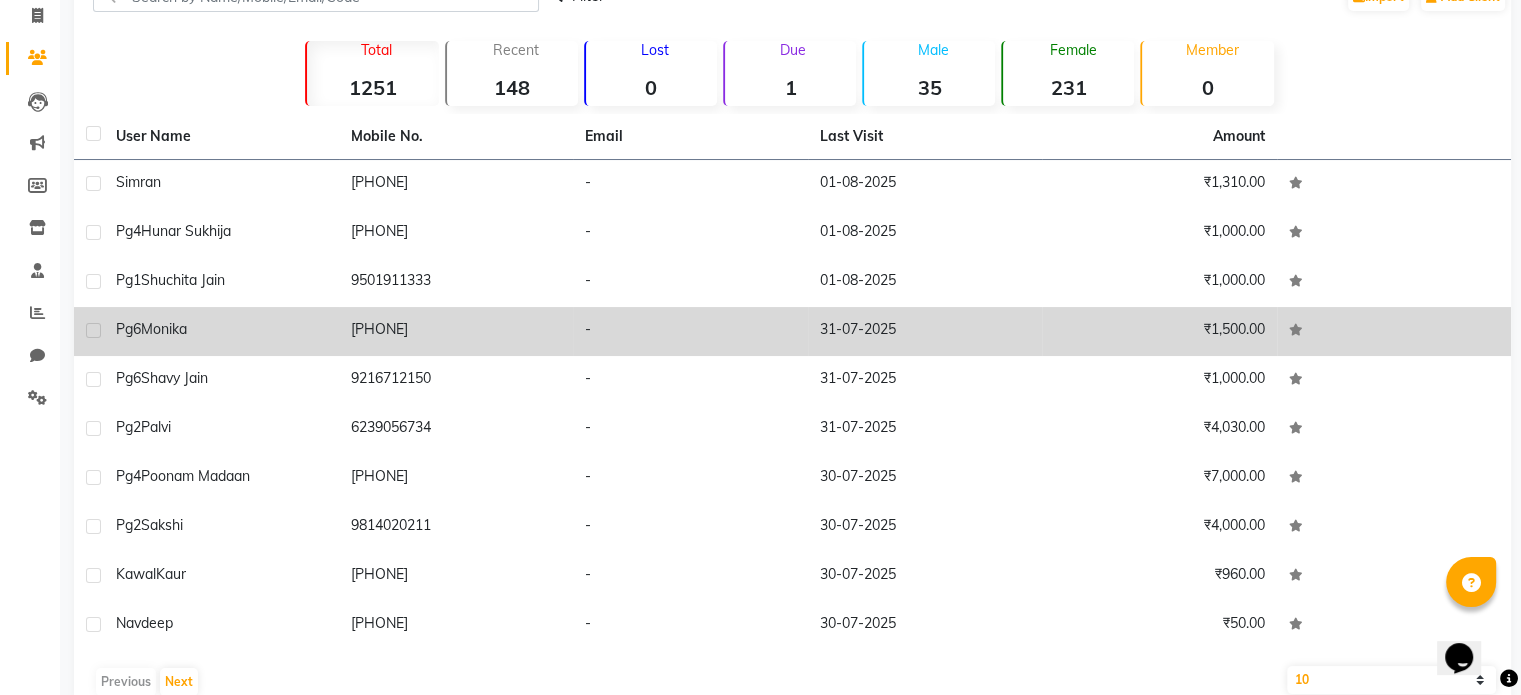 scroll, scrollTop: 170, scrollLeft: 0, axis: vertical 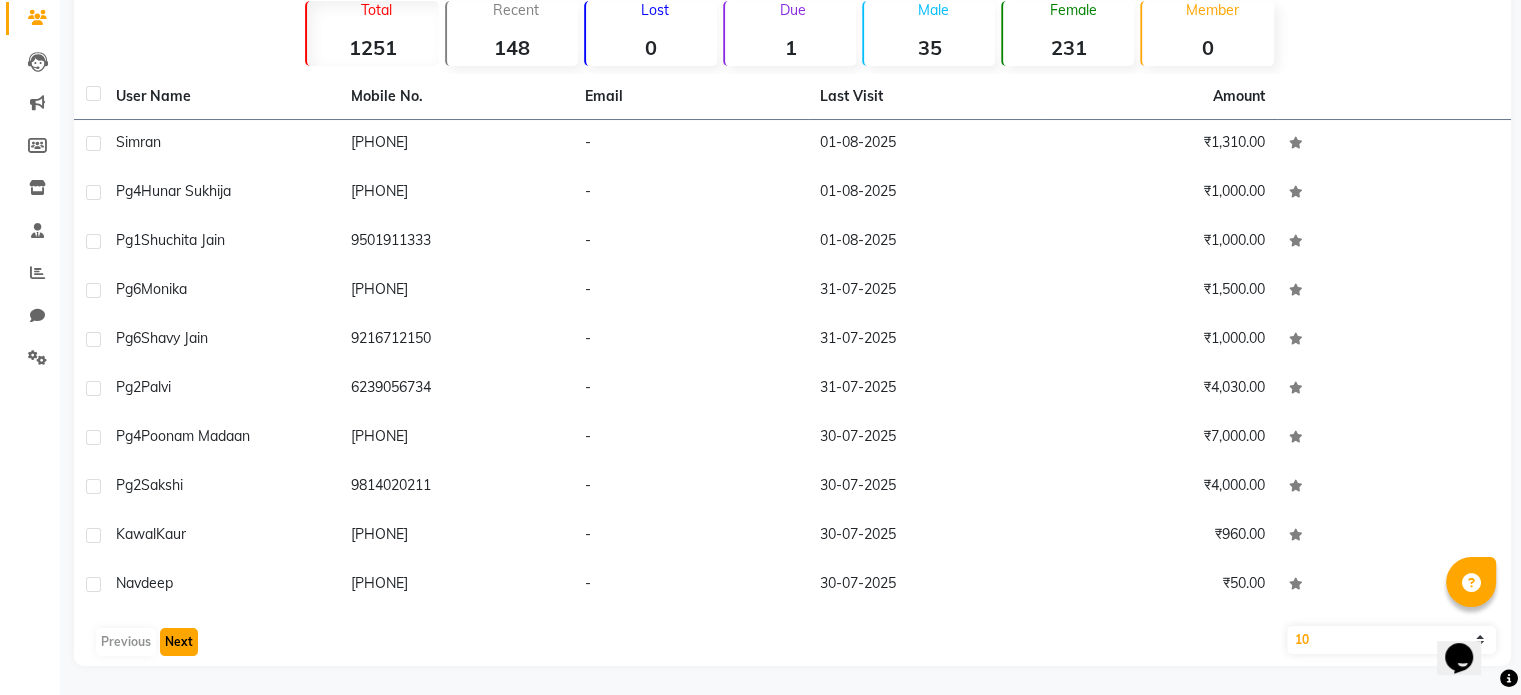 click on "Next" 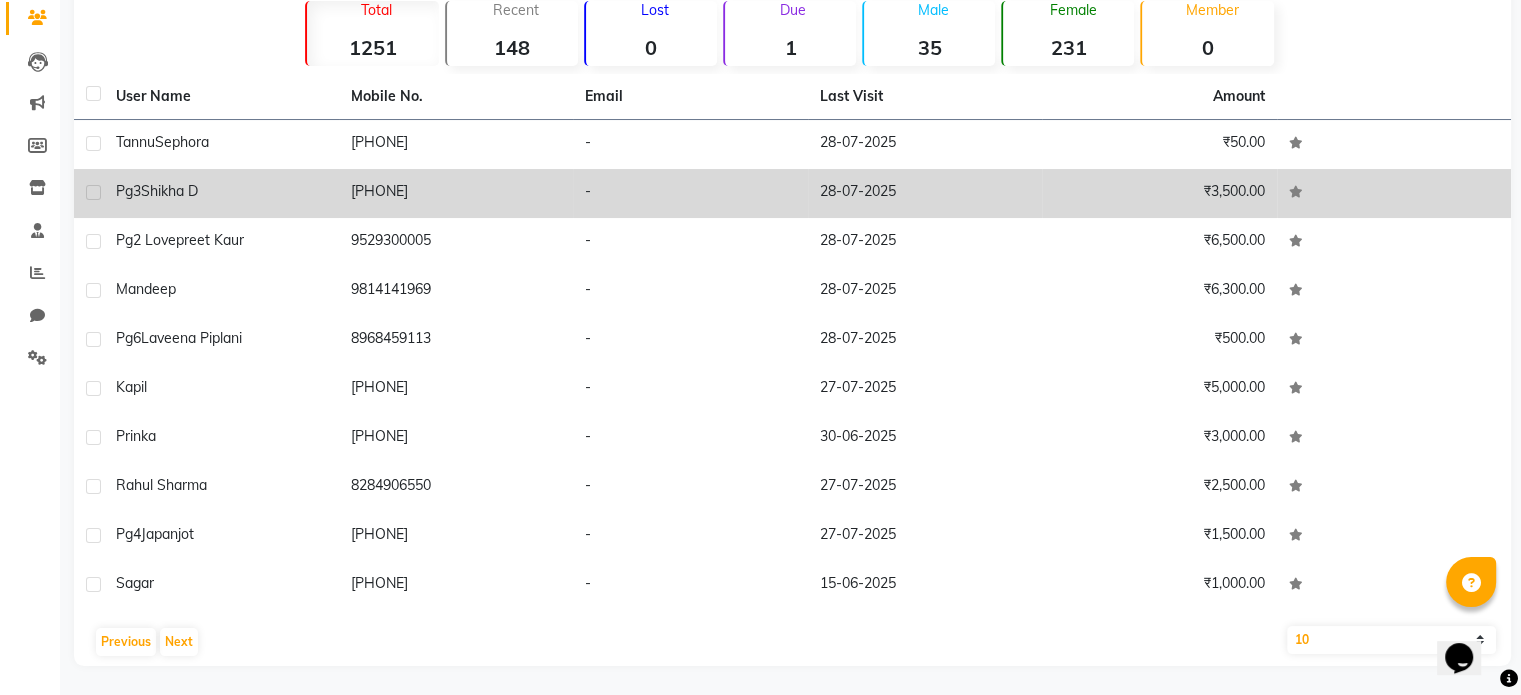 click on "Pg3  Shikha D" 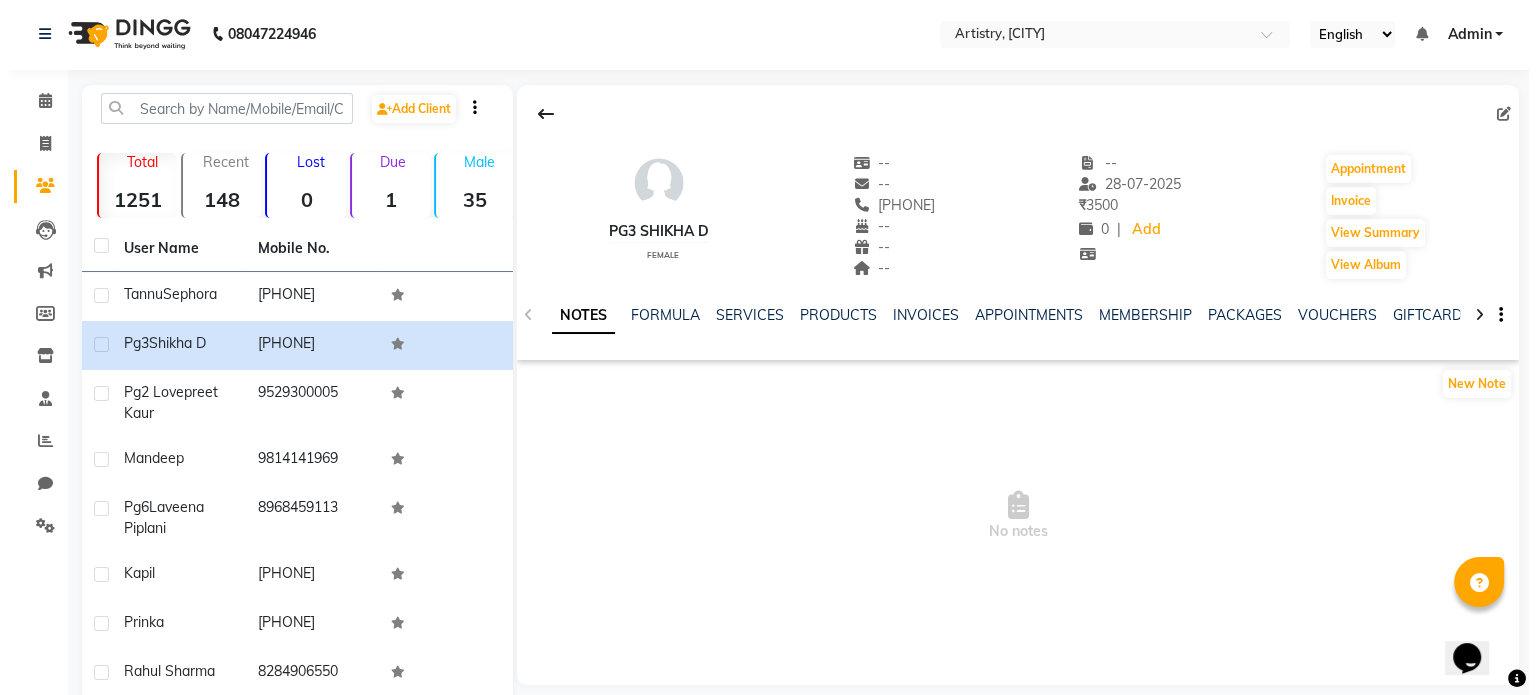 scroll, scrollTop: 0, scrollLeft: 0, axis: both 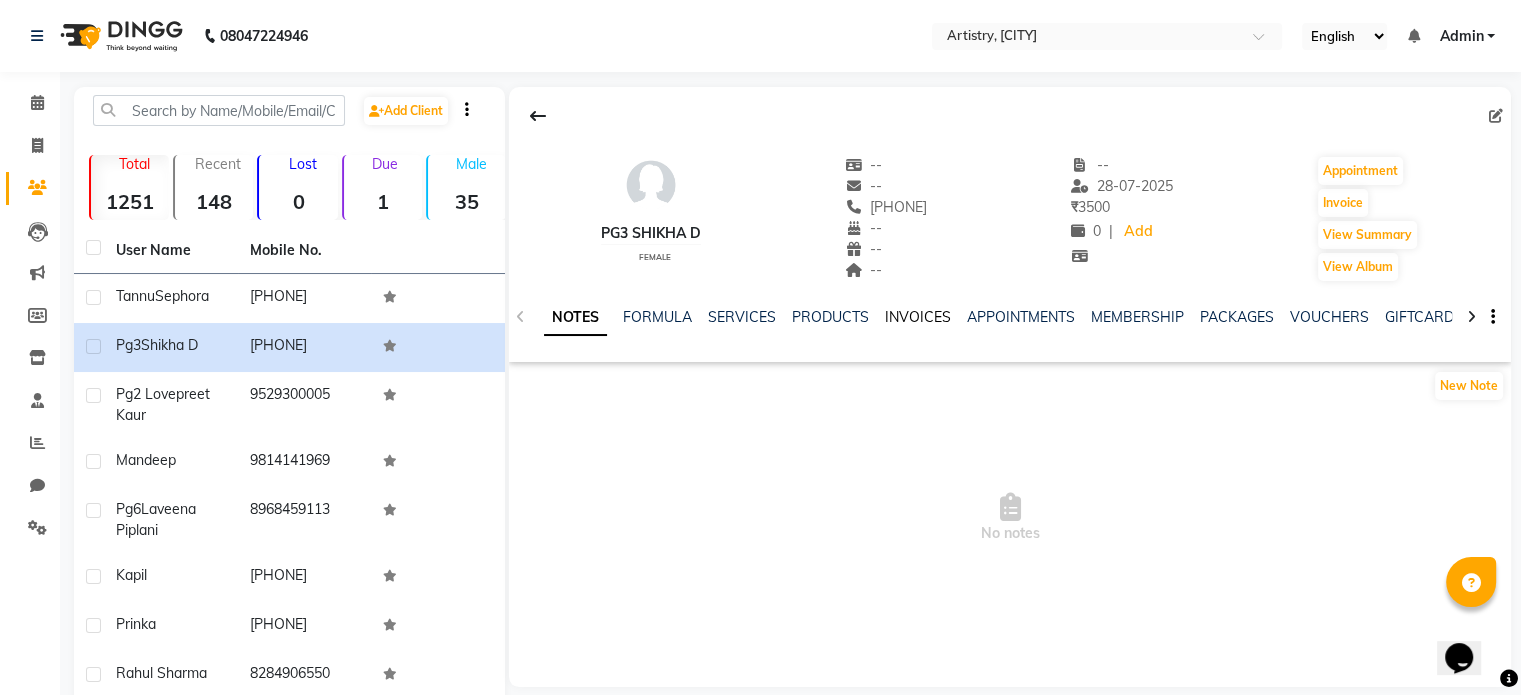 click on "INVOICES" 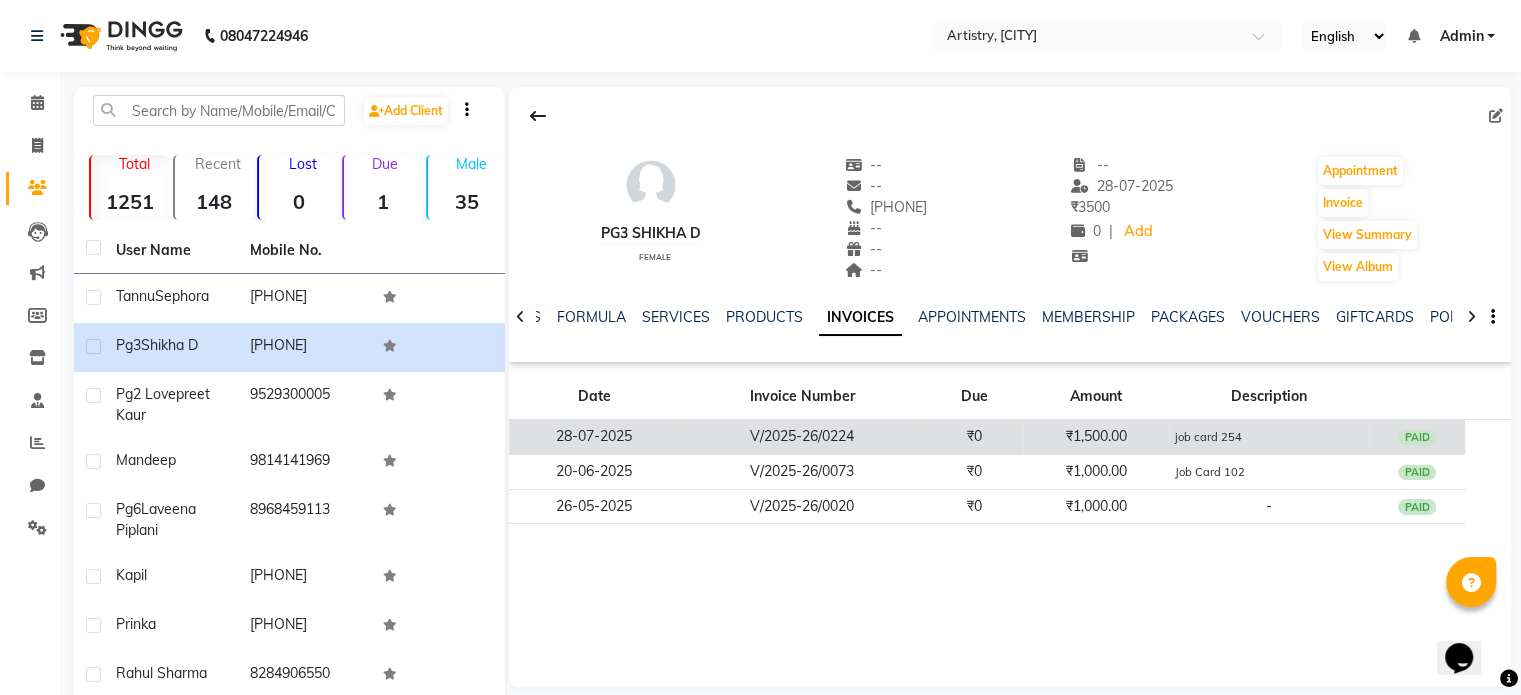 click on "₹0" 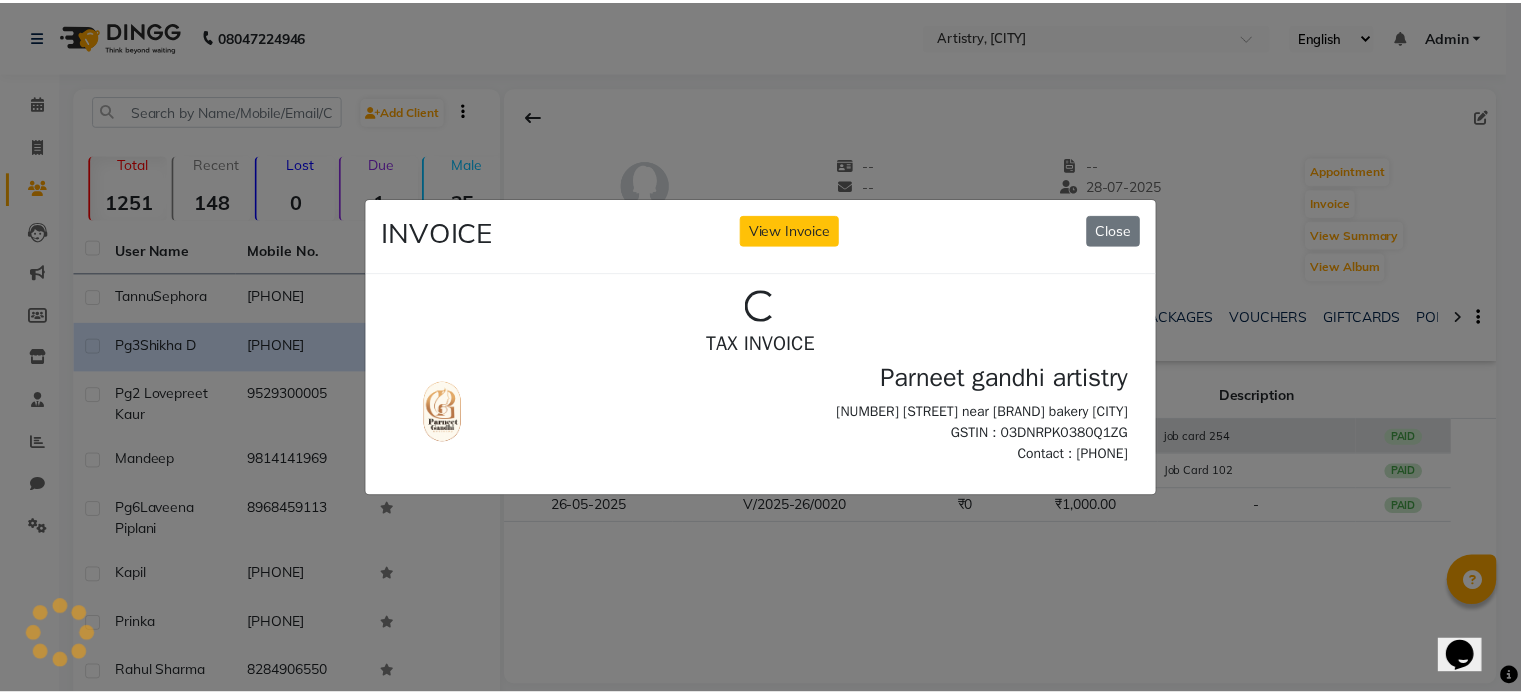 scroll, scrollTop: 0, scrollLeft: 0, axis: both 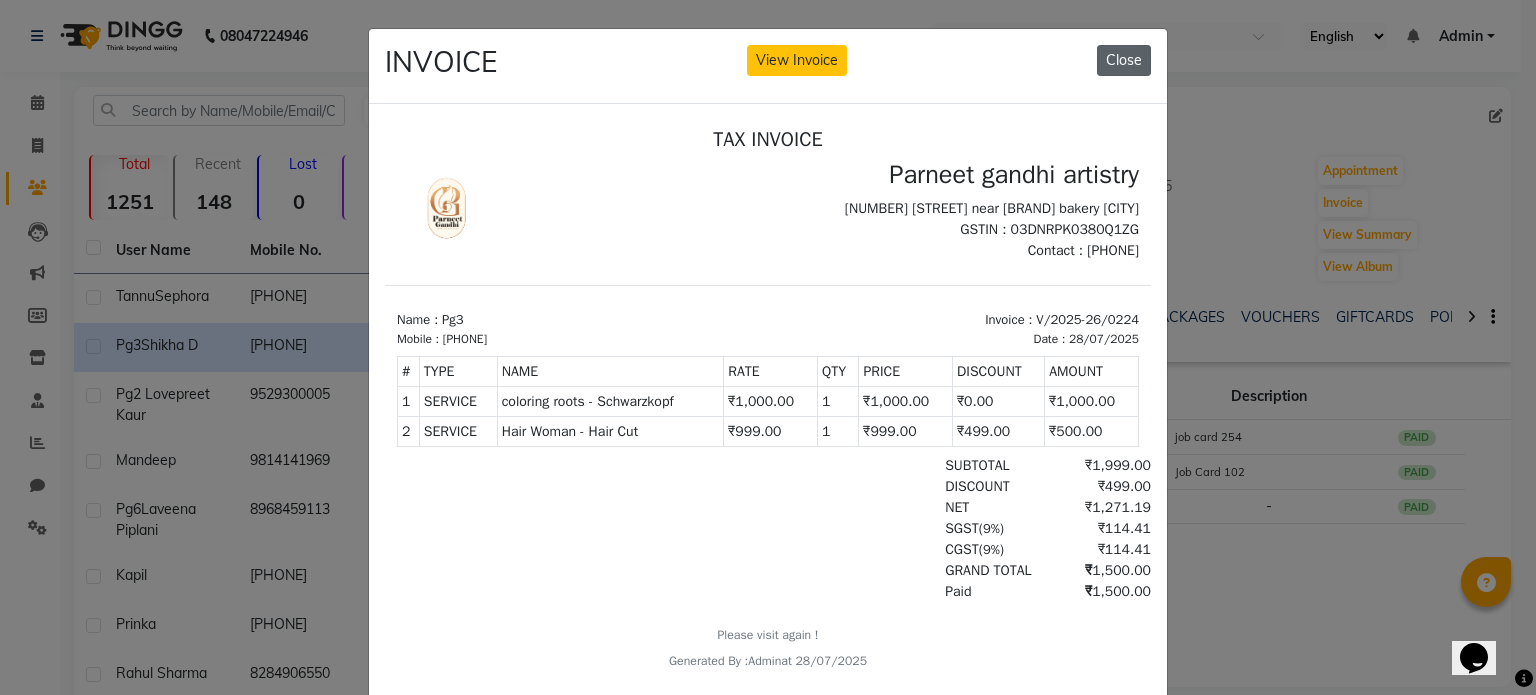 click on "Close" 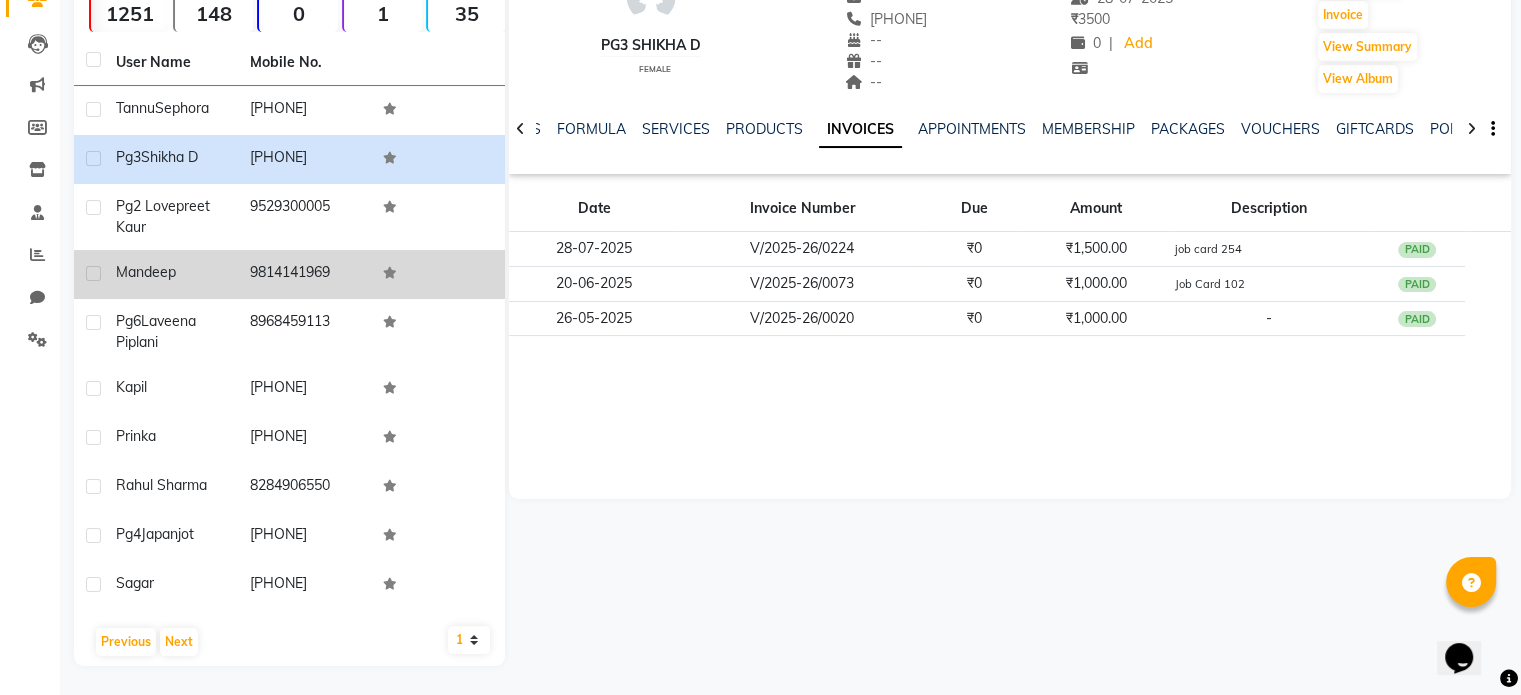scroll, scrollTop: 0, scrollLeft: 0, axis: both 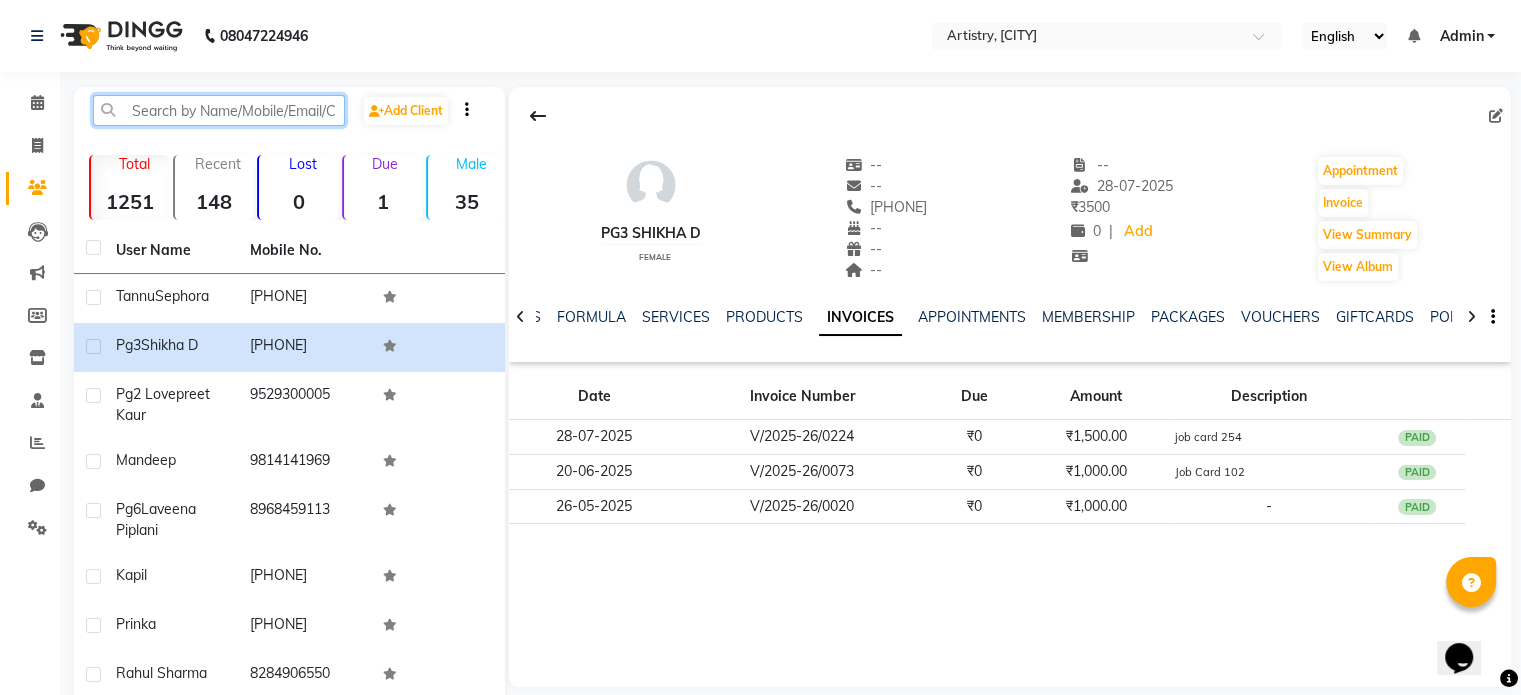 click 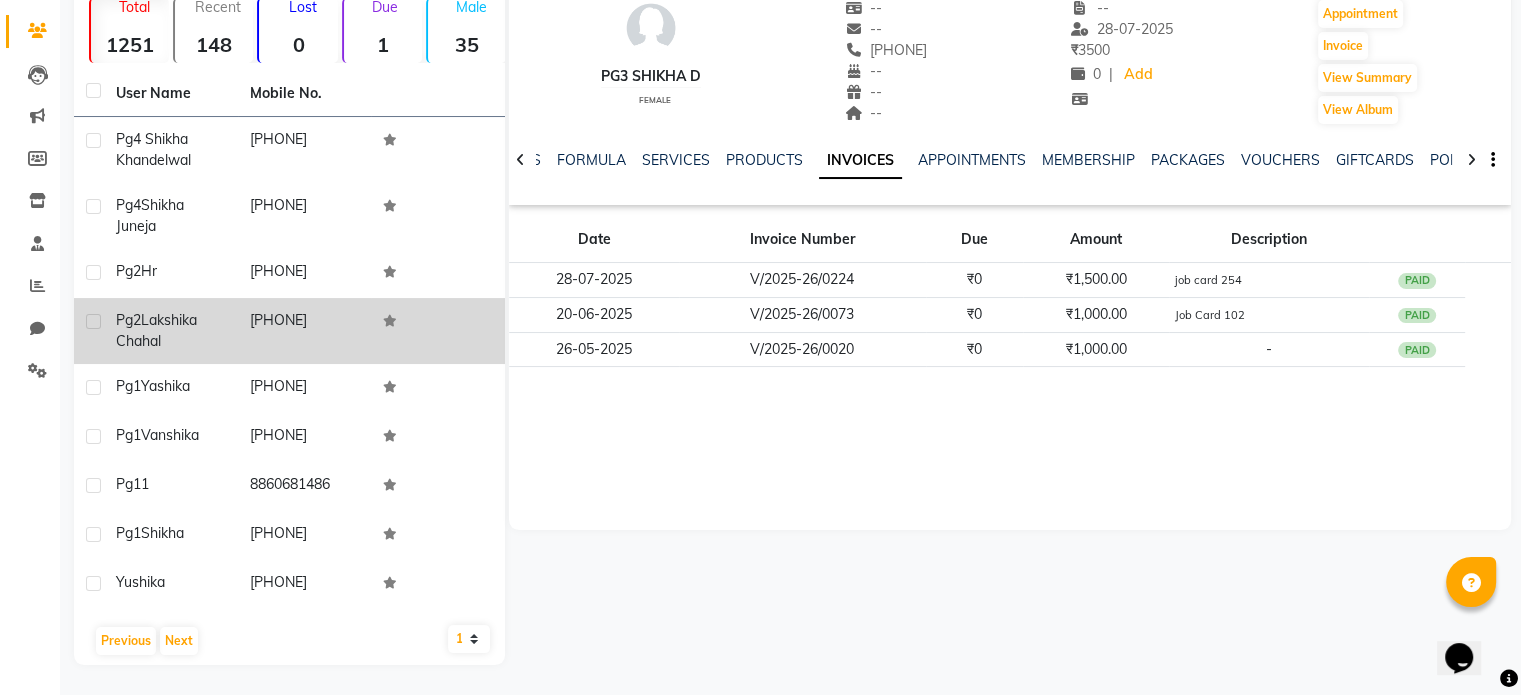 scroll, scrollTop: 188, scrollLeft: 0, axis: vertical 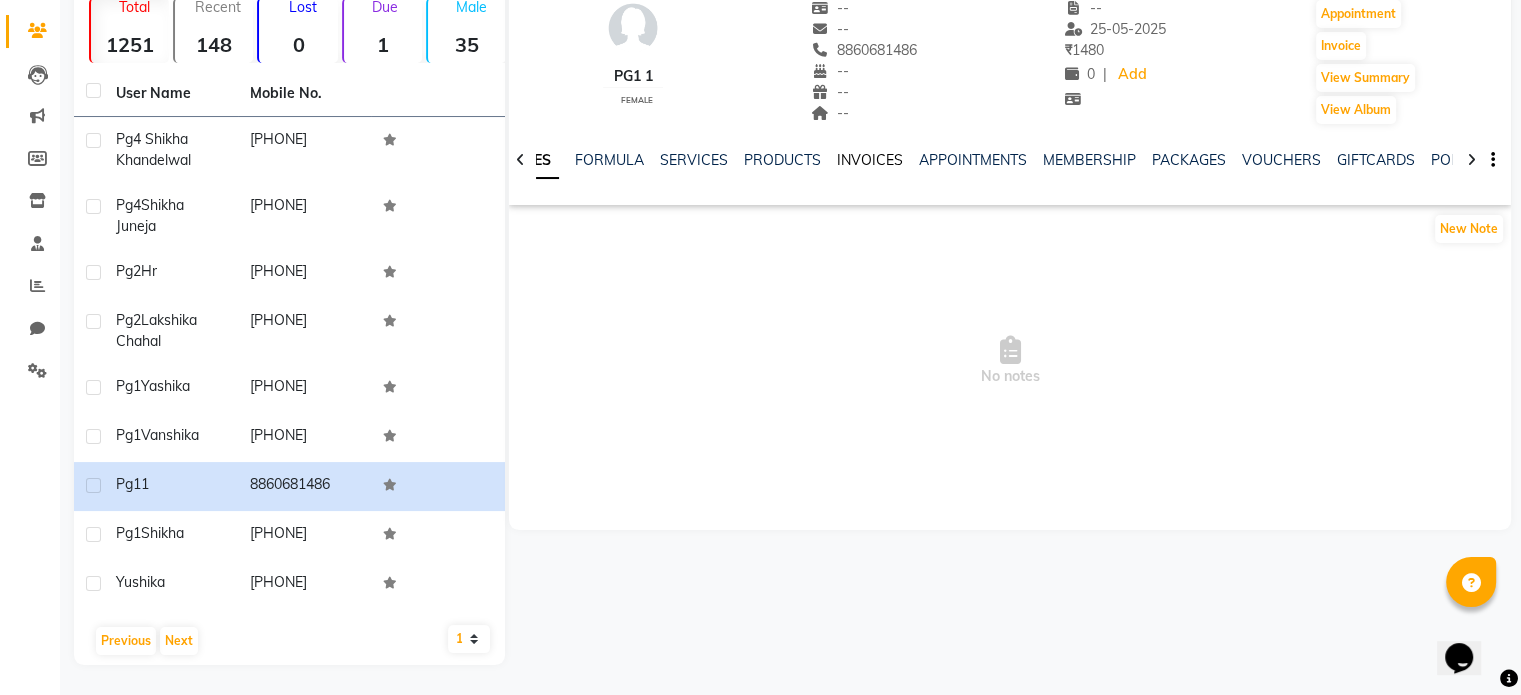 click on "INVOICES" 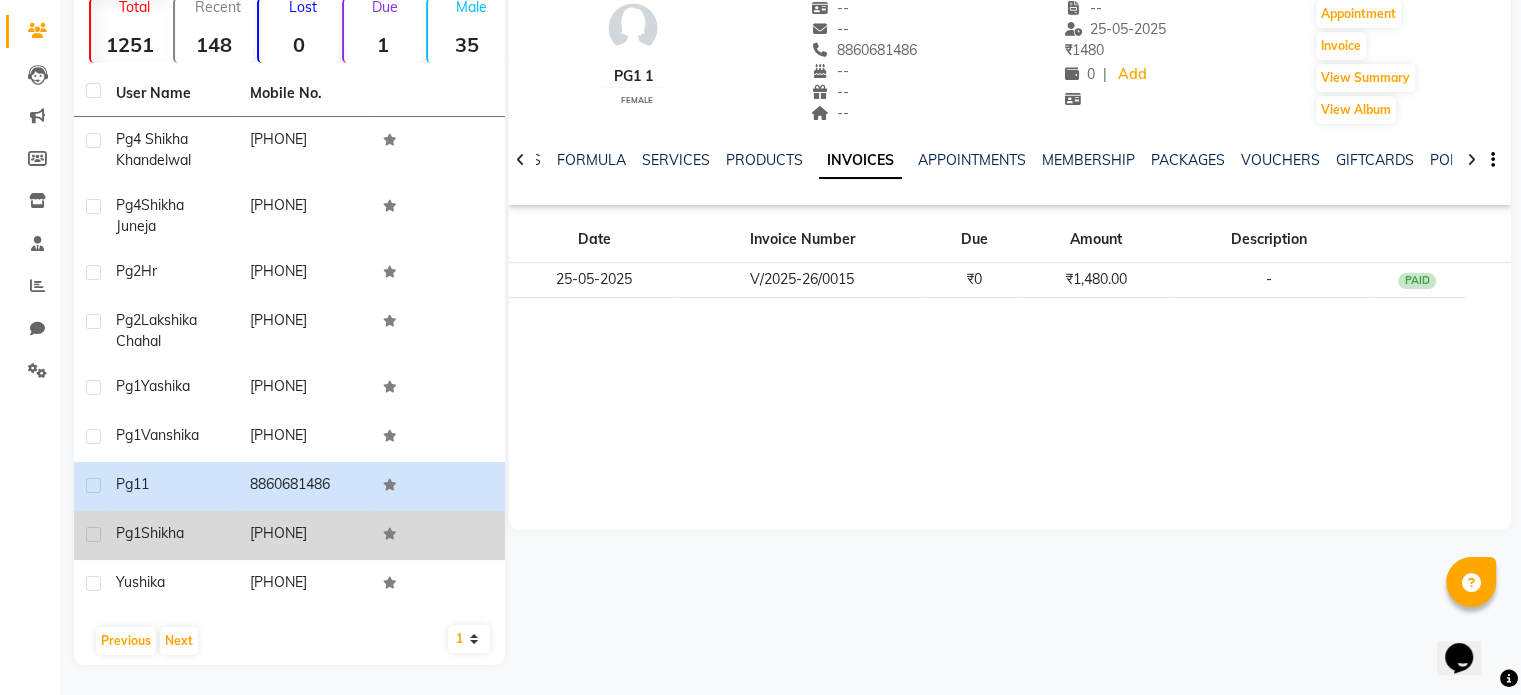 click on "Shikha" 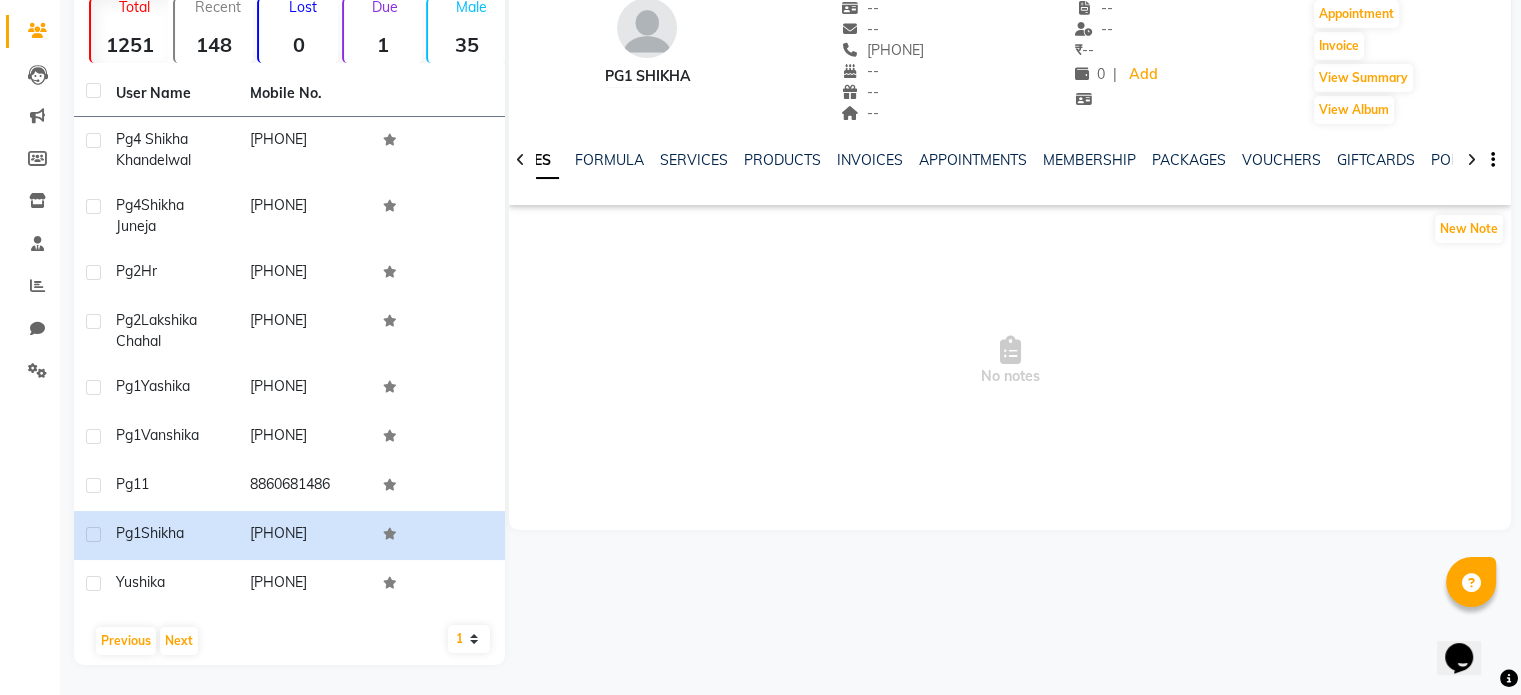 click on "NOTES FORMULA SERVICES PRODUCTS INVOICES APPOINTMENTS MEMBERSHIP PACKAGES VOUCHERS GIFTCARDS POINTS FORMS FAMILY CARDS WALLET" 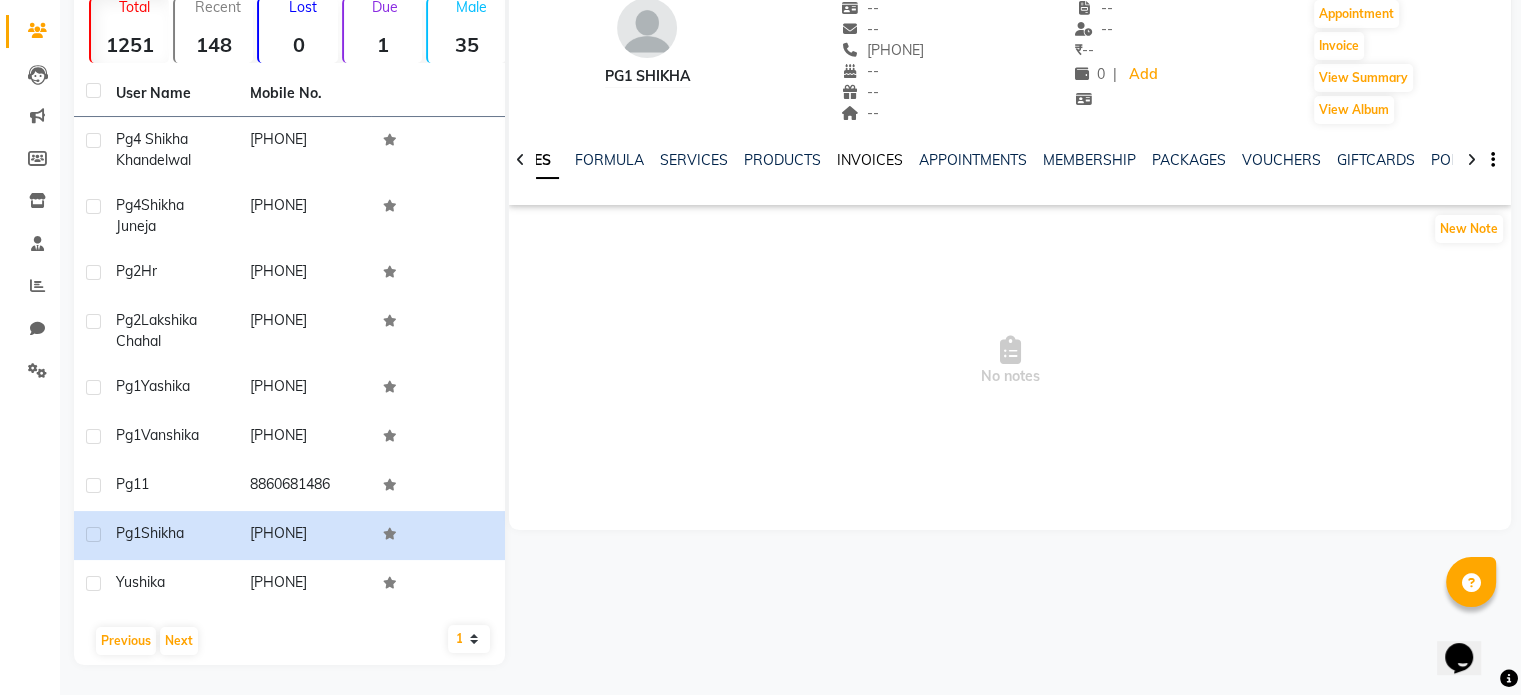 click on "INVOICES" 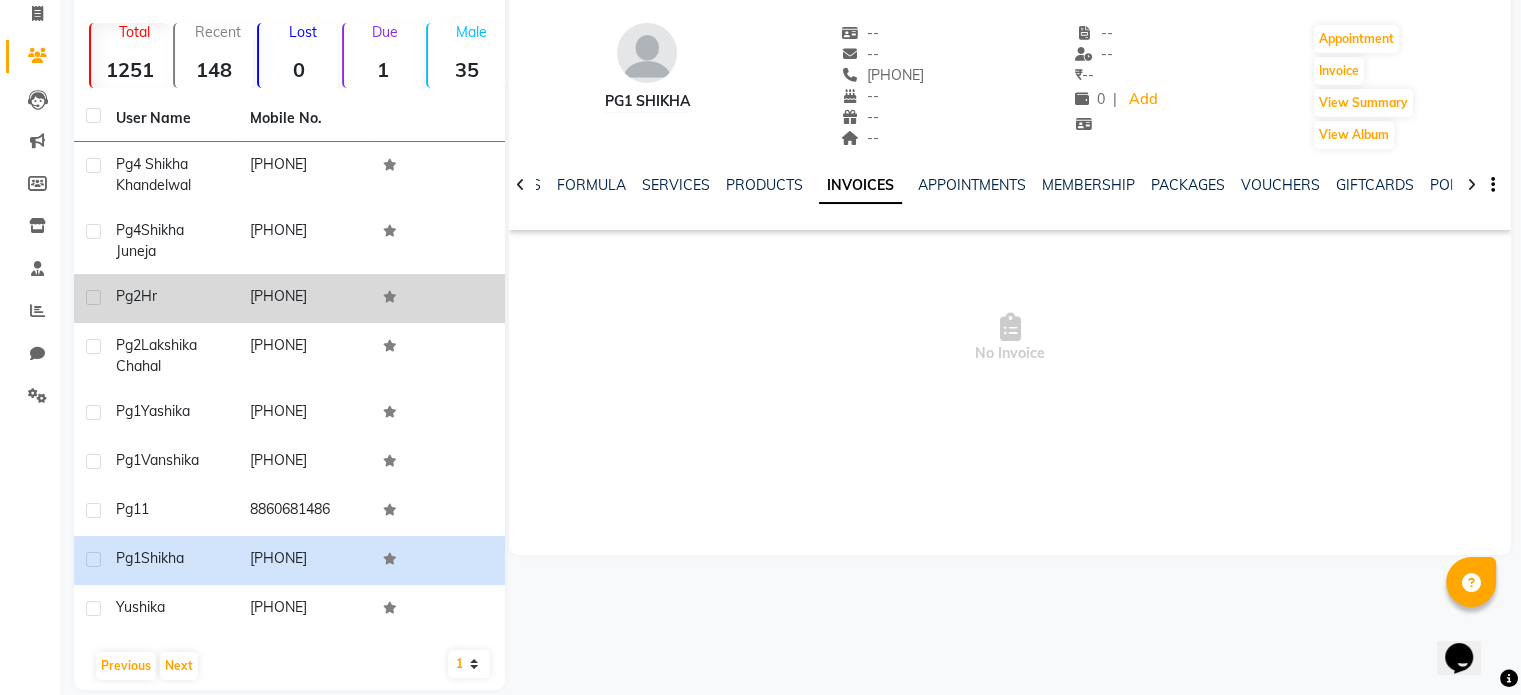 scroll, scrollTop: 127, scrollLeft: 0, axis: vertical 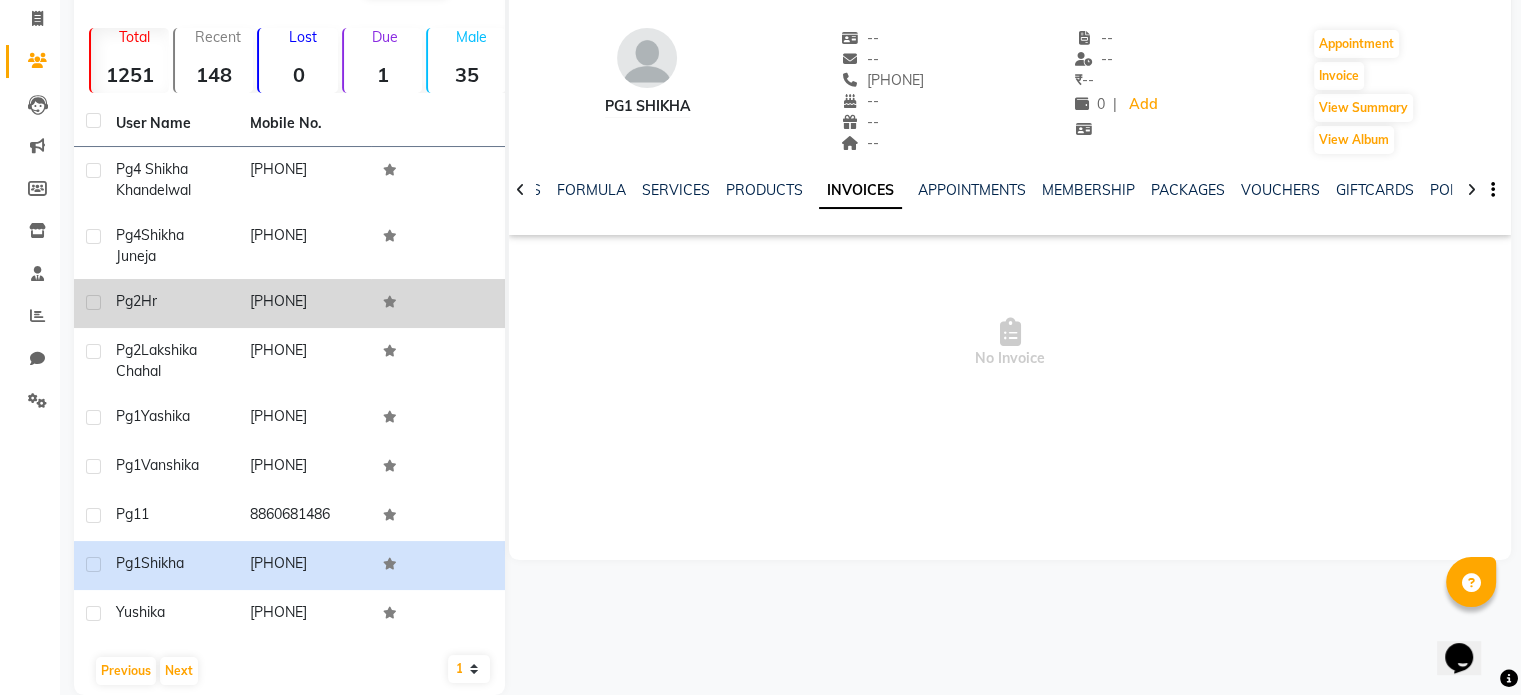 click on "8566800079" 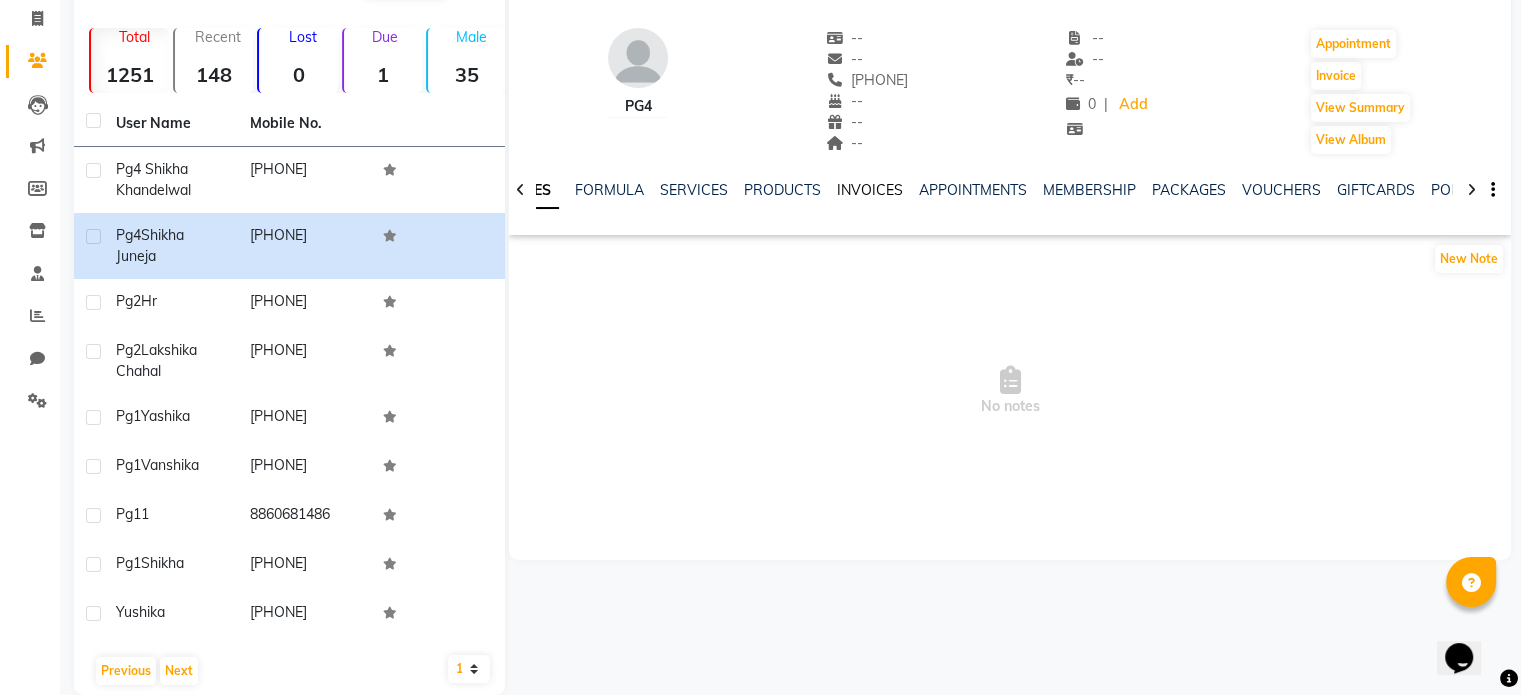 click on "INVOICES" 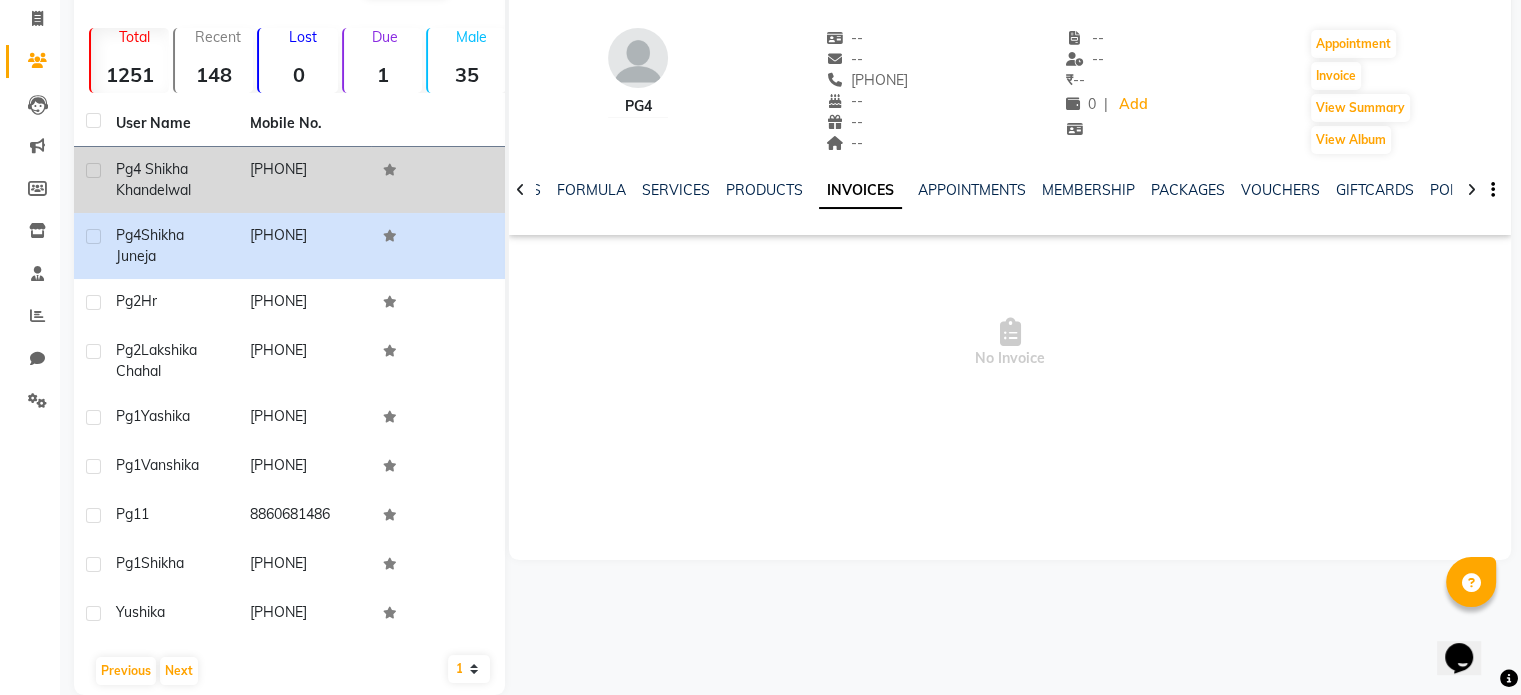click on "7350270380" 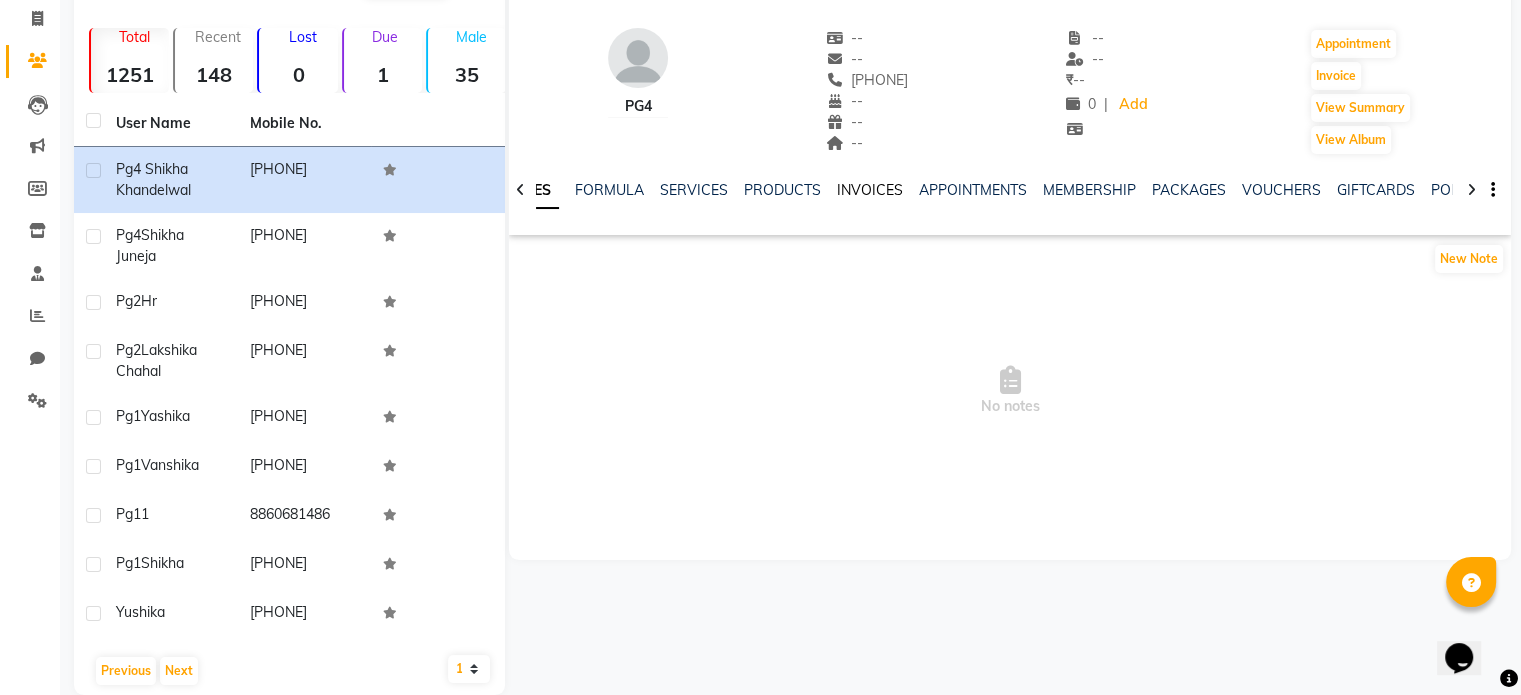 click on "INVOICES" 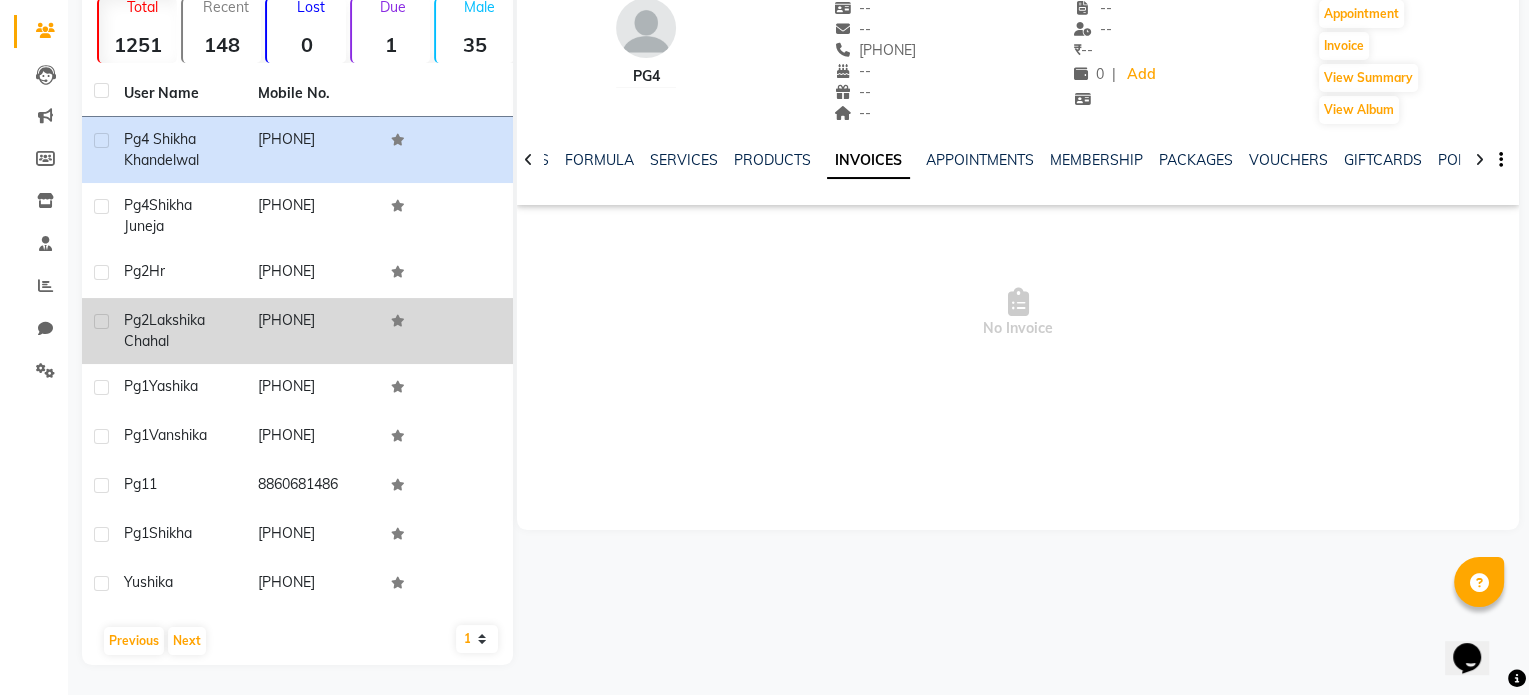 scroll, scrollTop: 0, scrollLeft: 0, axis: both 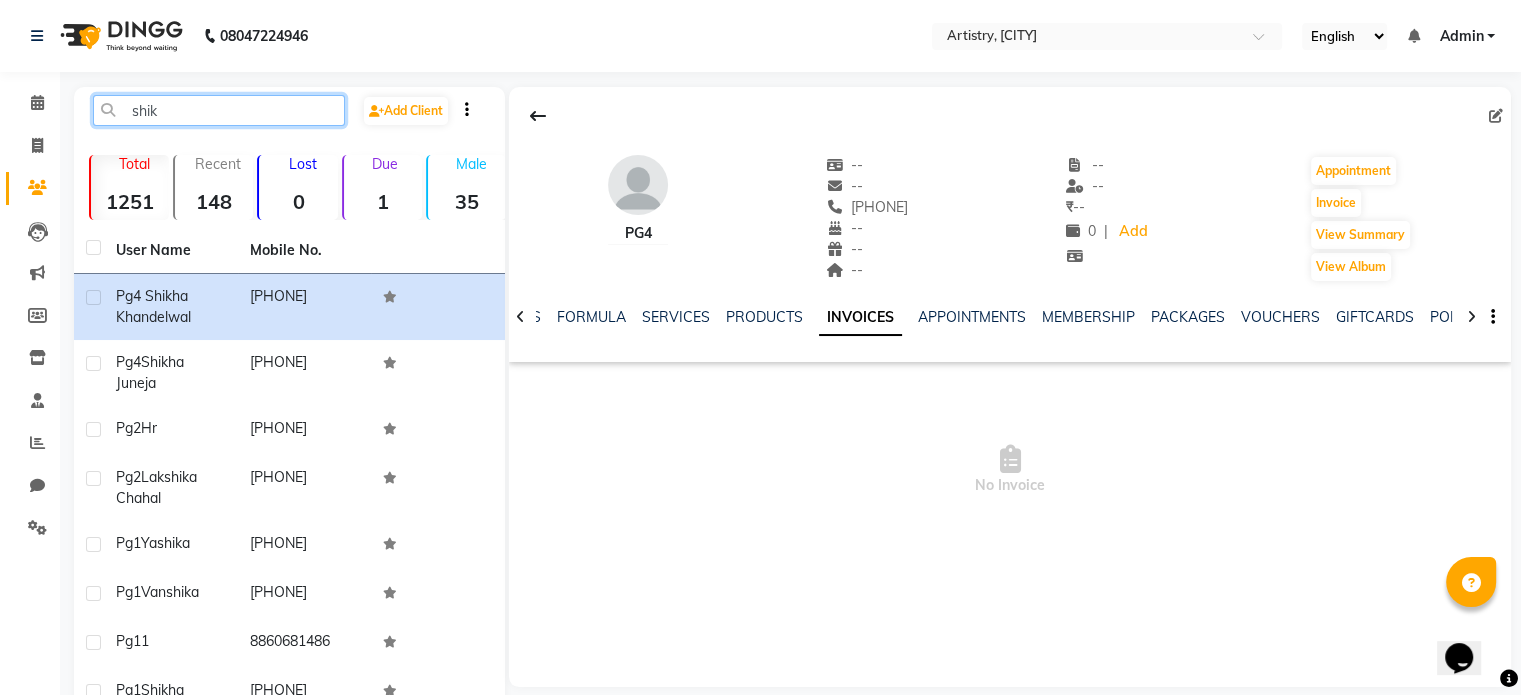 click on "shik" 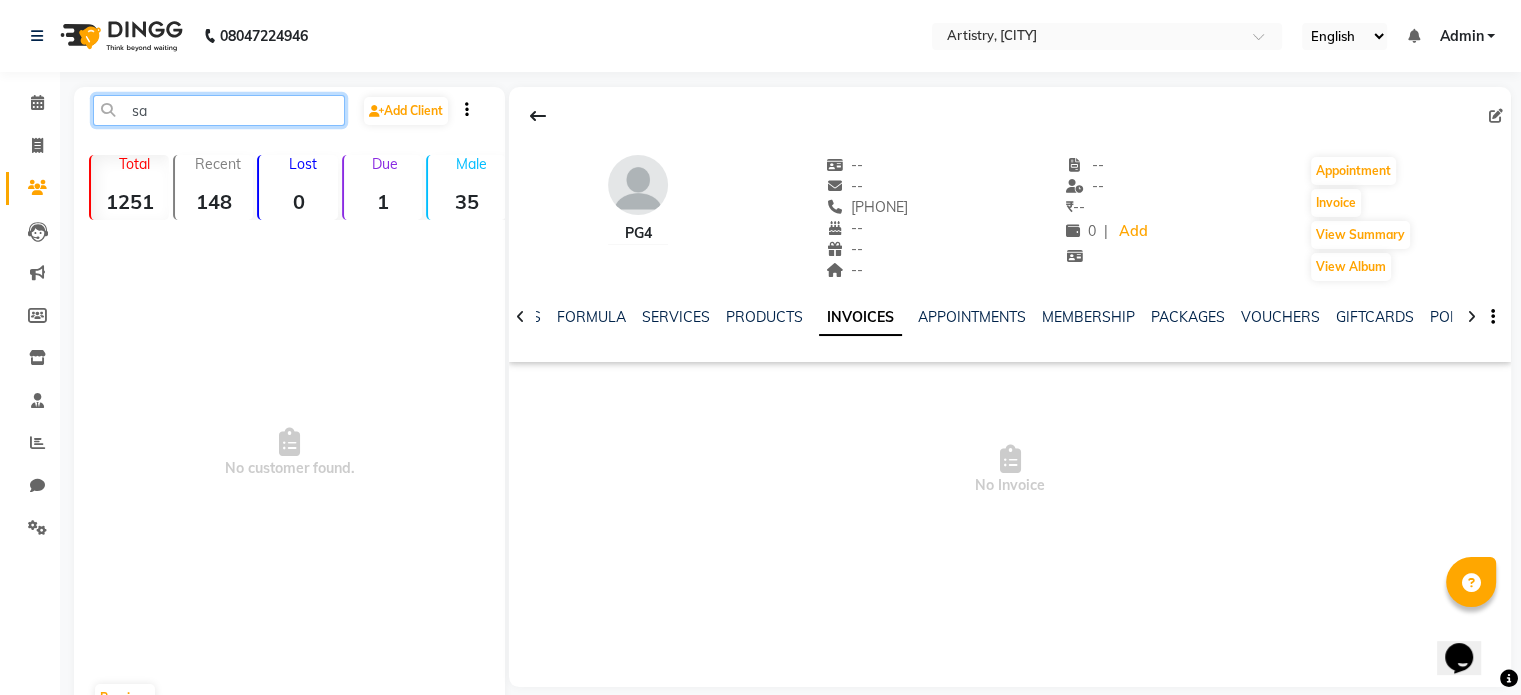 type on "s" 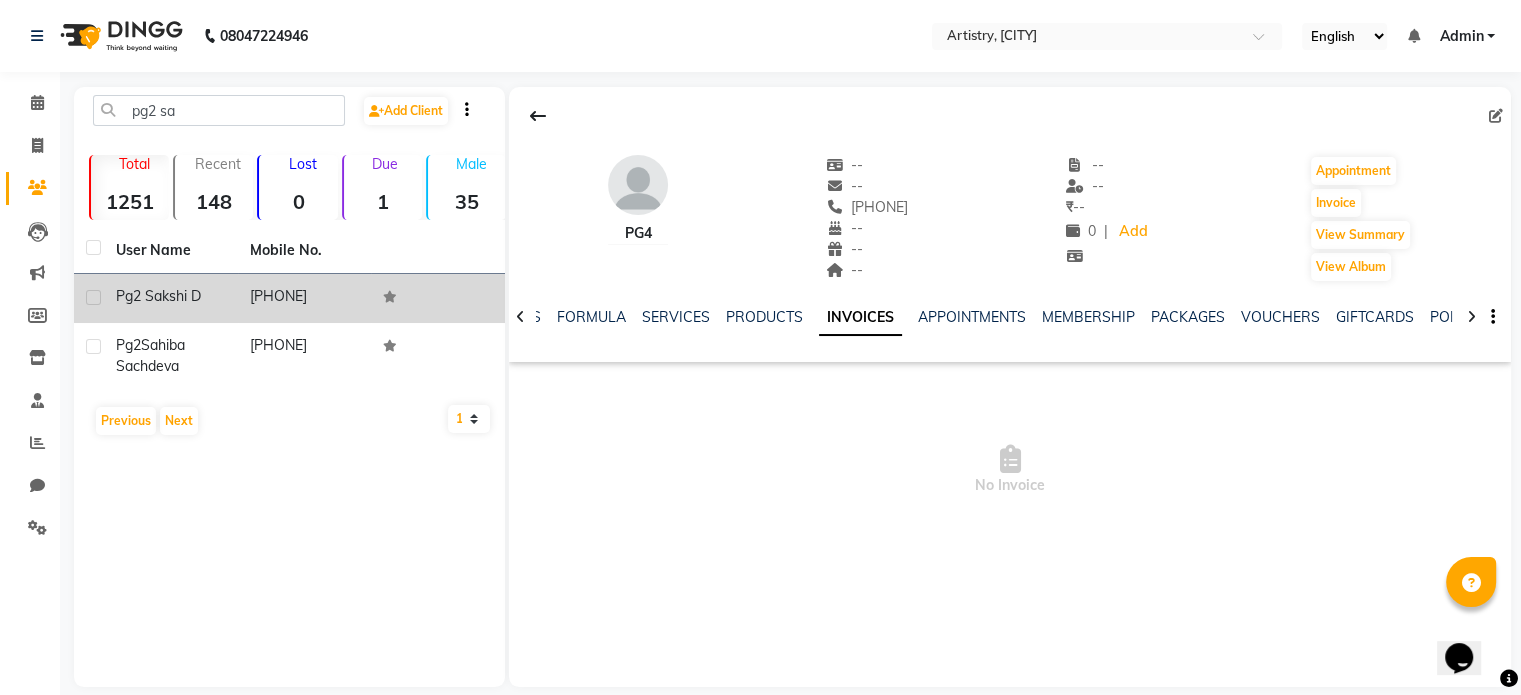 click on "Pg2  Sakshi D" 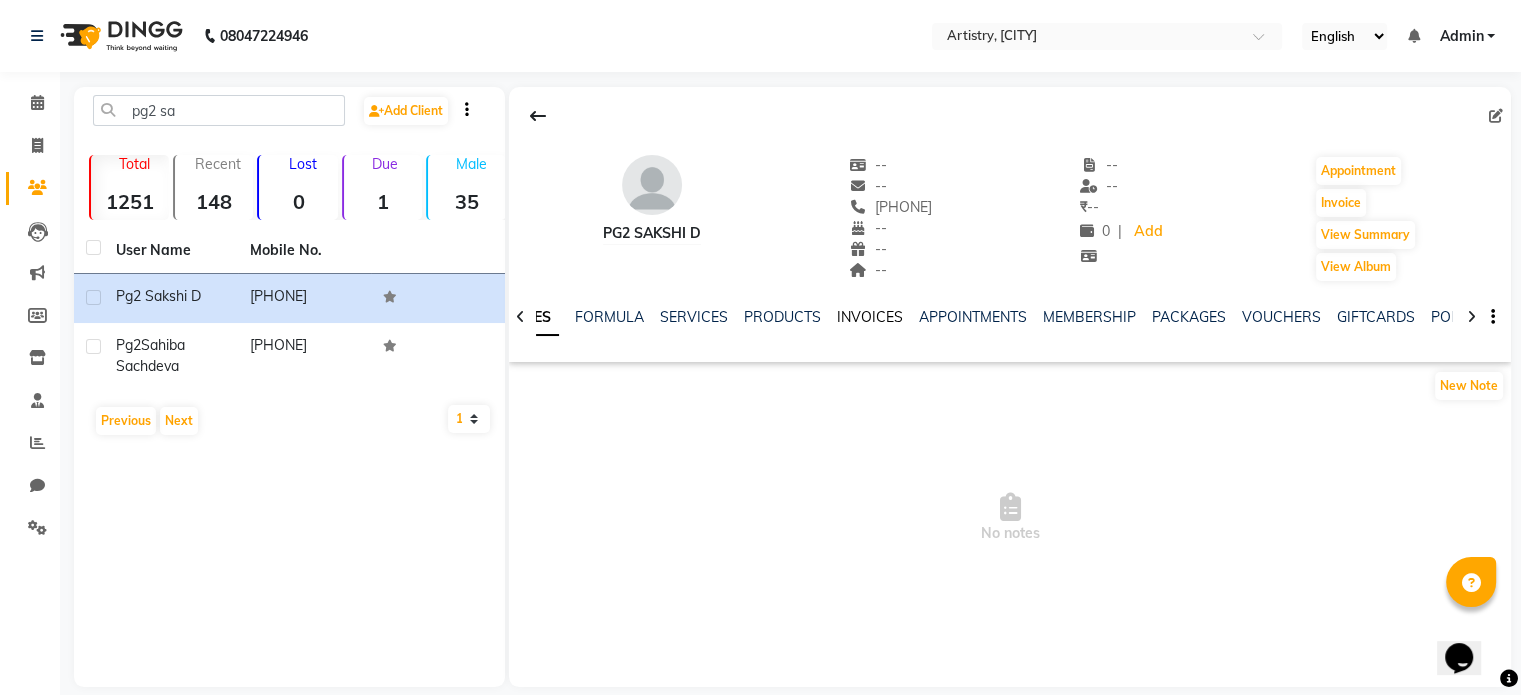 click on "INVOICES" 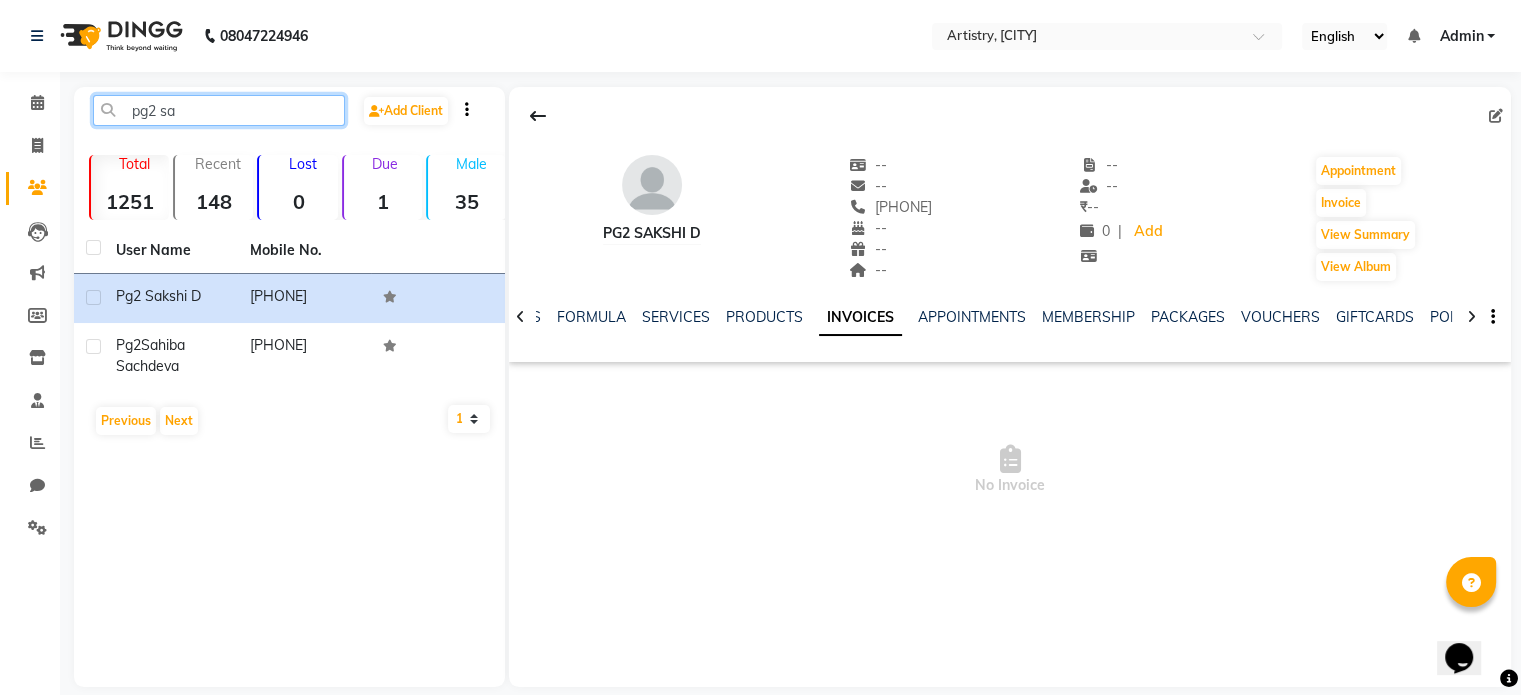 click on "pg2 sa" 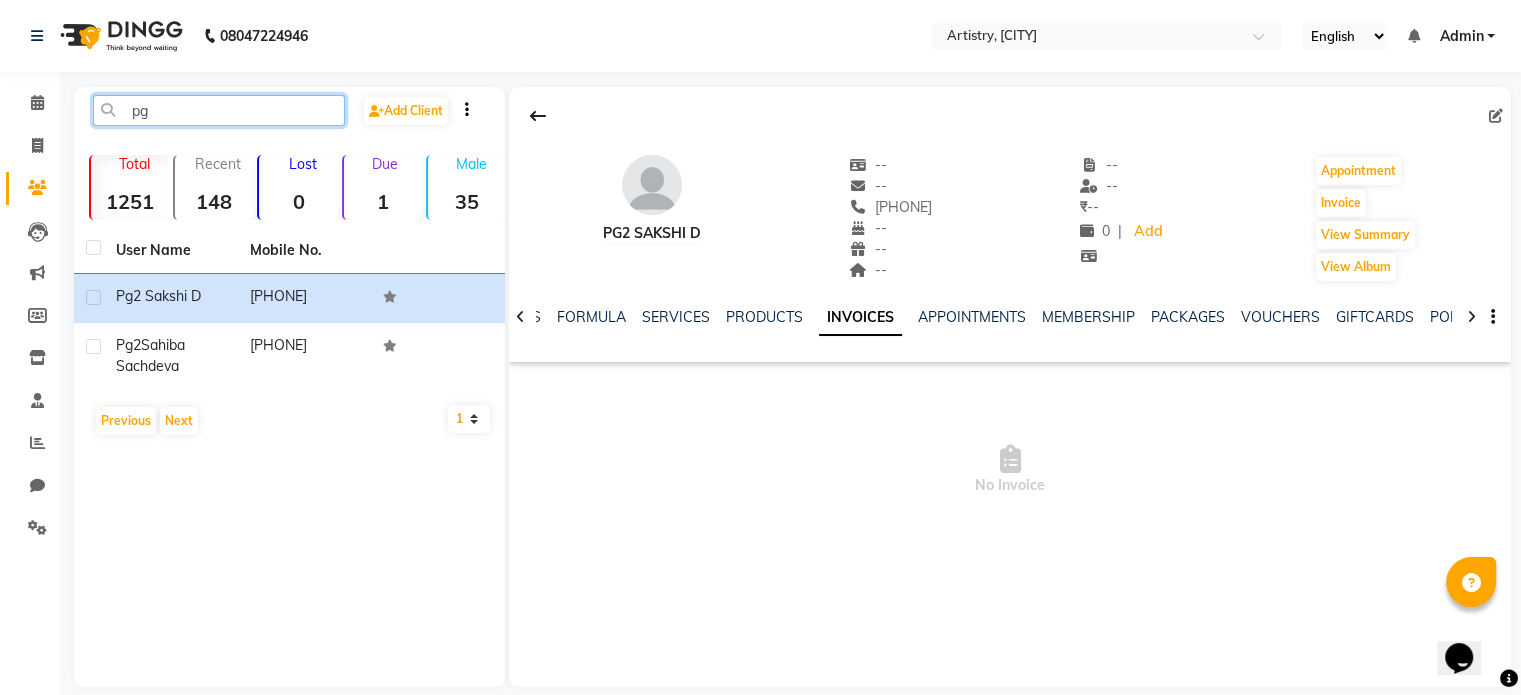 type on "p" 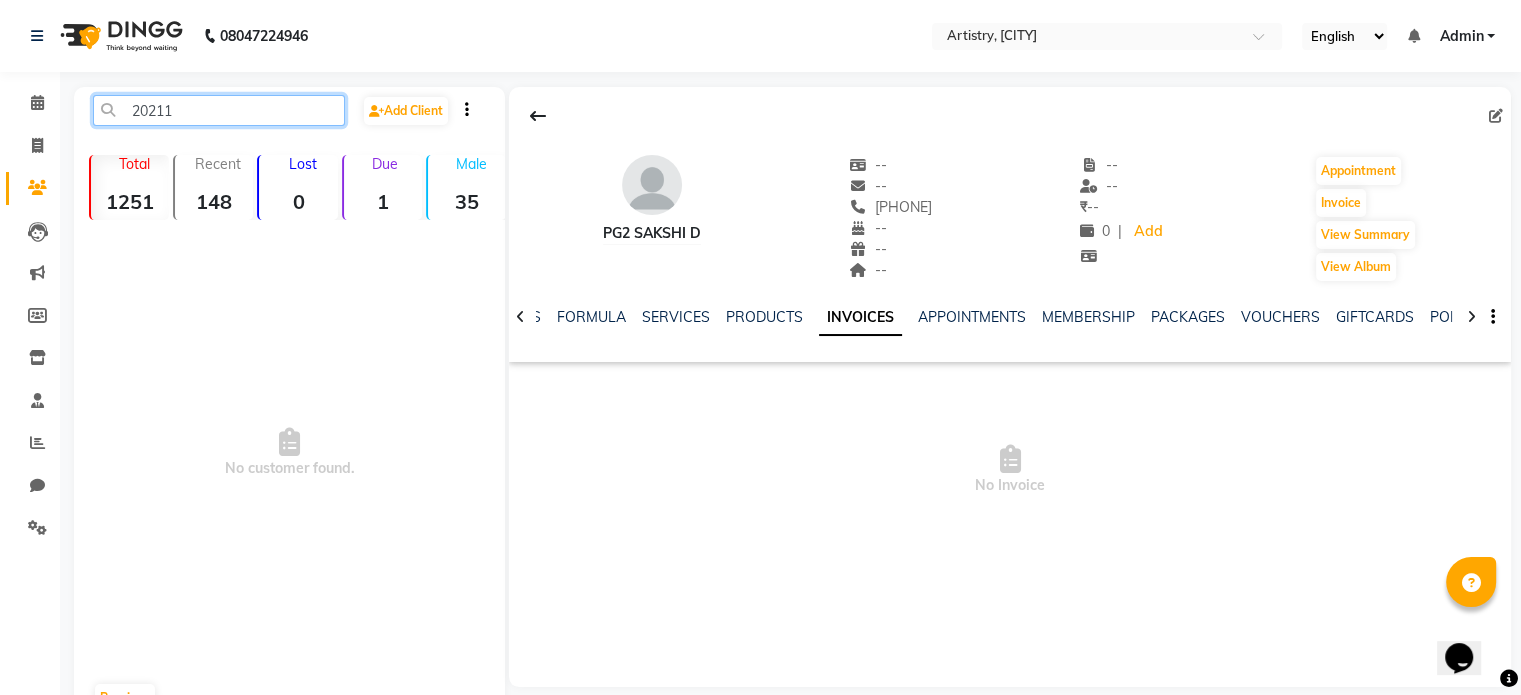 click on "20211" 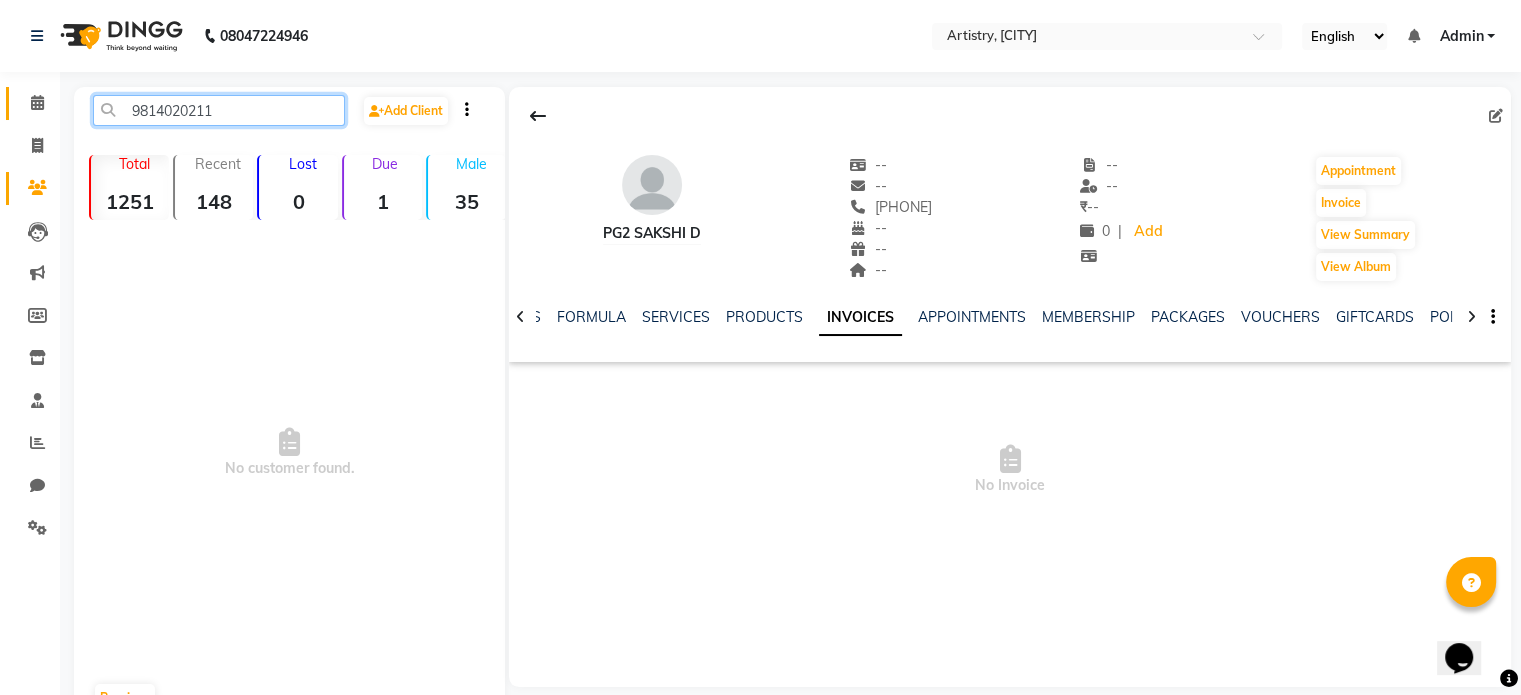 drag, startPoint x: 220, startPoint y: 107, endPoint x: 34, endPoint y: 99, distance: 186.17197 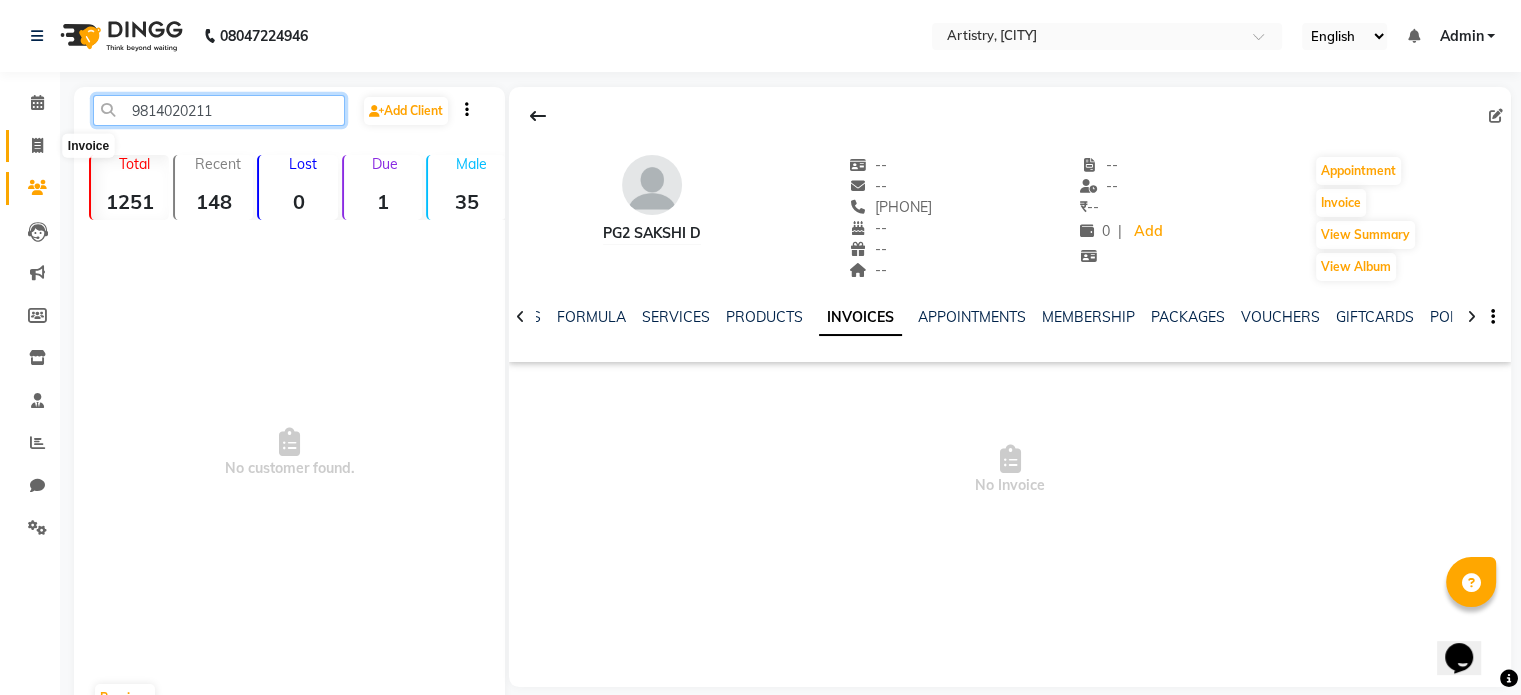 type on "9814020211" 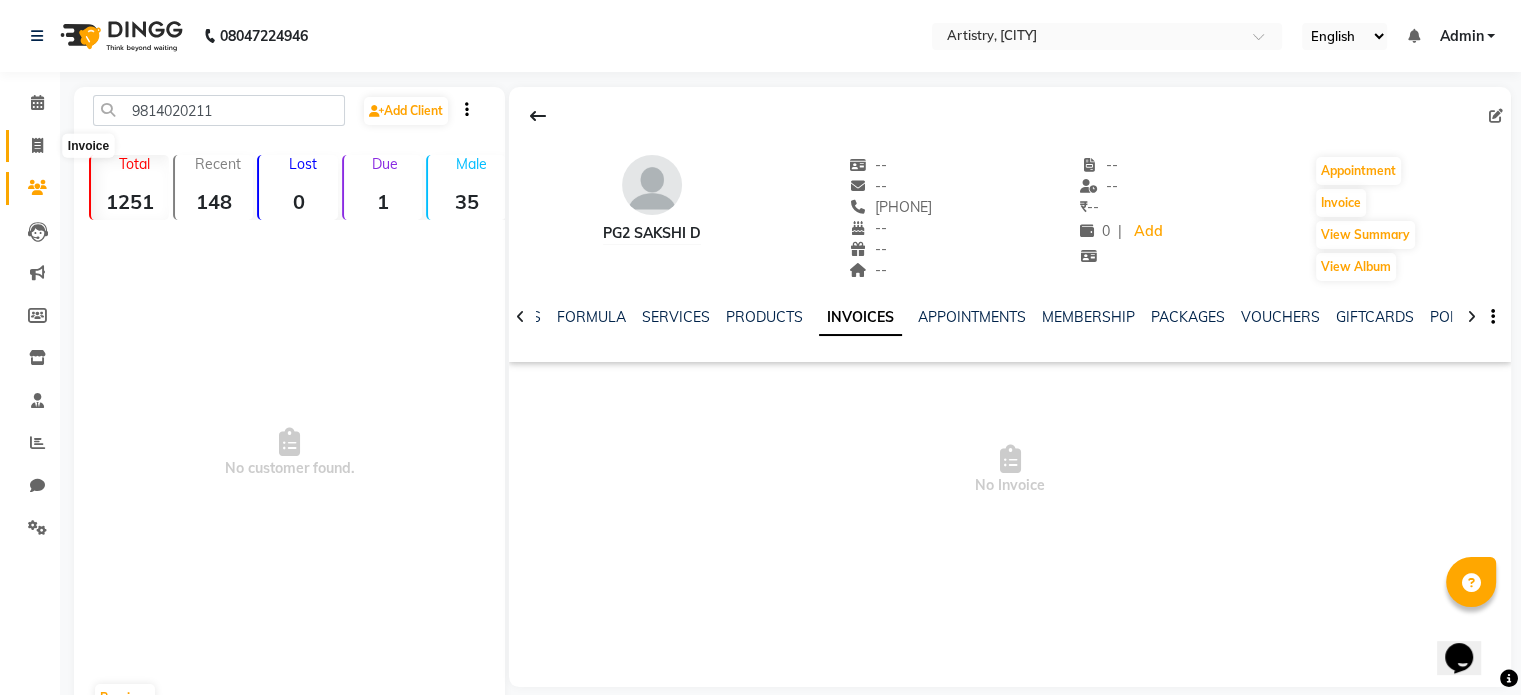 click 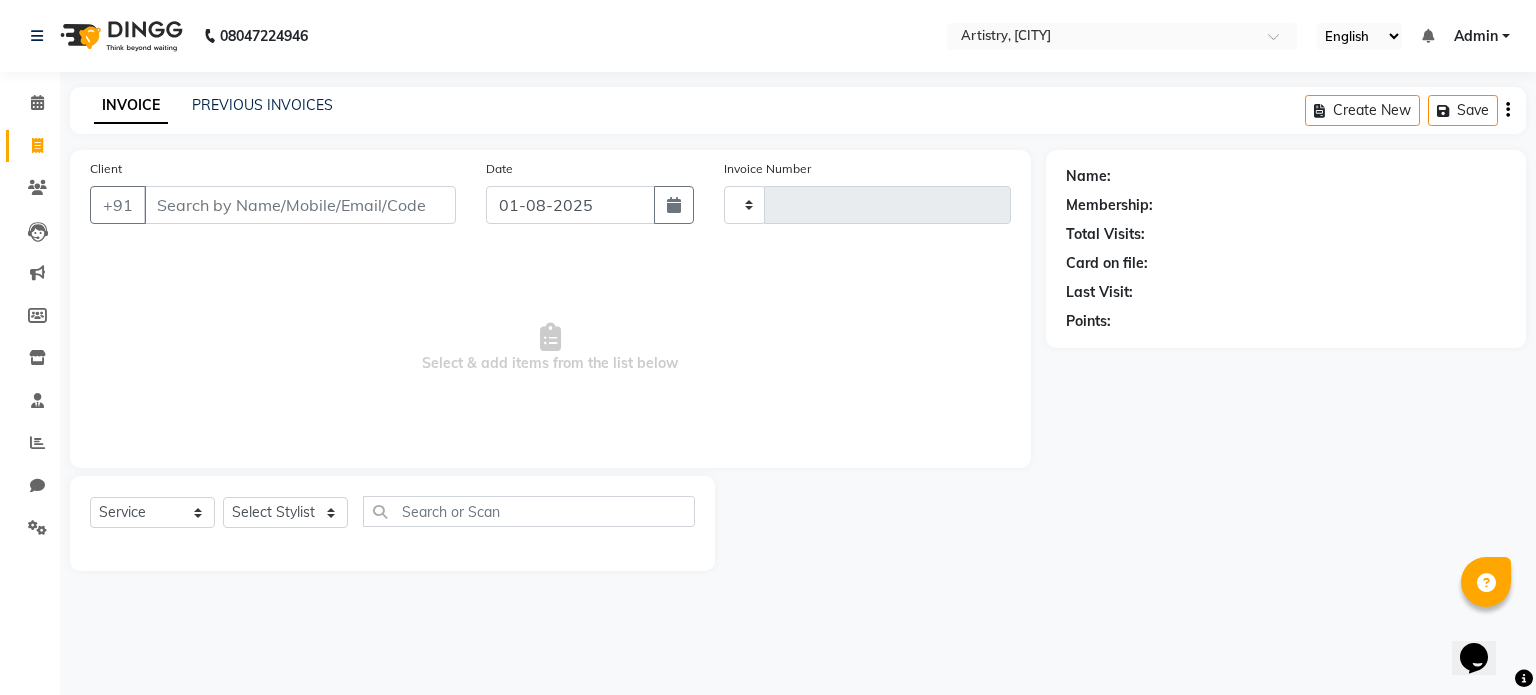 type on "0236" 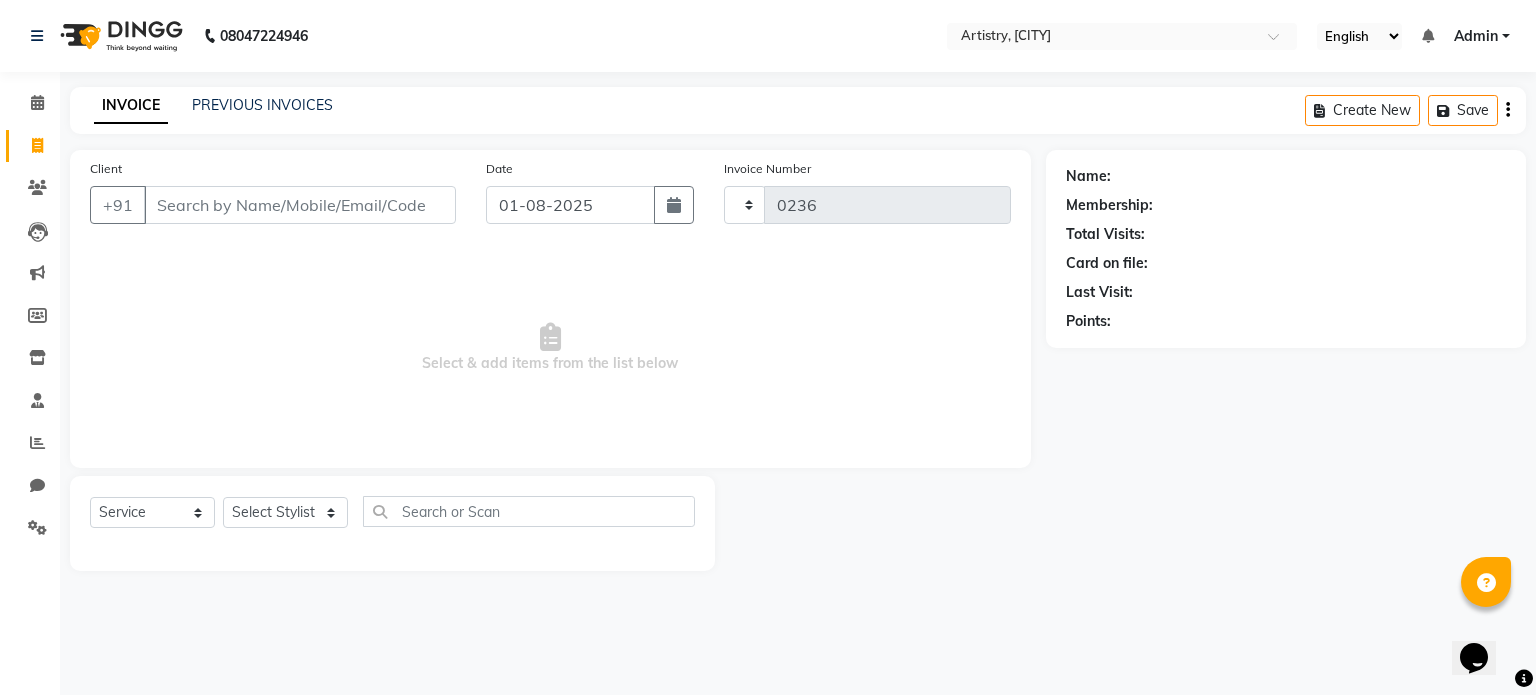 select on "8322" 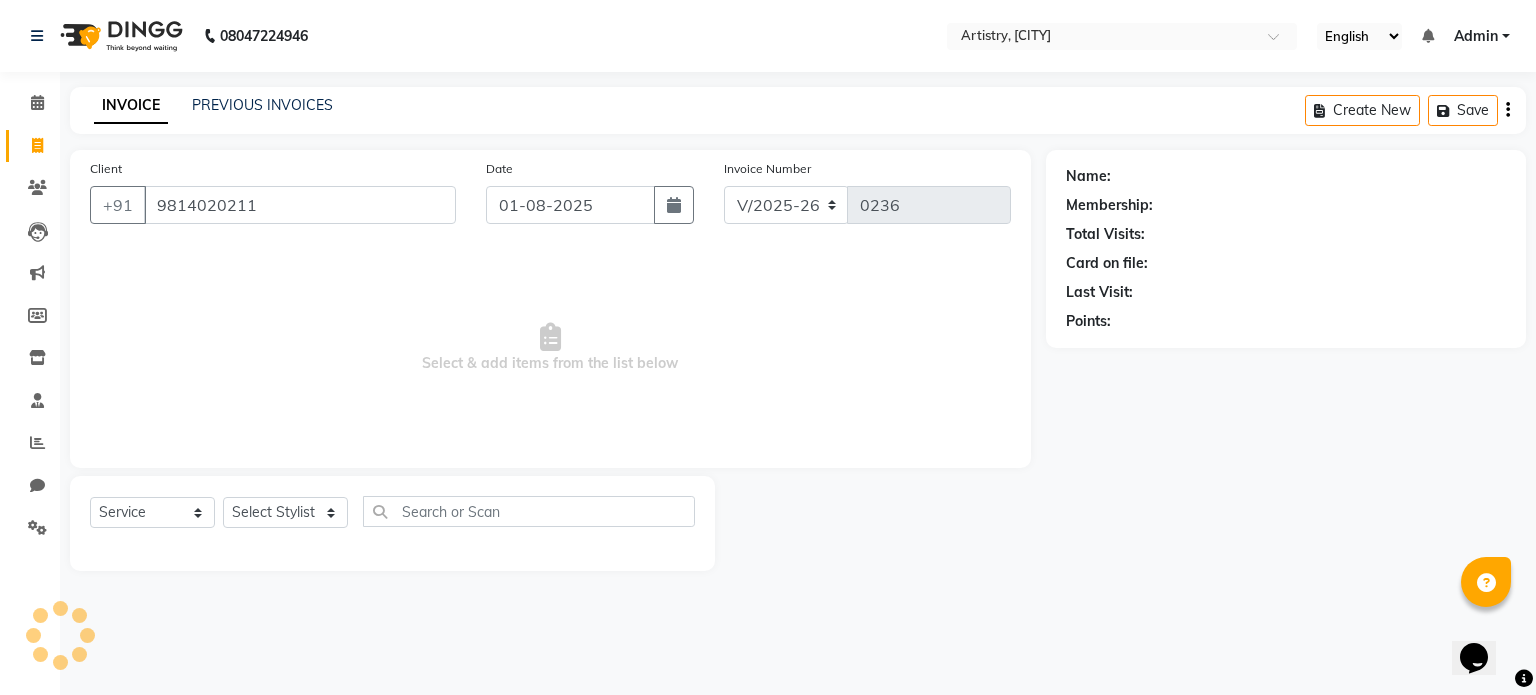 type on "9814020211" 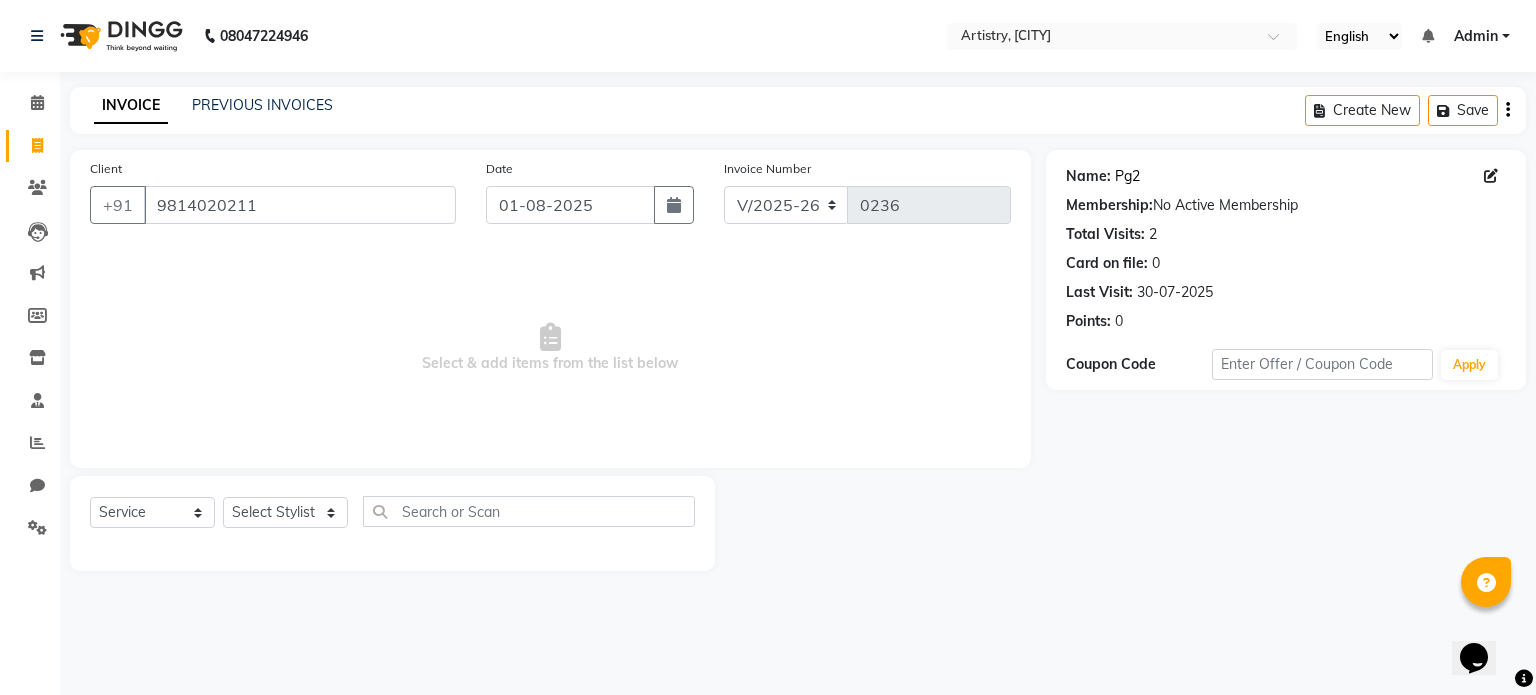 click on "[FIRST] [LAST]" 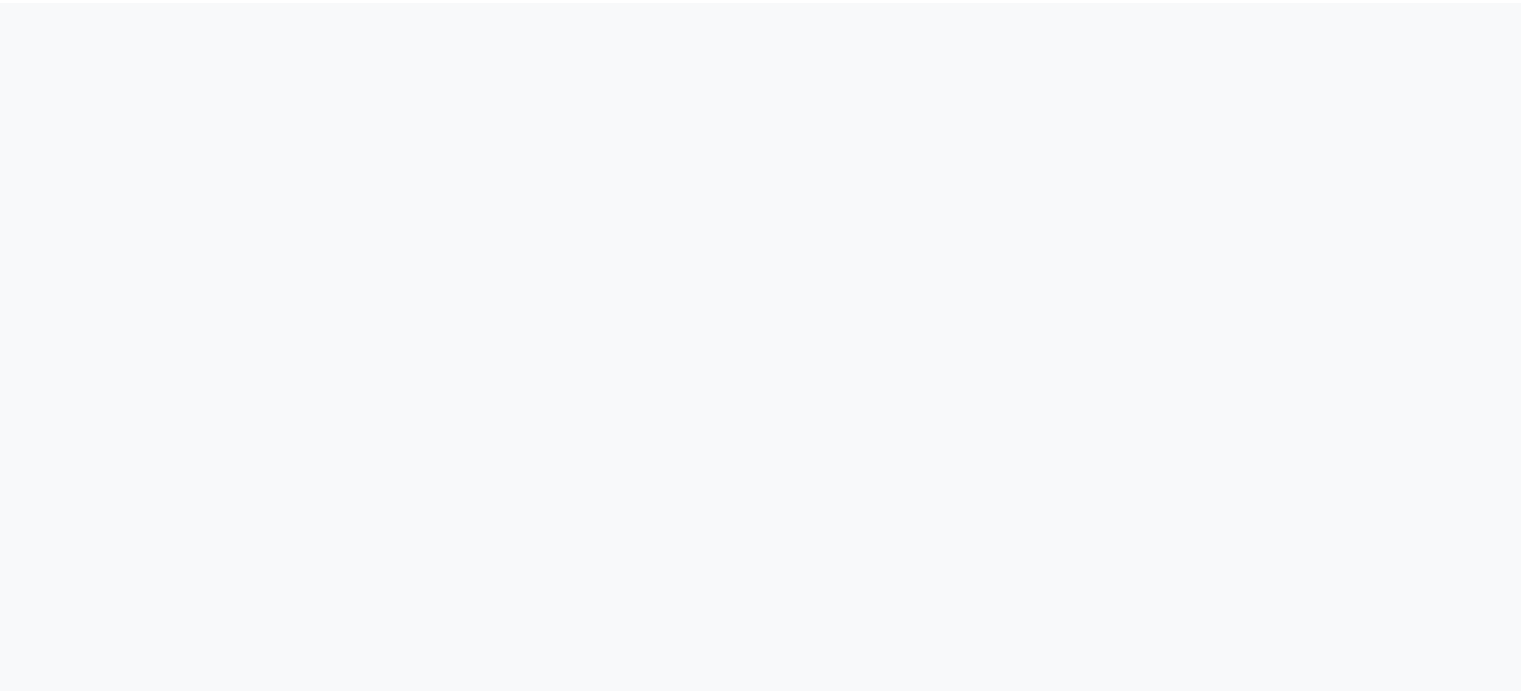 scroll, scrollTop: 0, scrollLeft: 0, axis: both 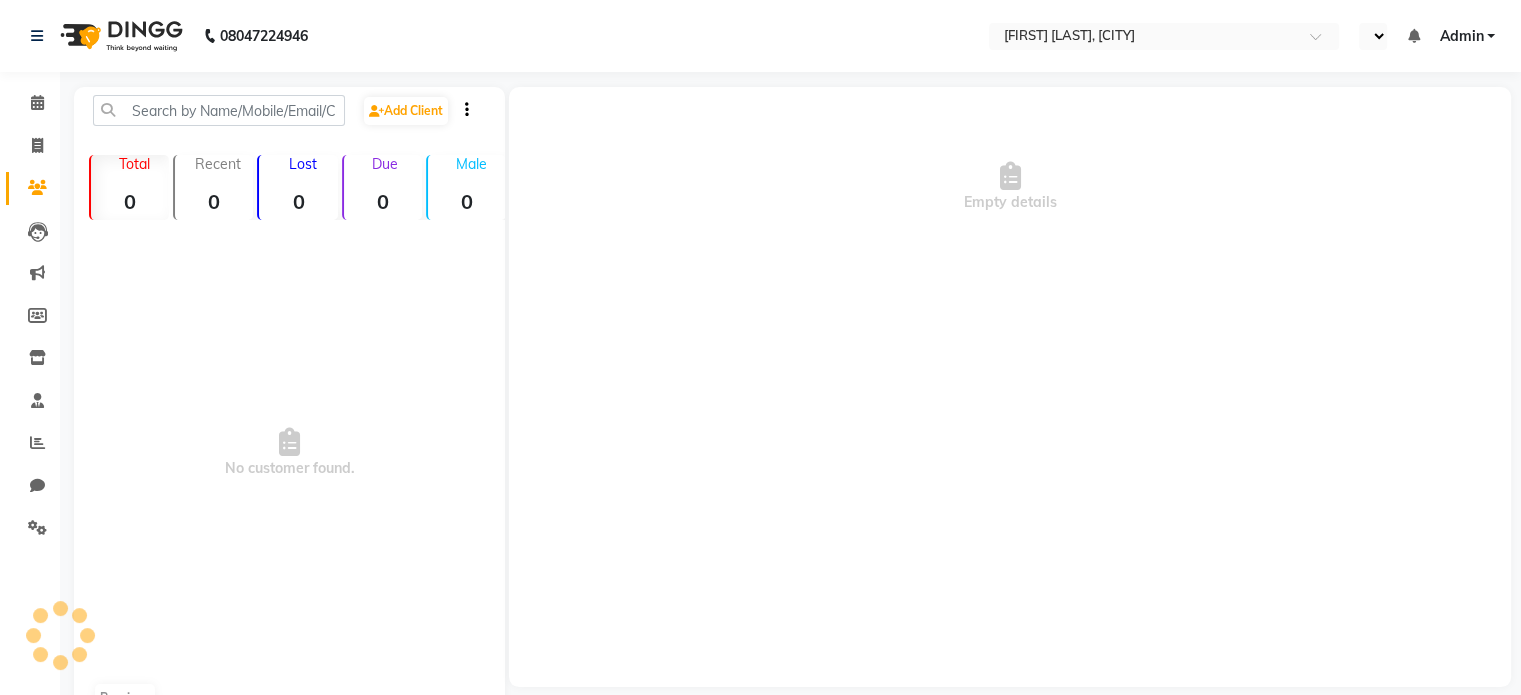 select on "en" 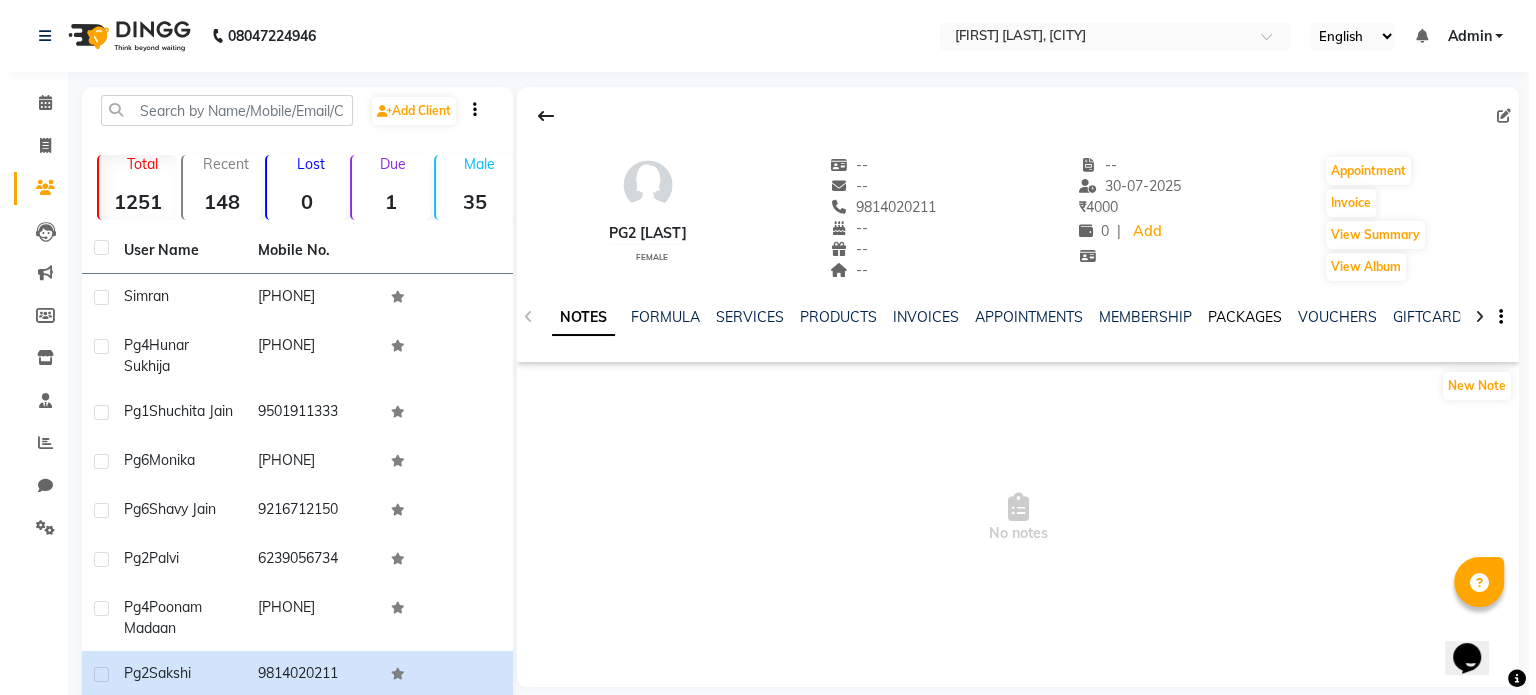 scroll, scrollTop: 0, scrollLeft: 0, axis: both 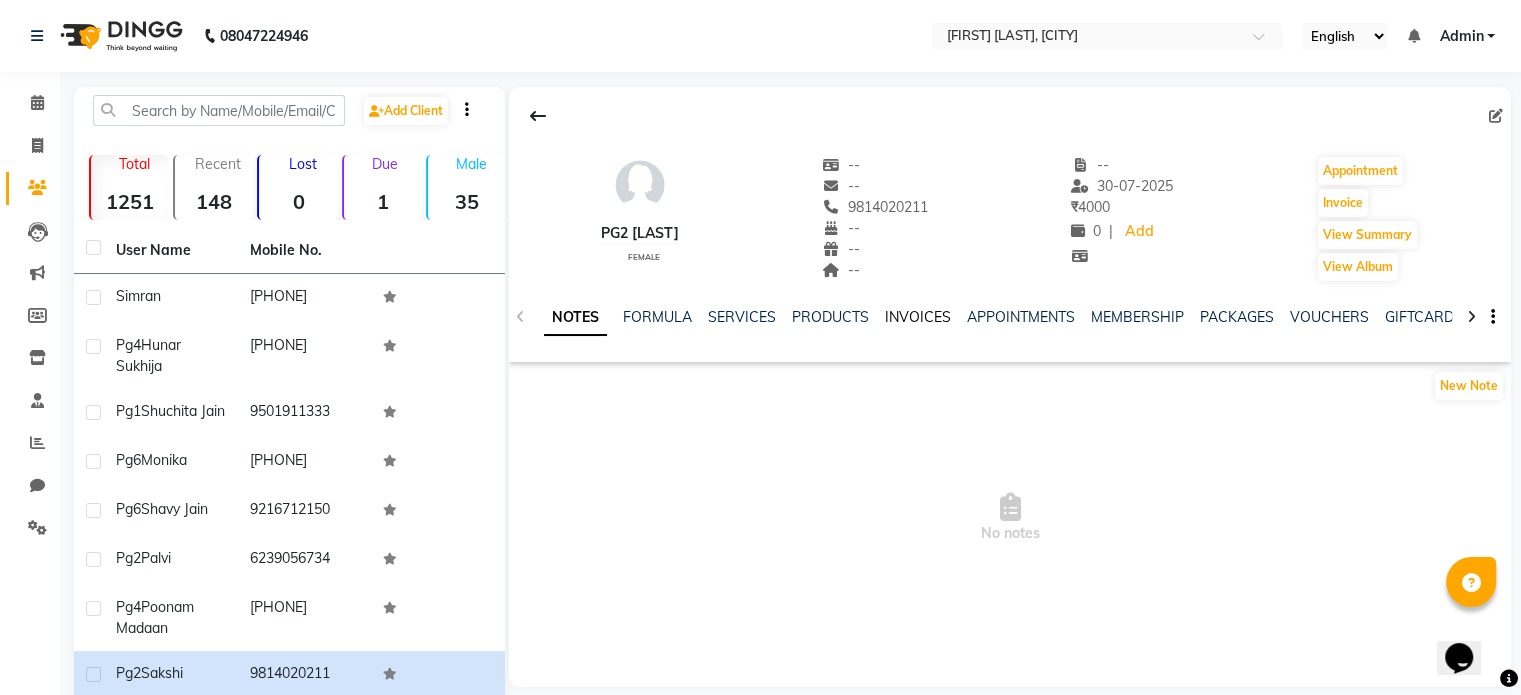 click on "INVOICES" 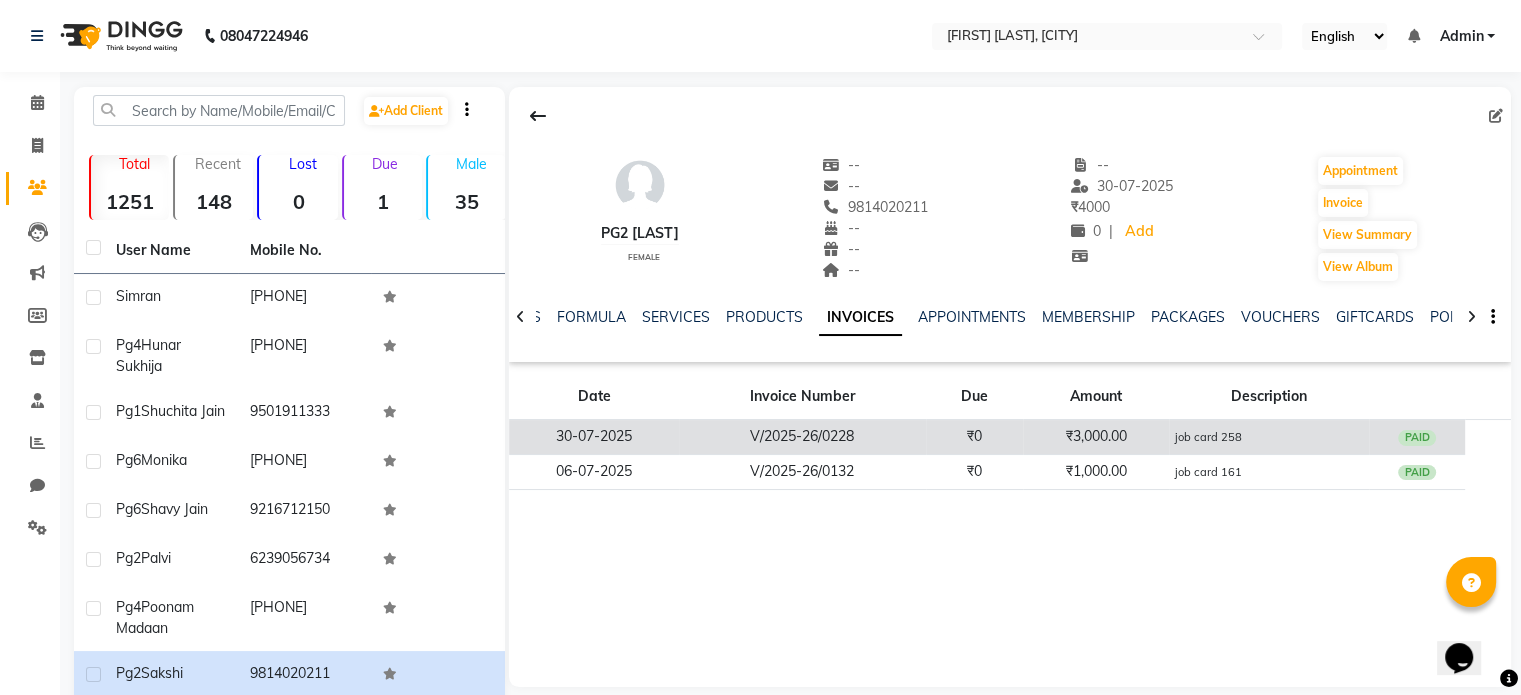 click on "₹3,000.00" 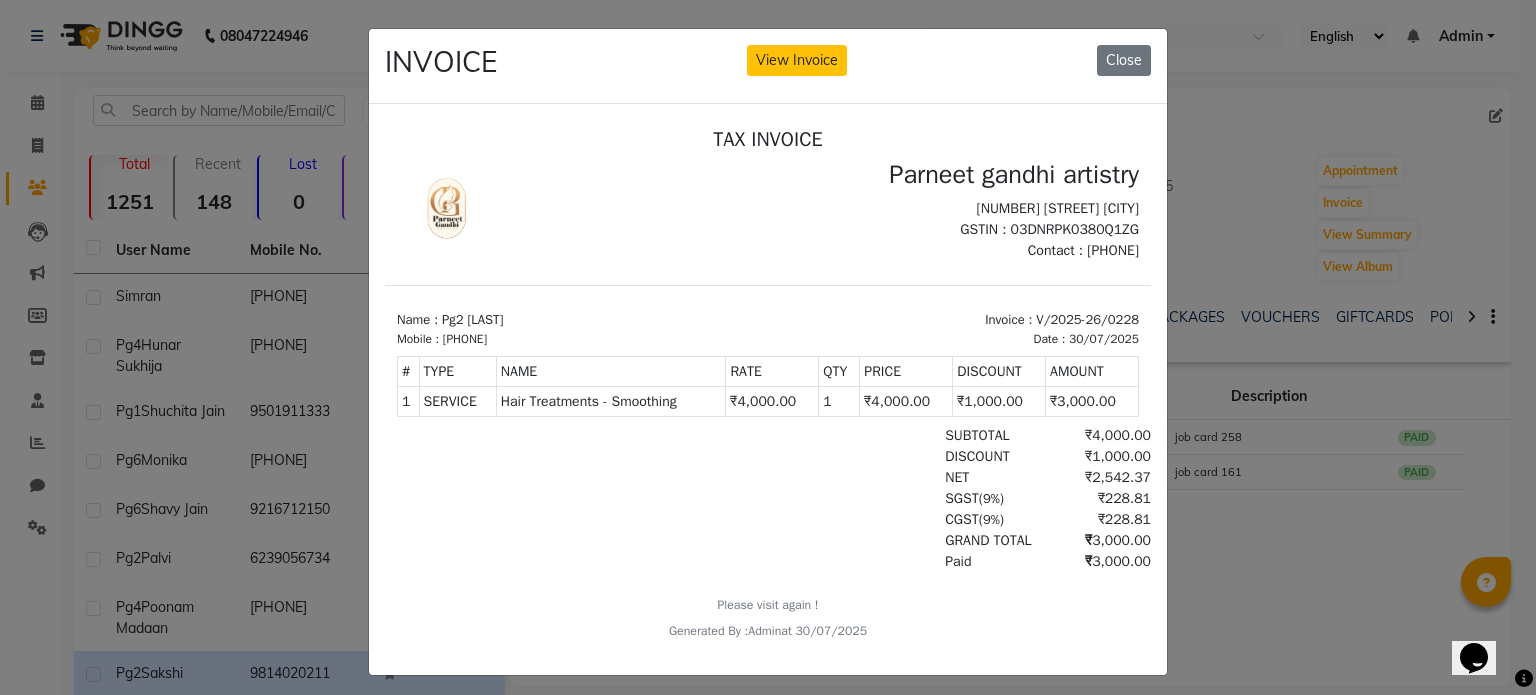 scroll, scrollTop: 0, scrollLeft: 0, axis: both 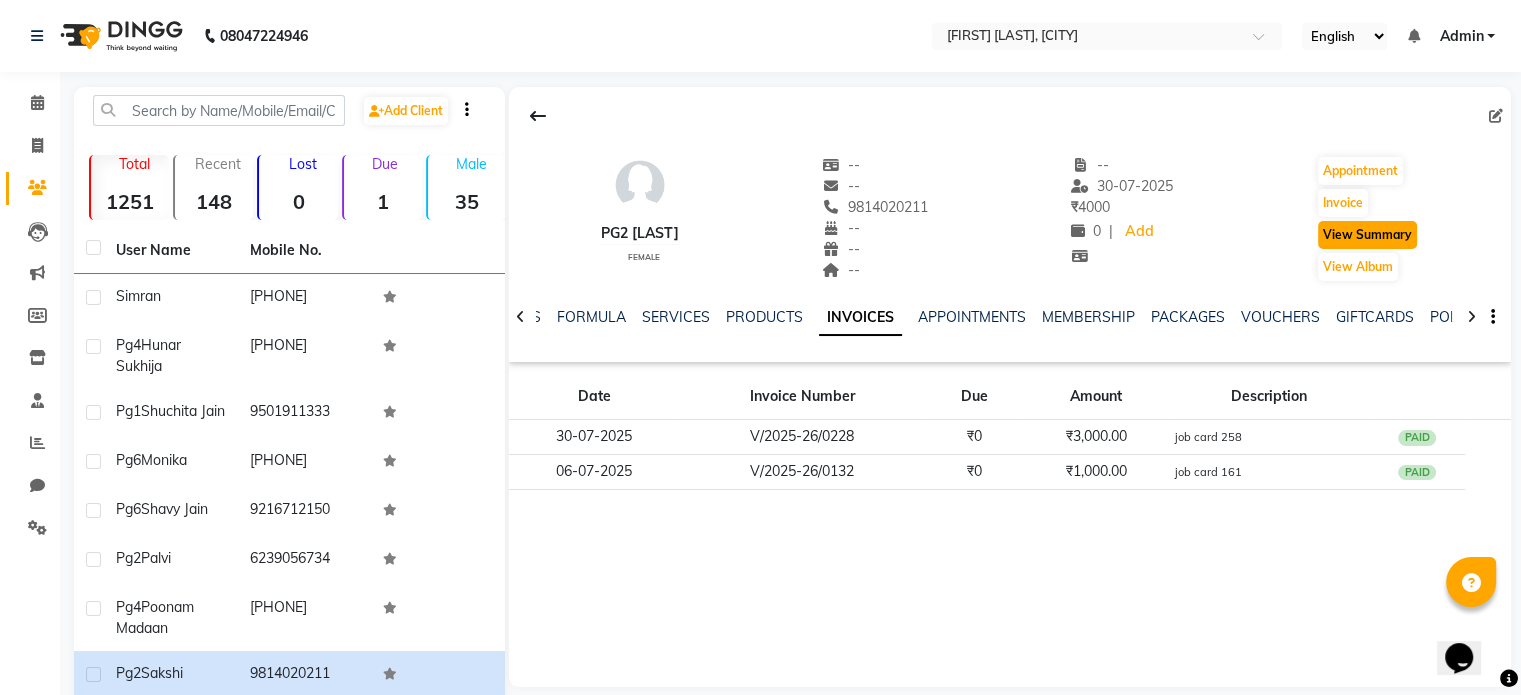 click on "View Summary" 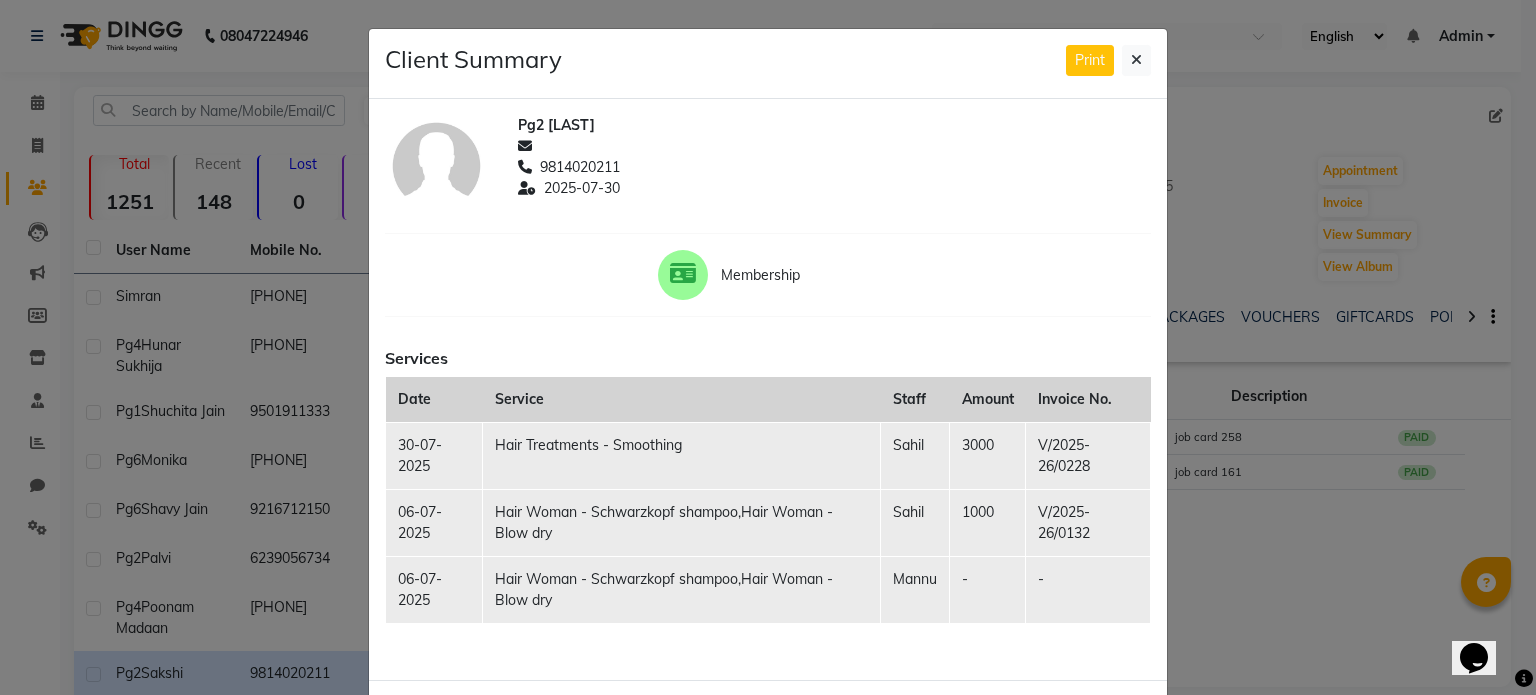 scroll, scrollTop: 83, scrollLeft: 0, axis: vertical 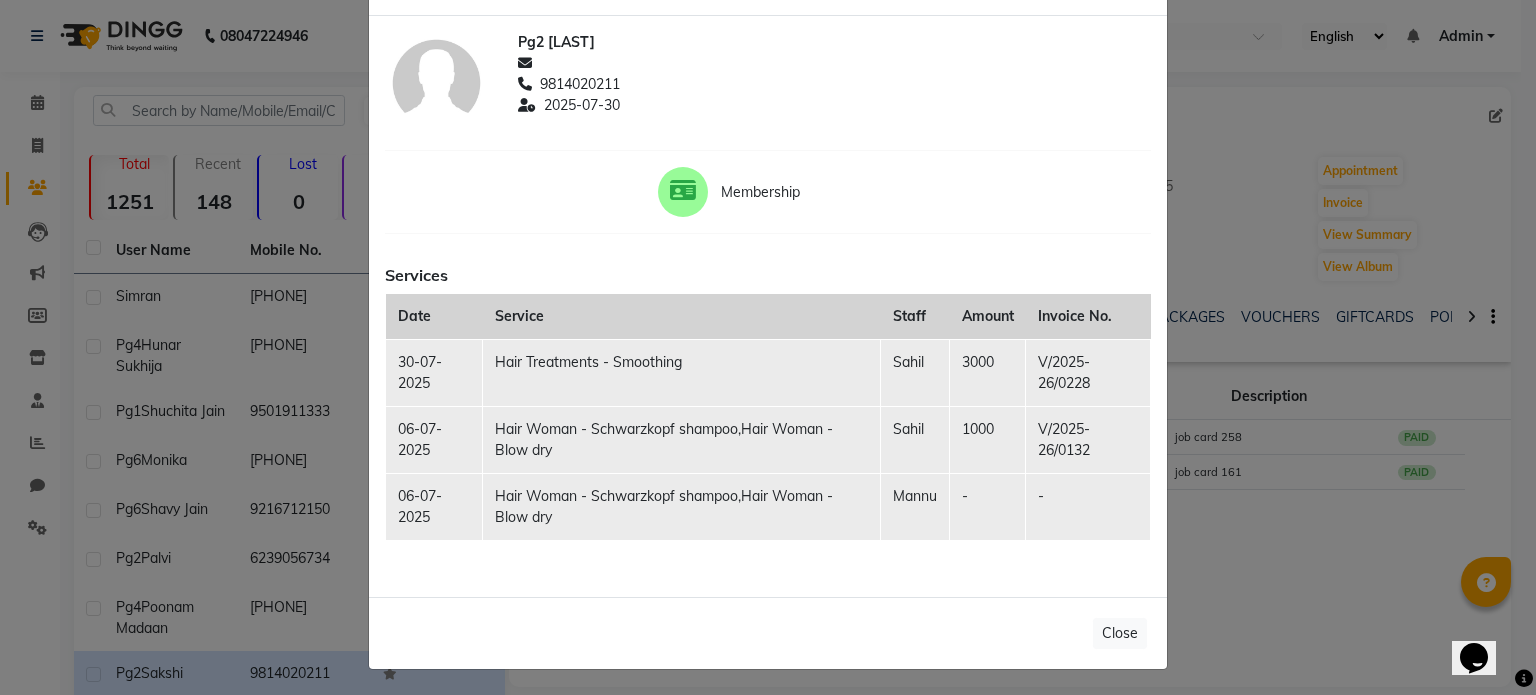 click on "Hair Treatments - Smoothing" 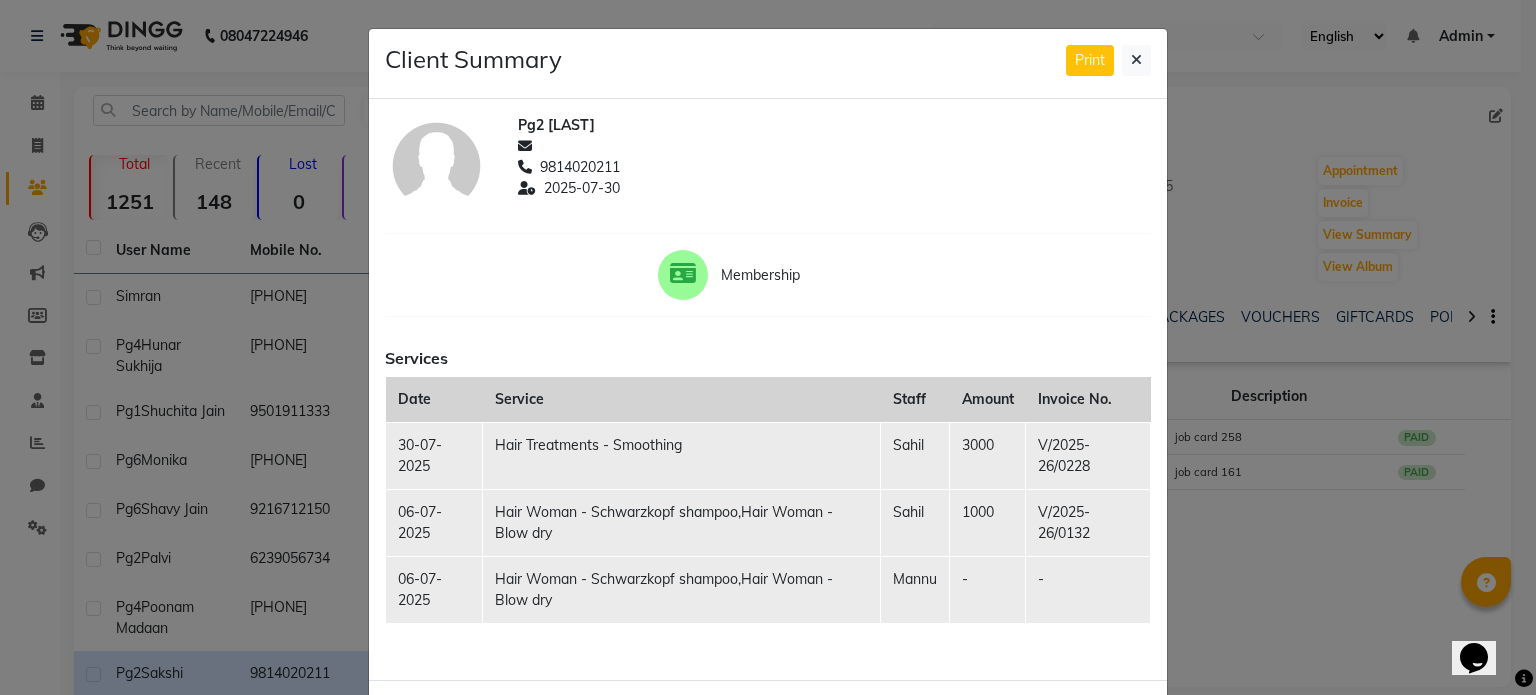 scroll, scrollTop: 0, scrollLeft: 0, axis: both 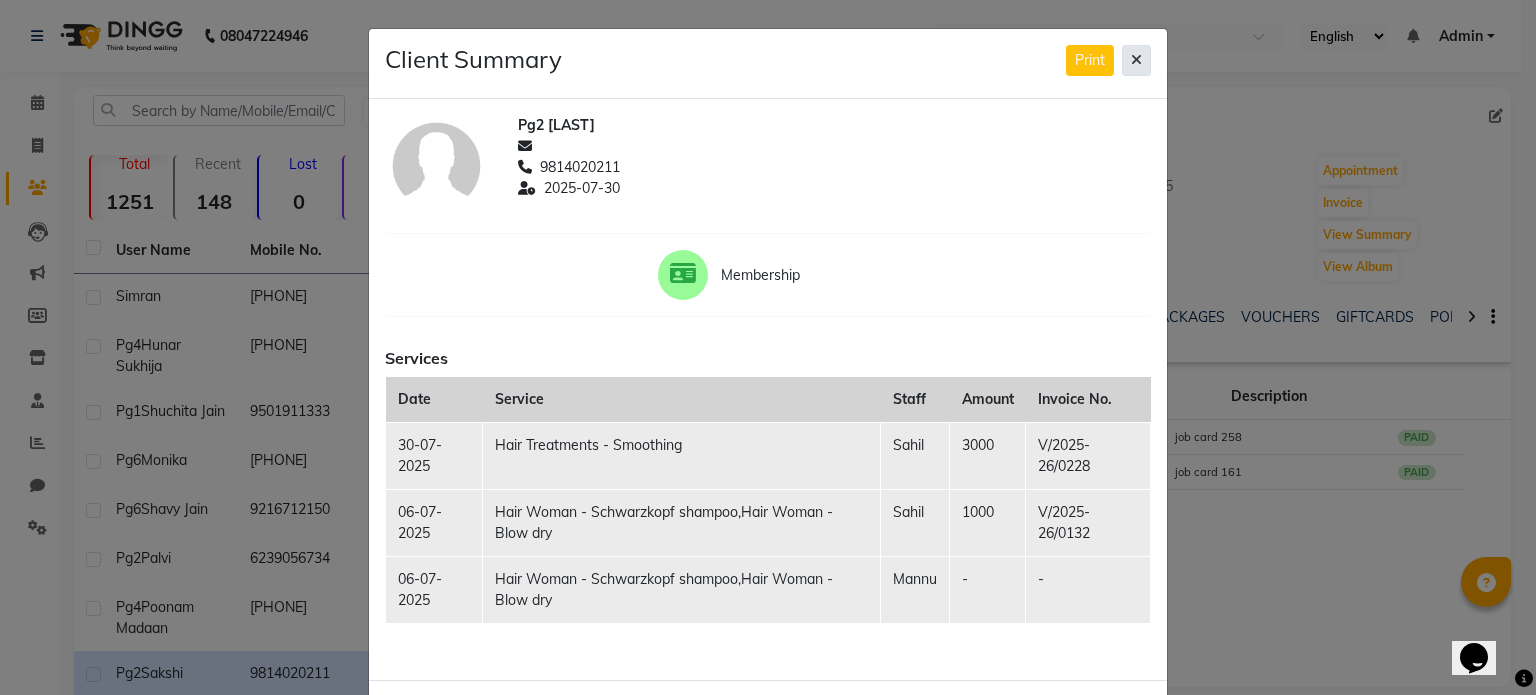 click 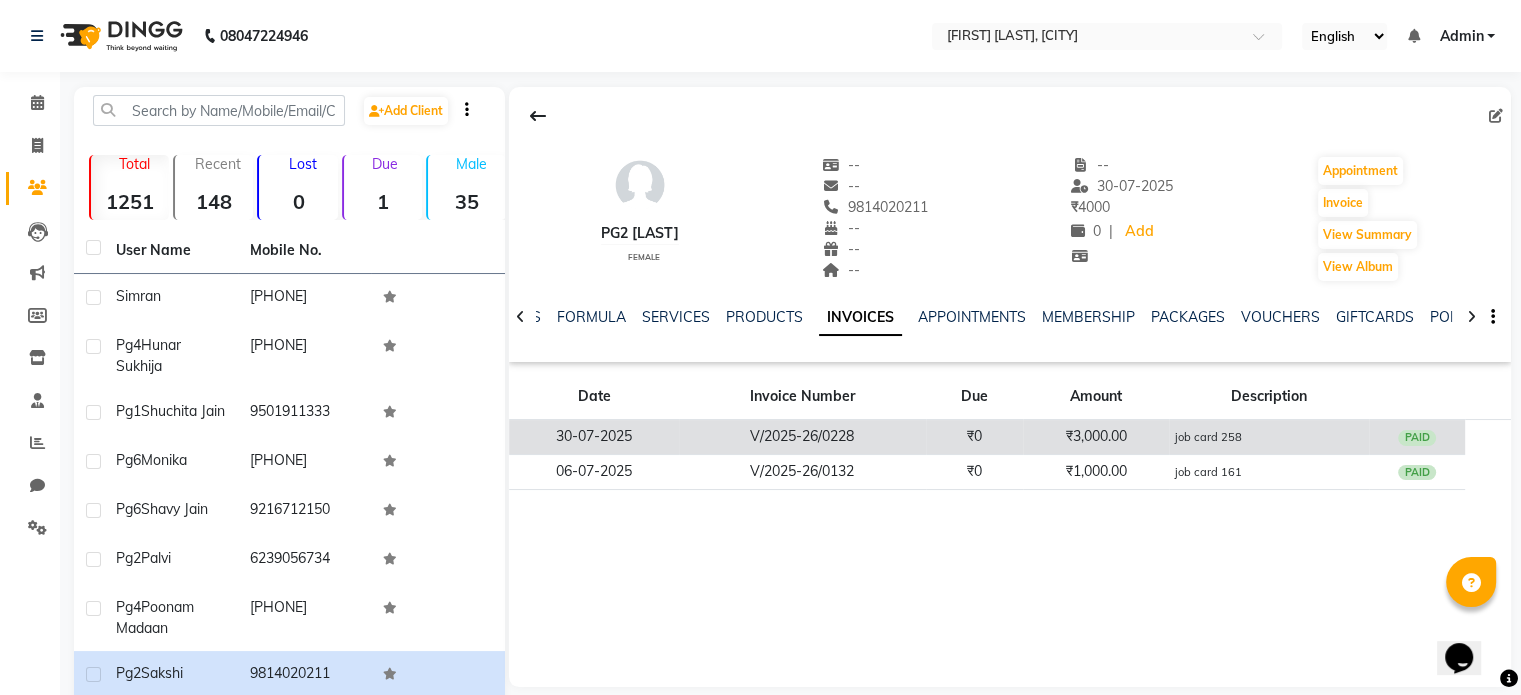 click on "₹3,000.00" 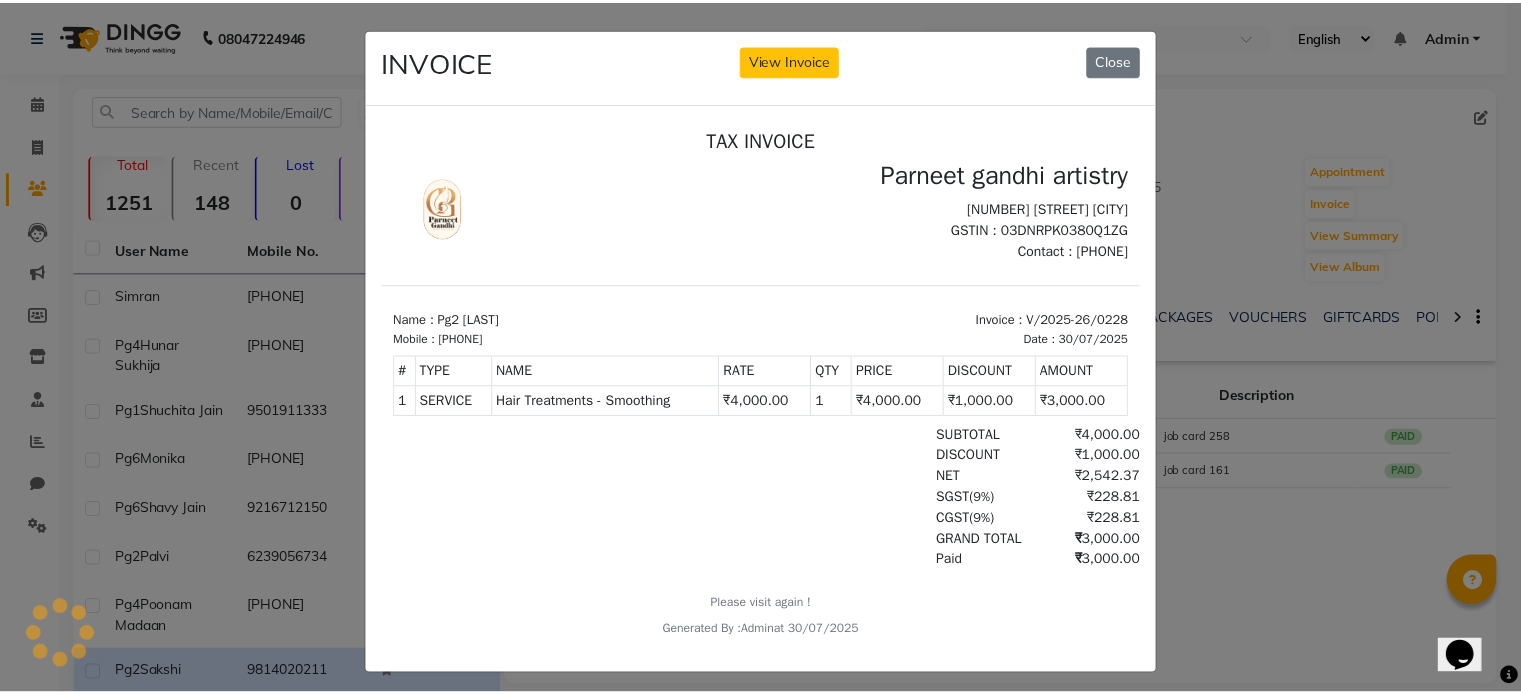 scroll, scrollTop: 0, scrollLeft: 0, axis: both 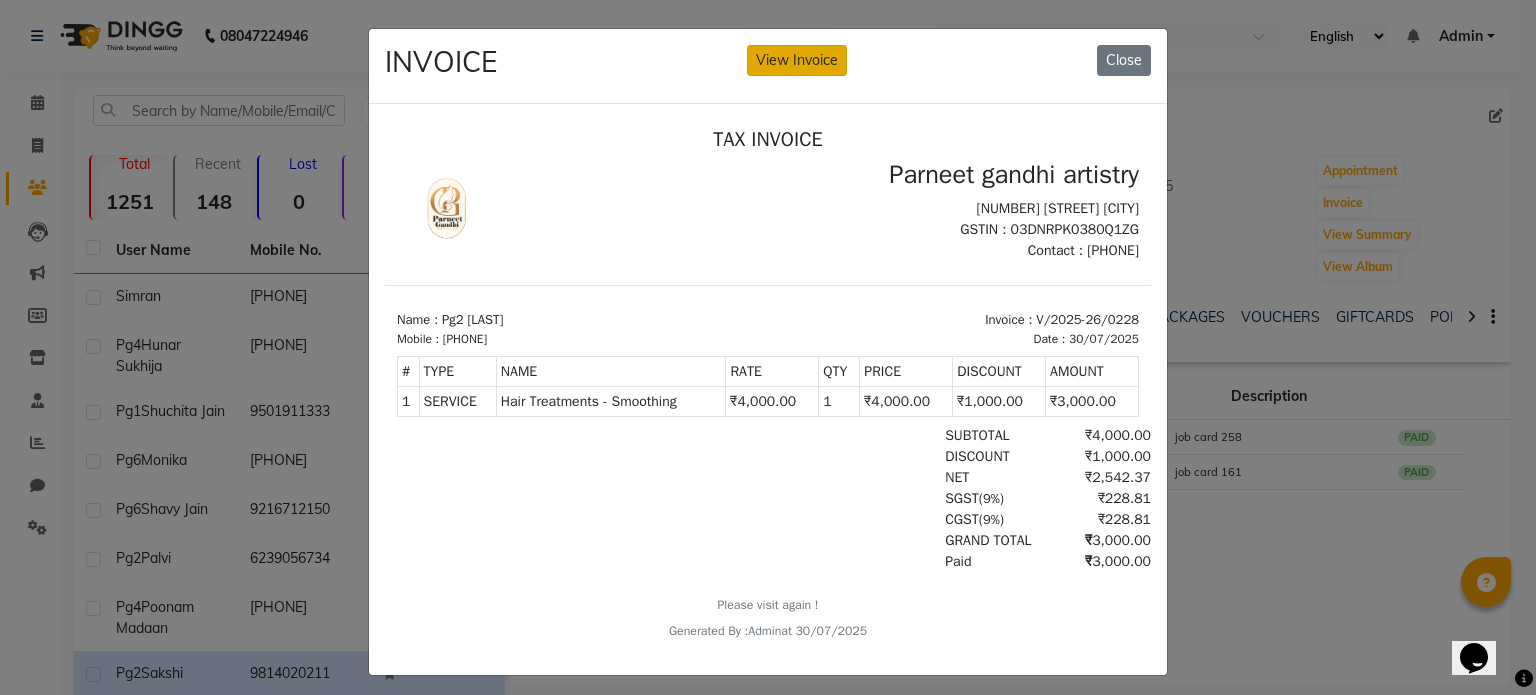click on "View Invoice" 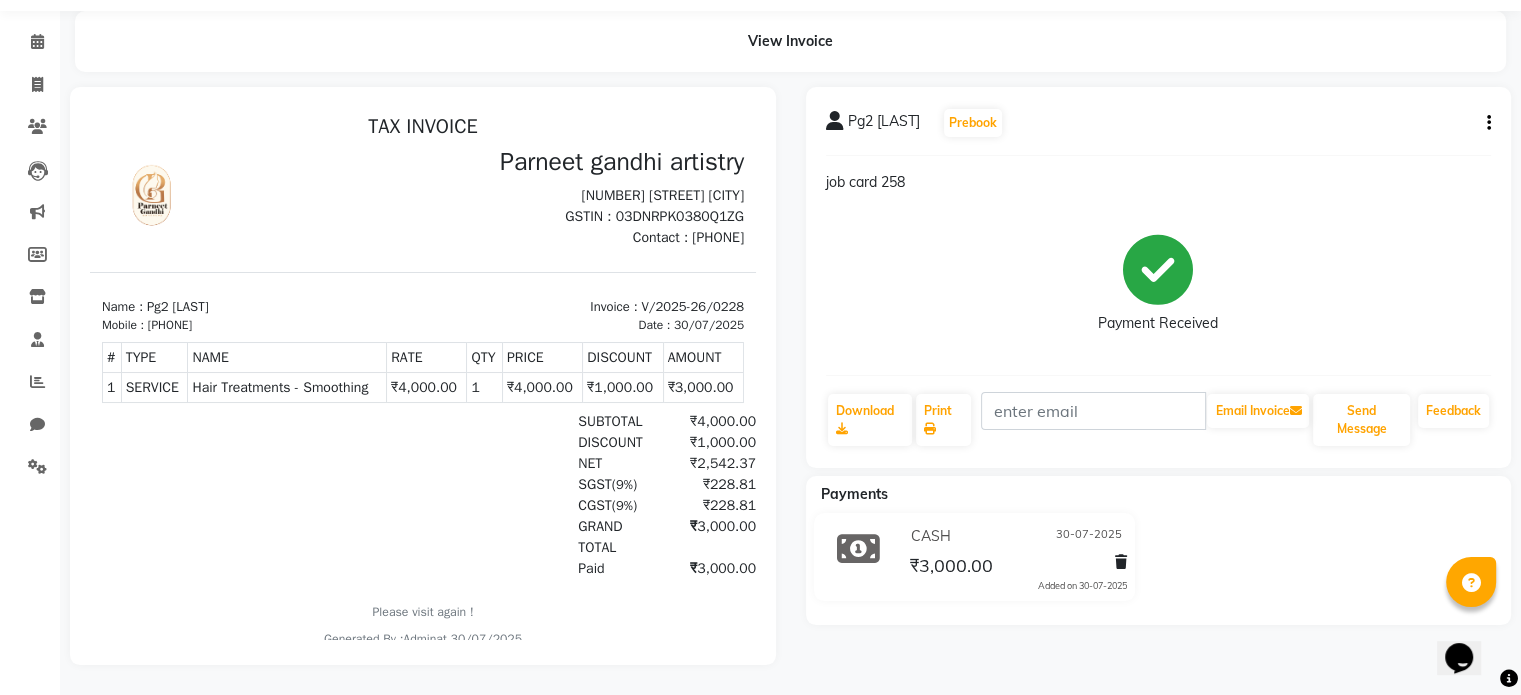 scroll, scrollTop: 0, scrollLeft: 0, axis: both 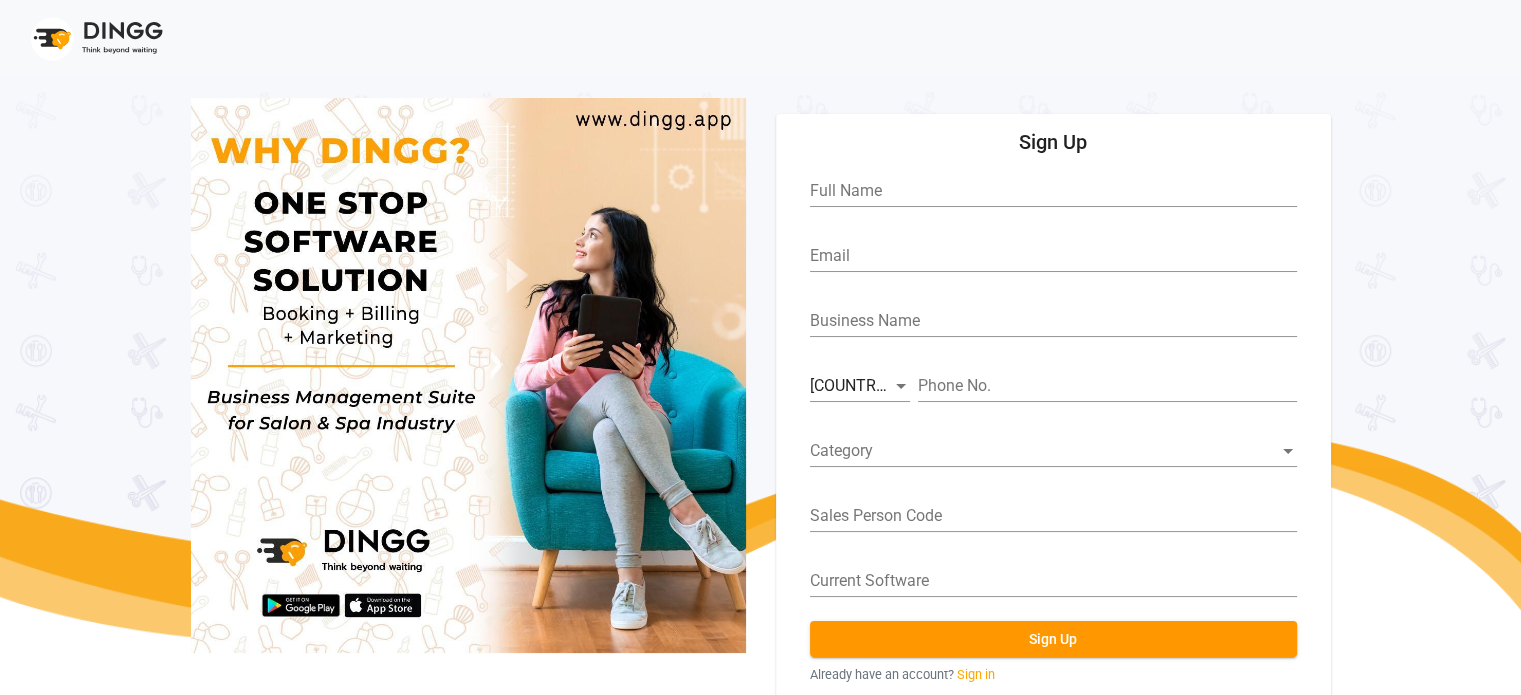 click on "Sign in" 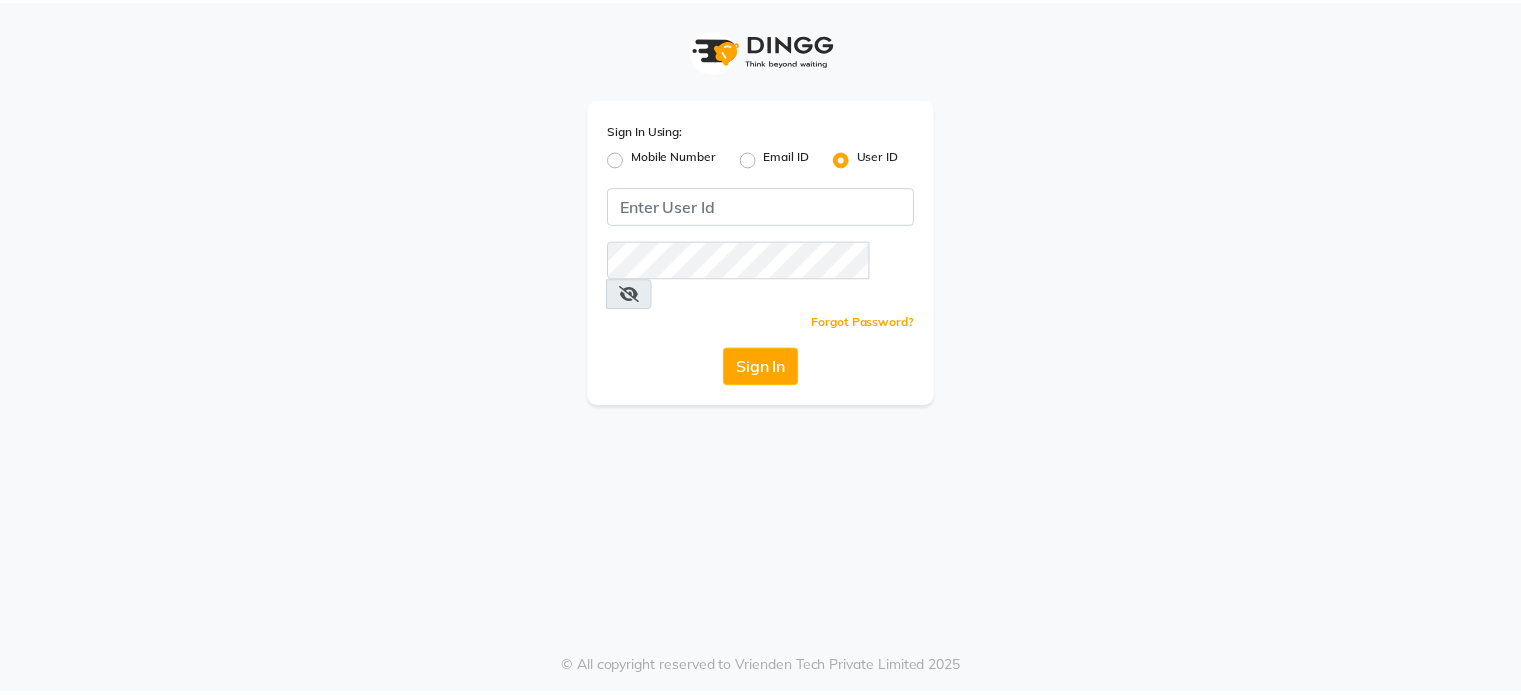 scroll, scrollTop: 0, scrollLeft: 0, axis: both 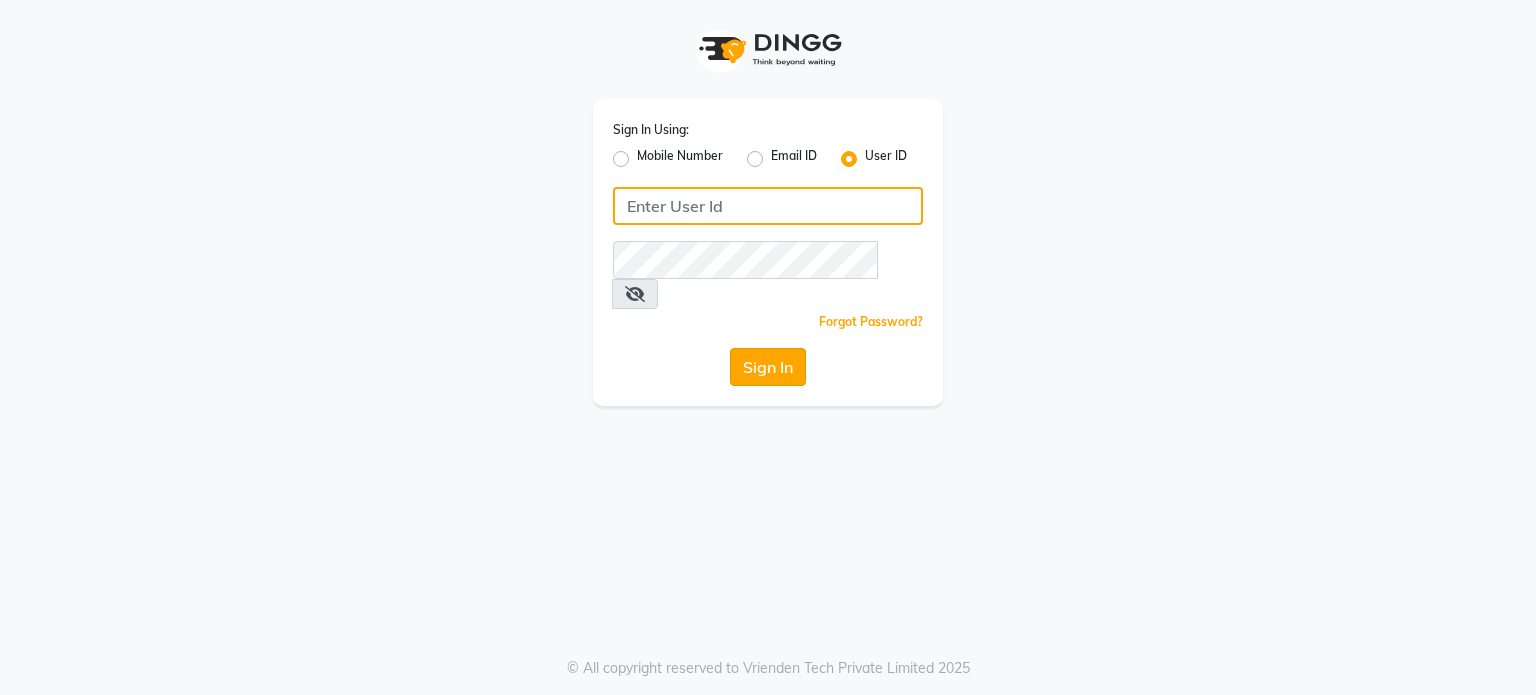 type on "[FIRST]@[EMAIL]" 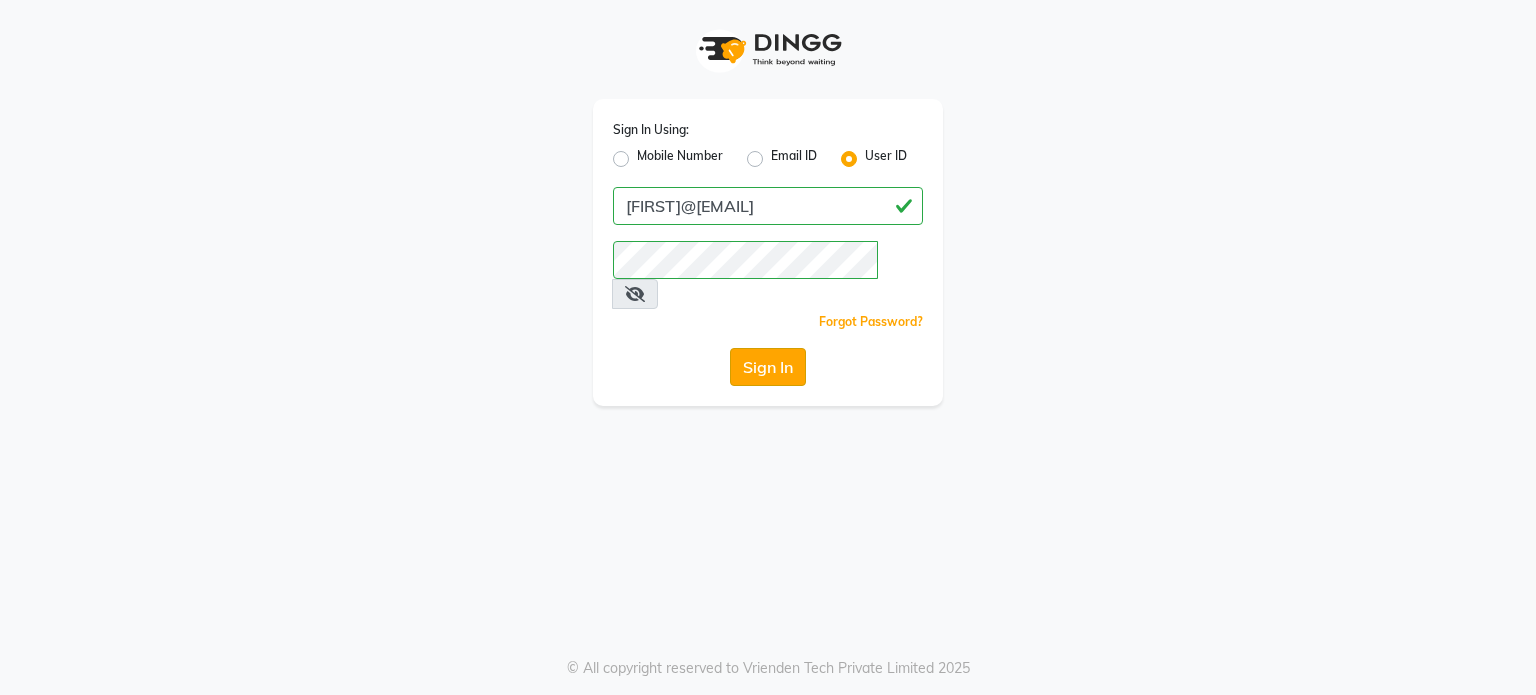 click on "Sign In" 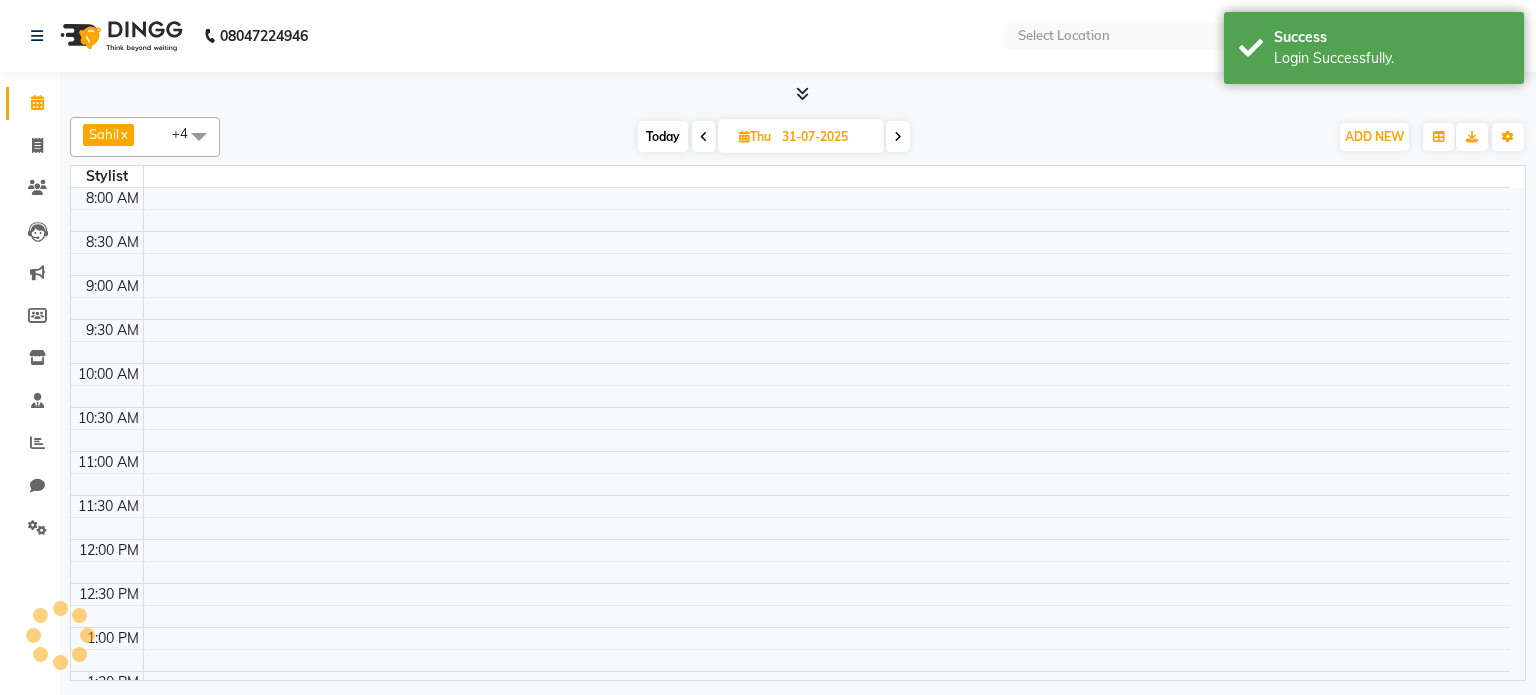select on "en" 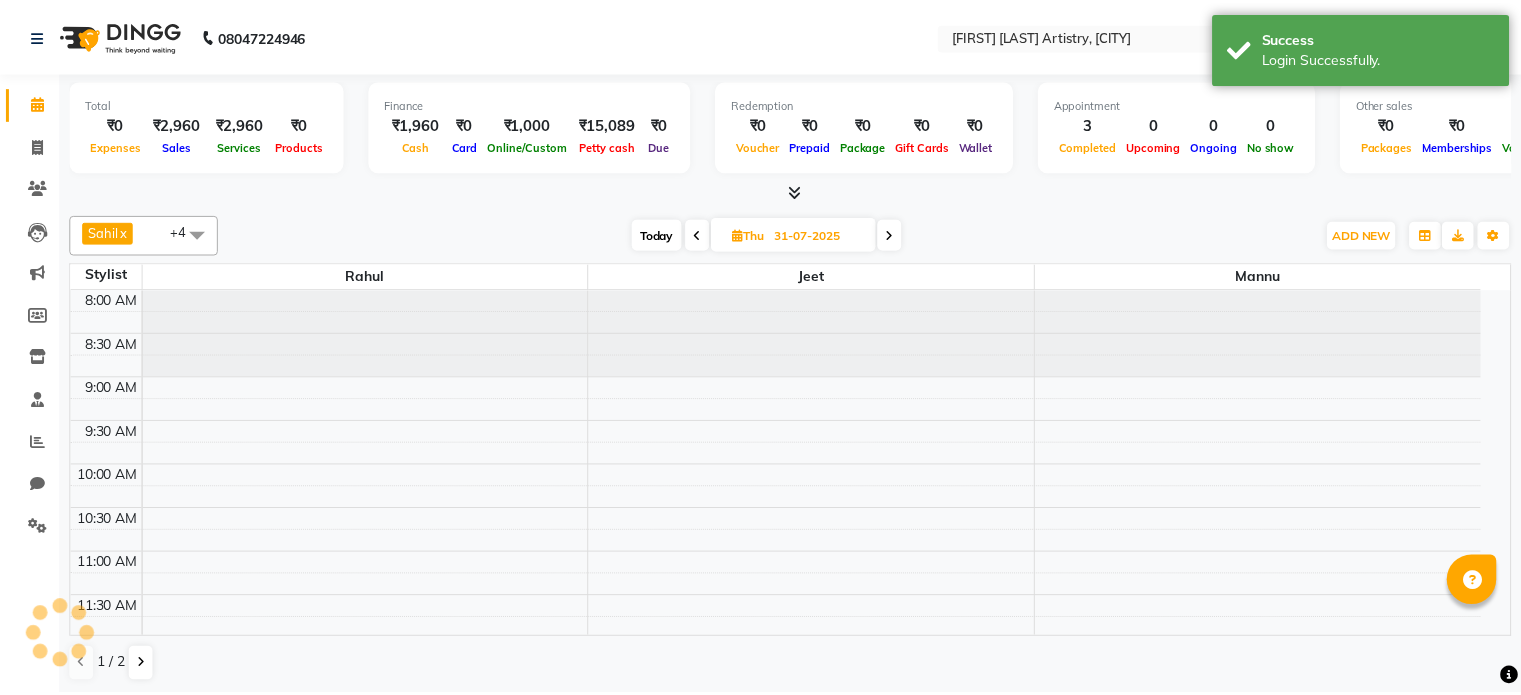 scroll, scrollTop: 0, scrollLeft: 0, axis: both 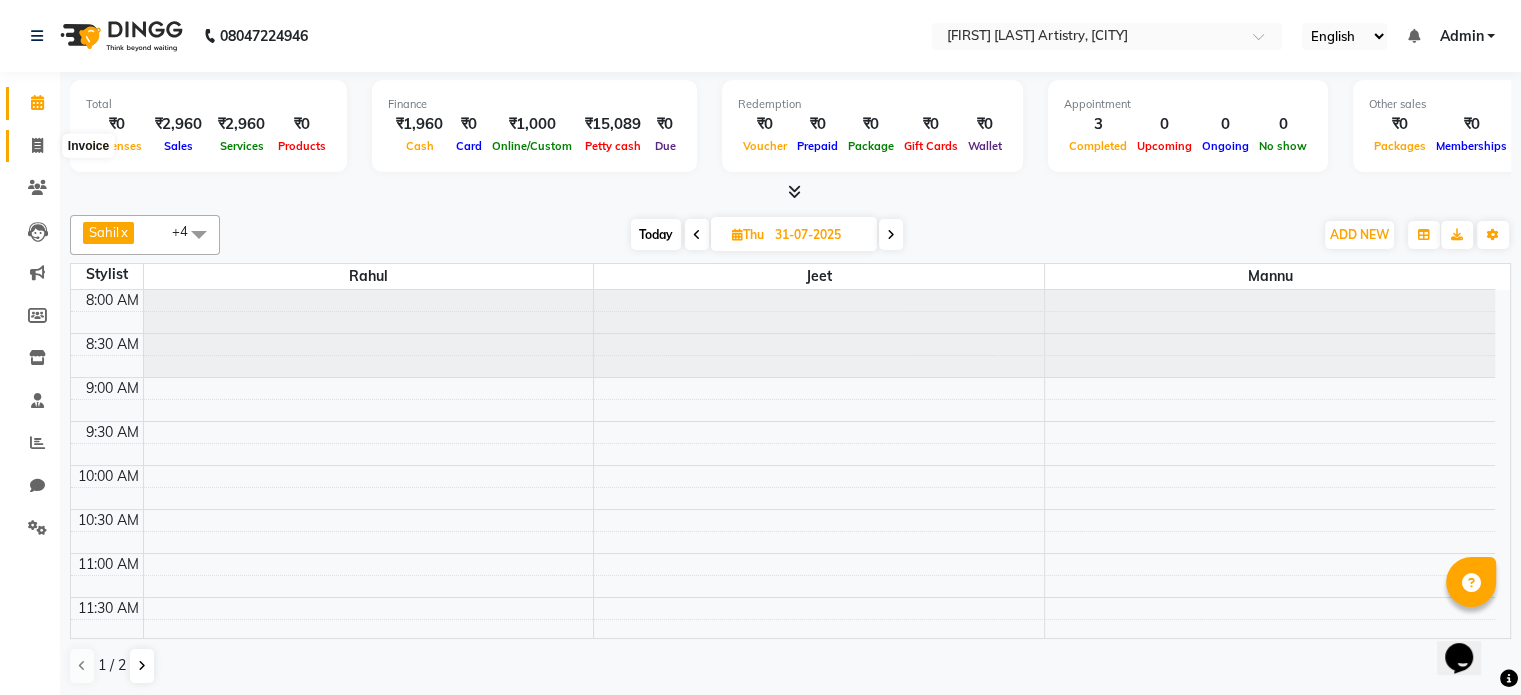 click 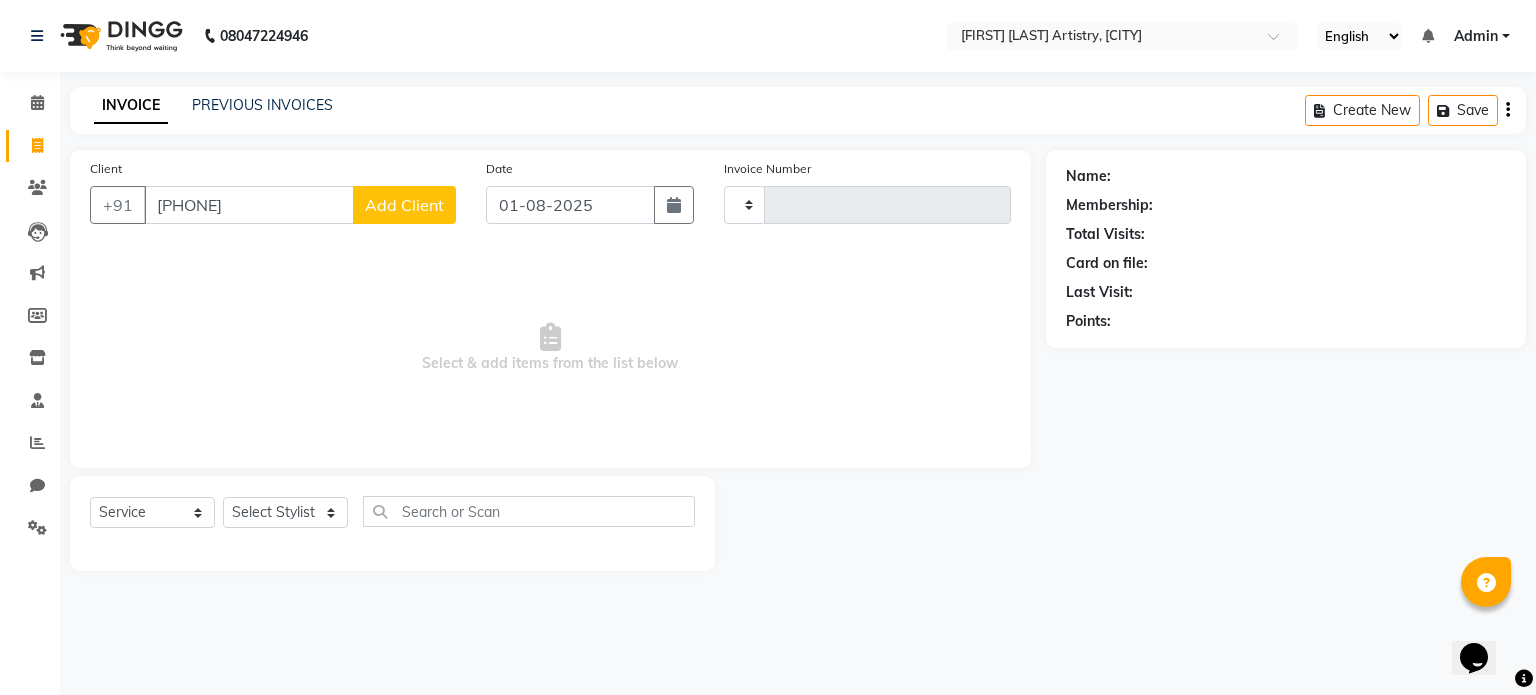 type on "[PHONE]" 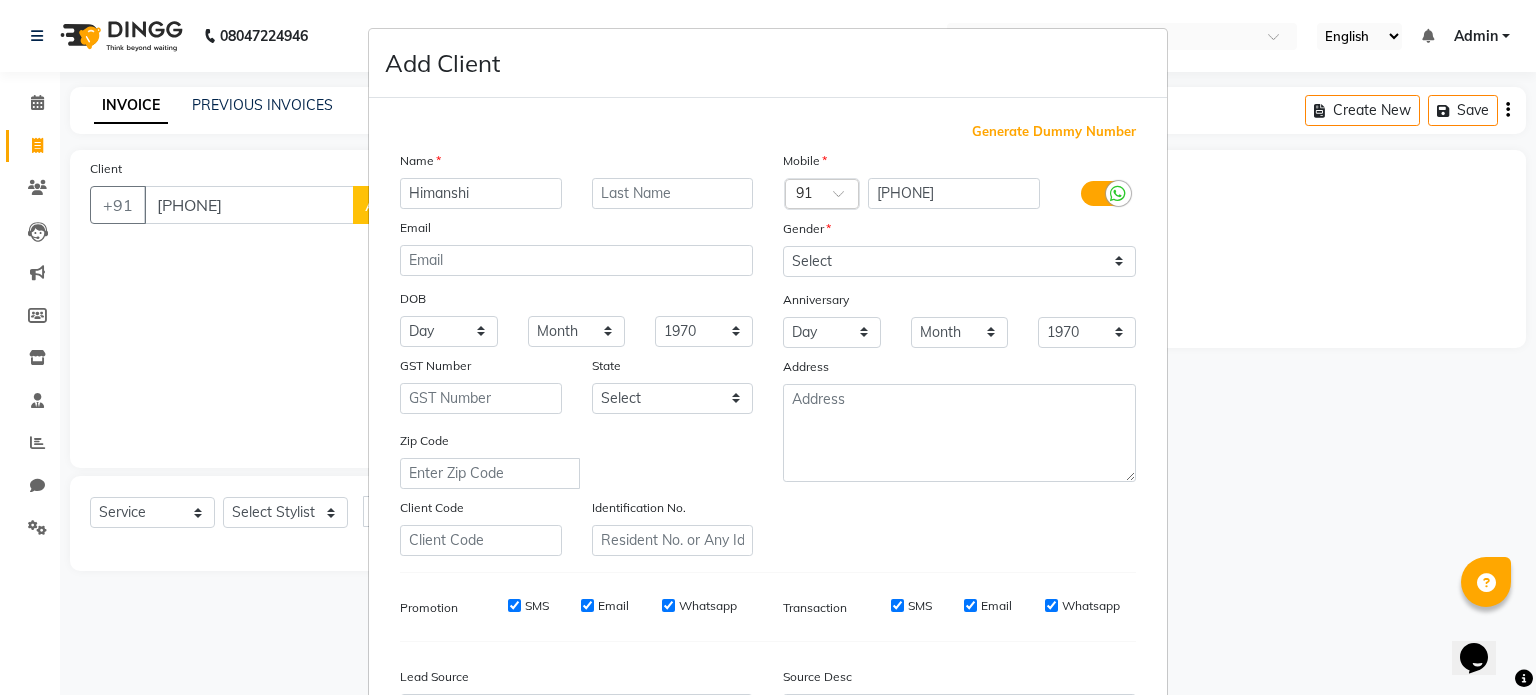 type on "Himanshi" 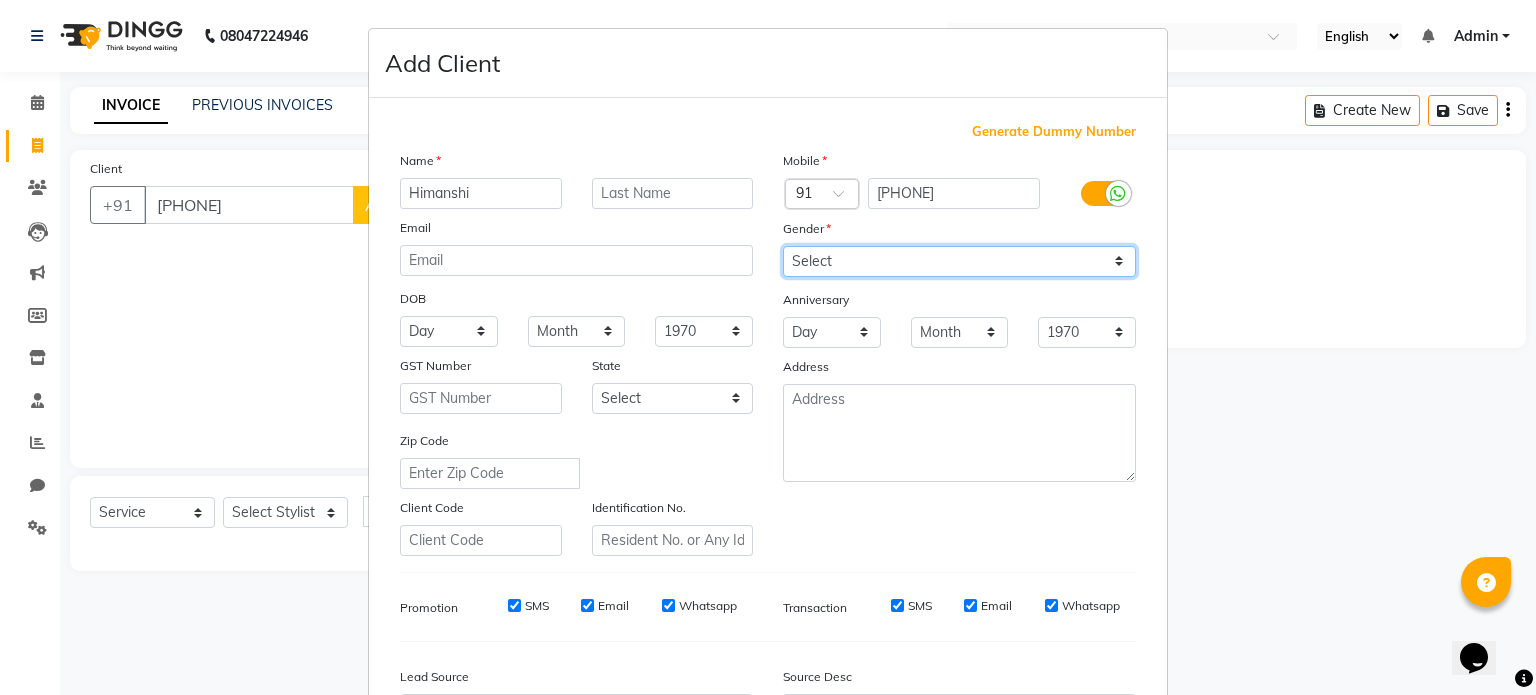 click on "Select Male Female Other Prefer Not To Say" at bounding box center (959, 261) 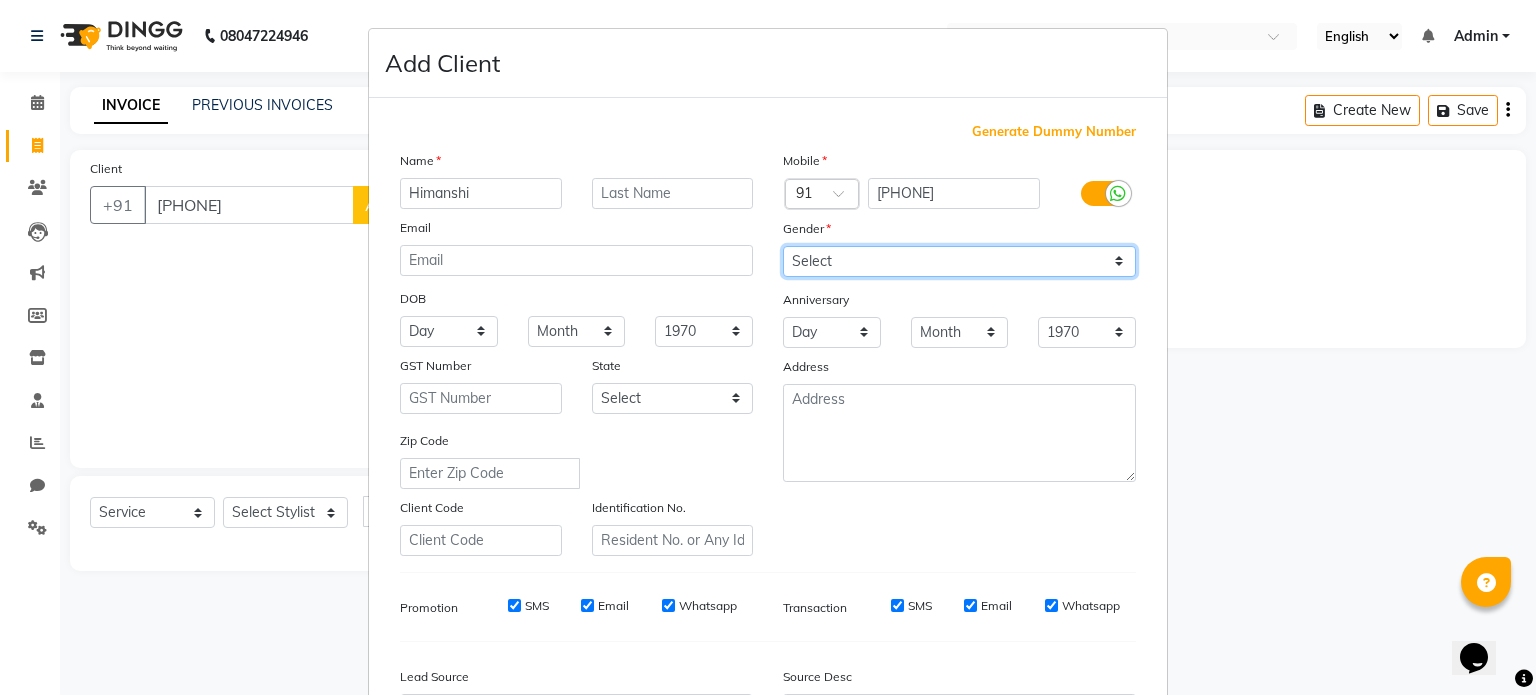 select on "female" 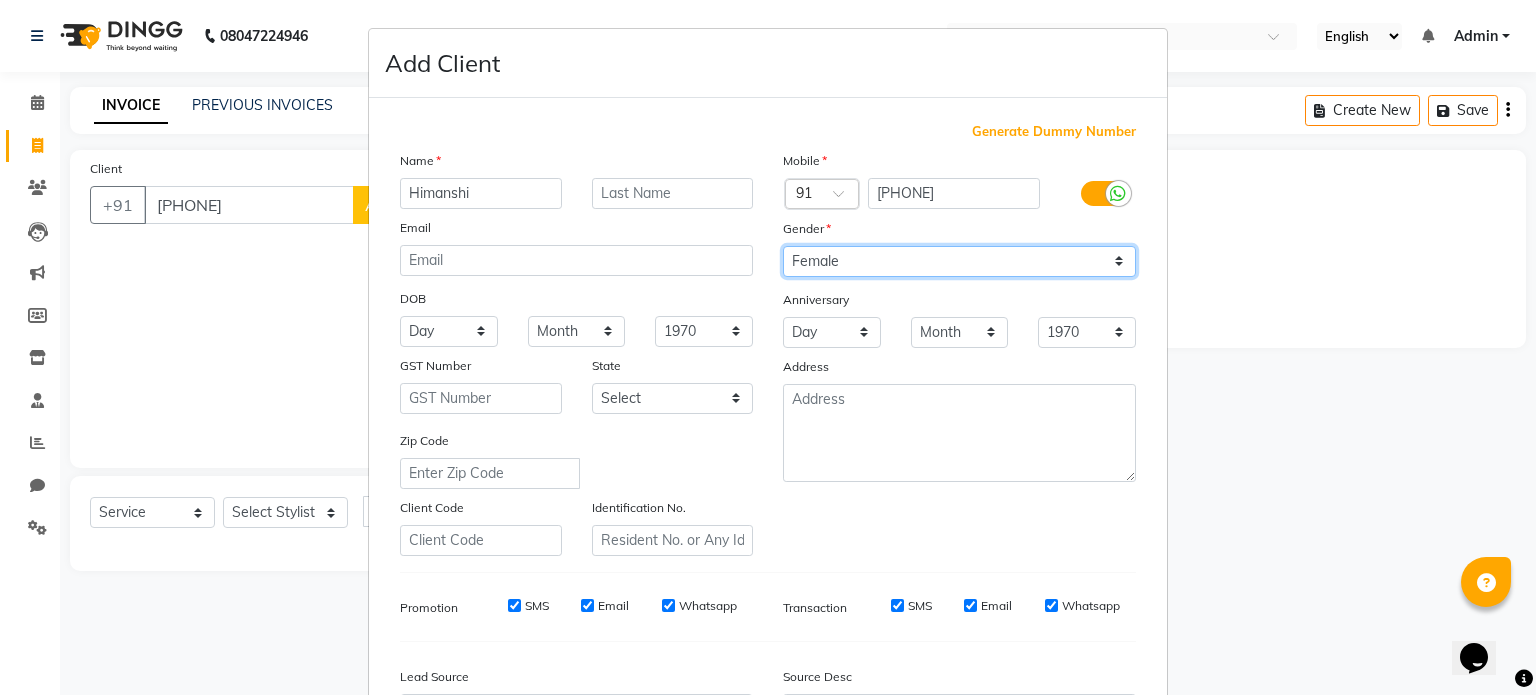 click on "Select Male Female Other Prefer Not To Say" at bounding box center (959, 261) 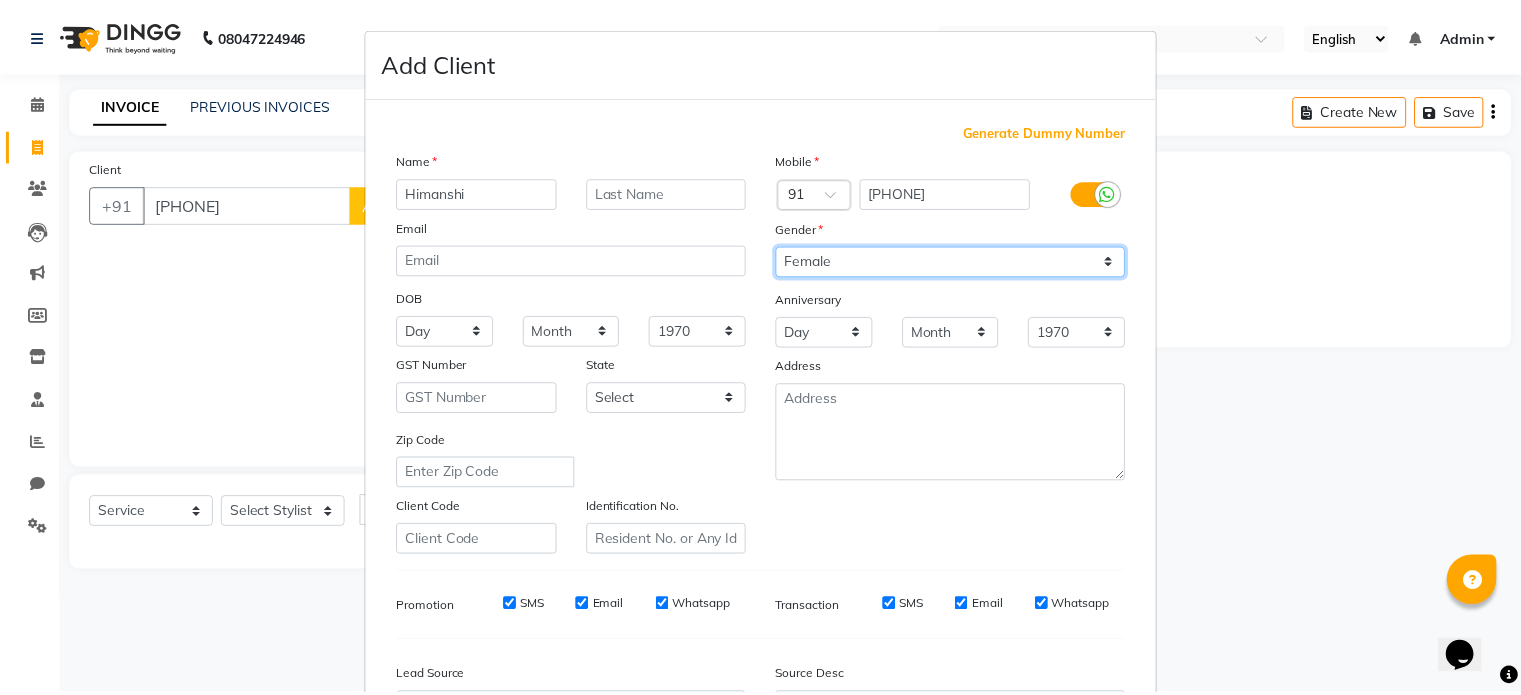 scroll, scrollTop: 237, scrollLeft: 0, axis: vertical 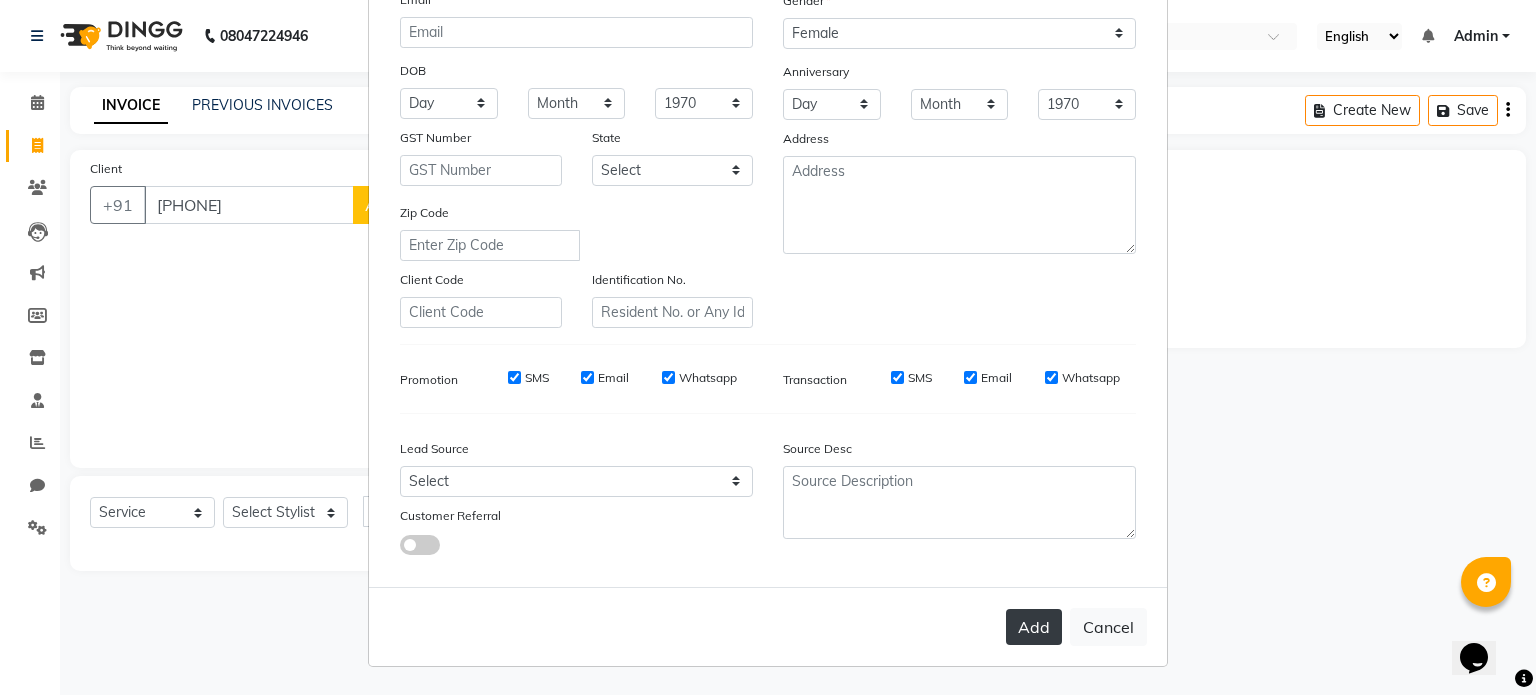 click on "Add" at bounding box center (1034, 627) 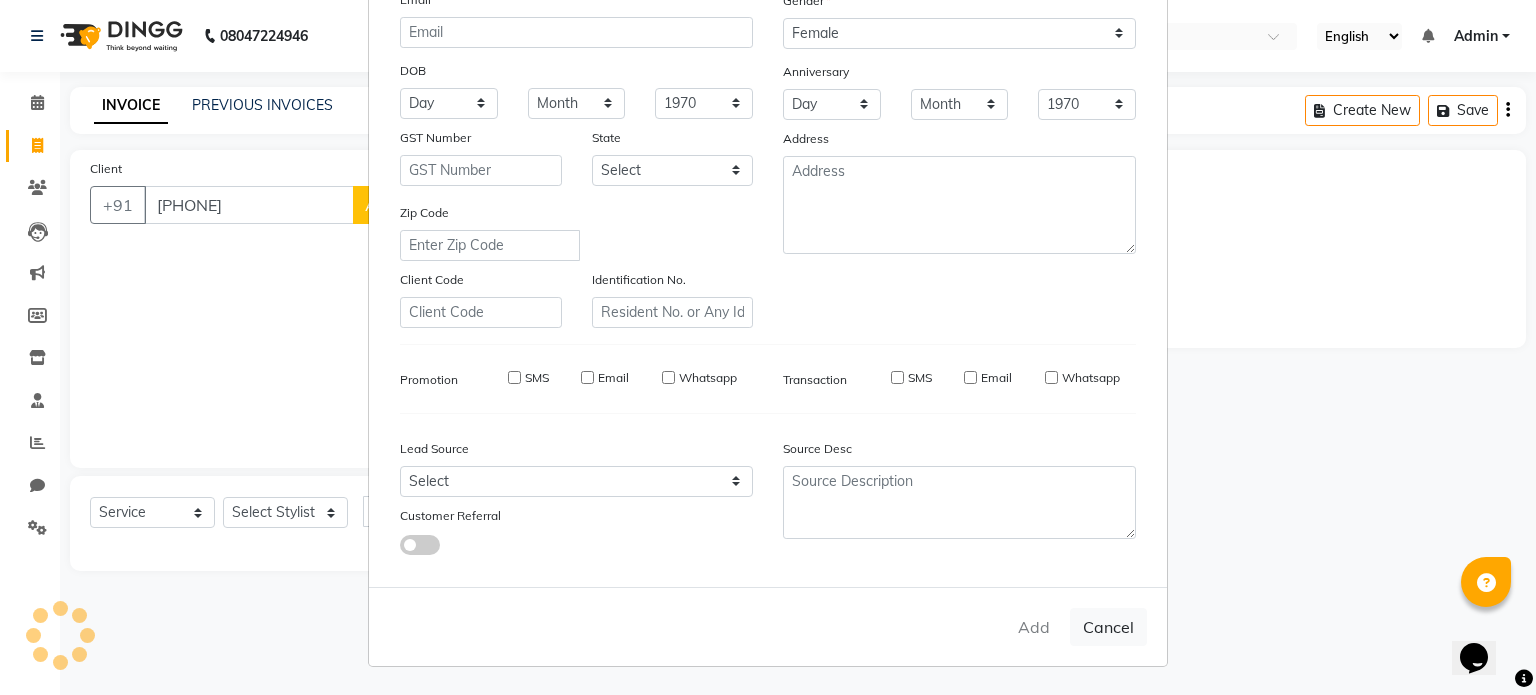 type 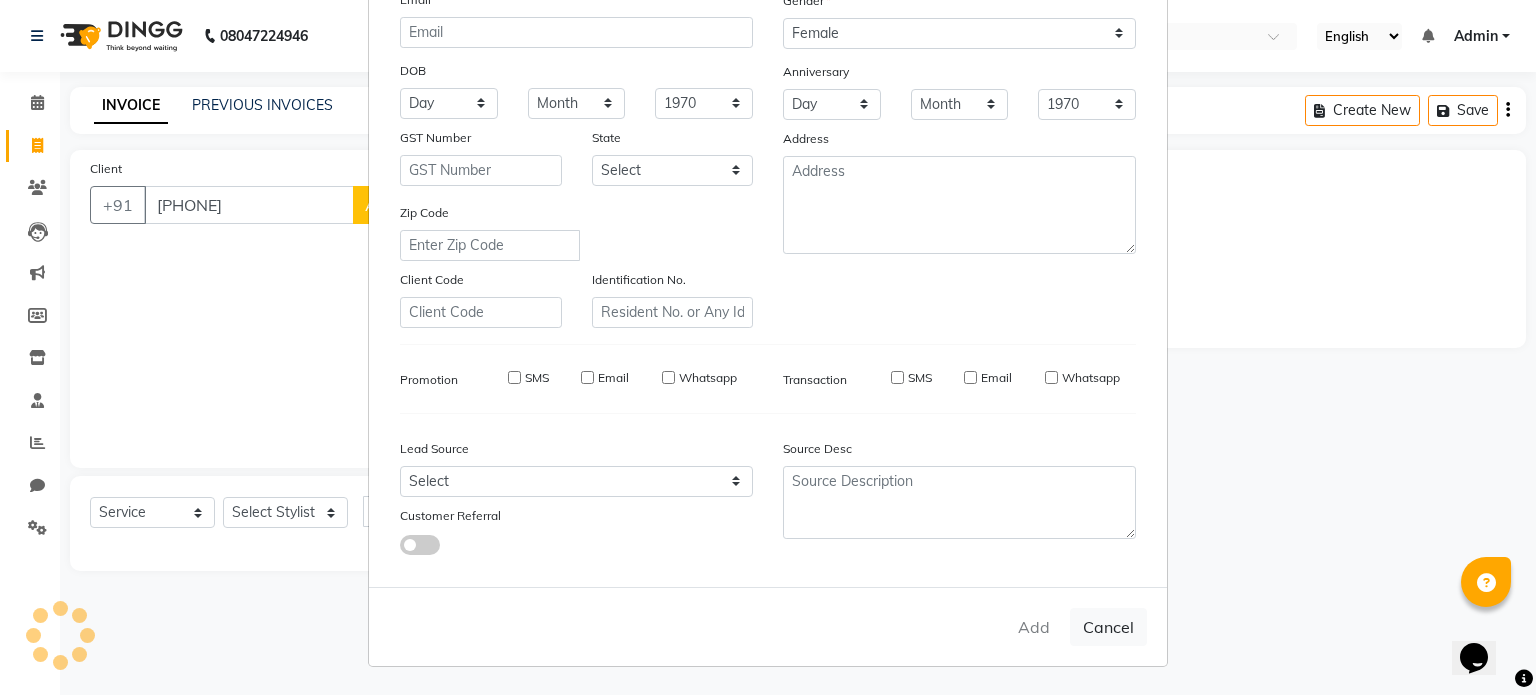 select 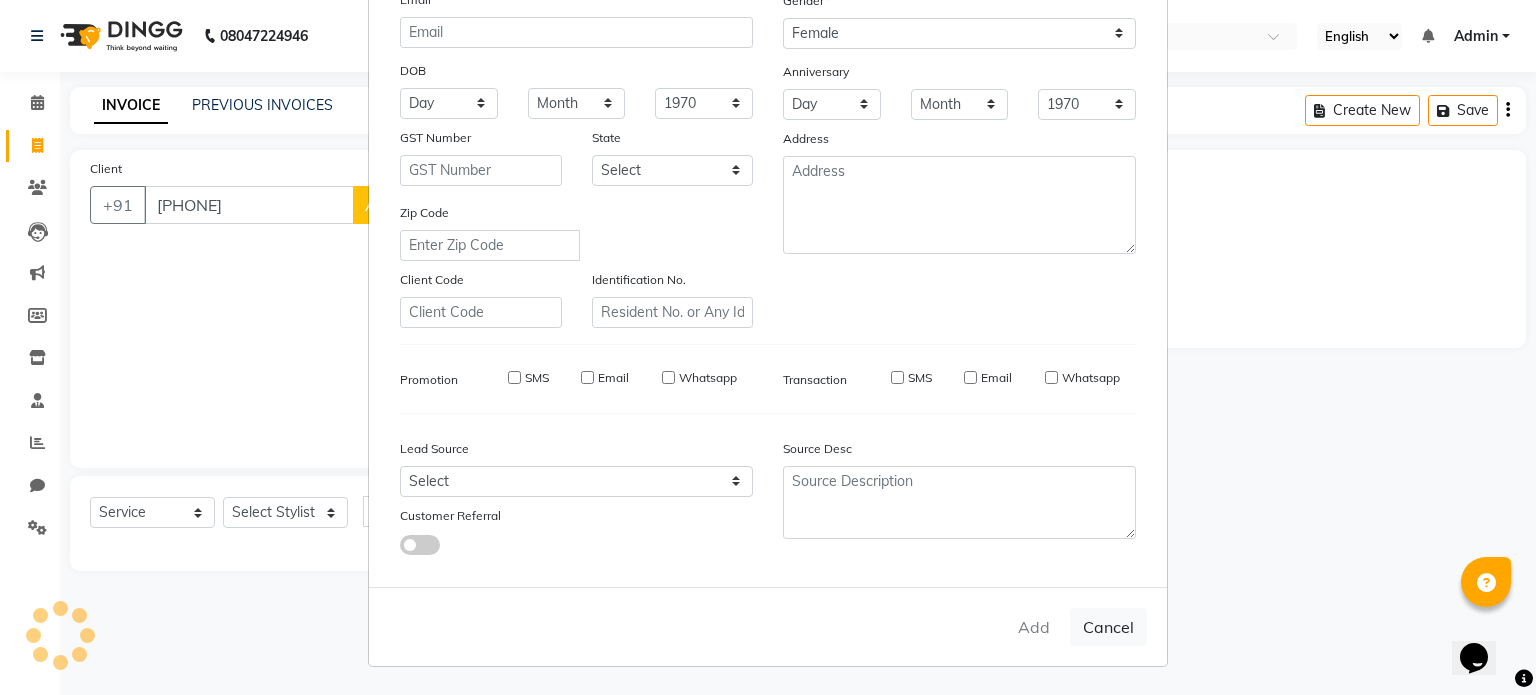 select 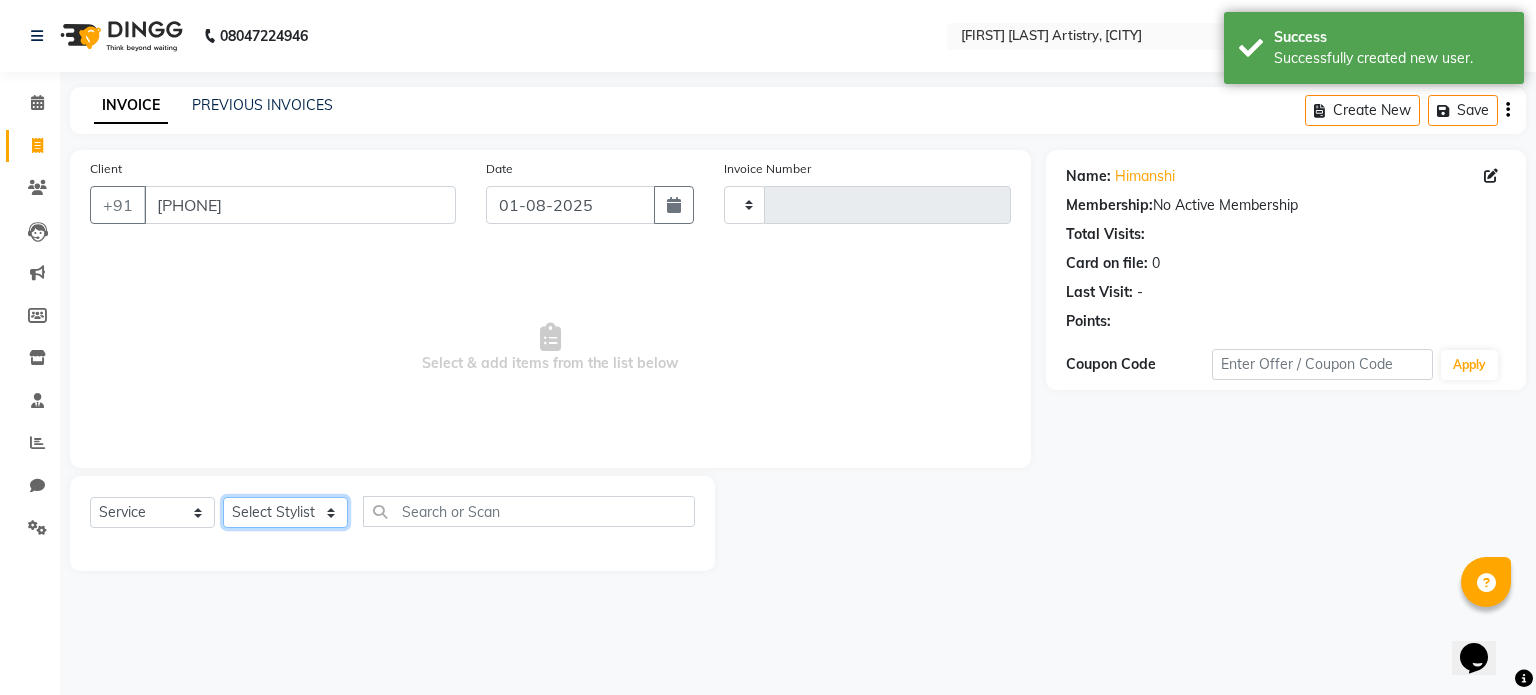 click on "Select Stylist Jeet Lakshmi Mannu Parneet Gandhi Rahul Sagar Sahil Sana" 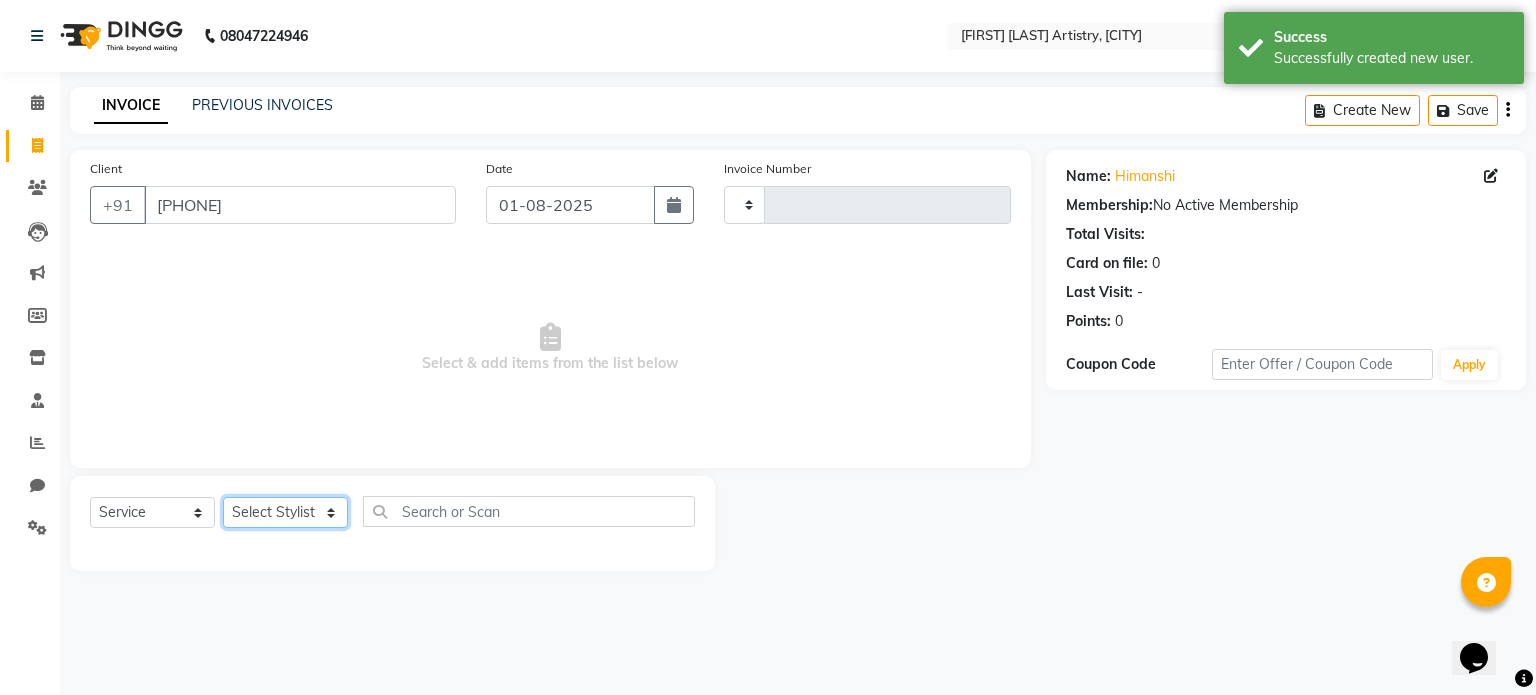 select on "83999" 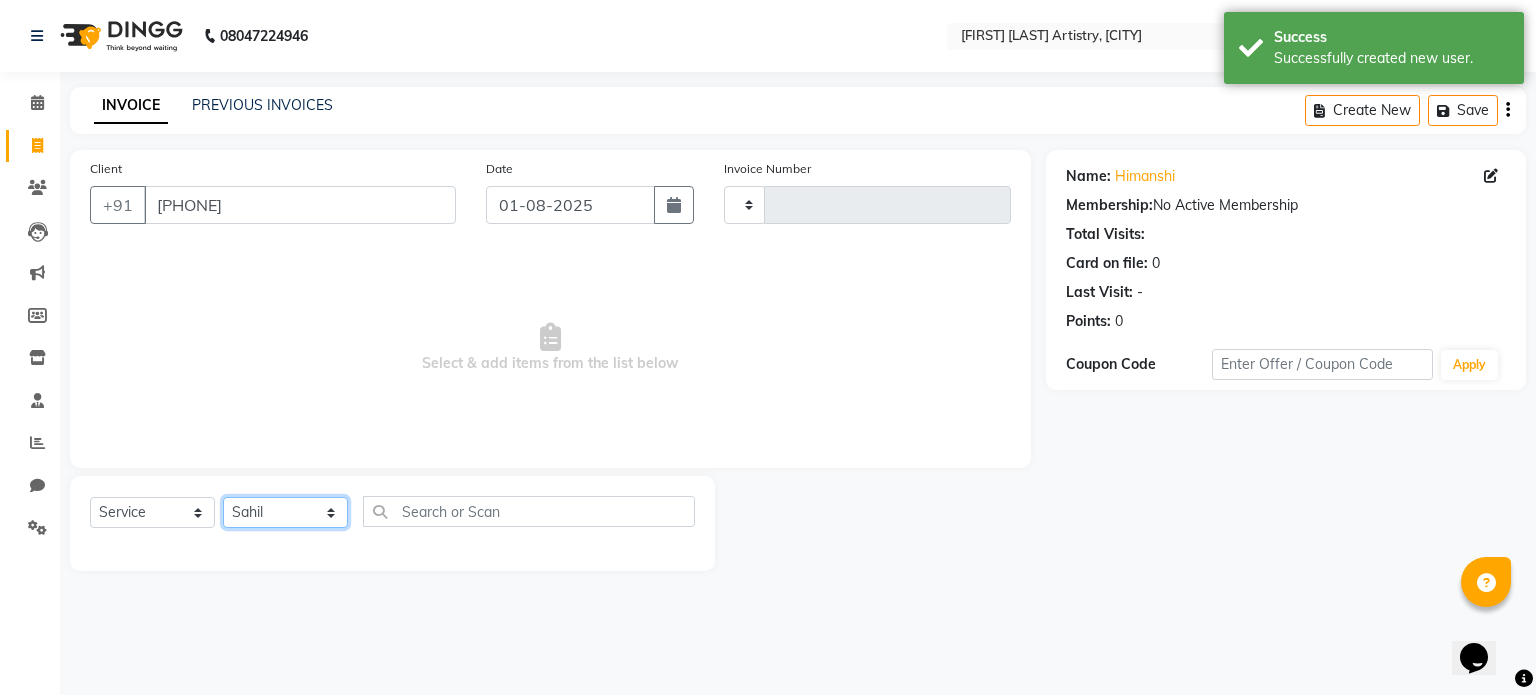 click on "Select Stylist Jeet Lakshmi Mannu Parneet Gandhi Rahul Sagar Sahil Sana" 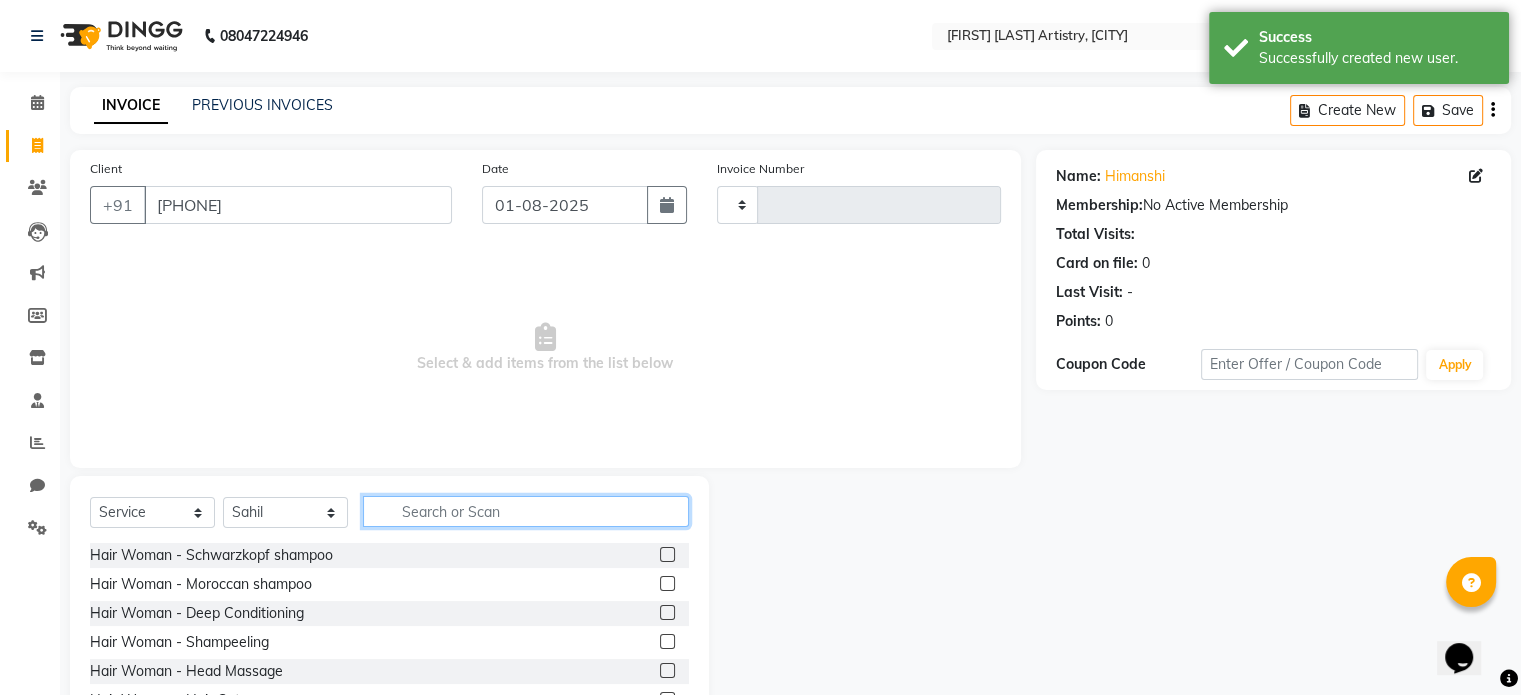 click 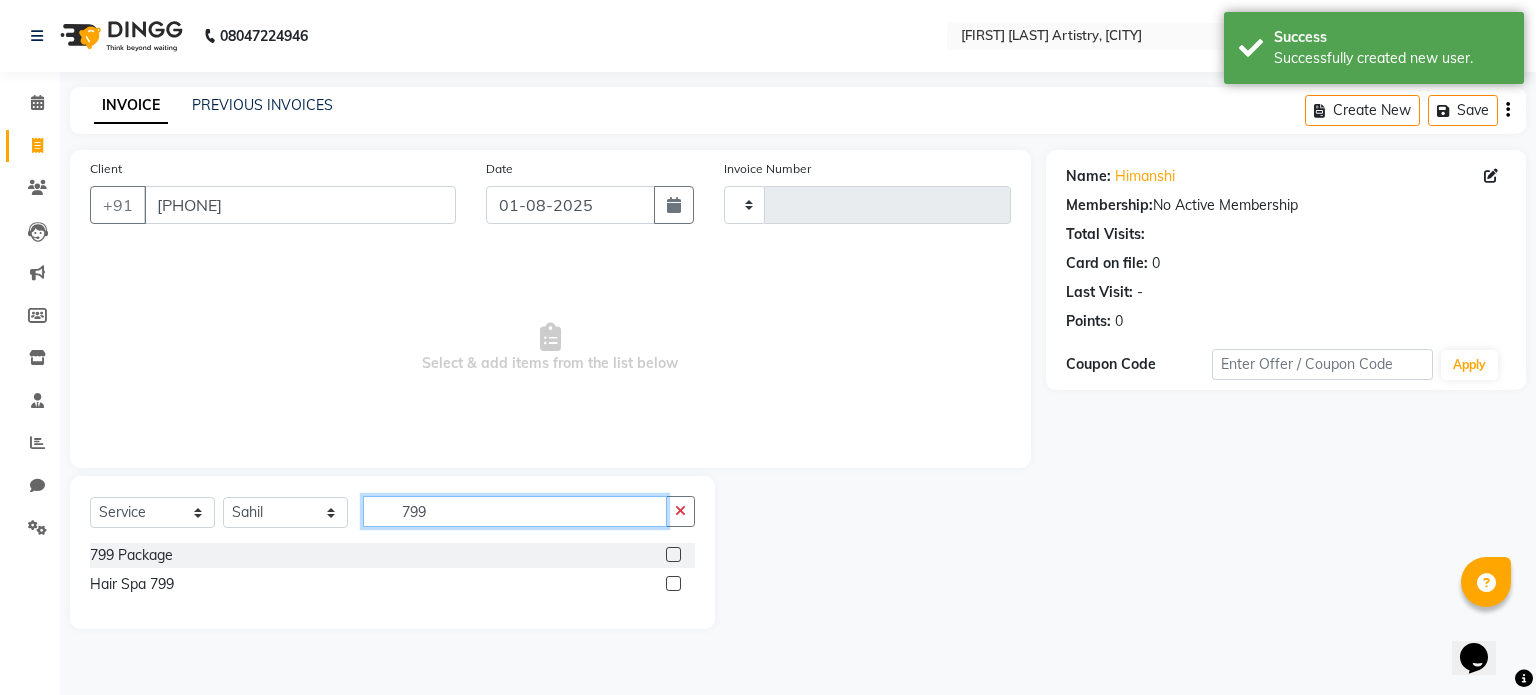 type on "799" 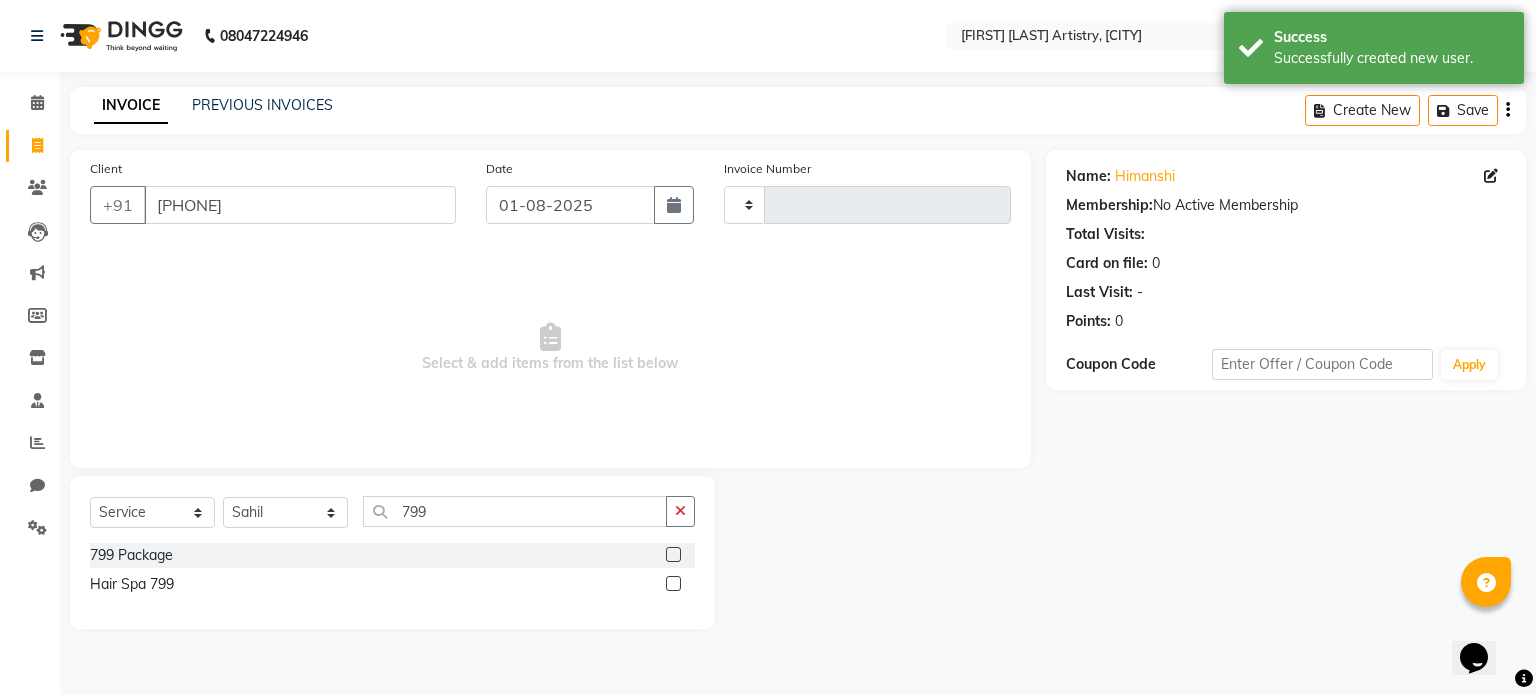 click 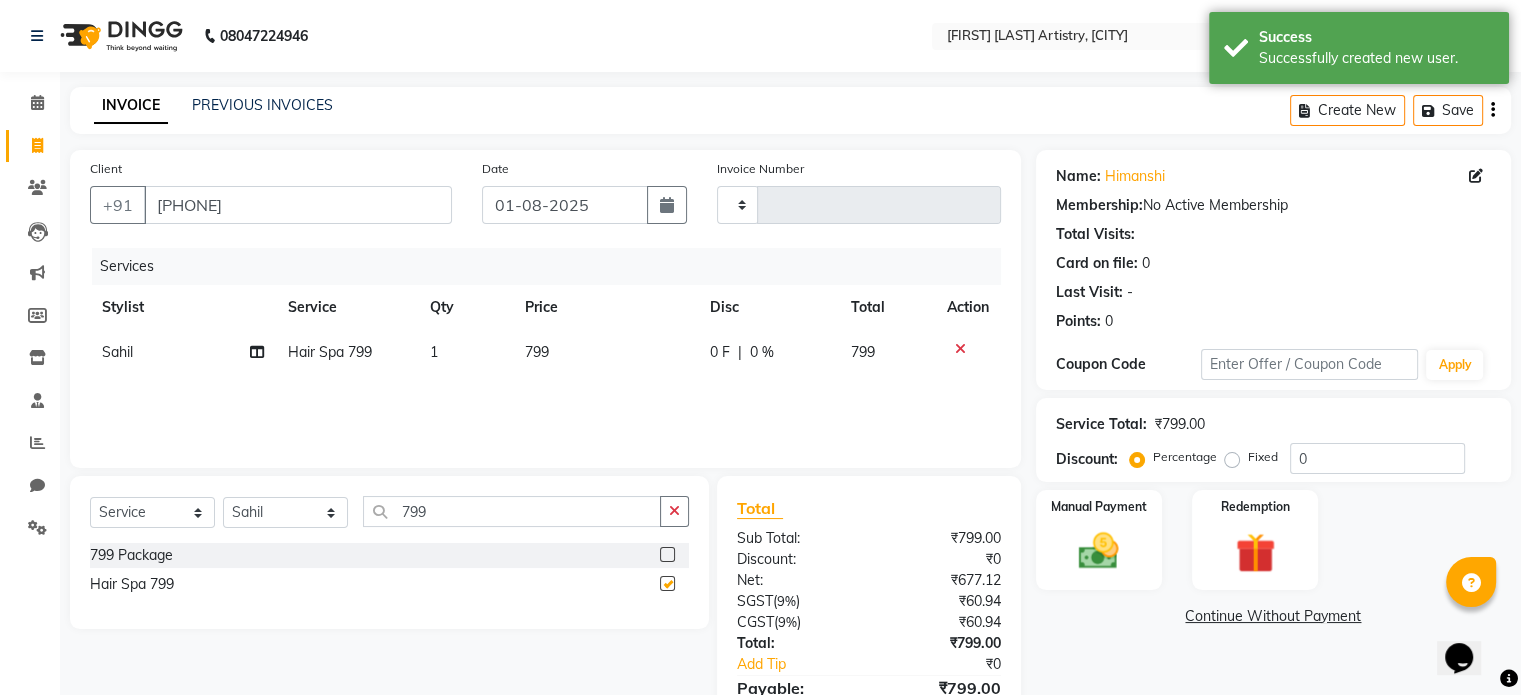 checkbox on "false" 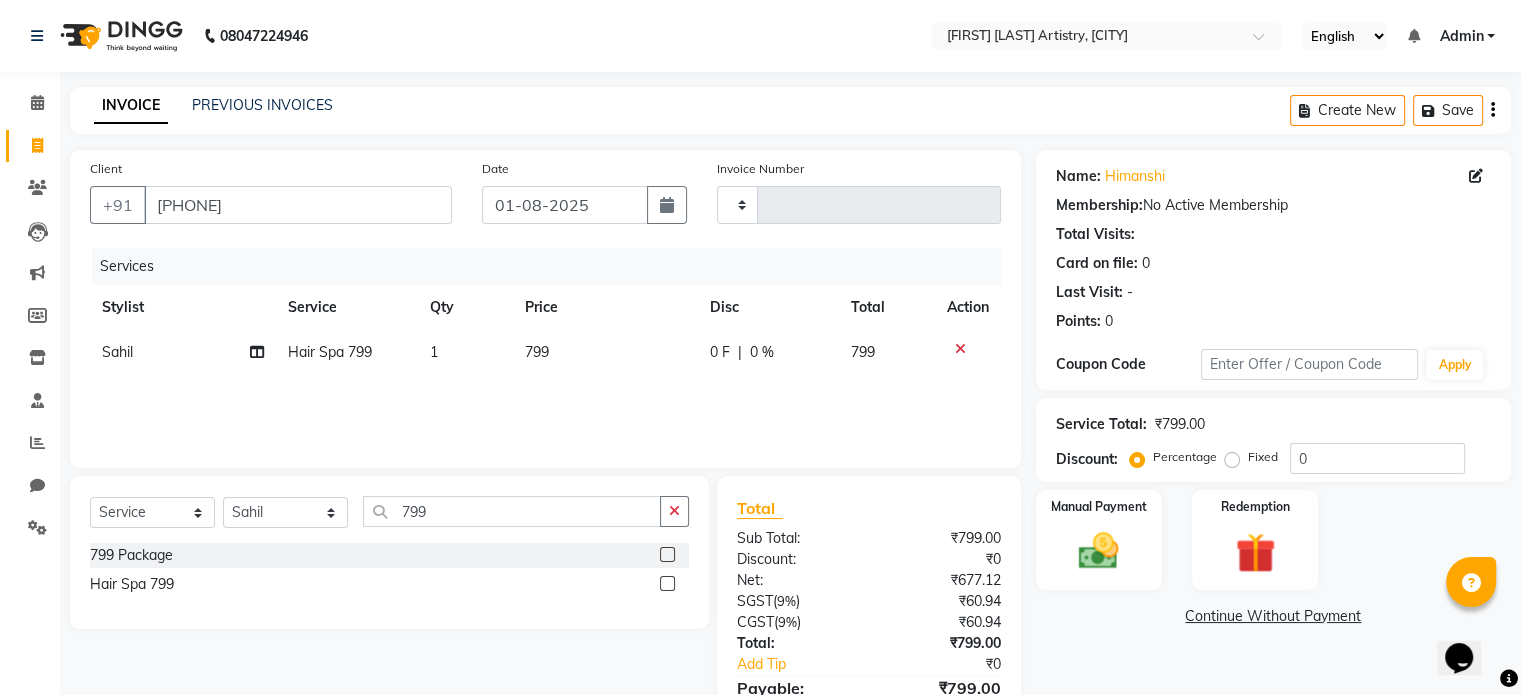 click on "799" 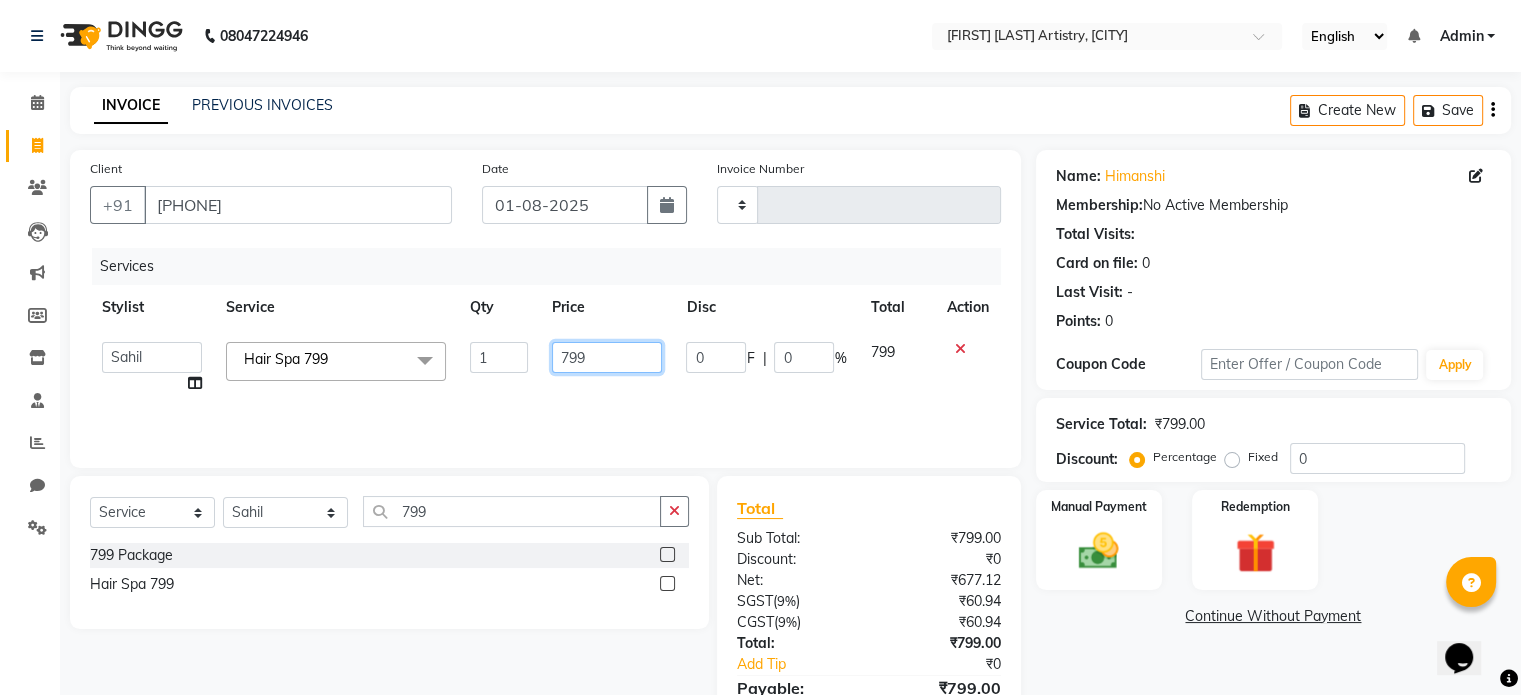 click on "799" 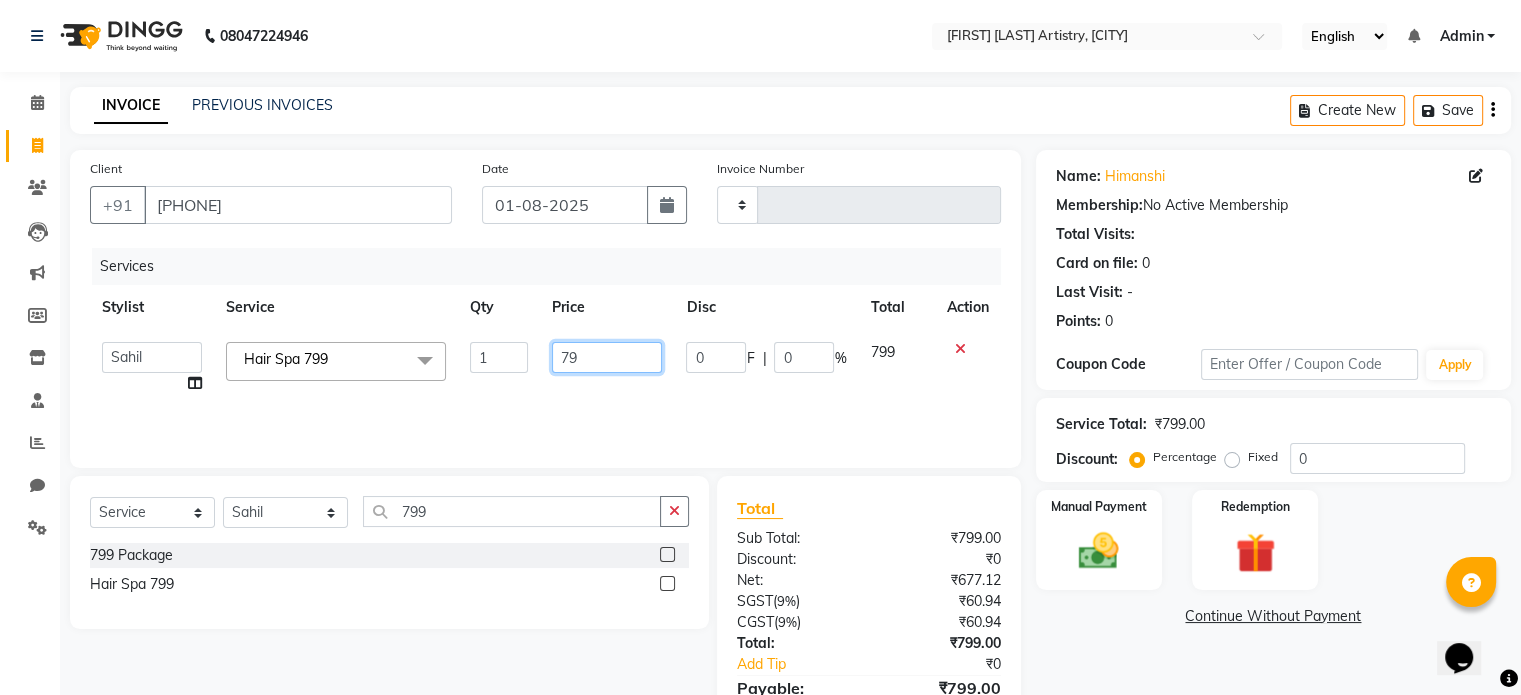type on "7" 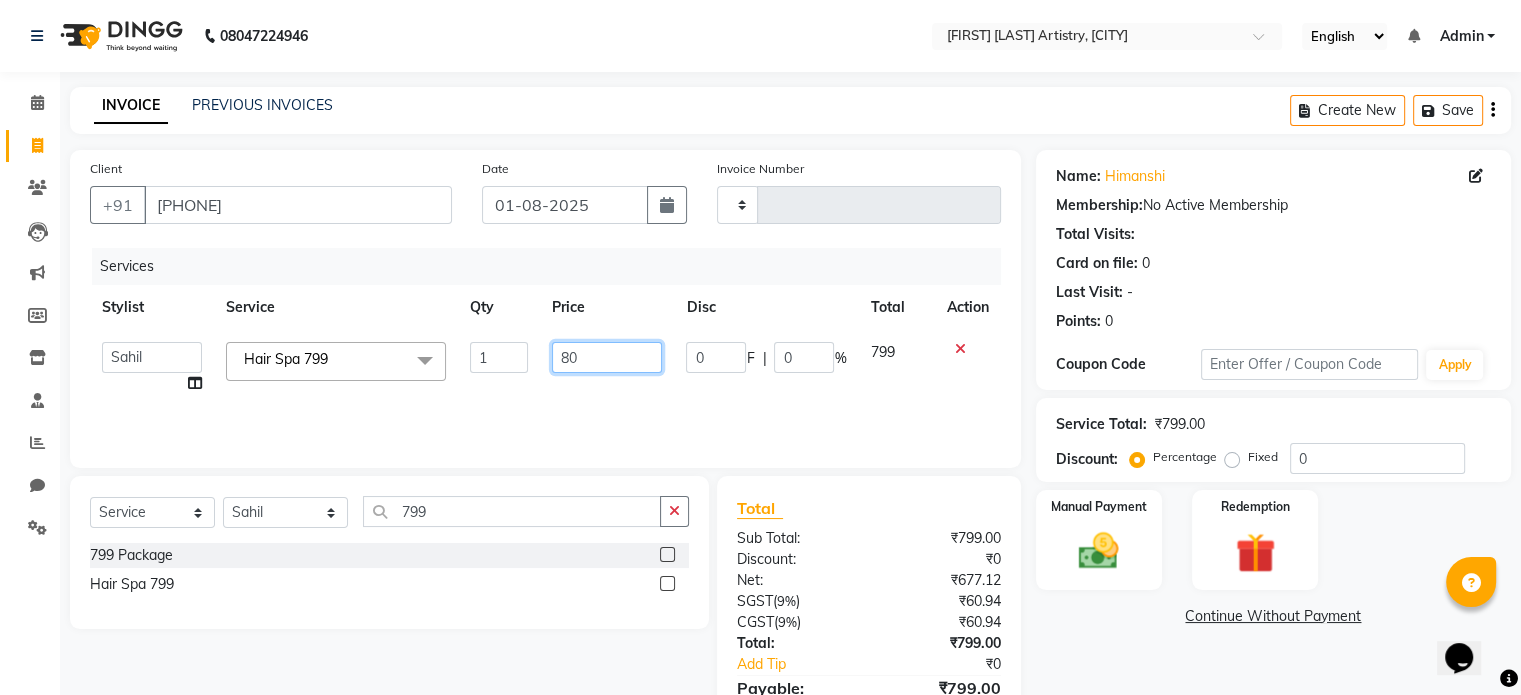 type on "800" 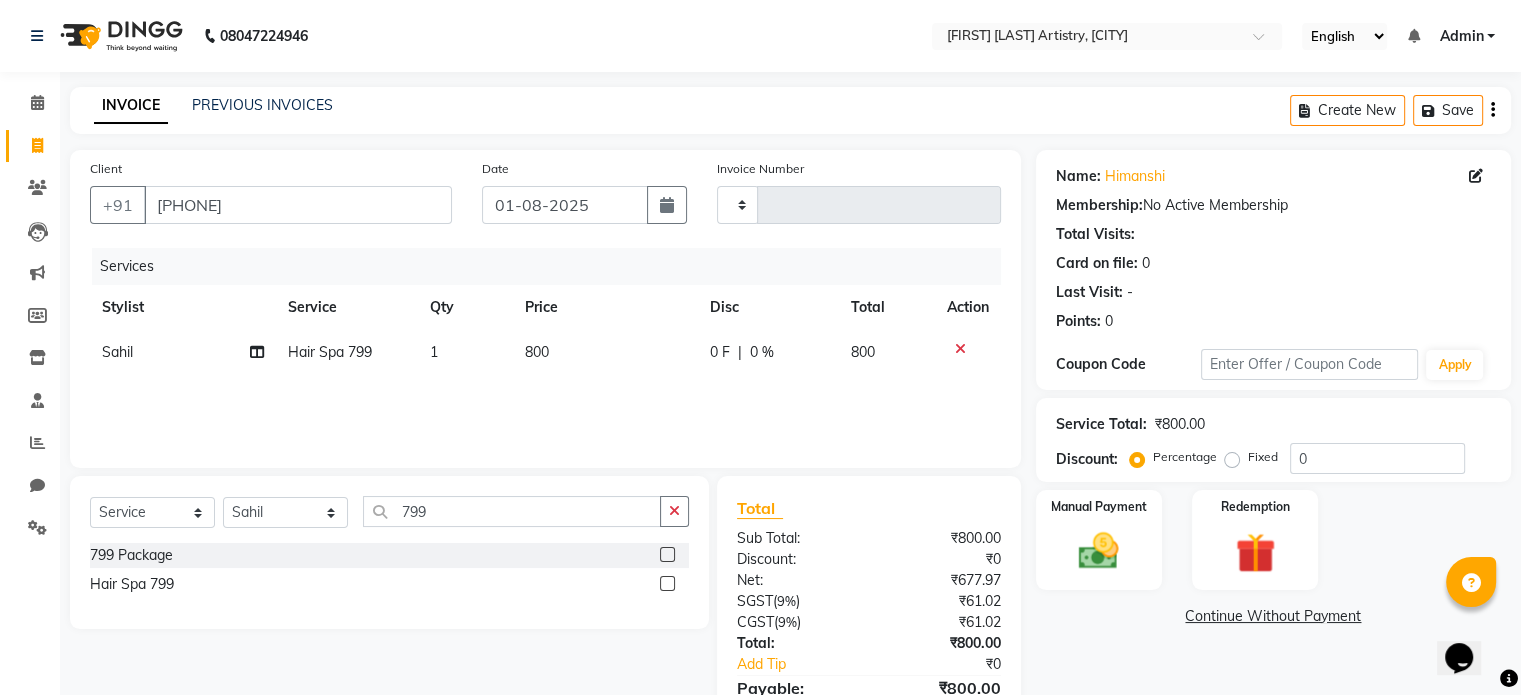 click on "Services Stylist Service Qty Price Disc Total Action Sahil Hair Spa 799 1 800 0 F | 0 % 800" 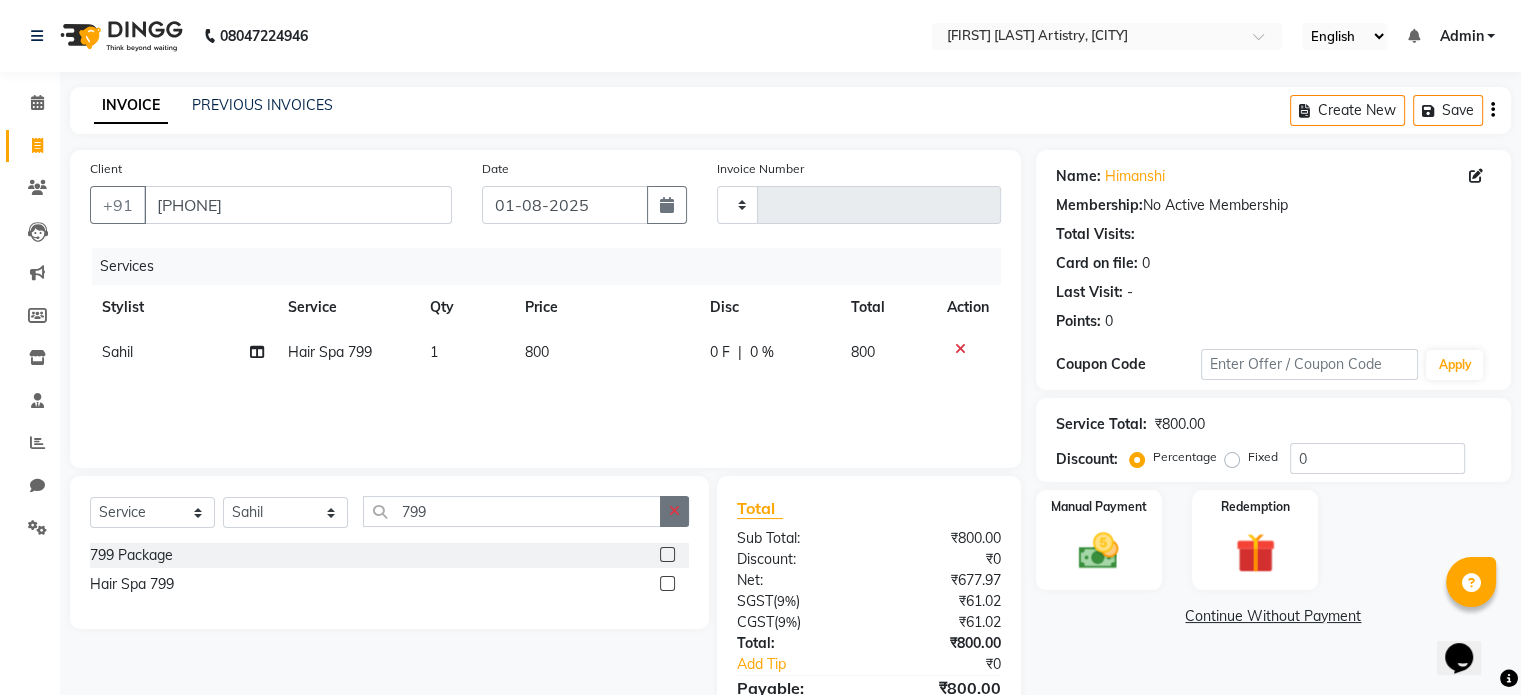 click 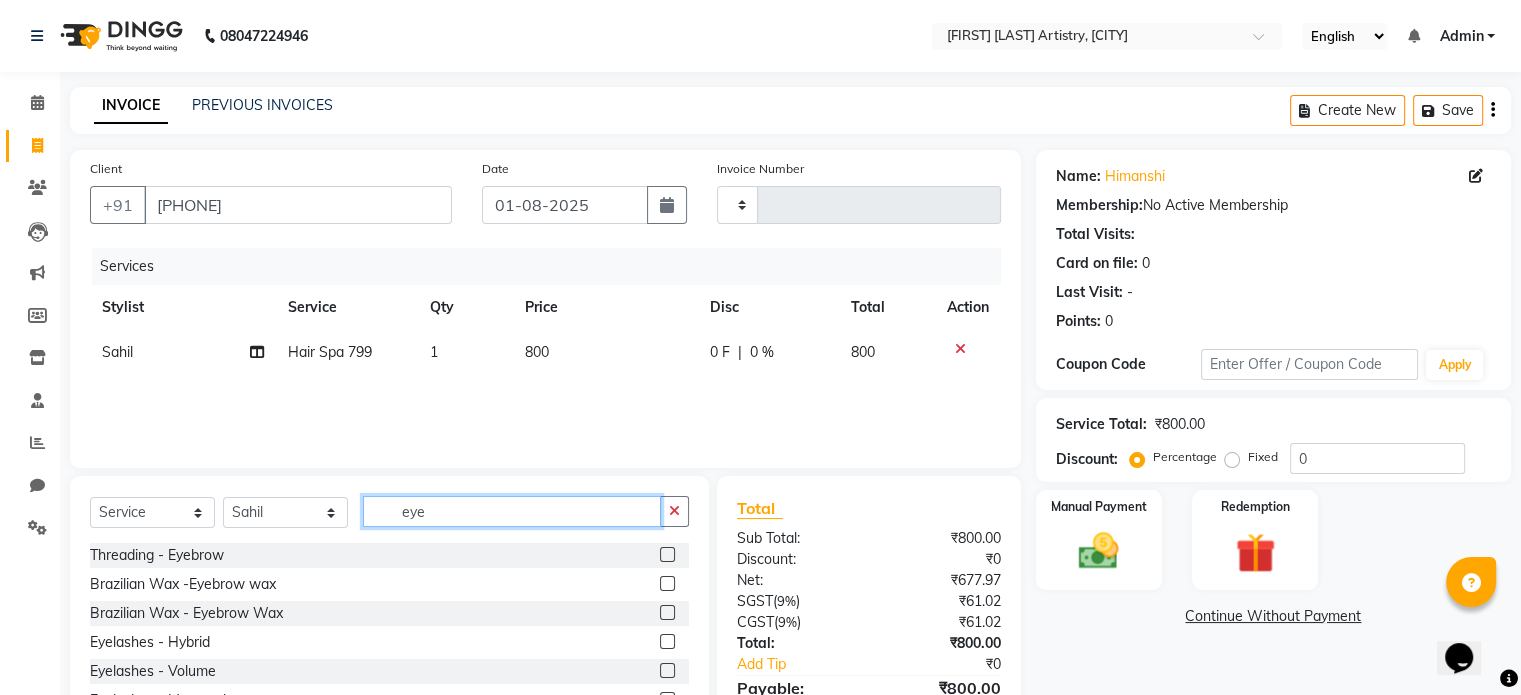 type on "eye" 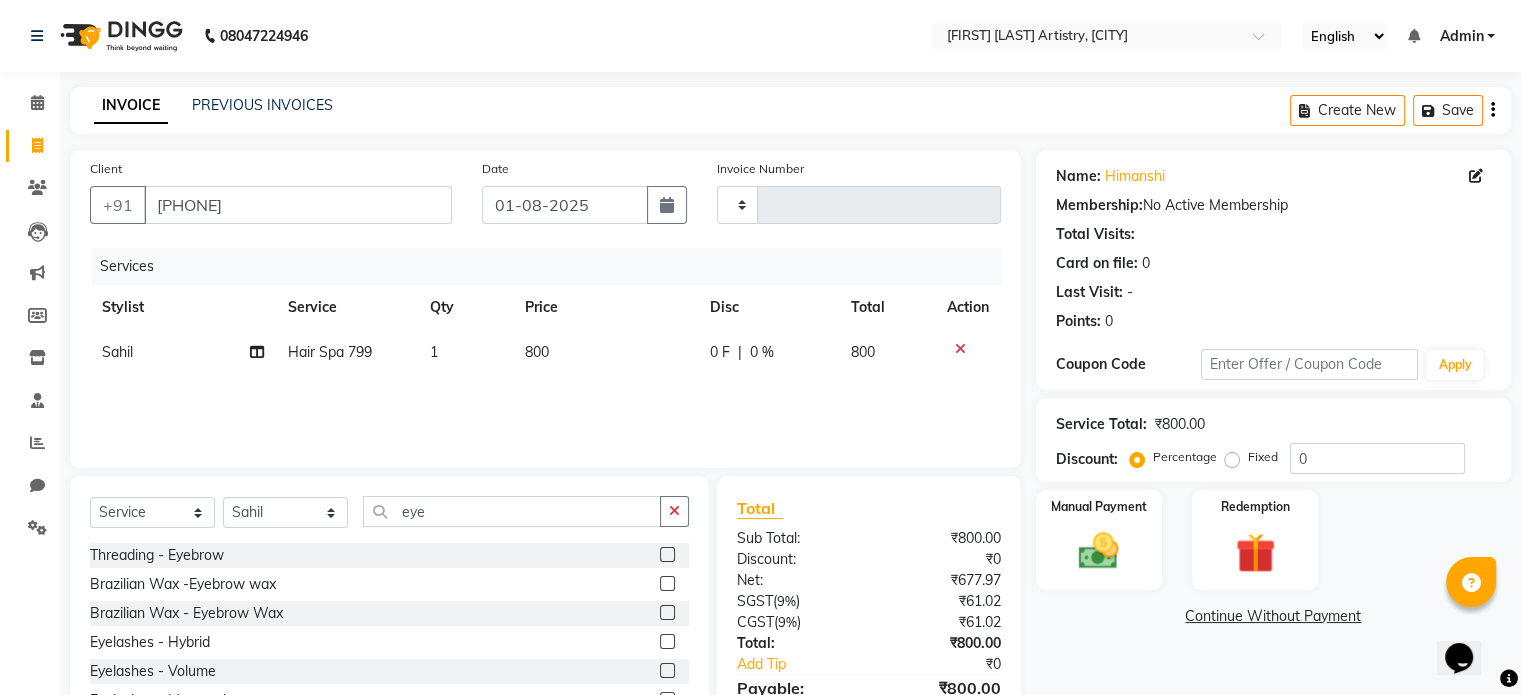 click 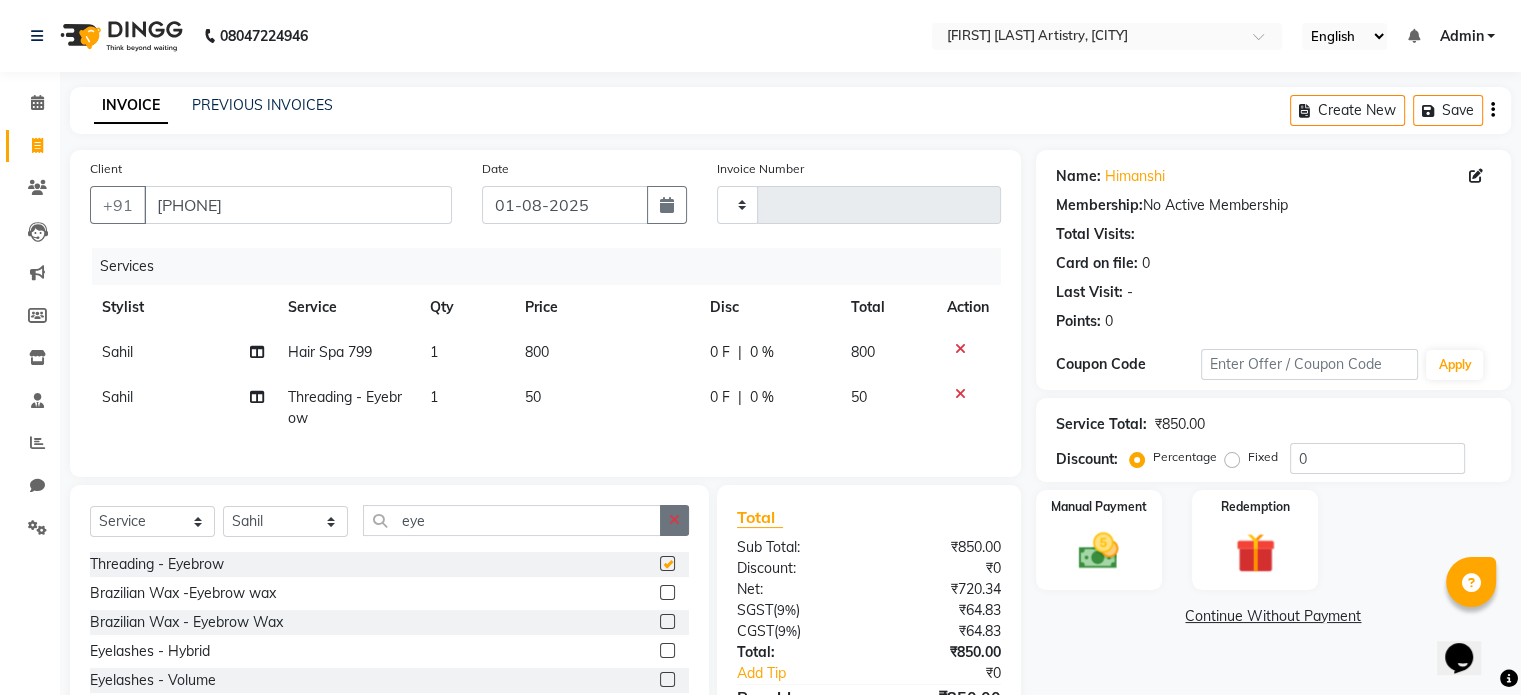 checkbox on "false" 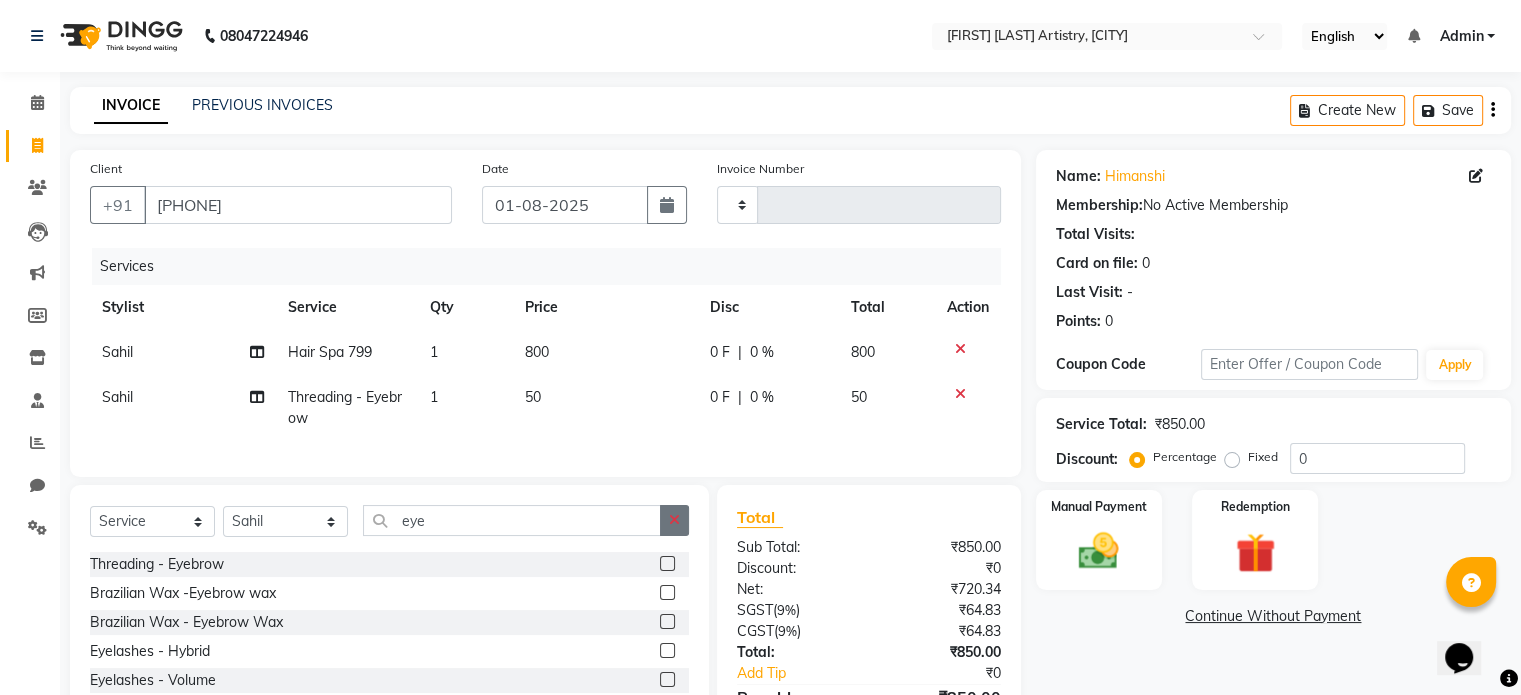 click 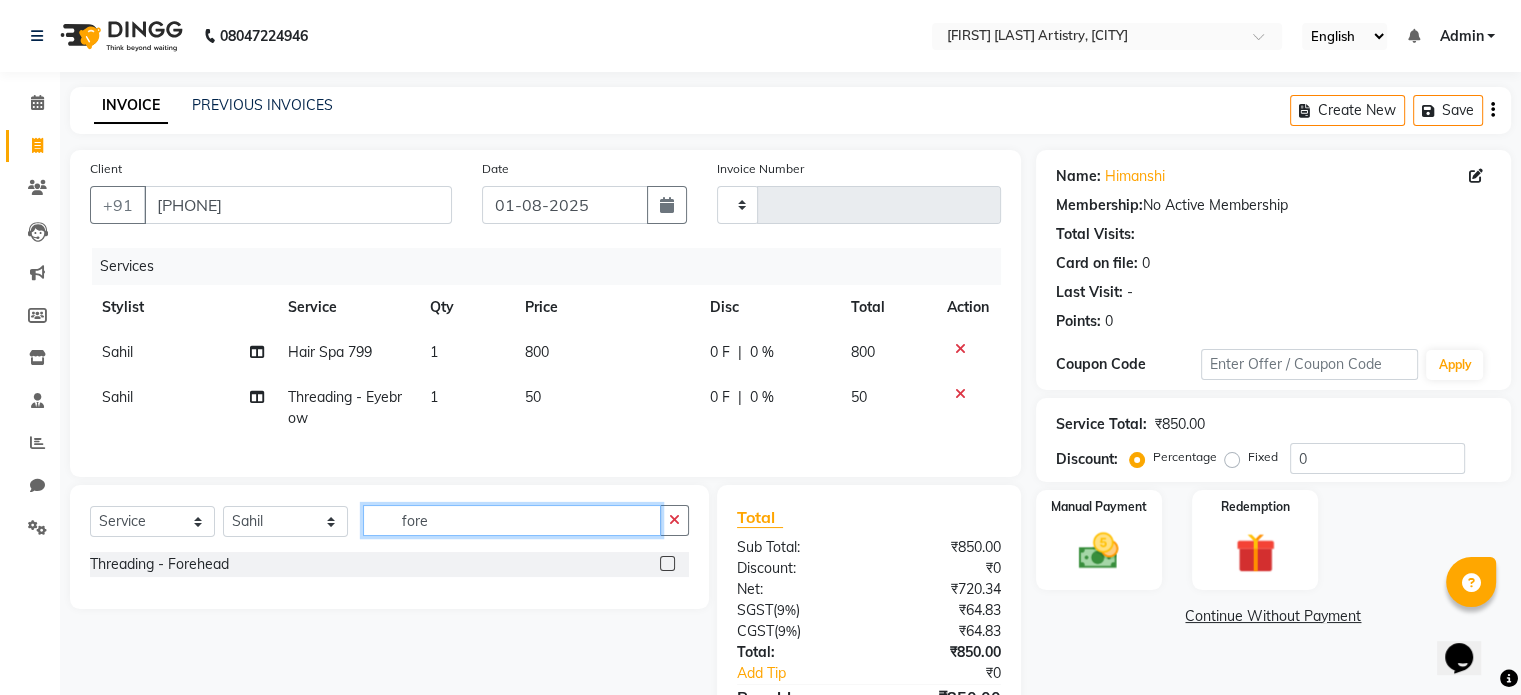 type on "fore" 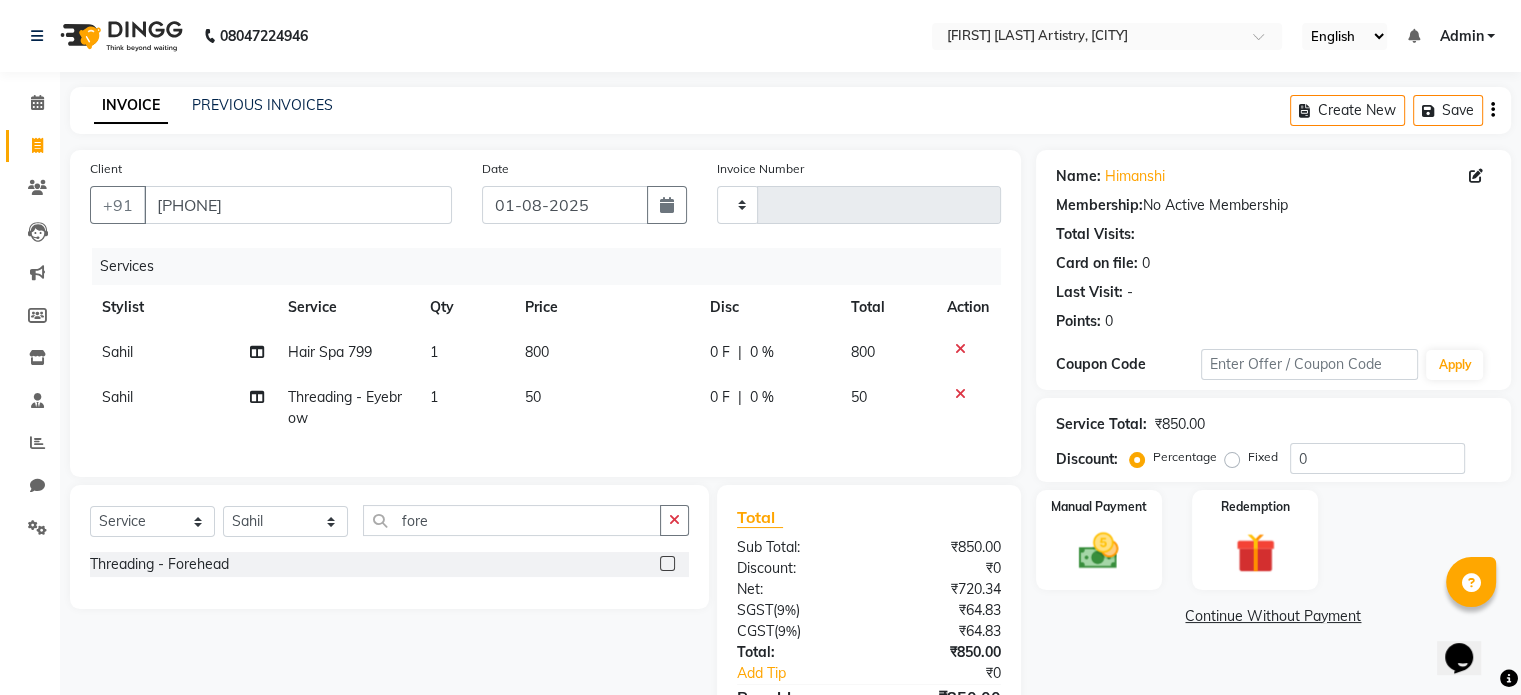 click 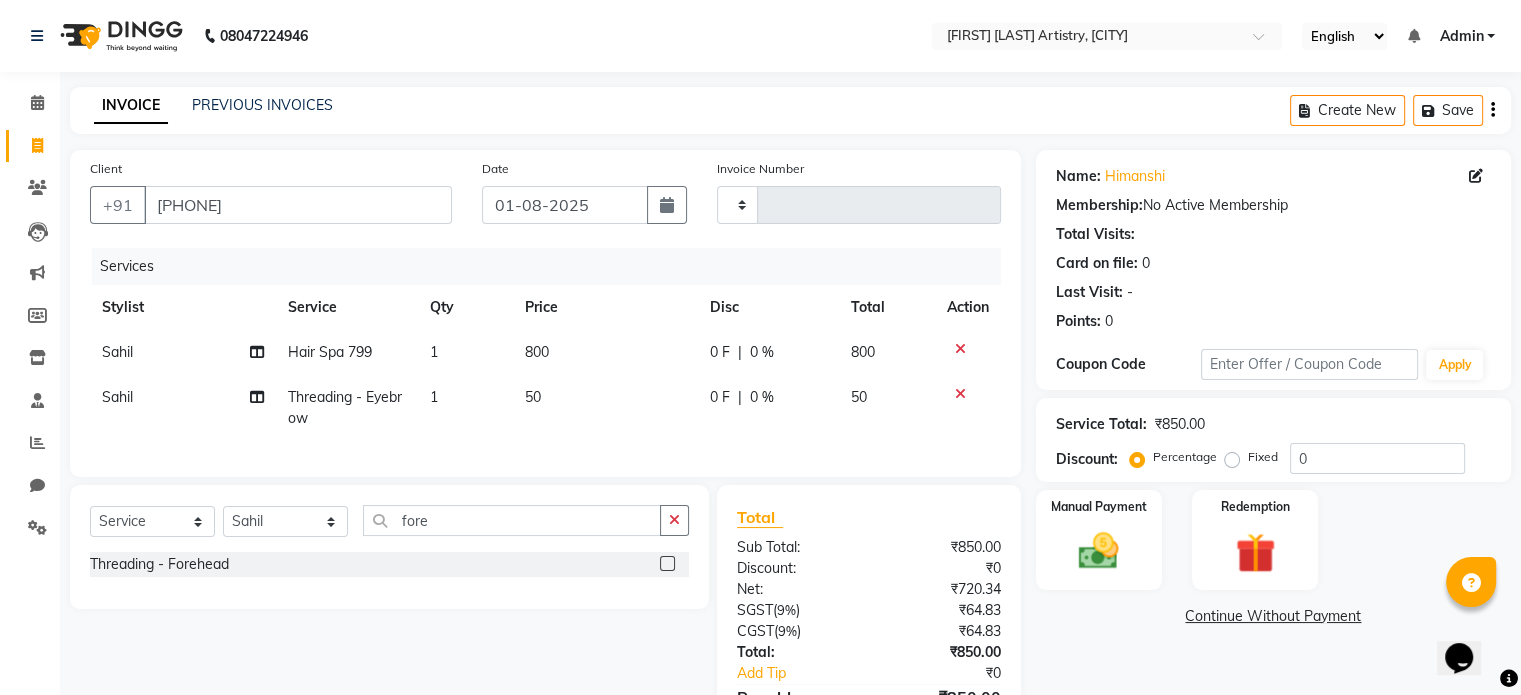 click at bounding box center [666, 564] 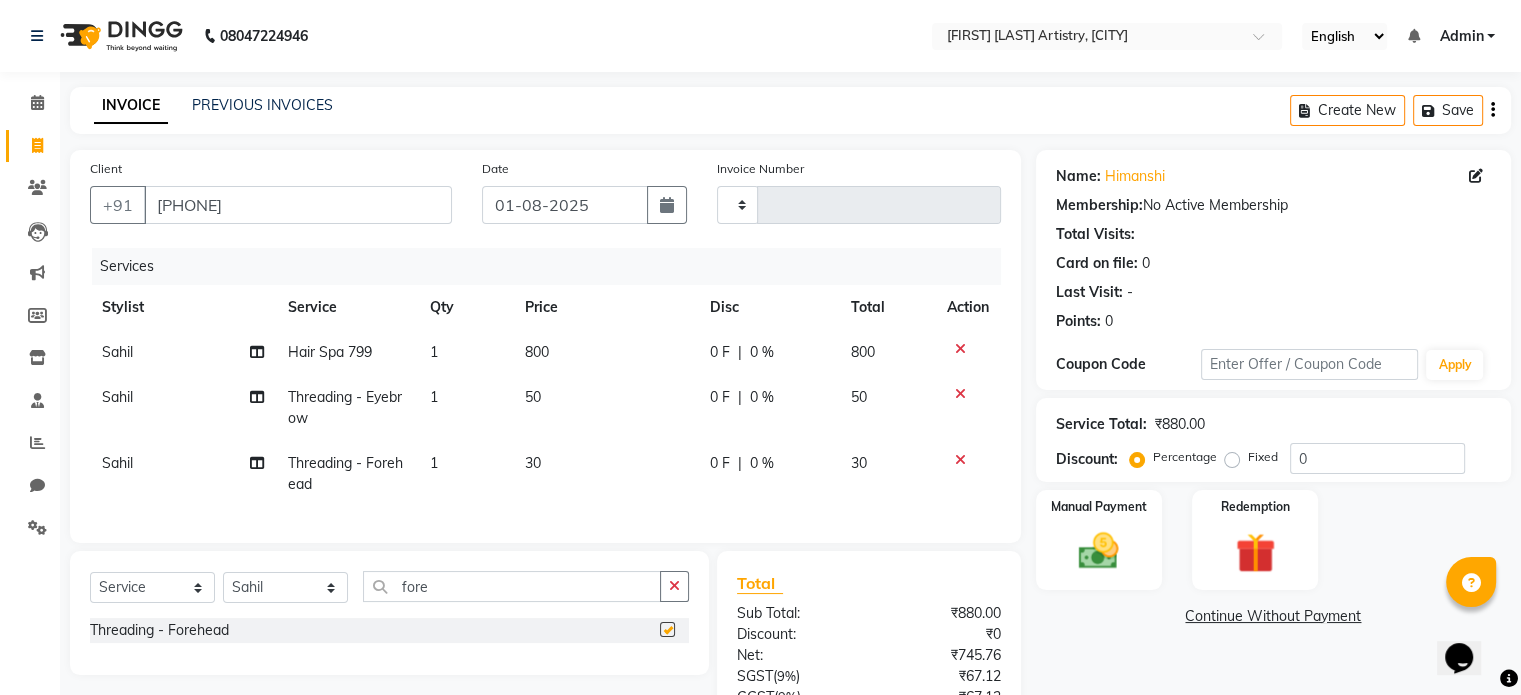 checkbox on "false" 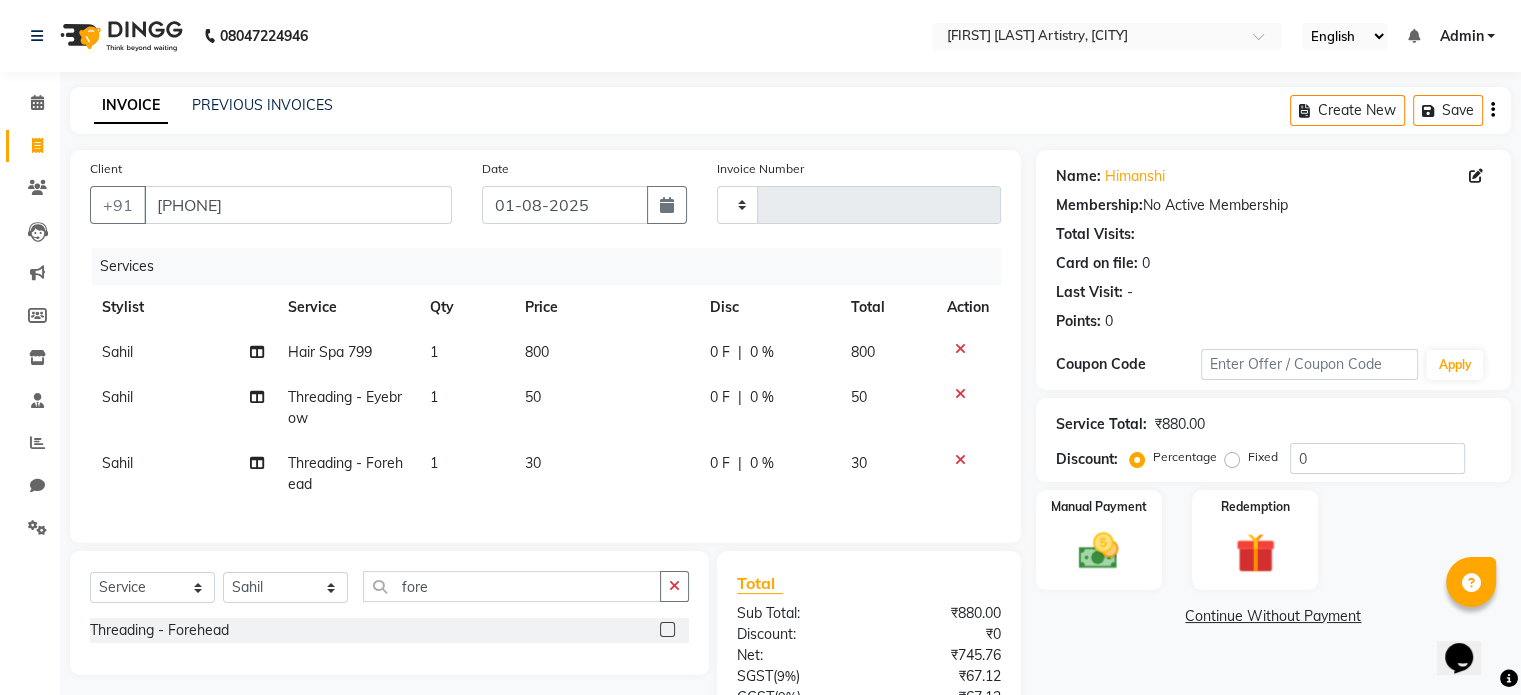 scroll, scrollTop: 196, scrollLeft: 0, axis: vertical 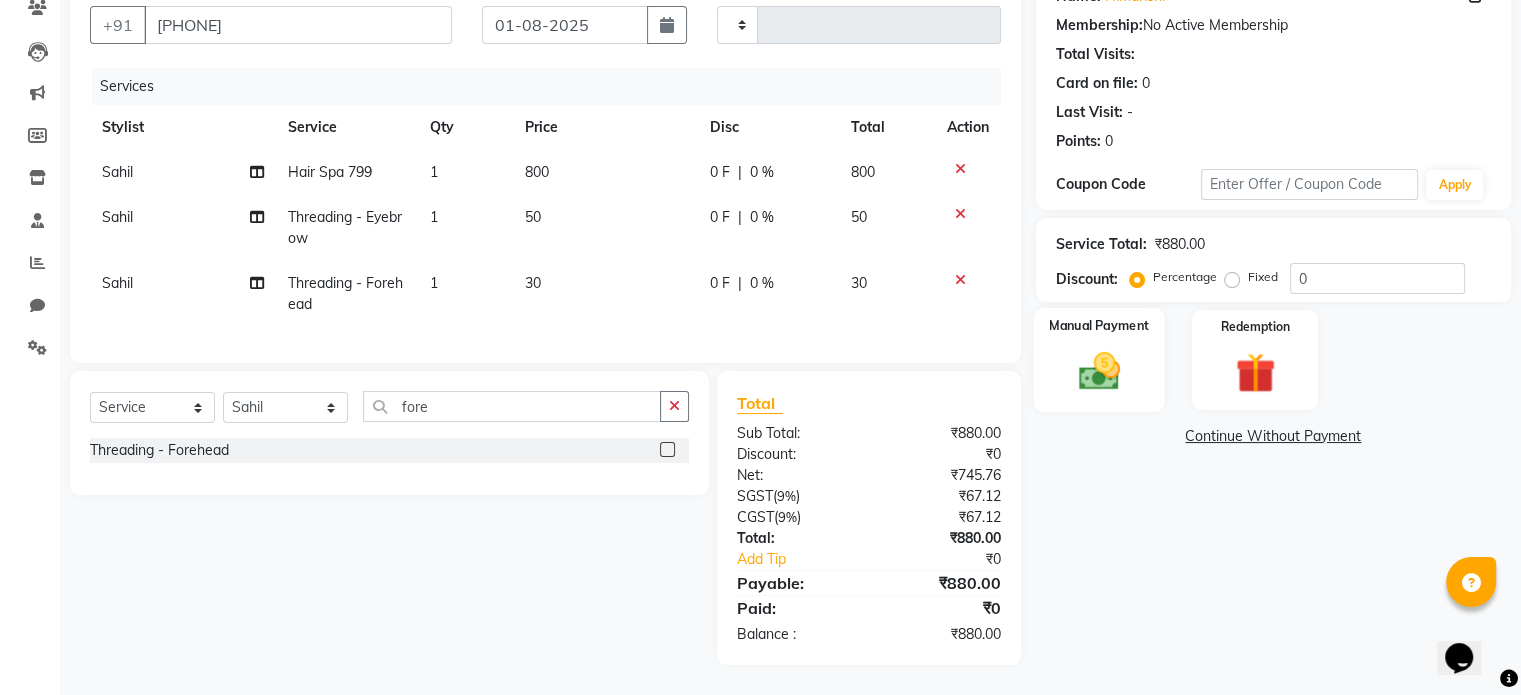 click 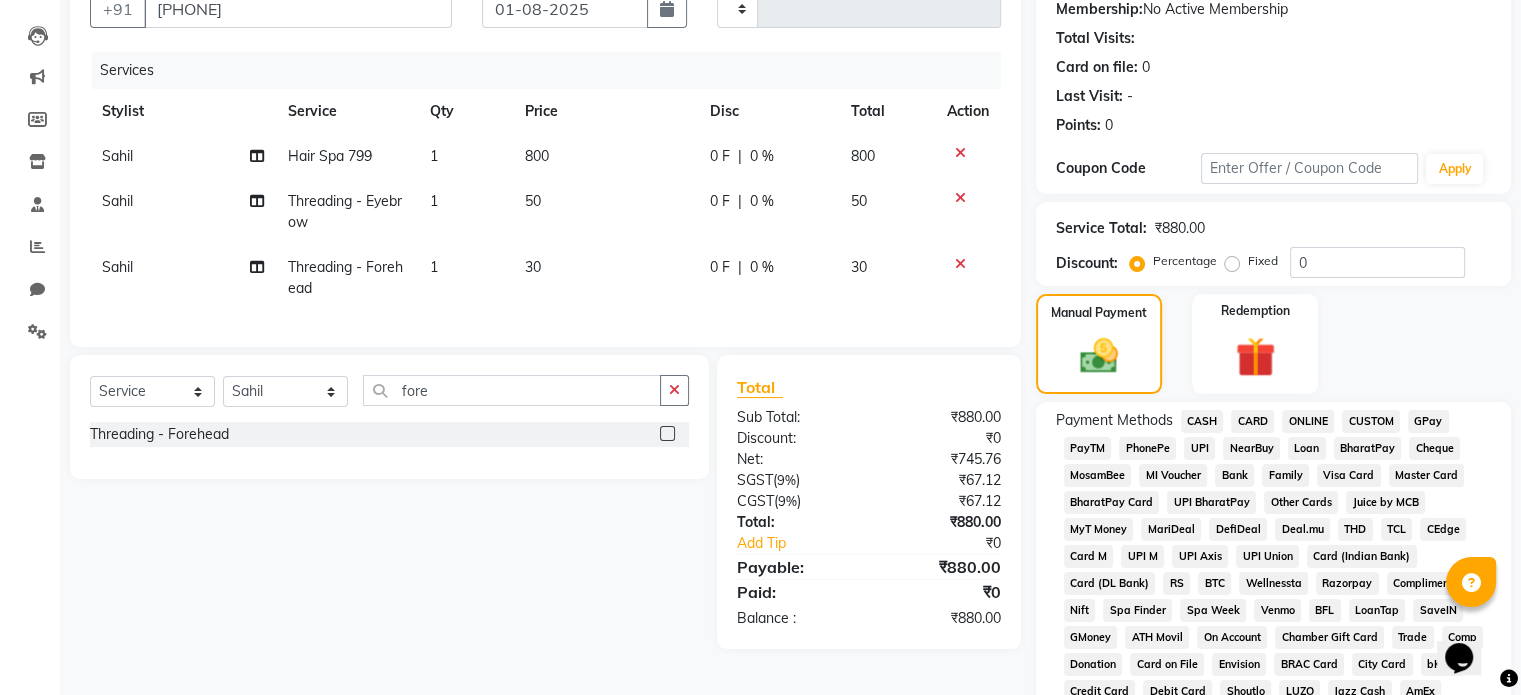 click on "CARD" 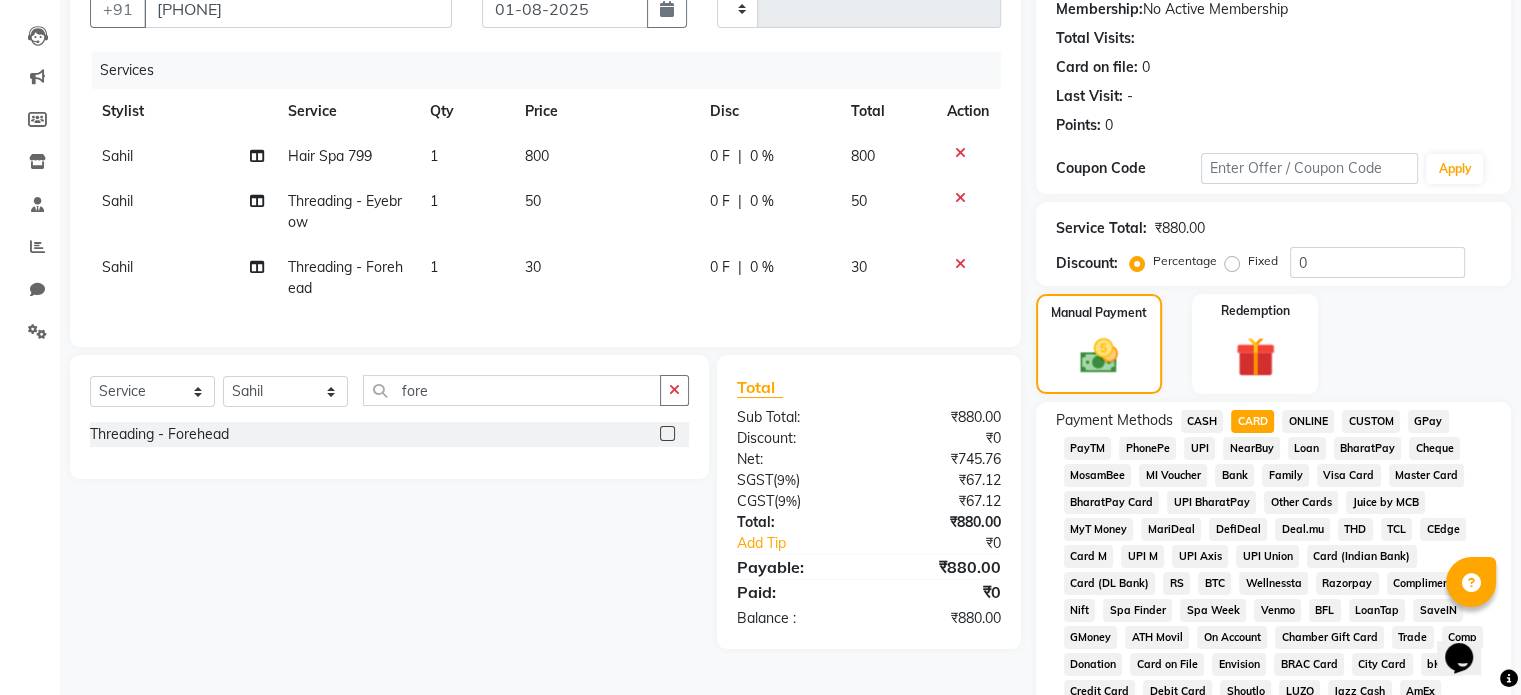 scroll, scrollTop: 728, scrollLeft: 0, axis: vertical 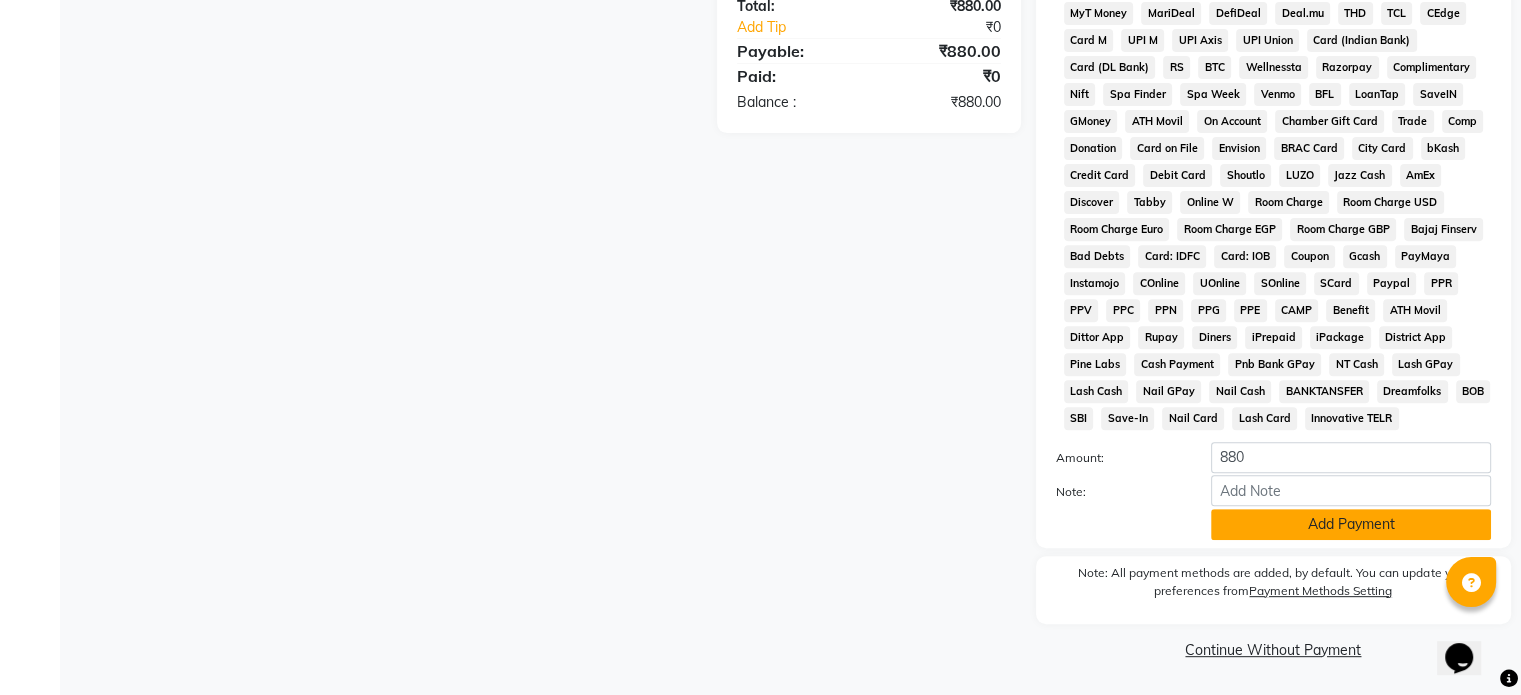 click on "Add Payment" 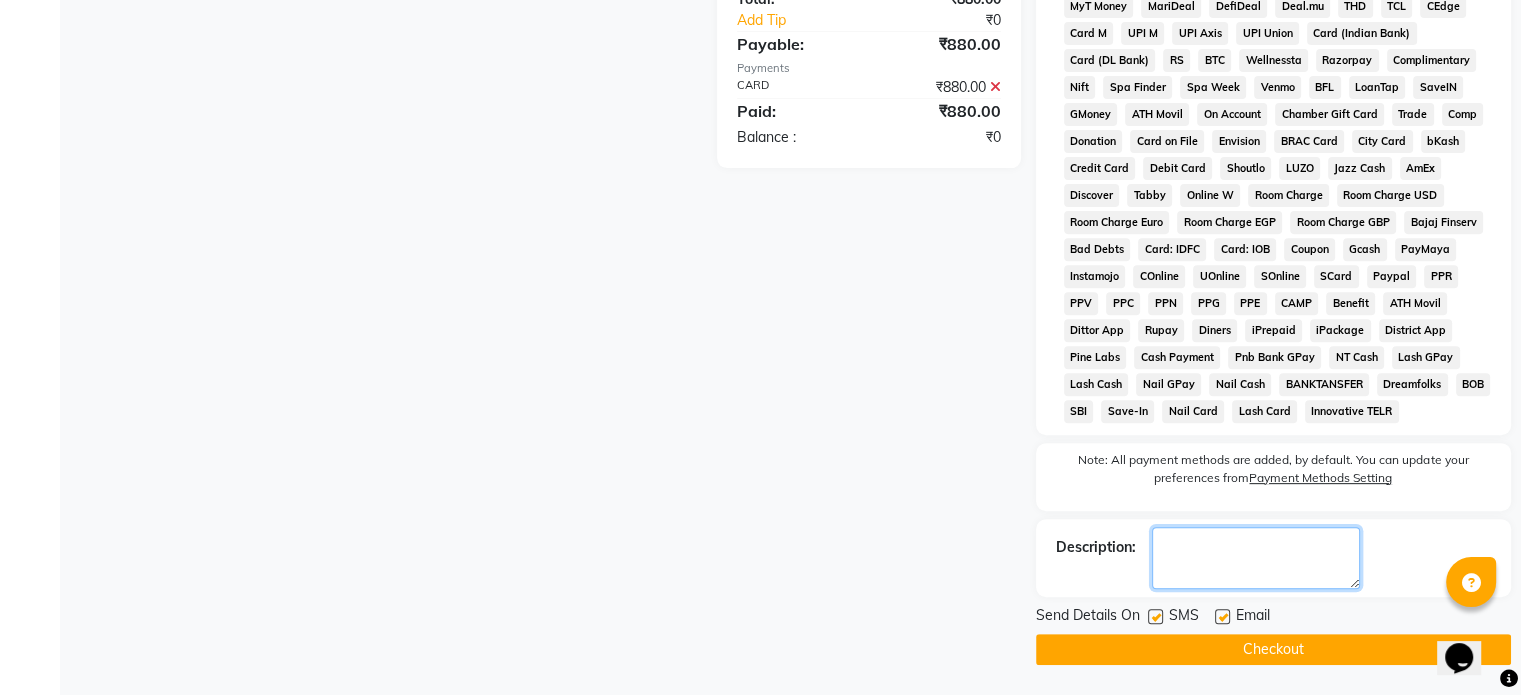 click 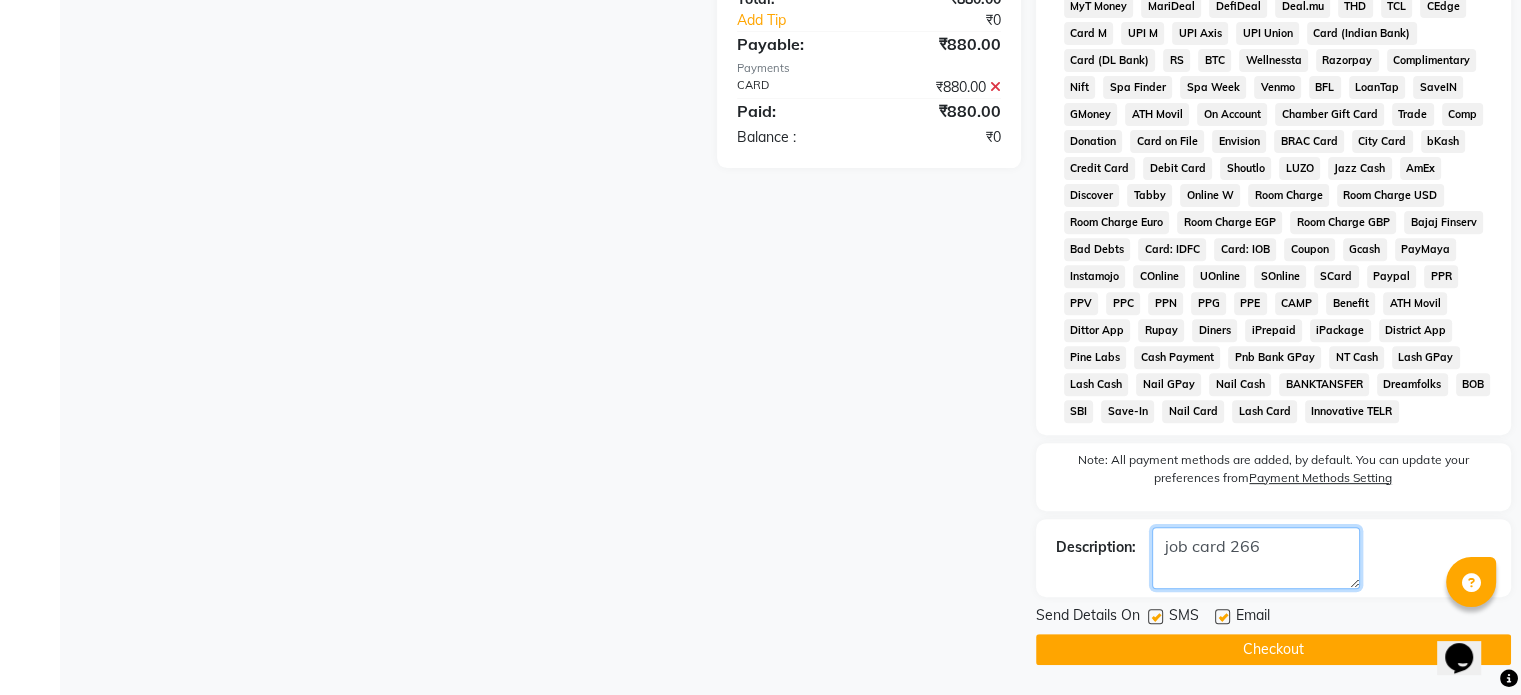 type on "job card 266" 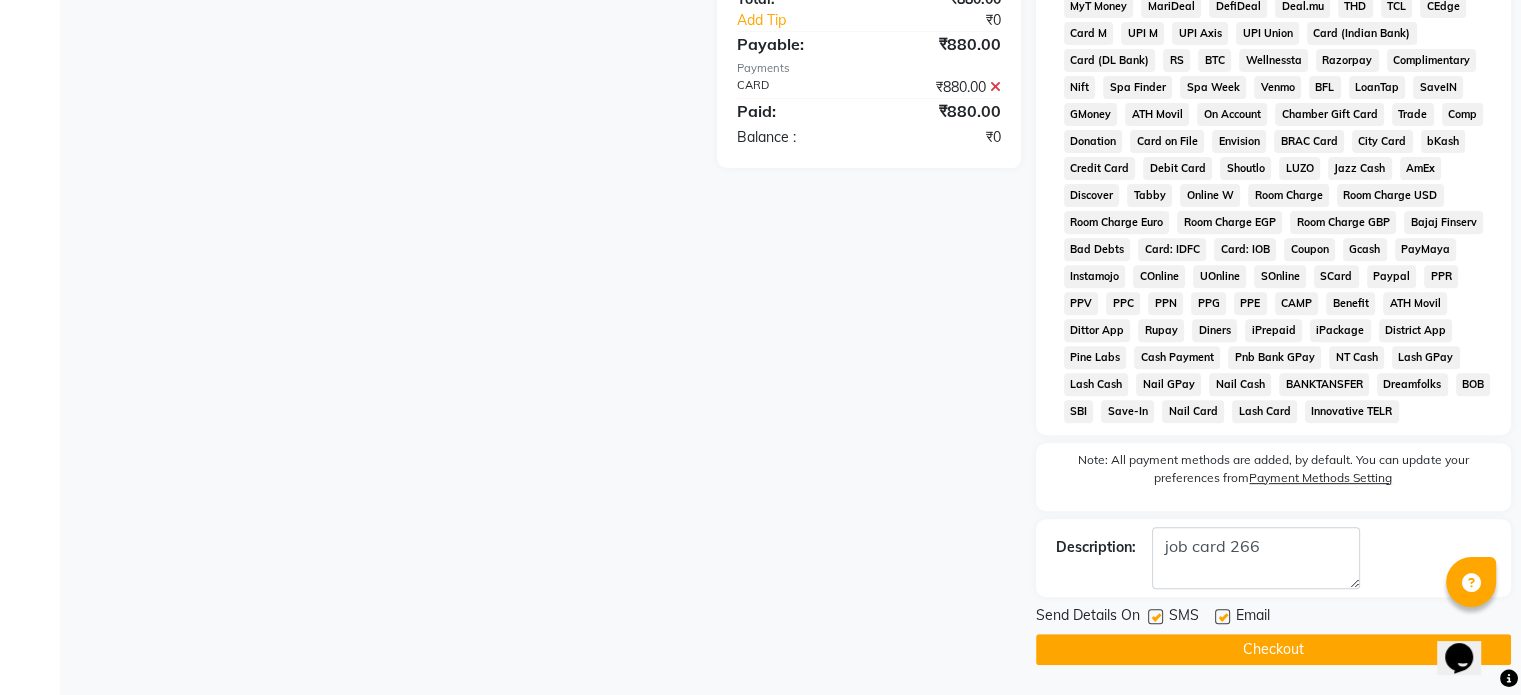 click on "Checkout" 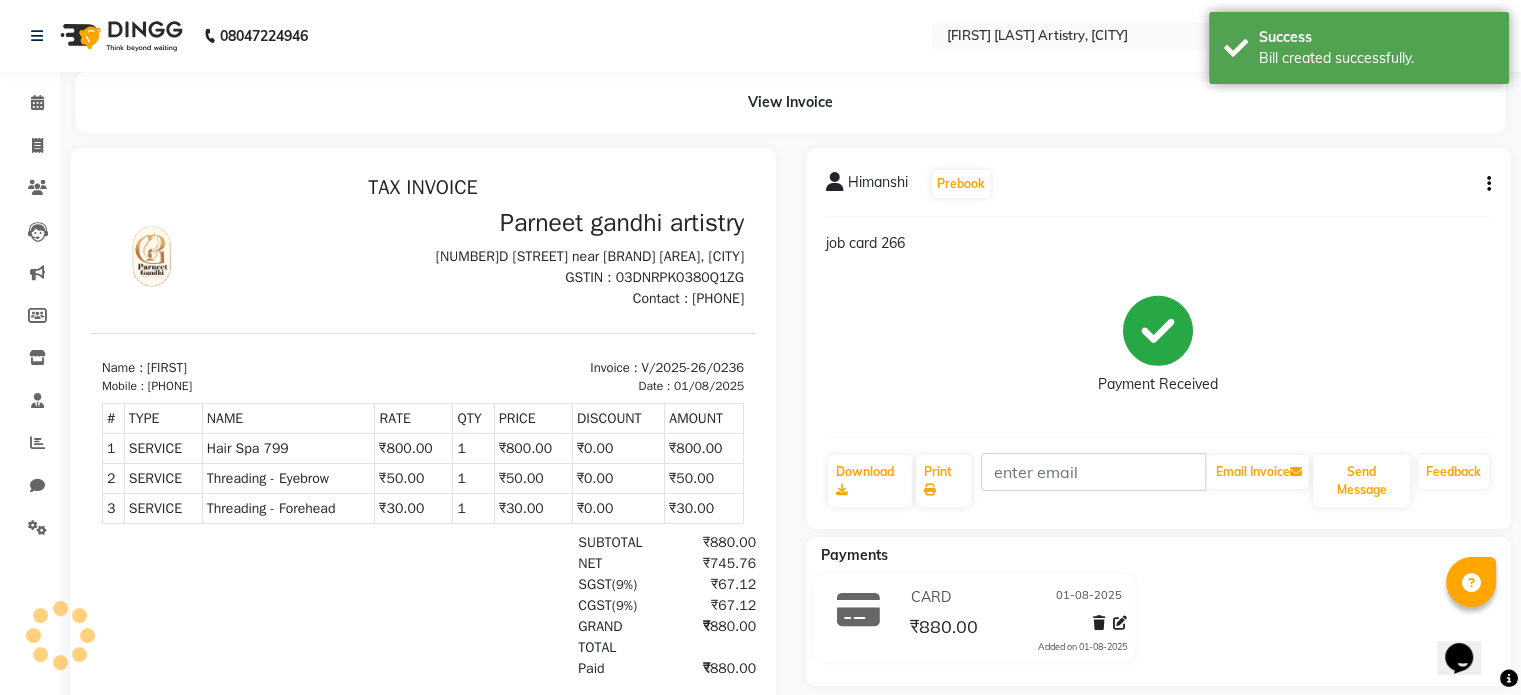 scroll, scrollTop: 0, scrollLeft: 0, axis: both 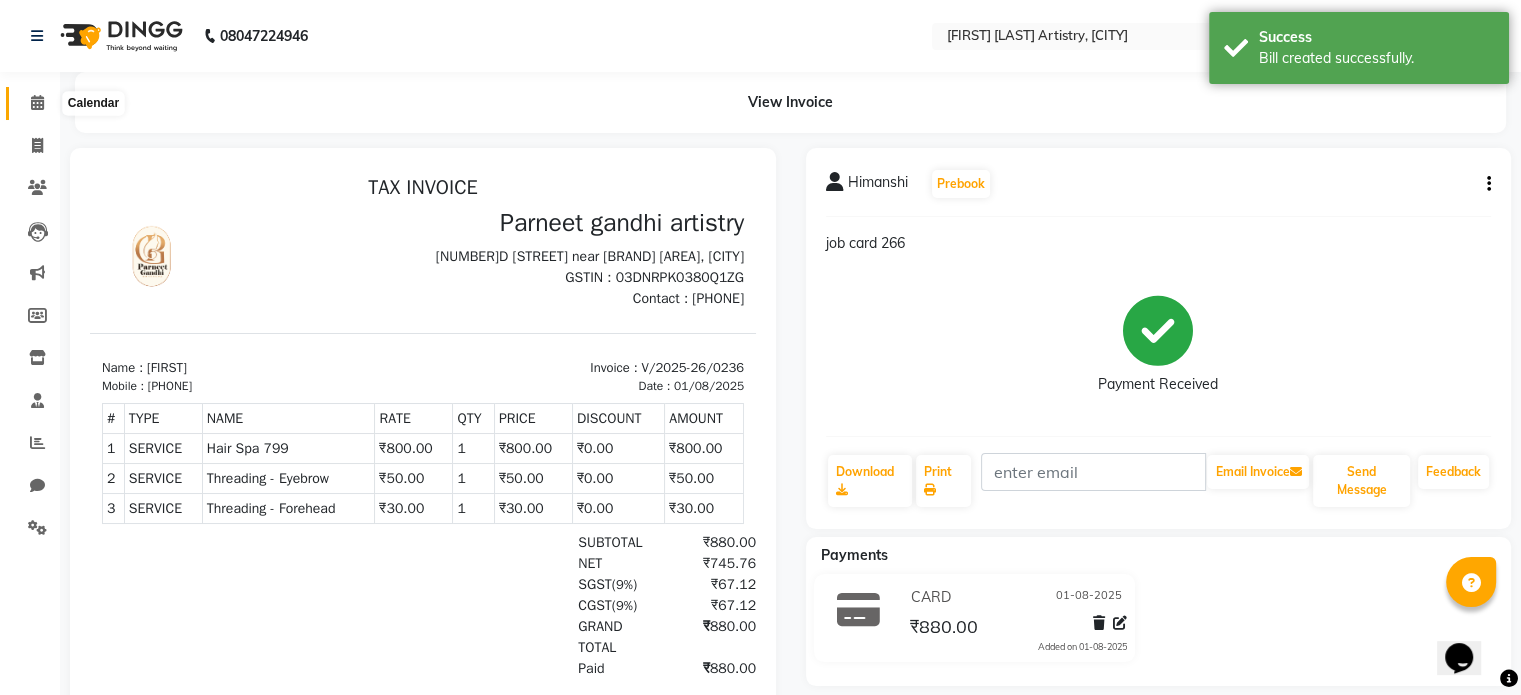 click 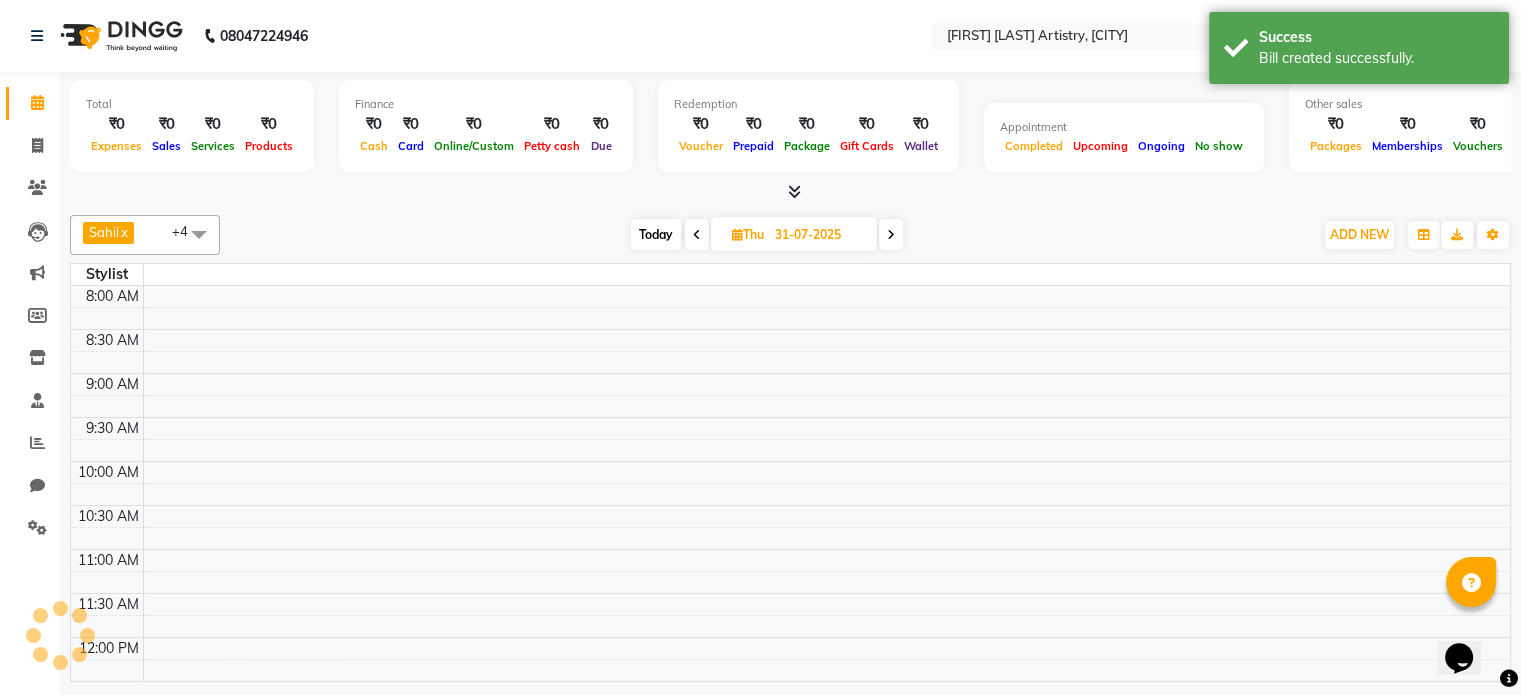 scroll, scrollTop: 746, scrollLeft: 0, axis: vertical 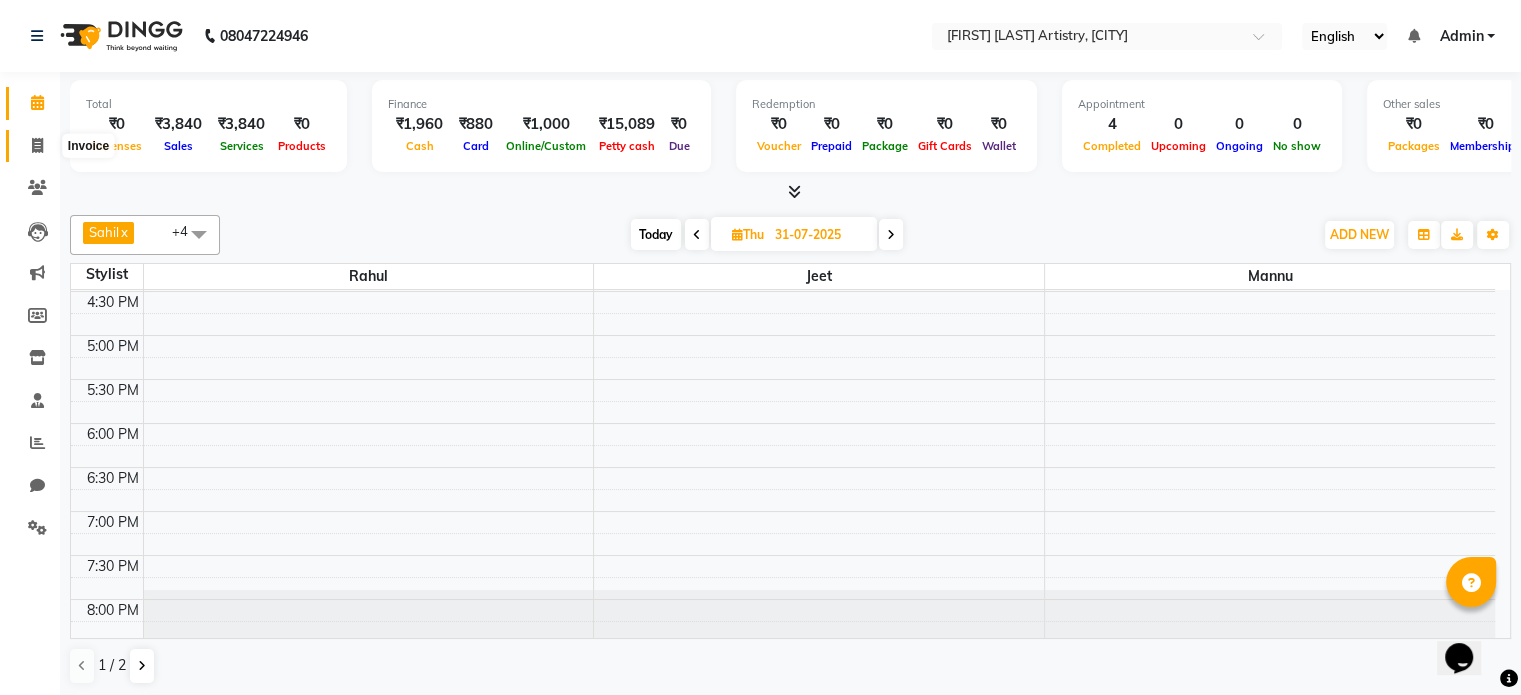 click 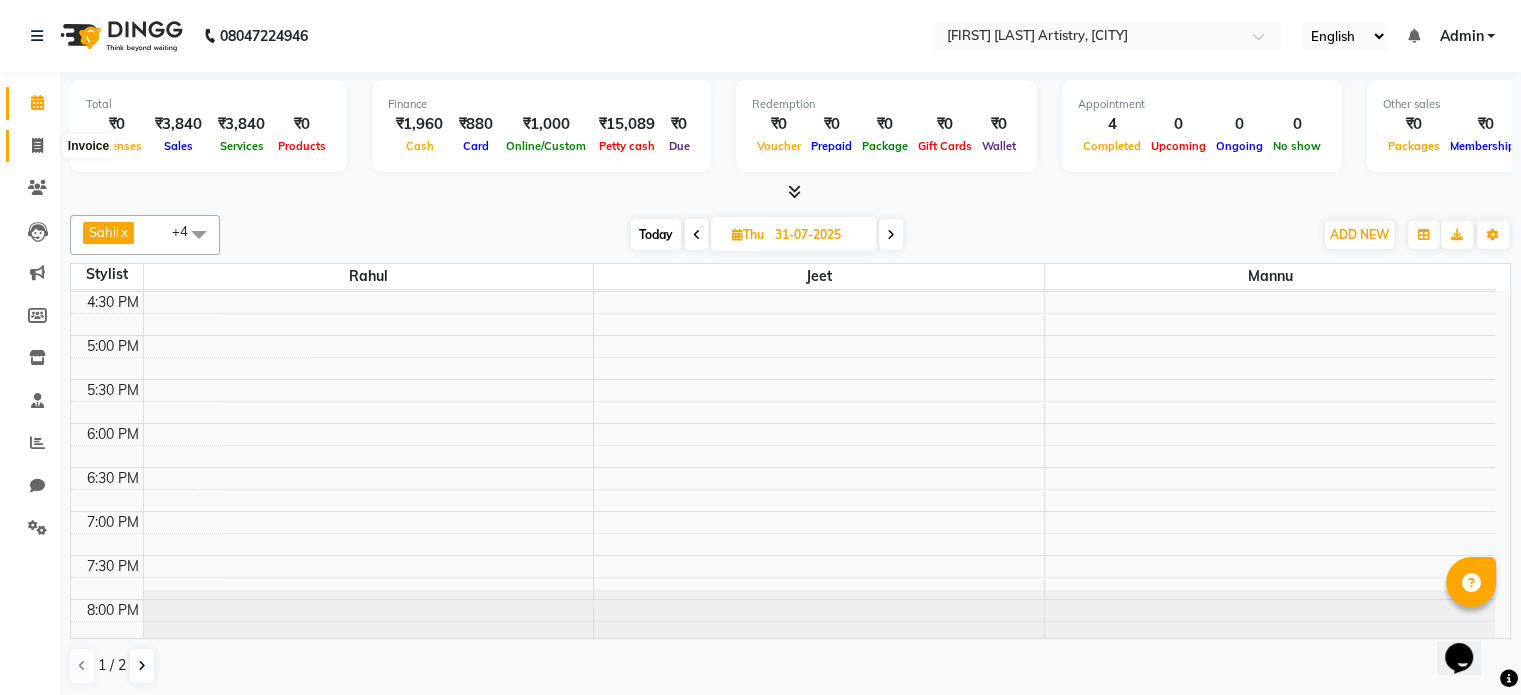select on "service" 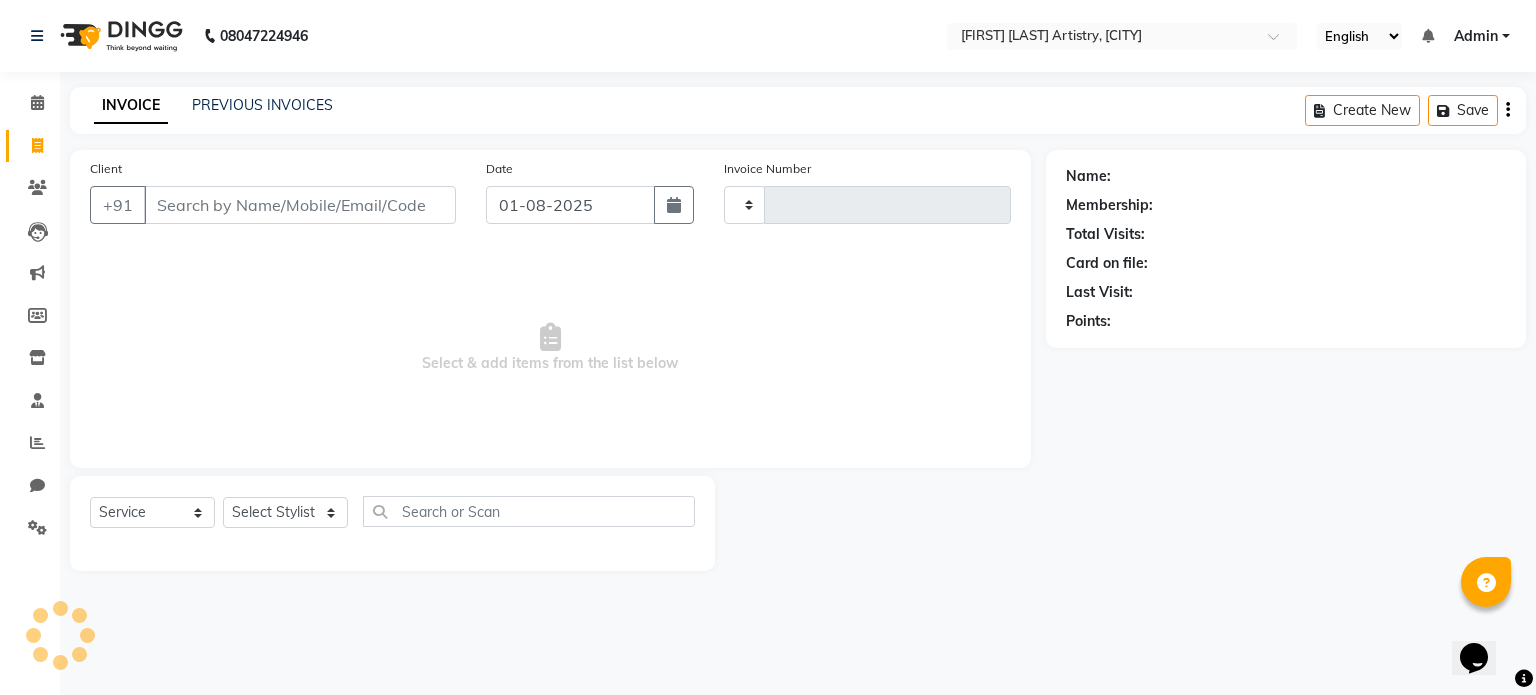 type on "0237" 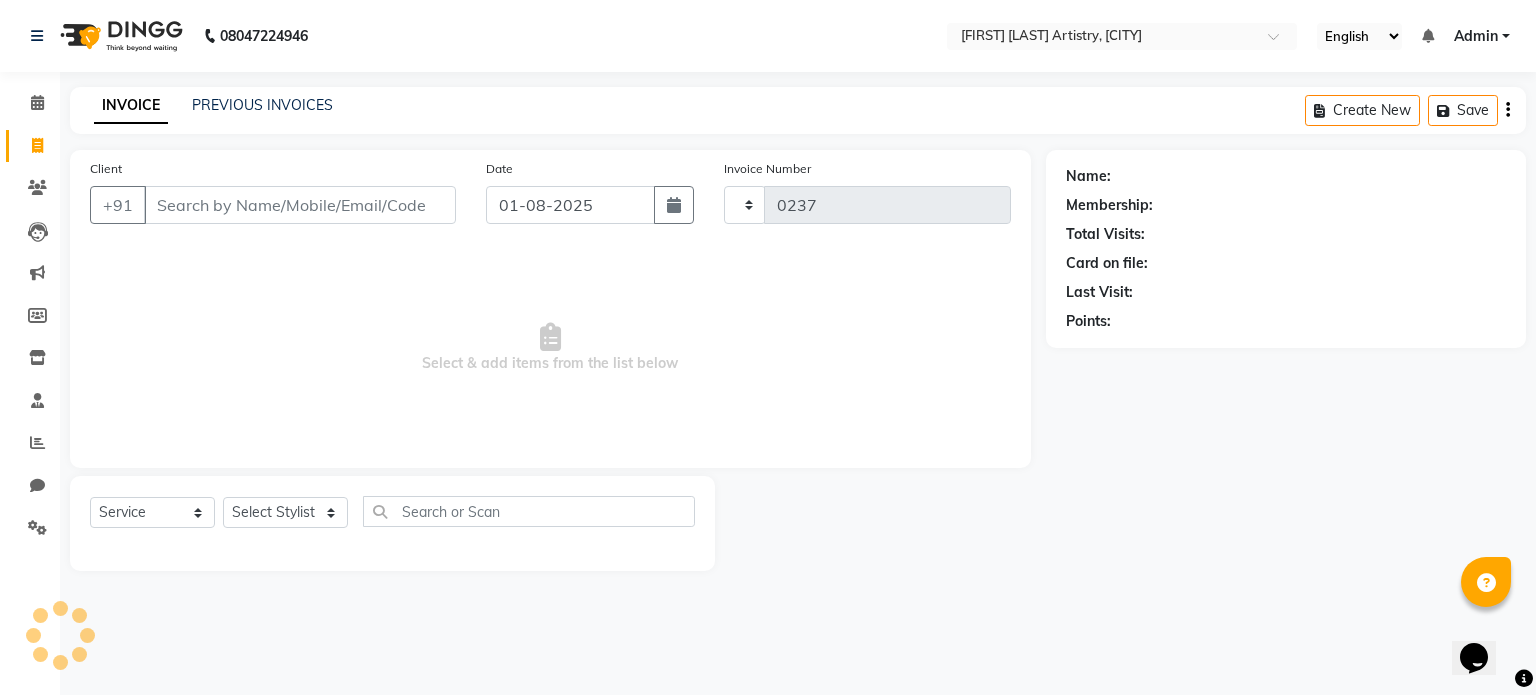select on "8322" 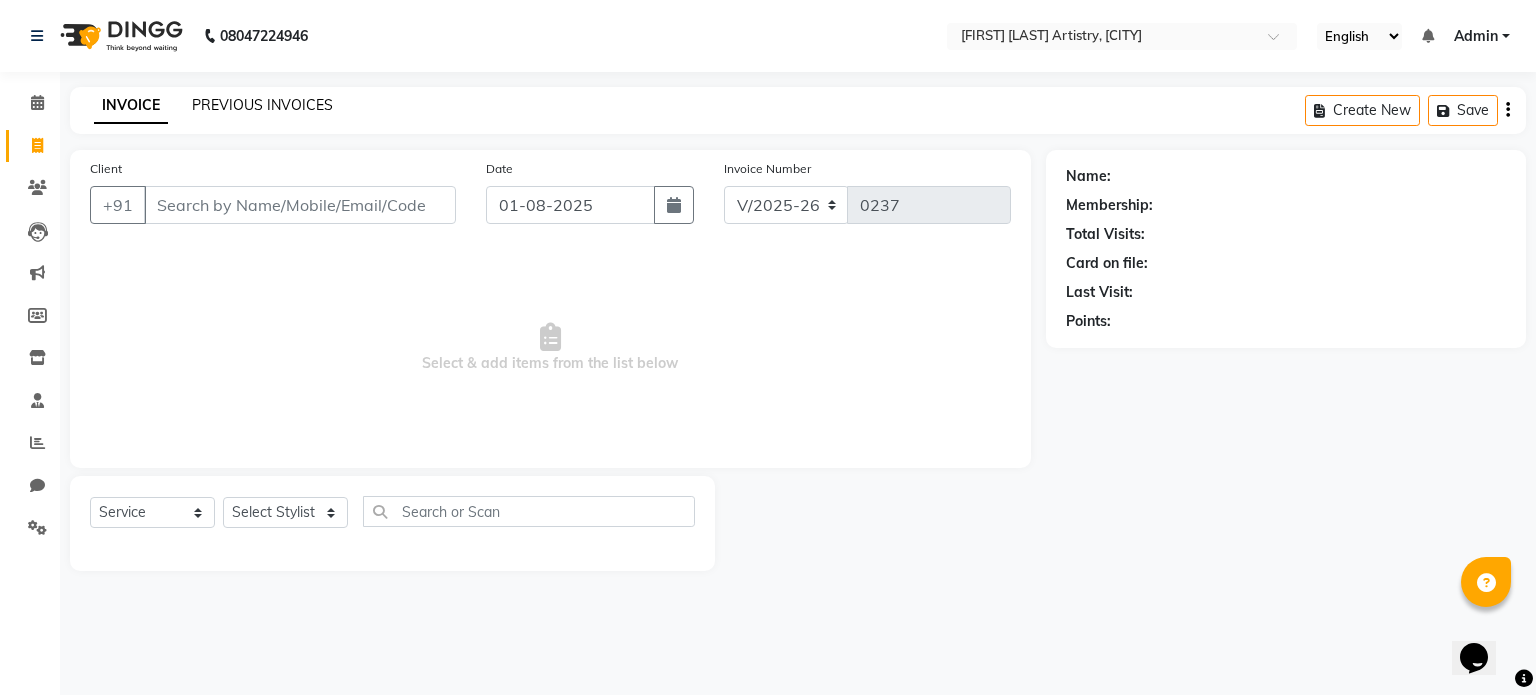 click on "PREVIOUS INVOICES" 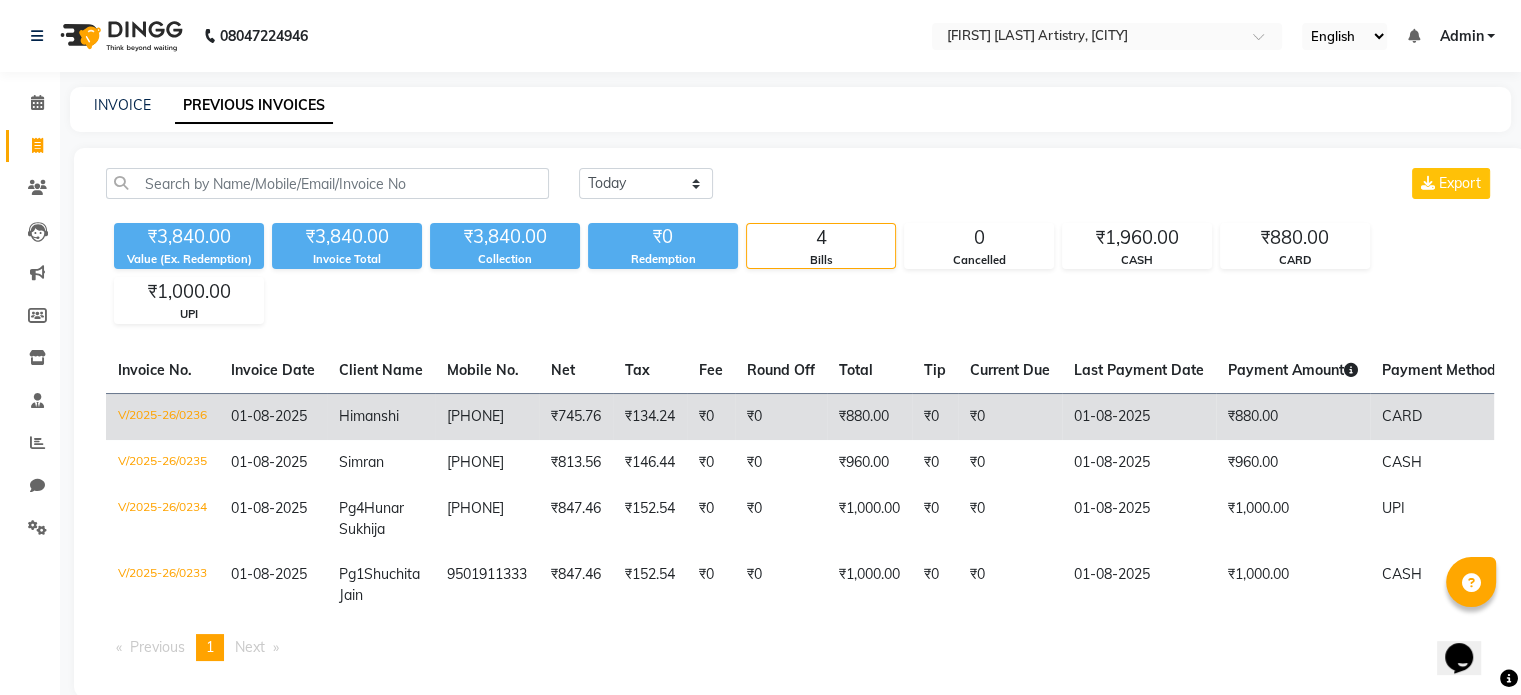 click on "Himanshi" 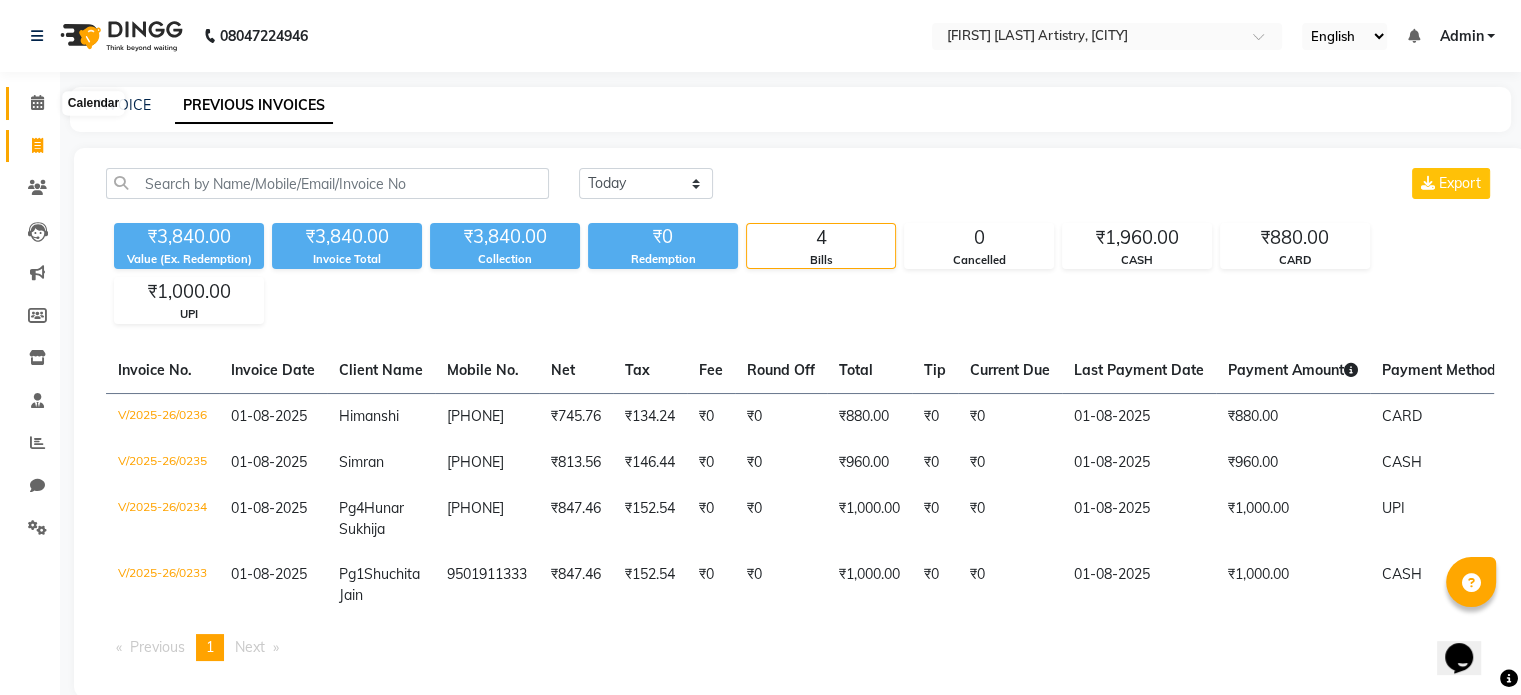 click 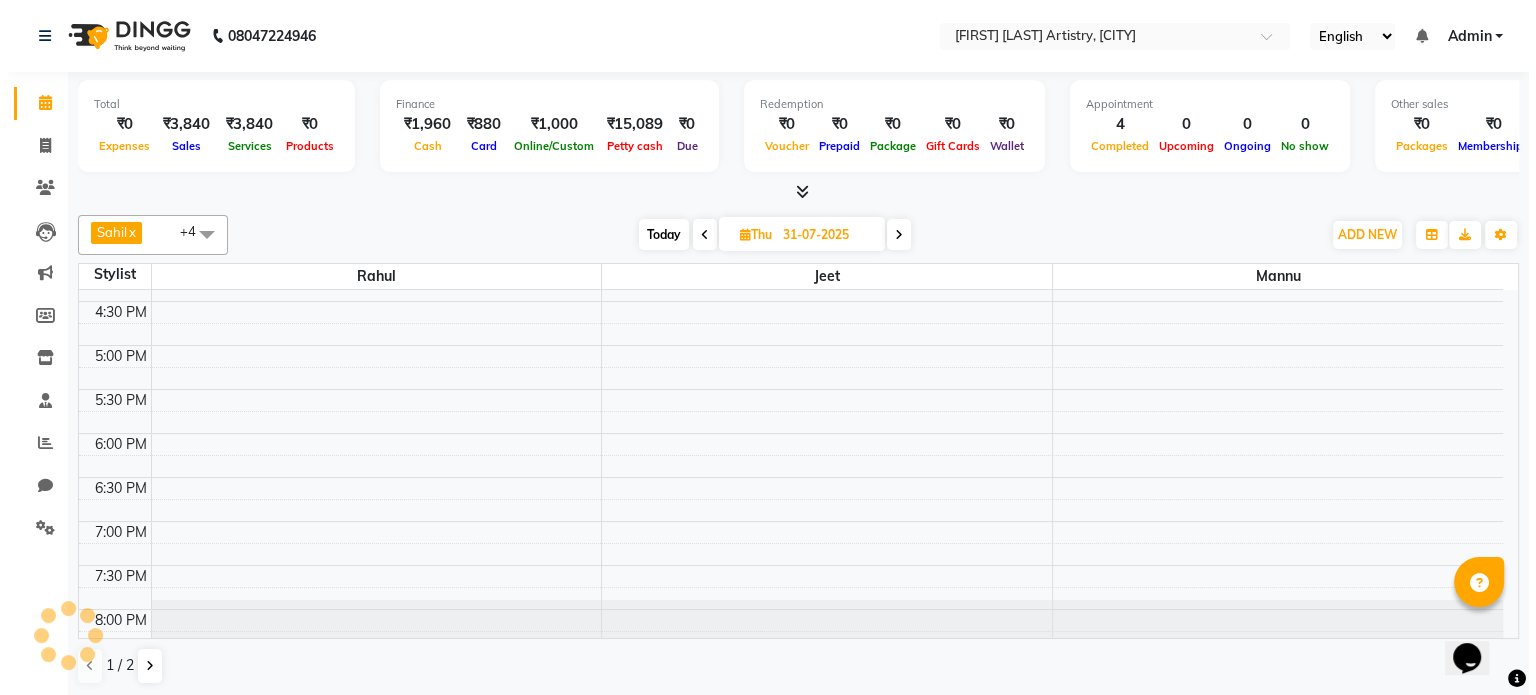 scroll, scrollTop: 0, scrollLeft: 0, axis: both 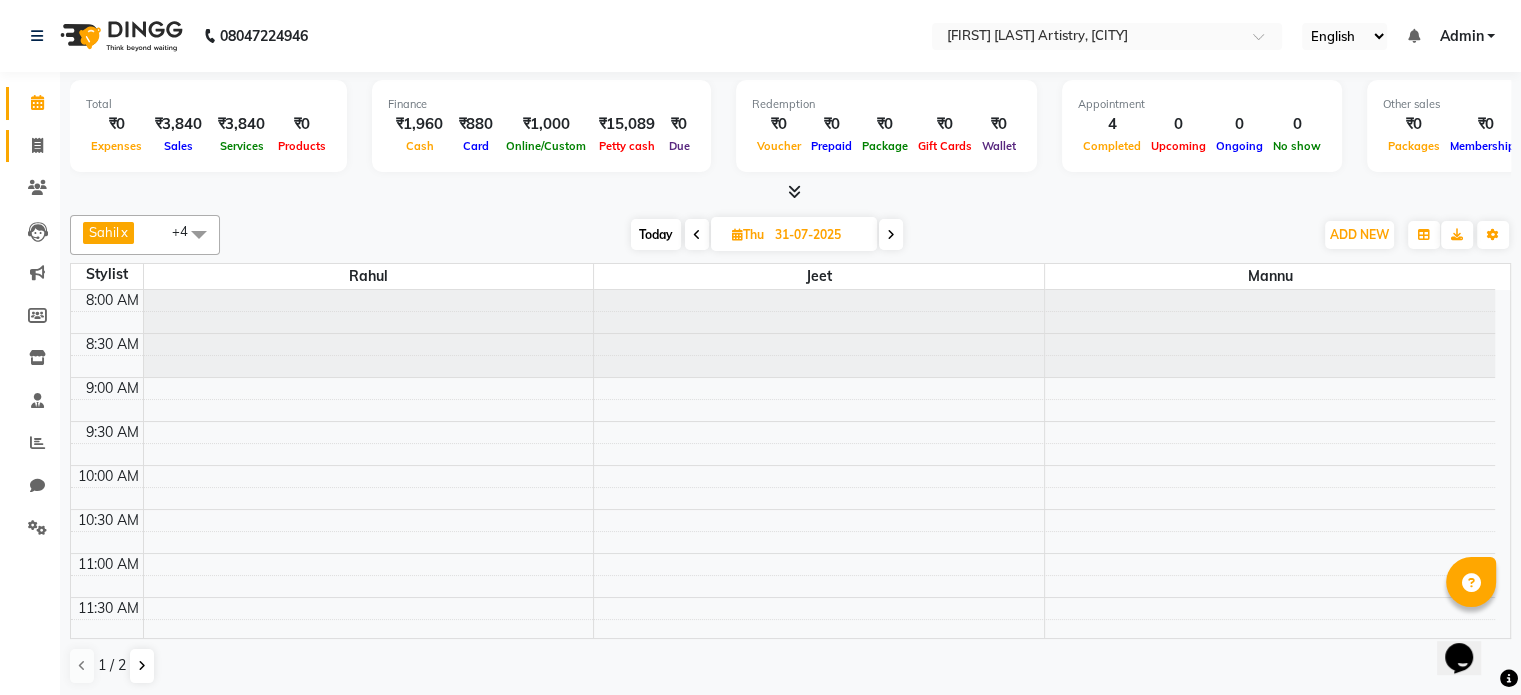 click on "Invoice" 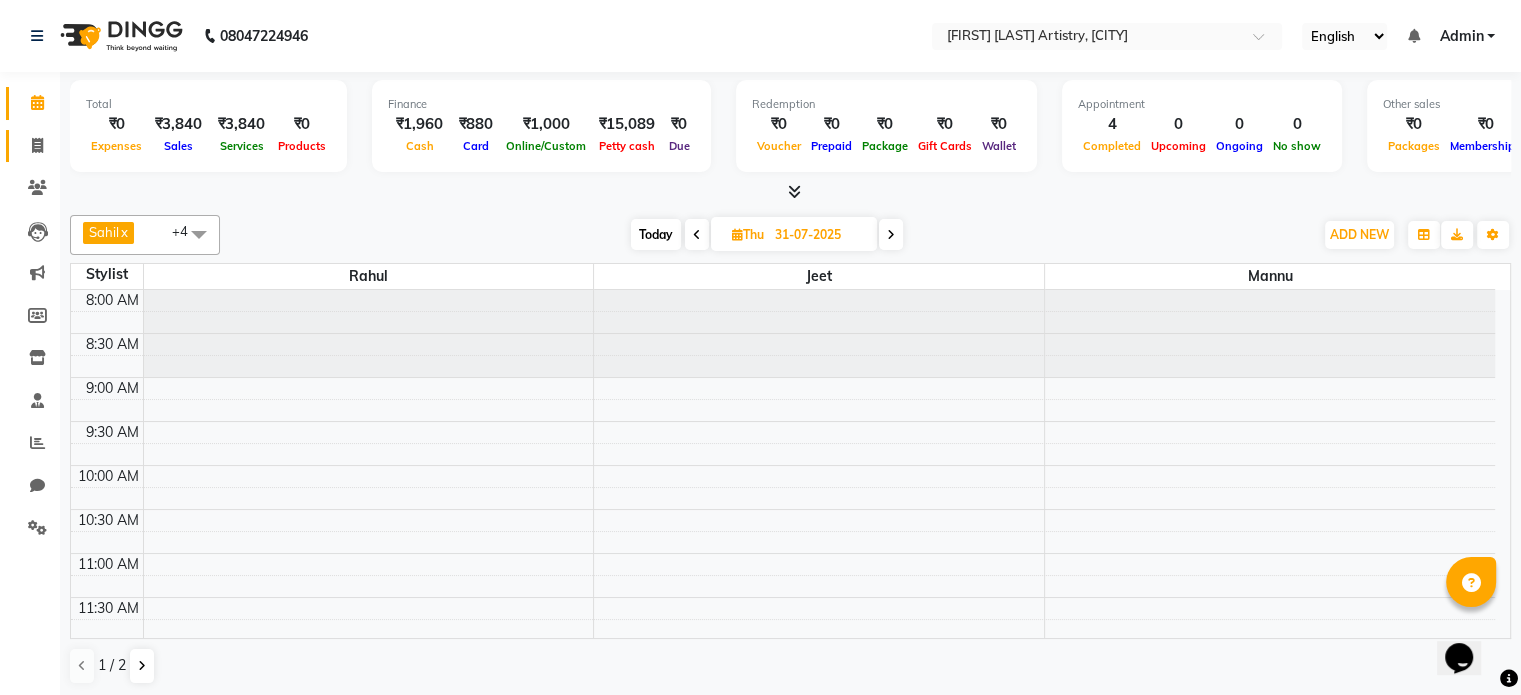 select on "service" 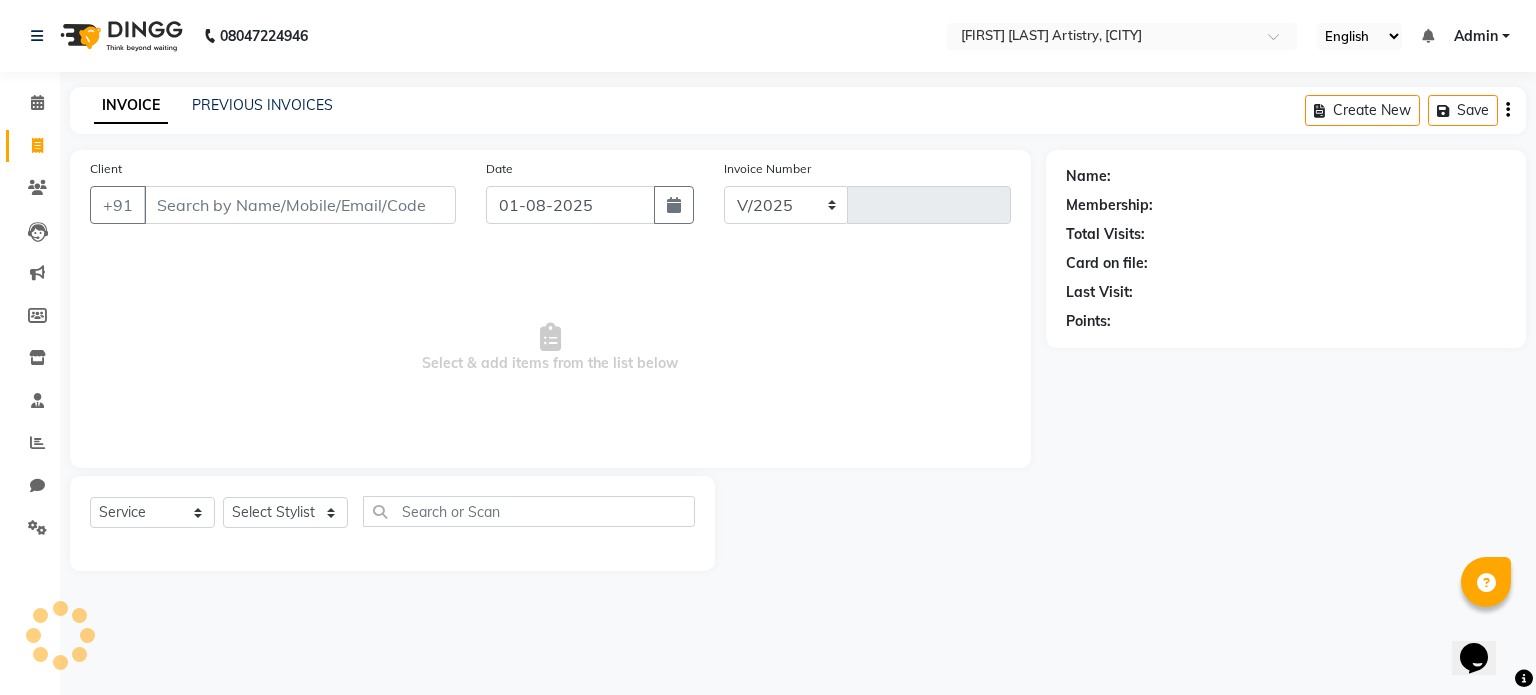 select on "8322" 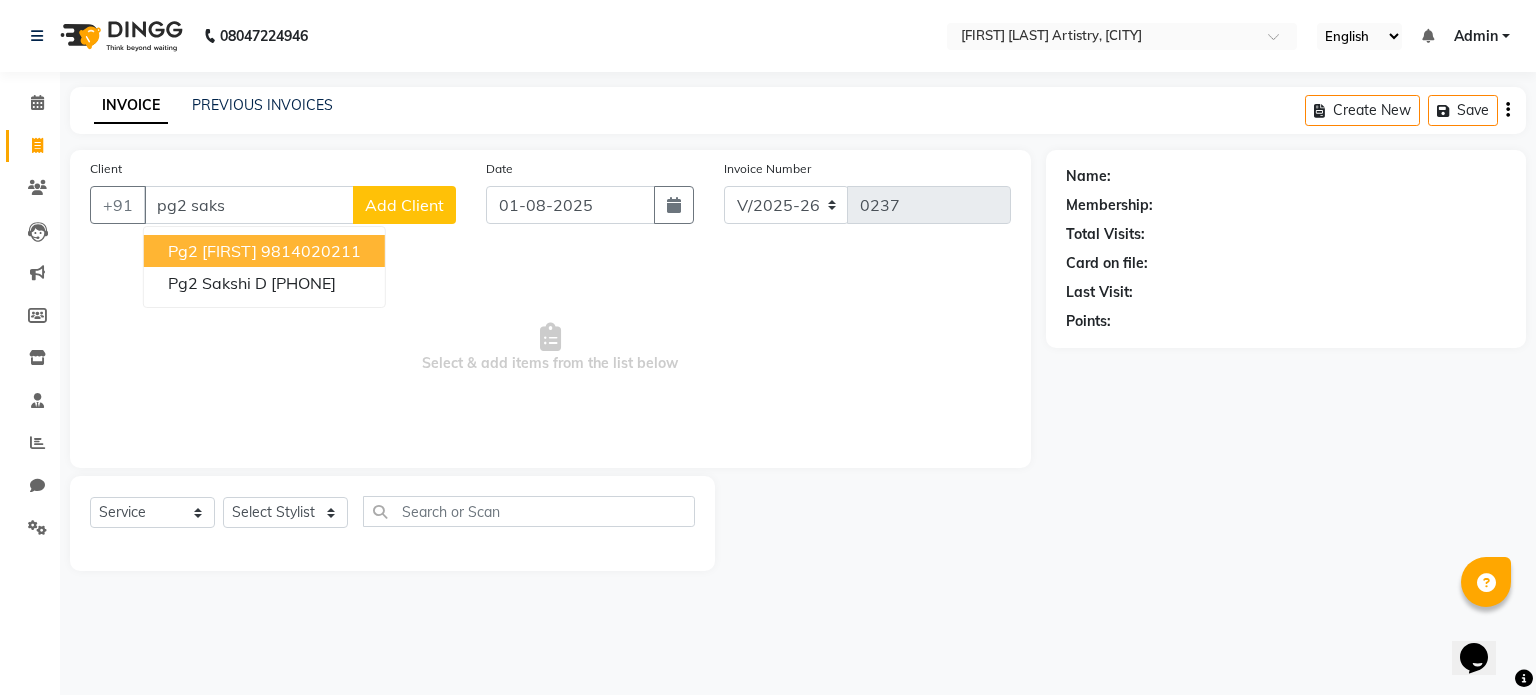 click on "[FIRST] [LAST]" at bounding box center (212, 251) 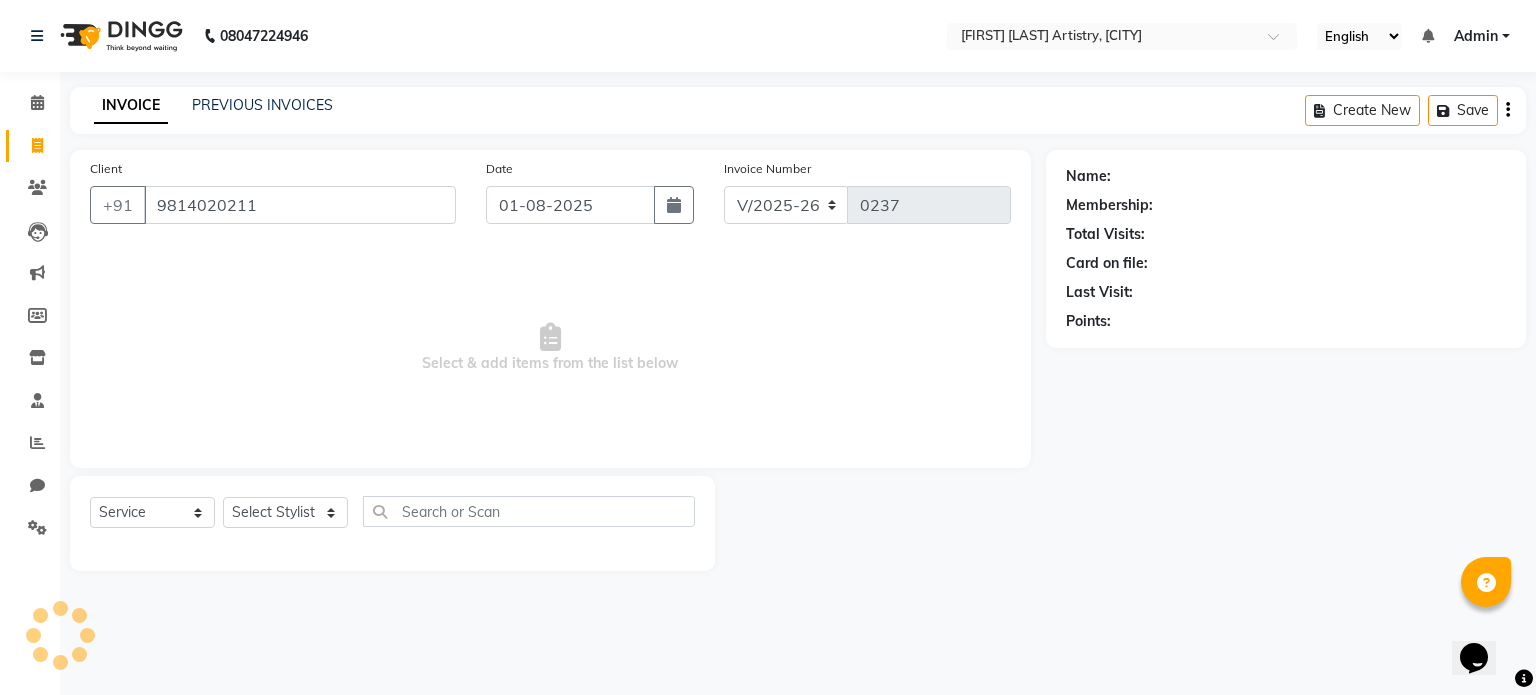 type on "9814020211" 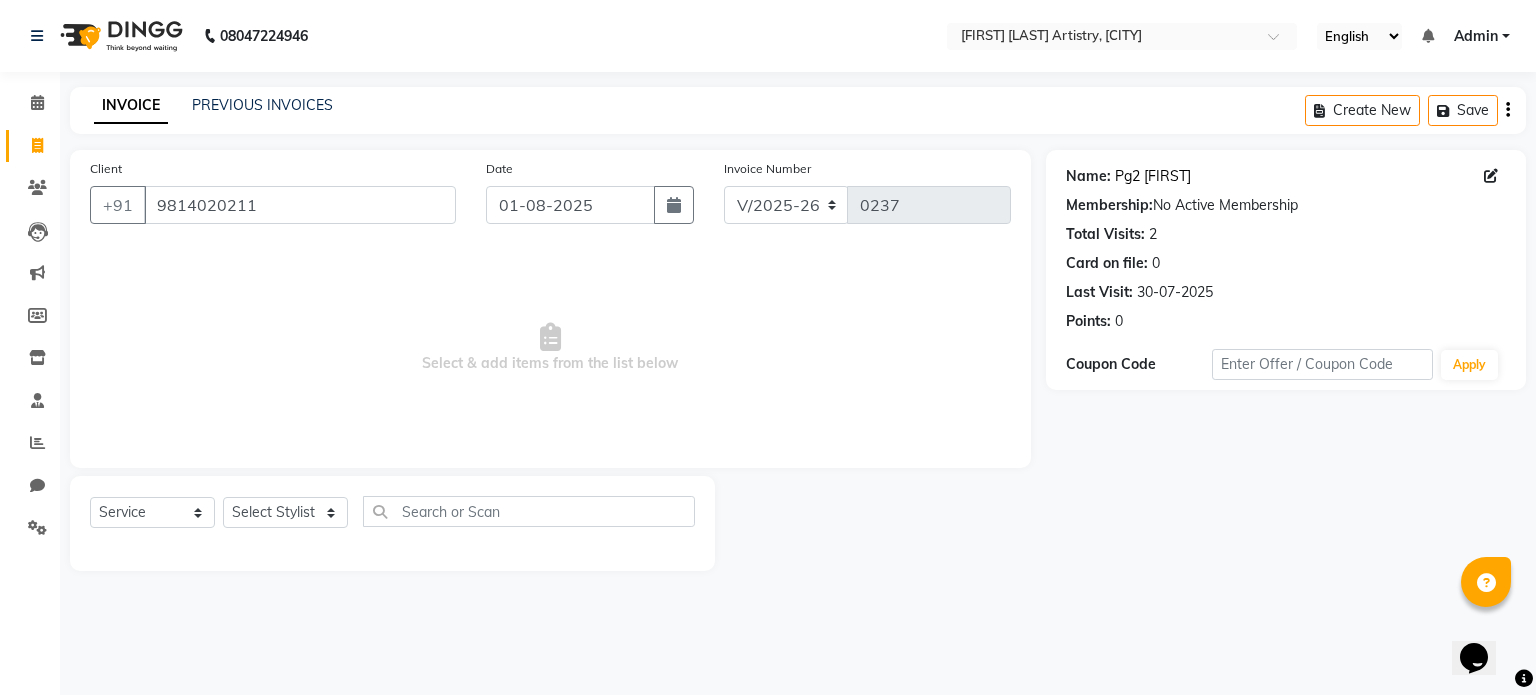 click on "[FIRST] [LAST]" 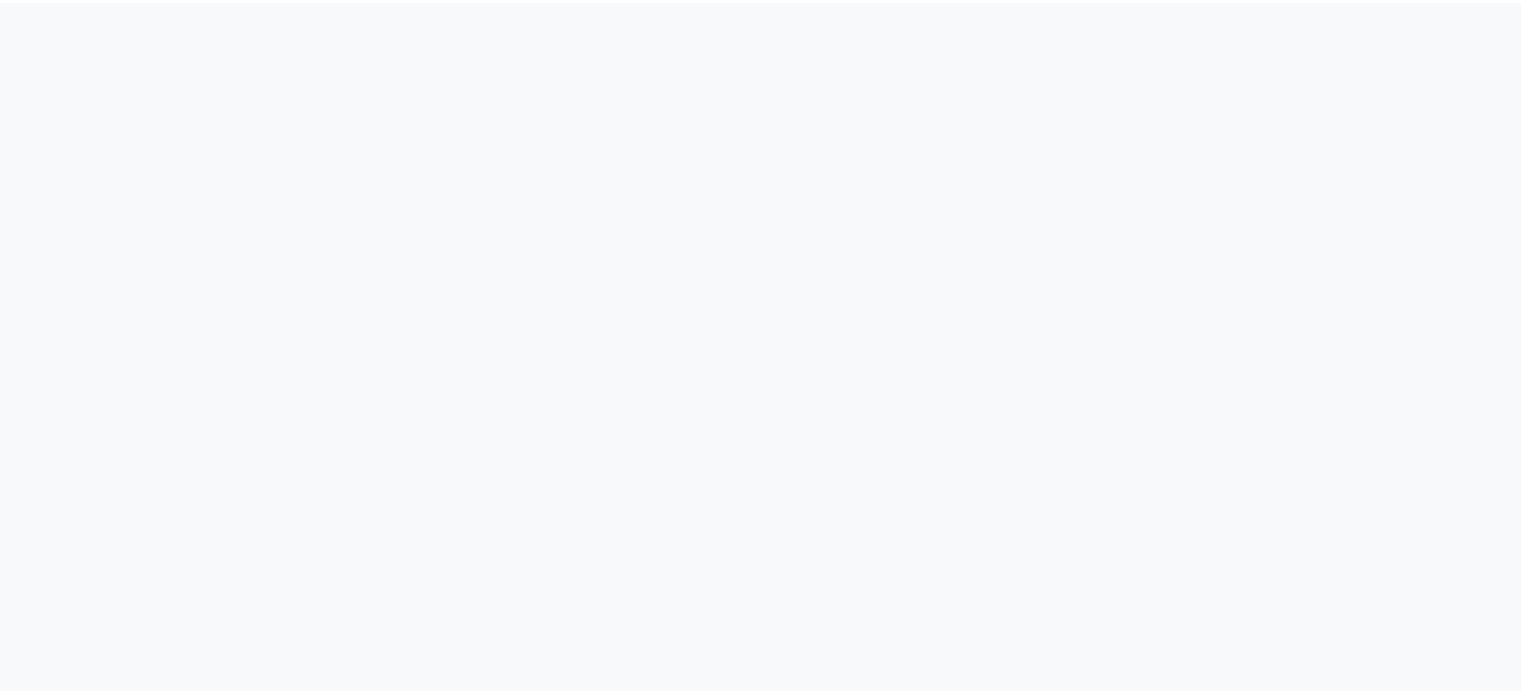 scroll, scrollTop: 0, scrollLeft: 0, axis: both 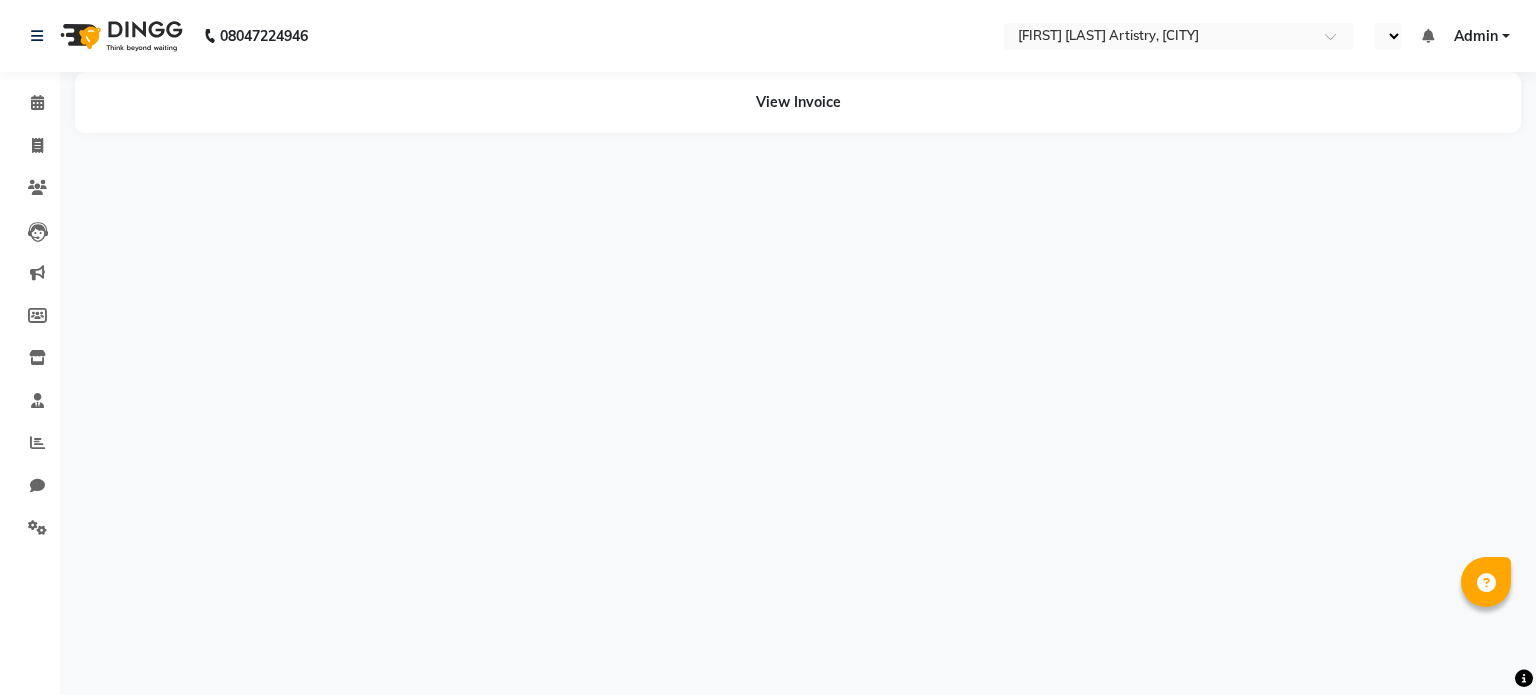 select on "en" 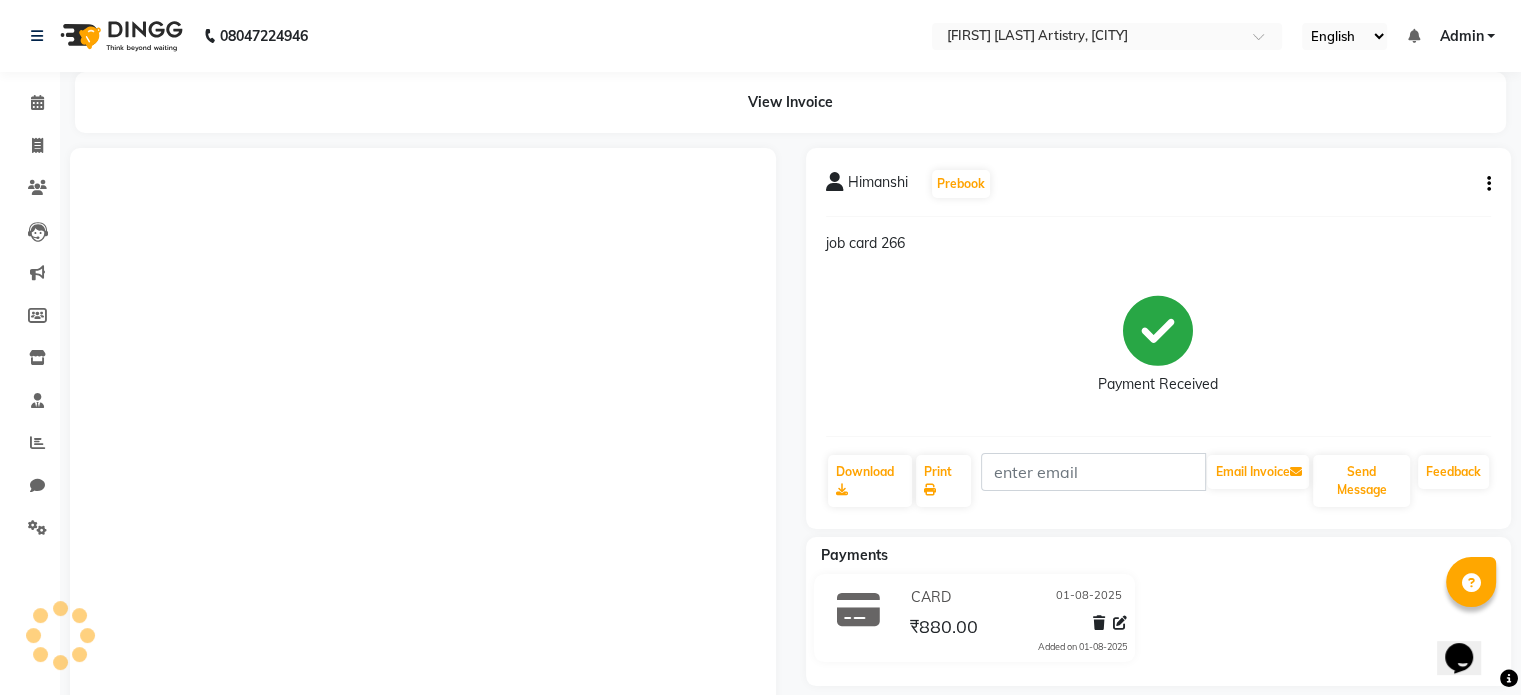 scroll, scrollTop: 0, scrollLeft: 0, axis: both 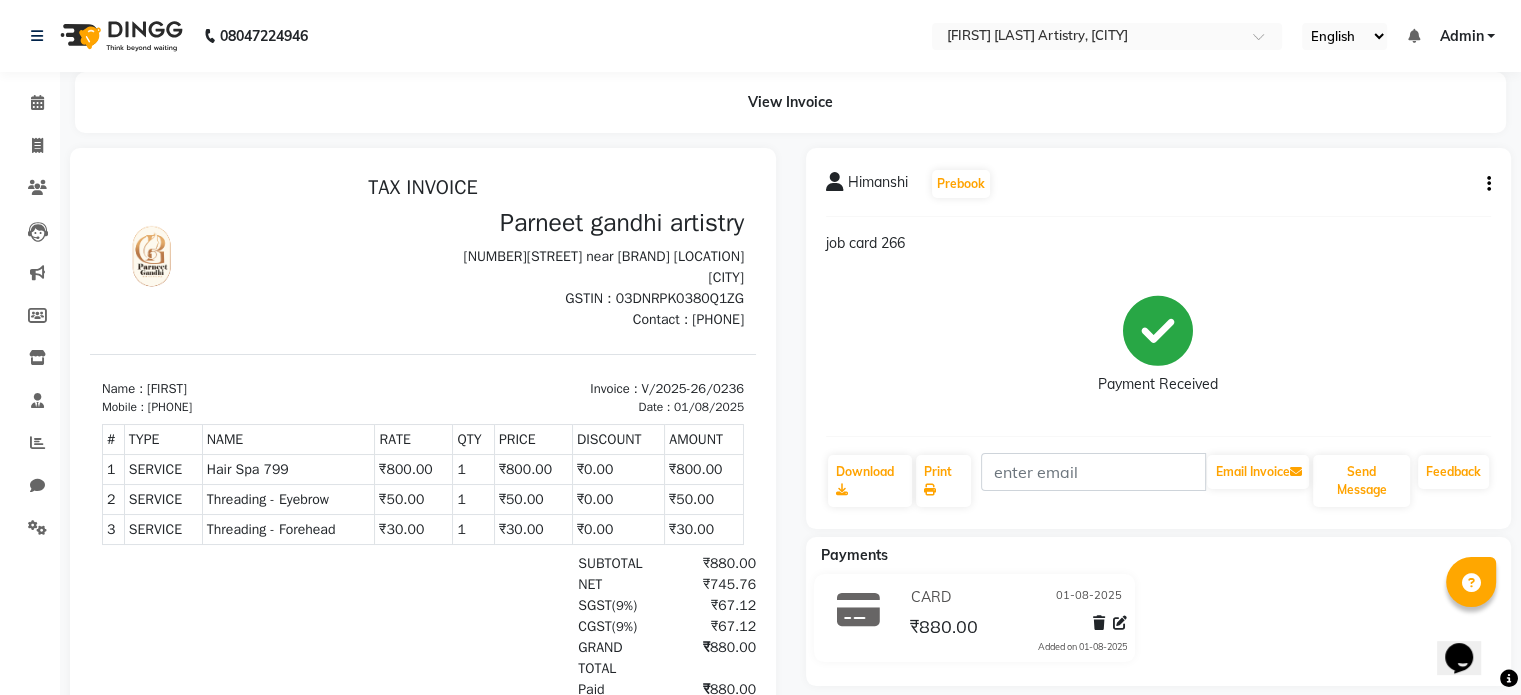 click 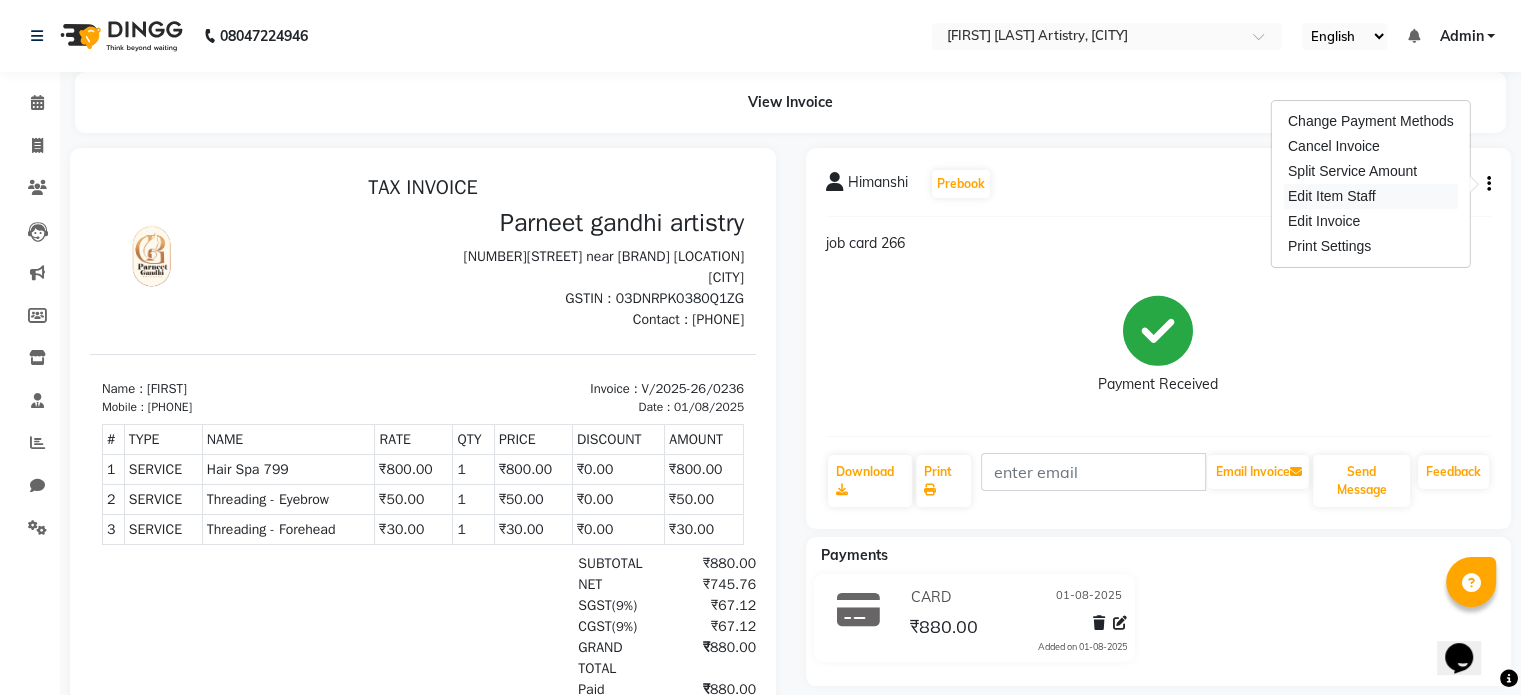 click on "Edit Item Staff" at bounding box center (1371, 196) 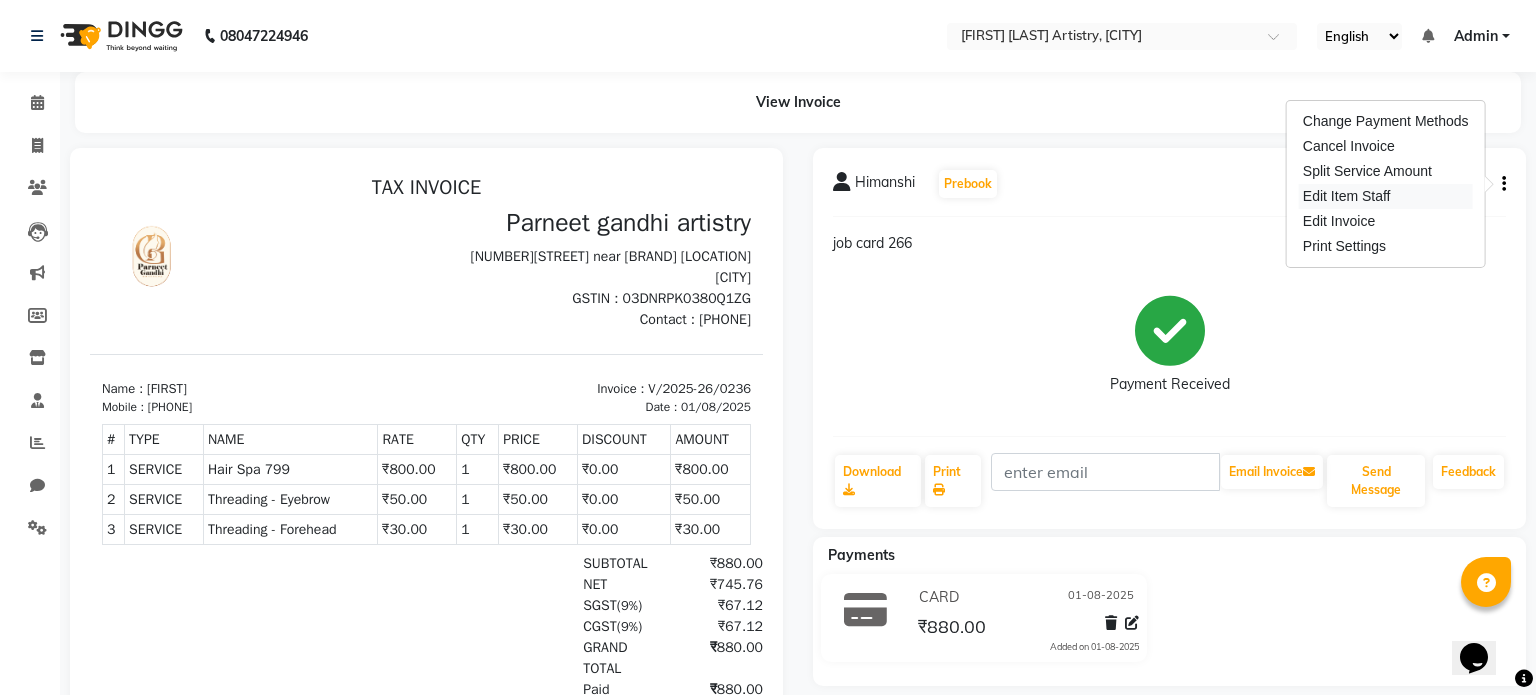 select on "83999" 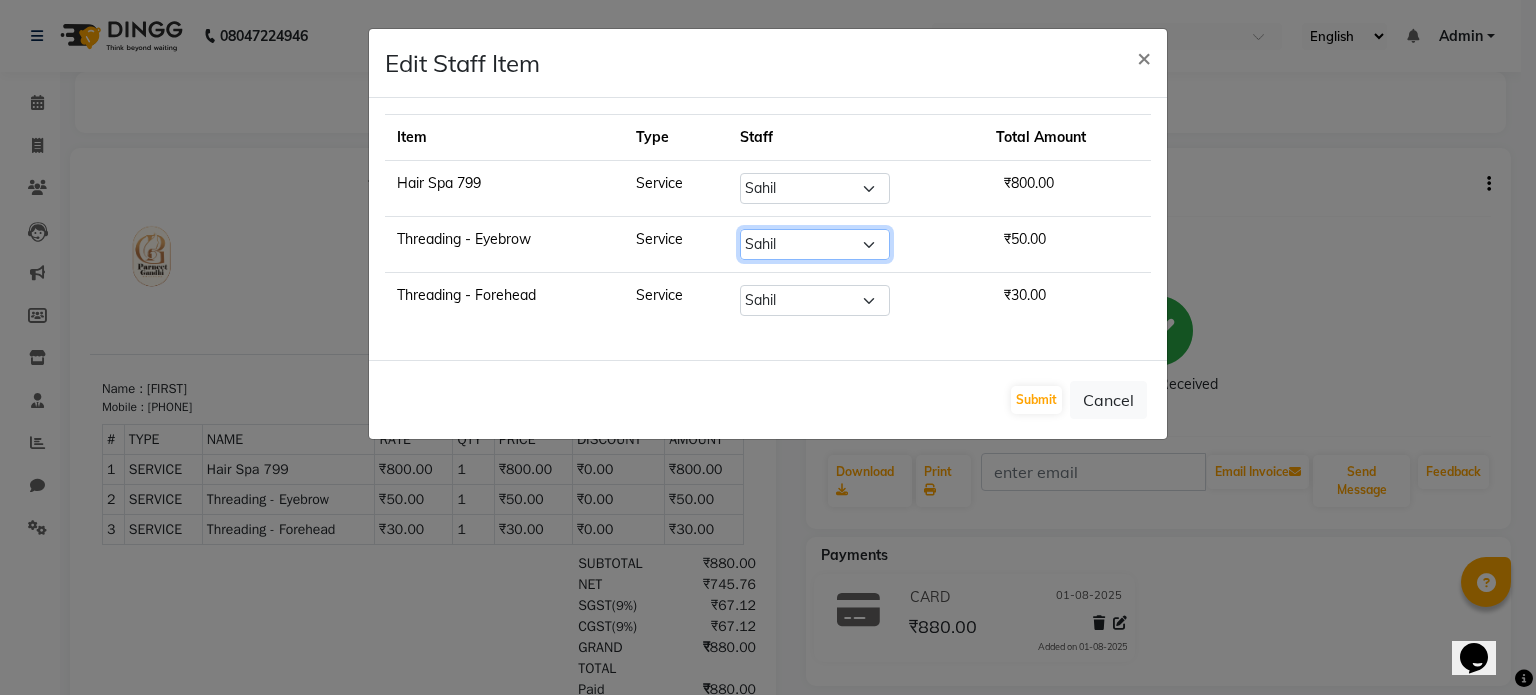 click on "Select  Jeet   Lakshmi   Mannu   Parneet Gandhi   Rahul   Sagar   Sahil   Sana" 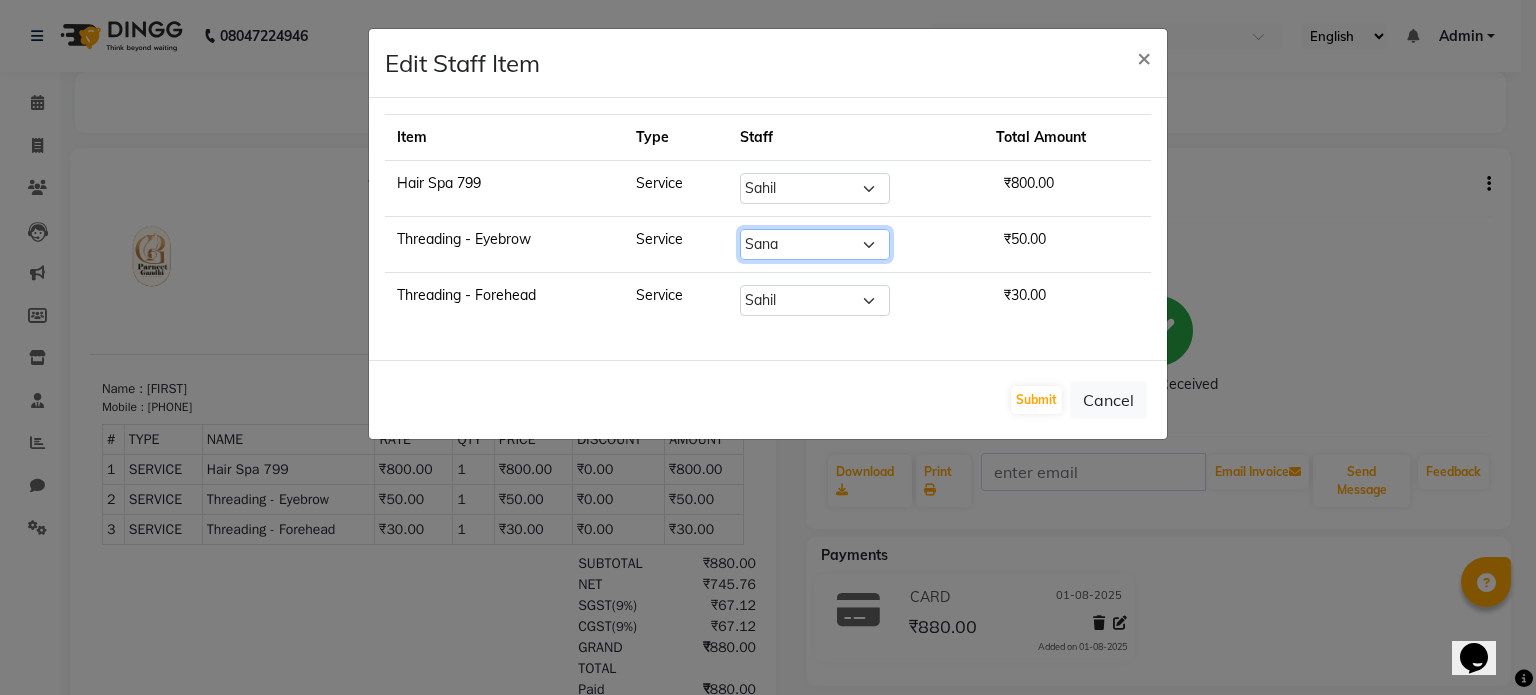 click on "Select  Jeet   Lakshmi   Mannu   Parneet Gandhi   Rahul   Sagar   Sahil   Sana" 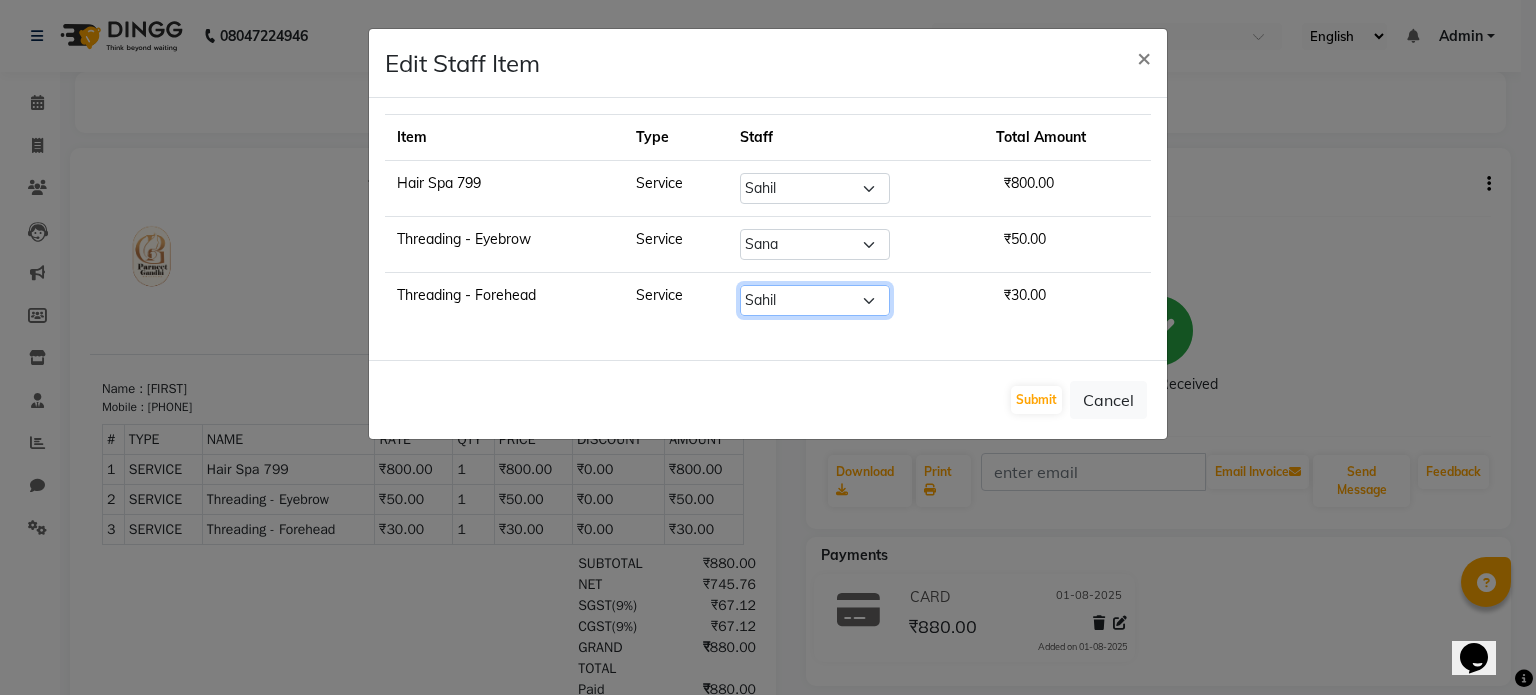click on "Select  Jeet   Lakshmi   Mannu   Parneet Gandhi   Rahul   Sagar   Sahil   Sana" 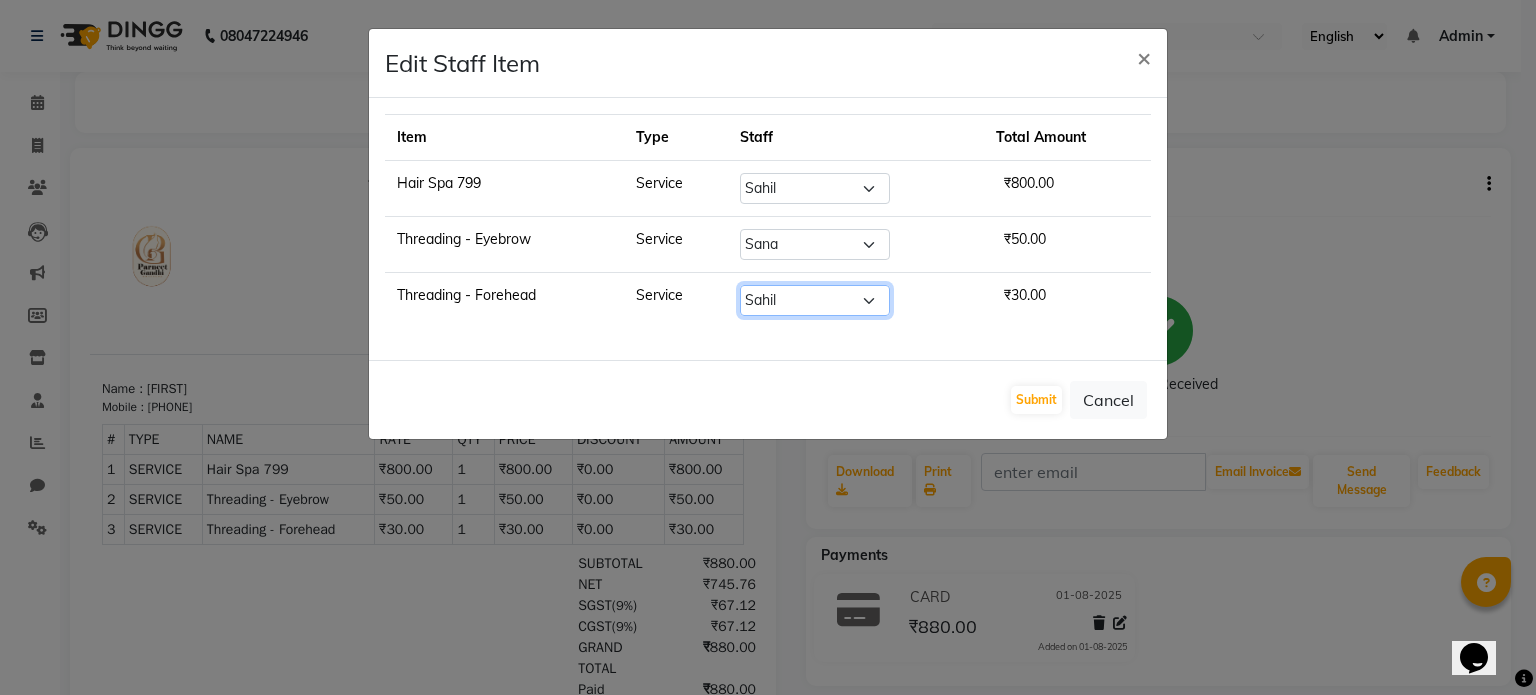 select on "80740" 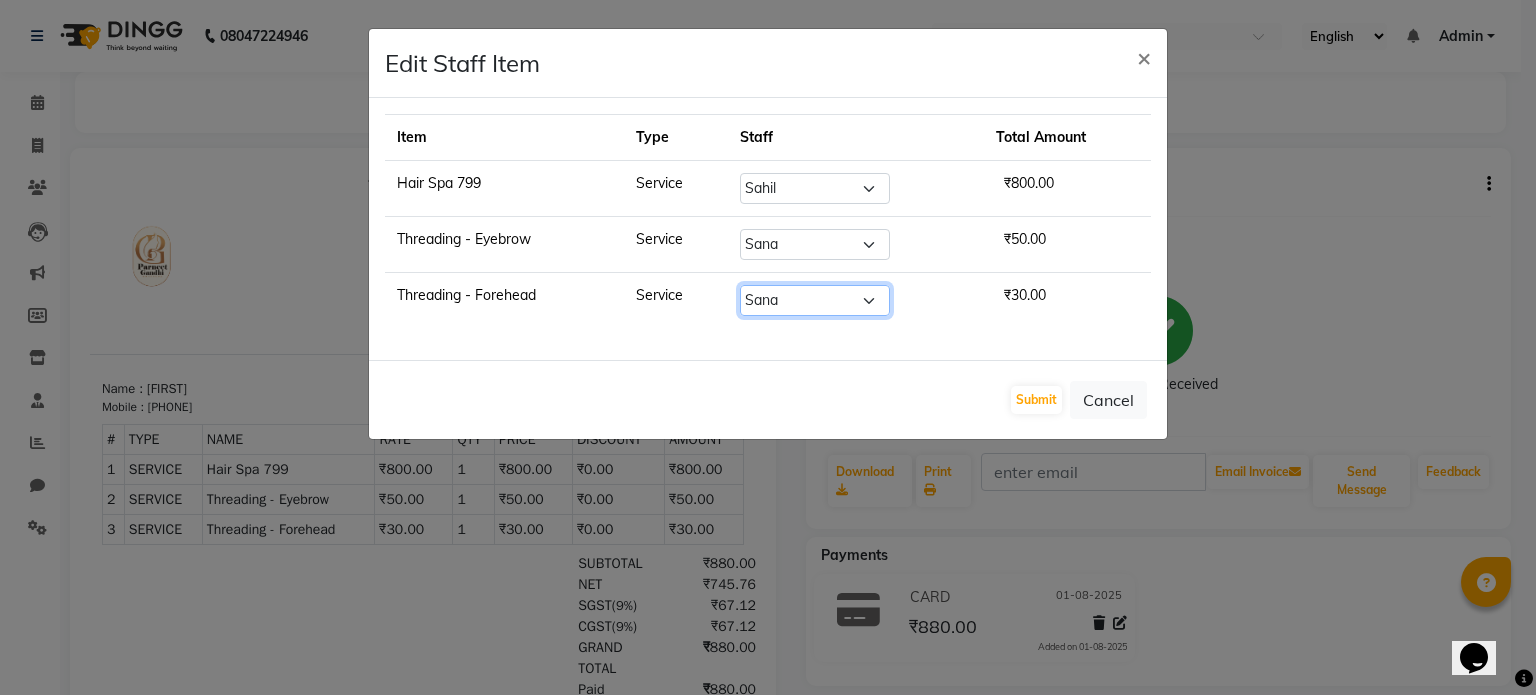 click on "Select  Jeet   Lakshmi   Mannu   Parneet Gandhi   Rahul   Sagar   Sahil   Sana" 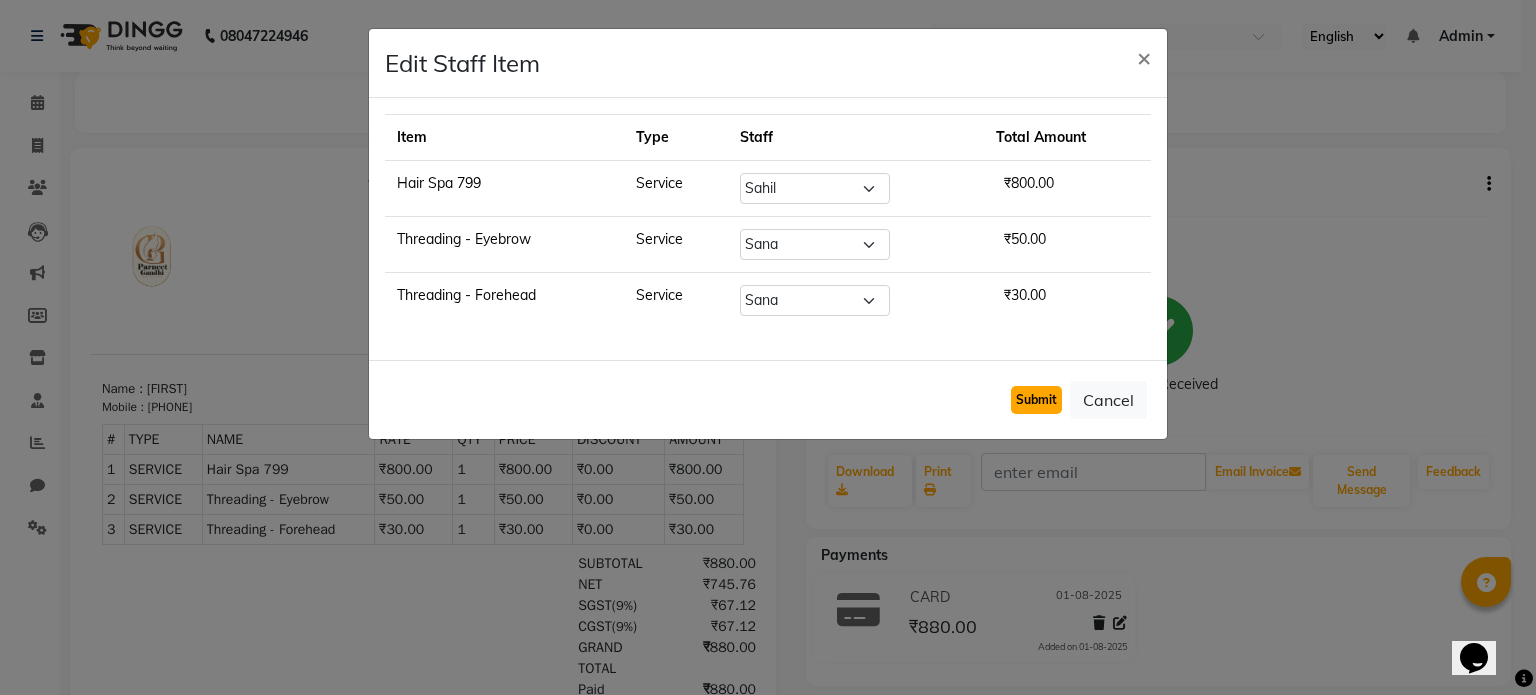 click on "Submit" 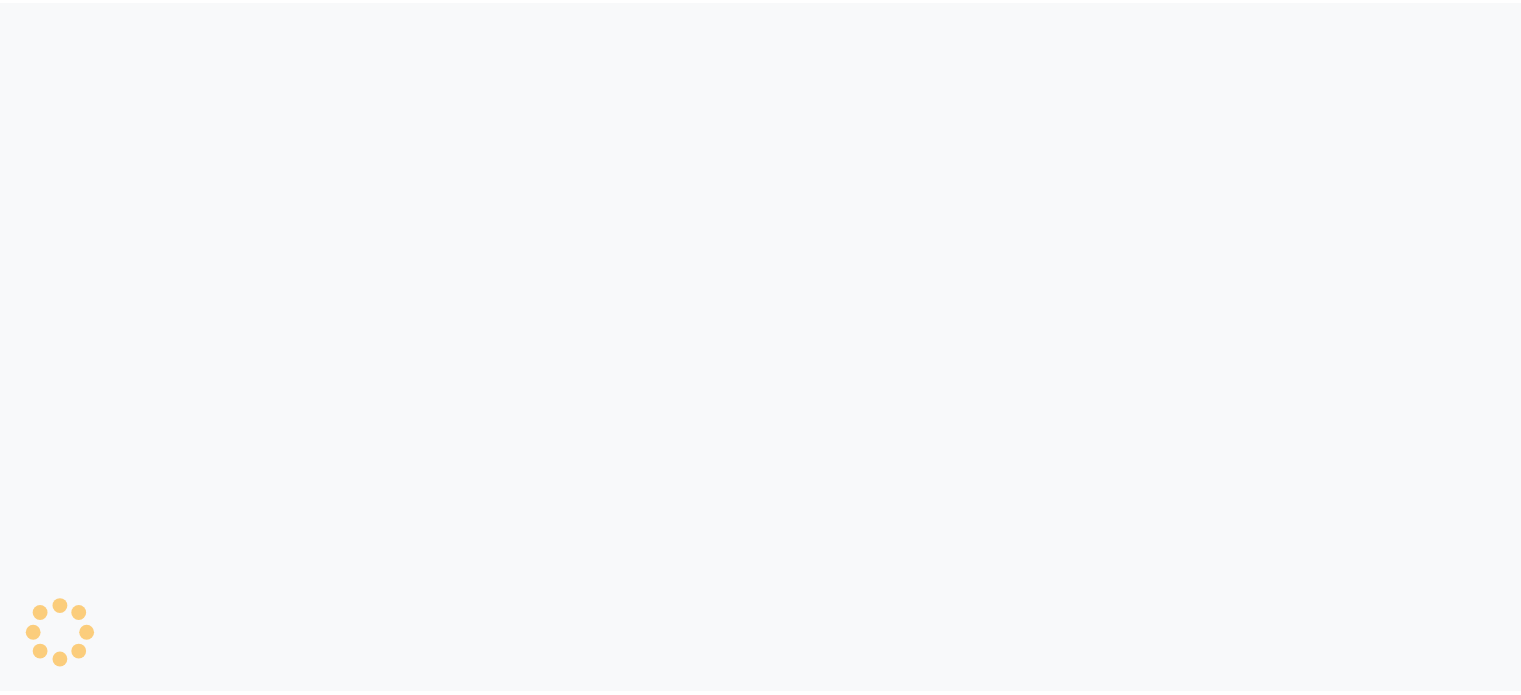 scroll, scrollTop: 0, scrollLeft: 0, axis: both 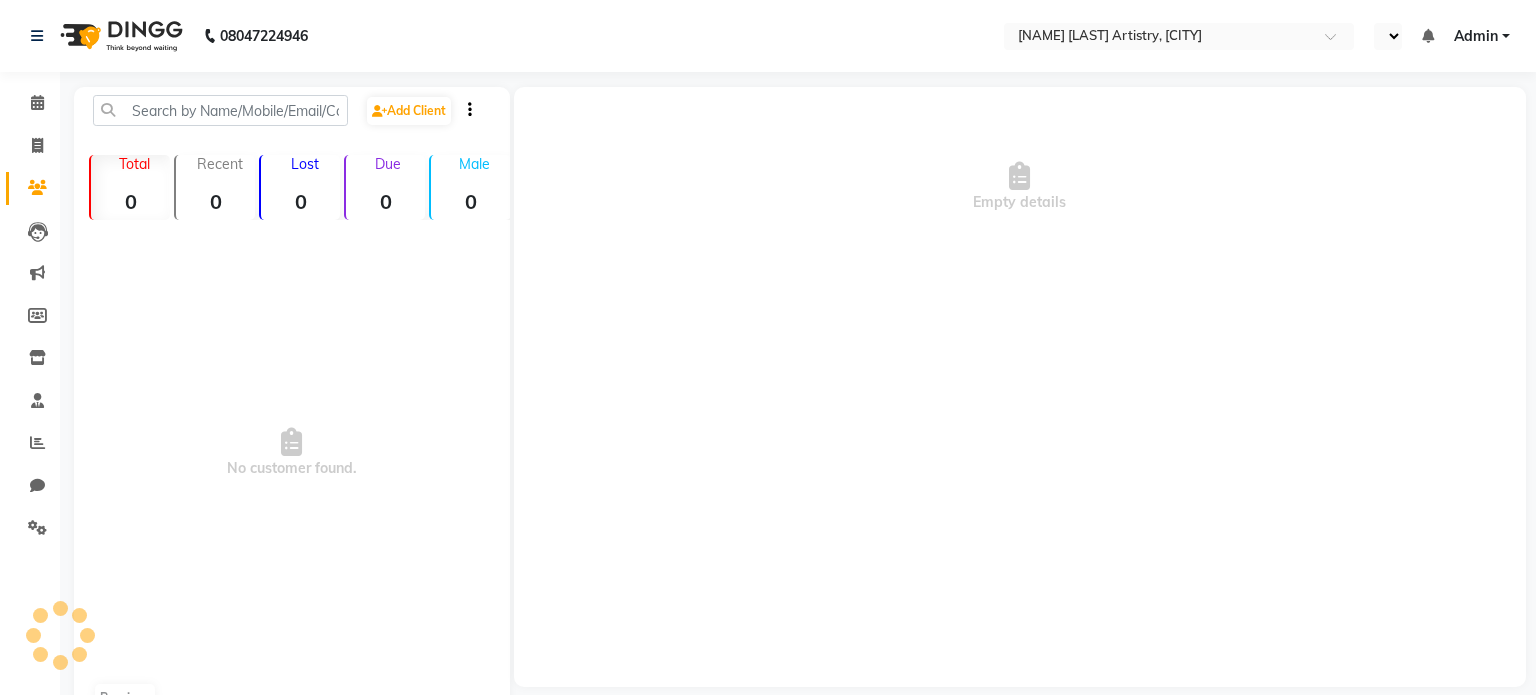 select on "en" 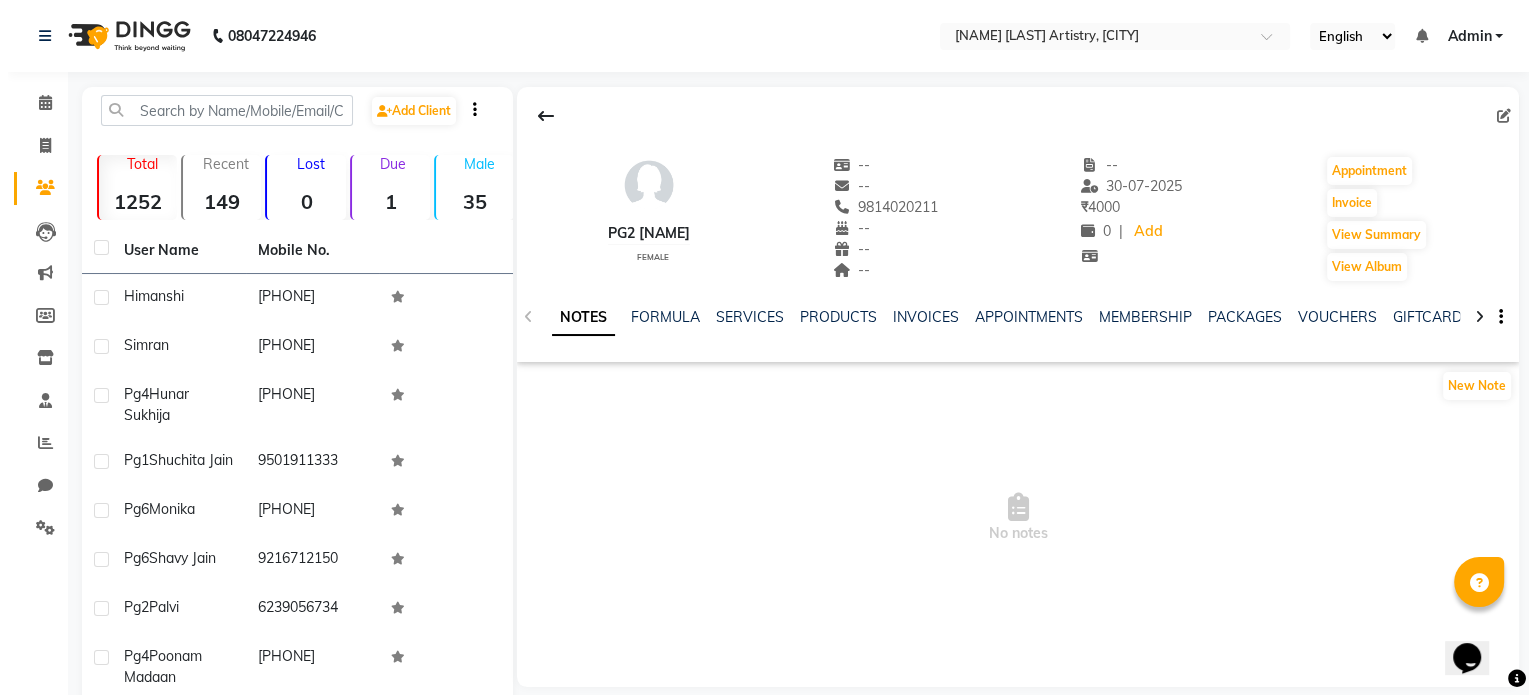 scroll, scrollTop: 0, scrollLeft: 0, axis: both 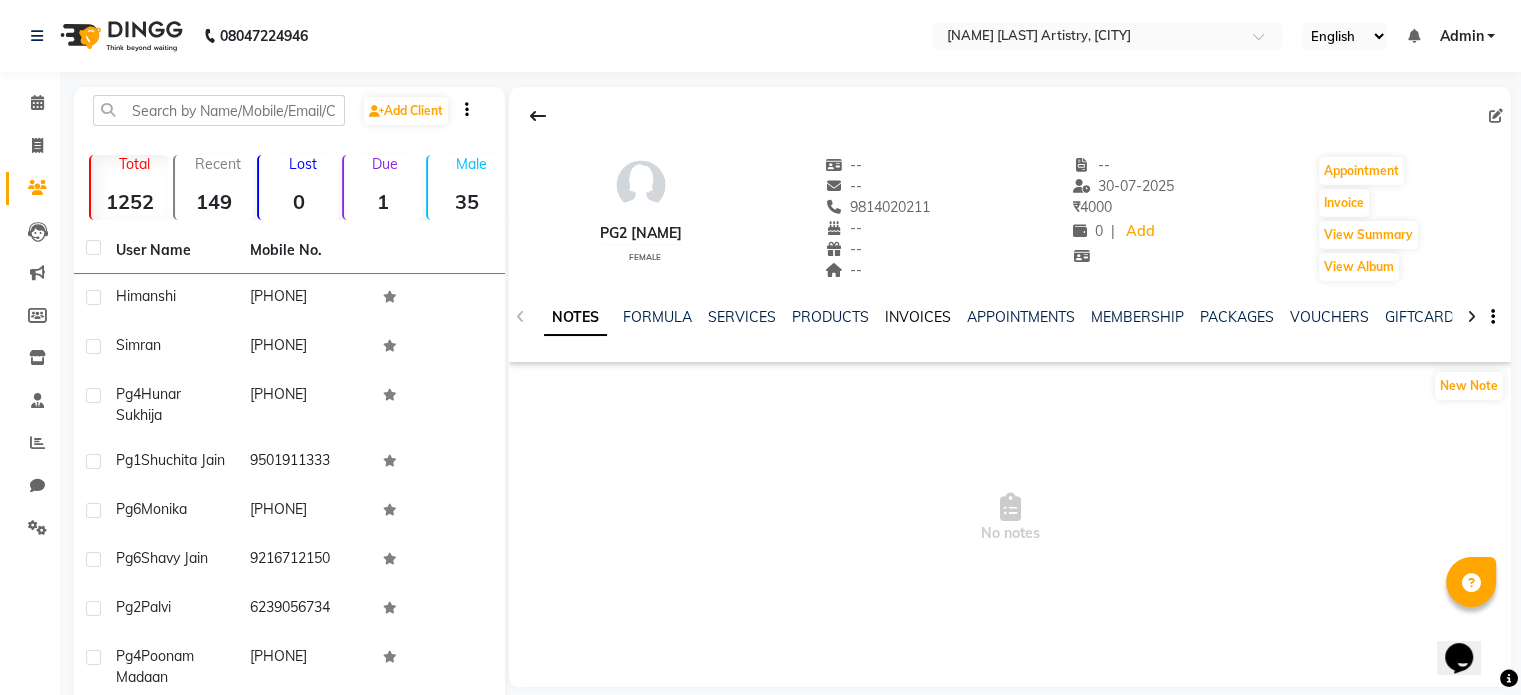 click on "INVOICES" 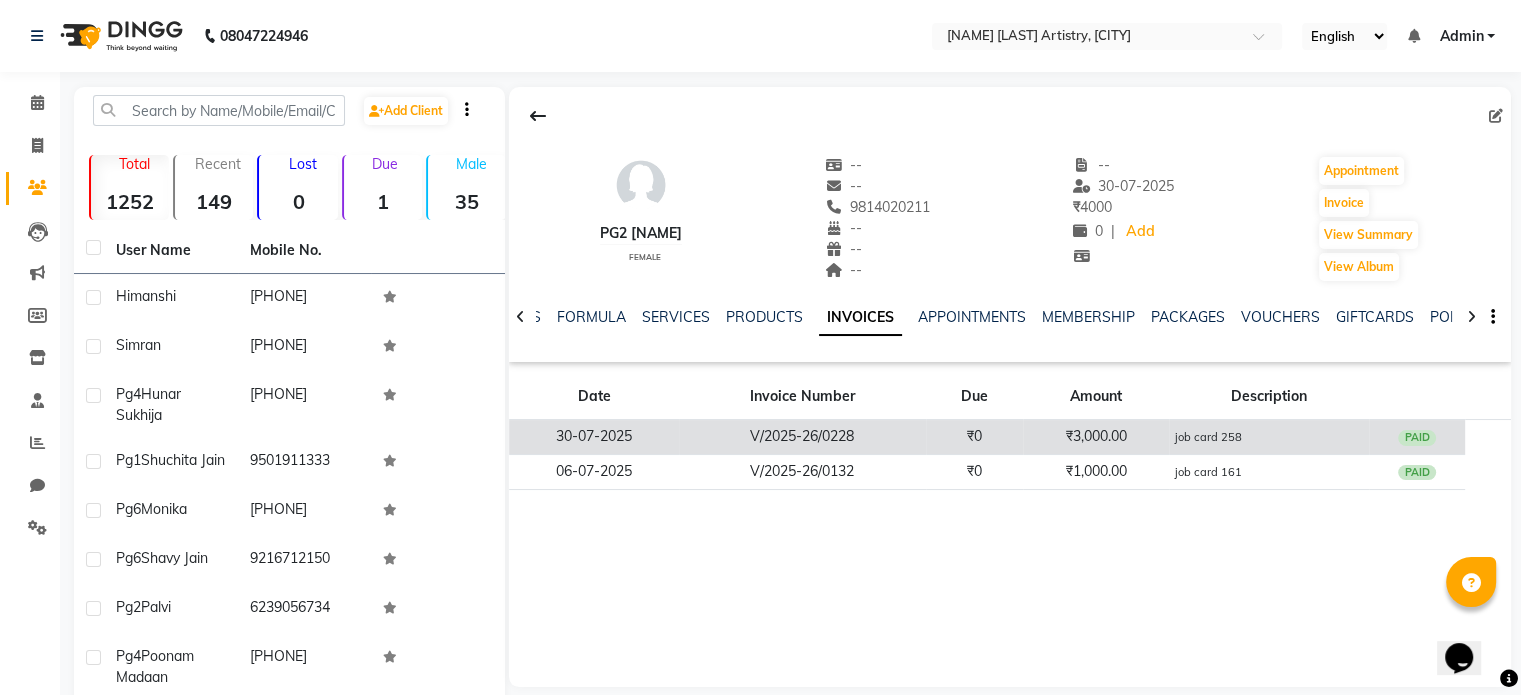 click on "job card 258" 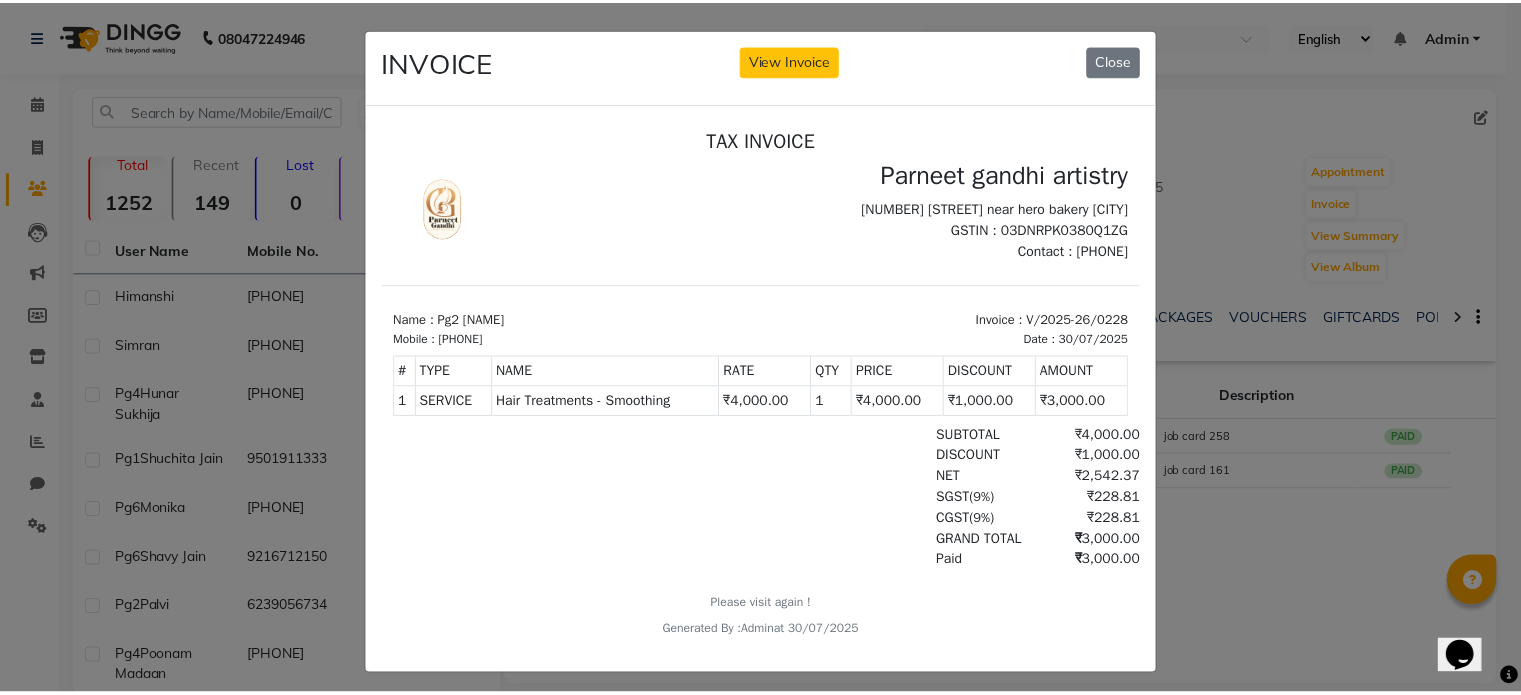 scroll, scrollTop: 0, scrollLeft: 0, axis: both 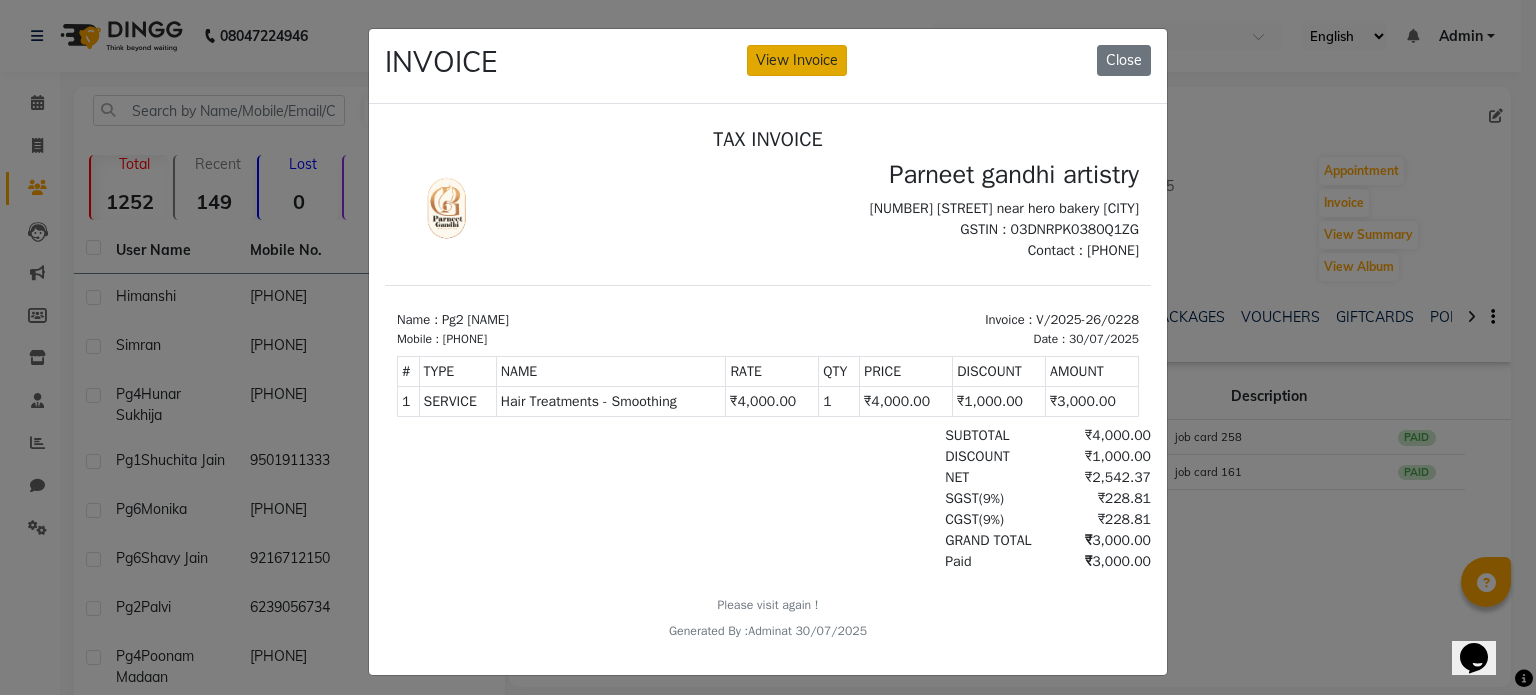 click on "View Invoice" 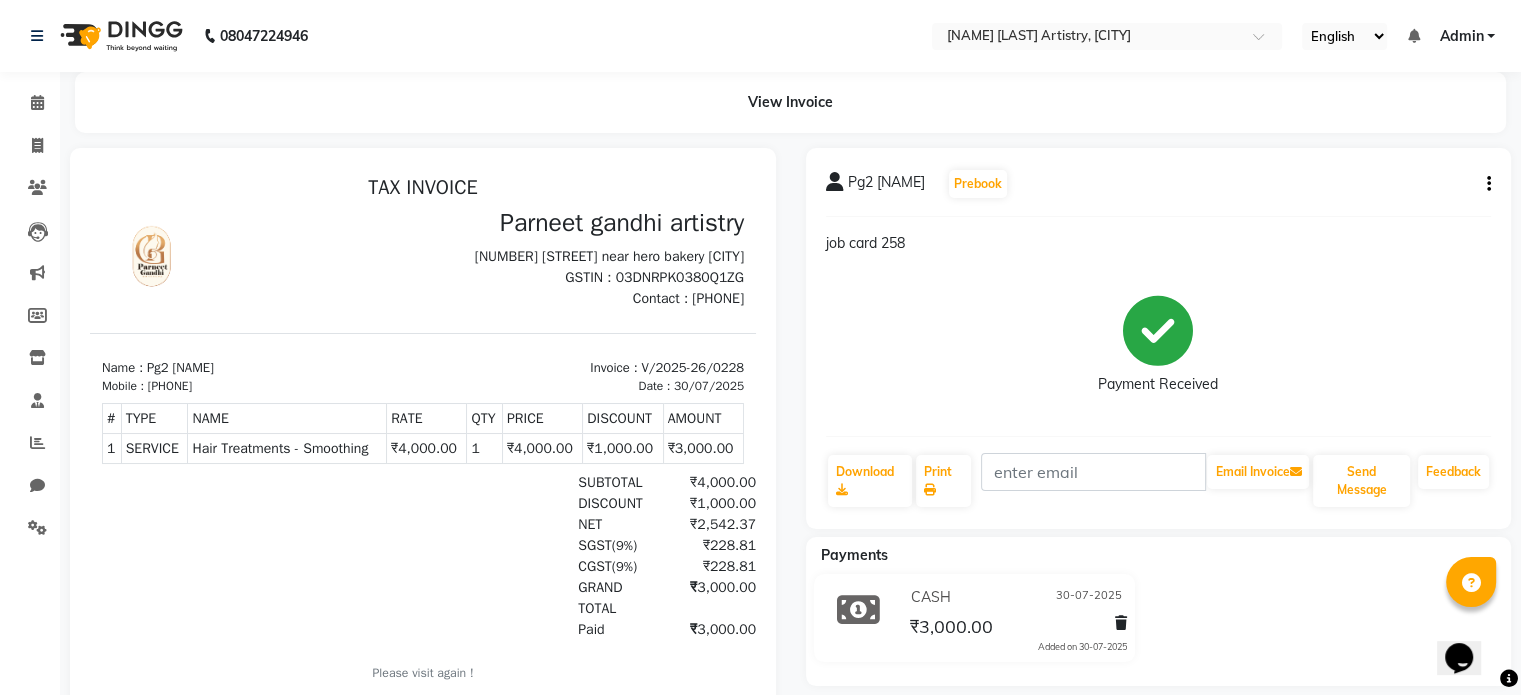 scroll, scrollTop: 0, scrollLeft: 0, axis: both 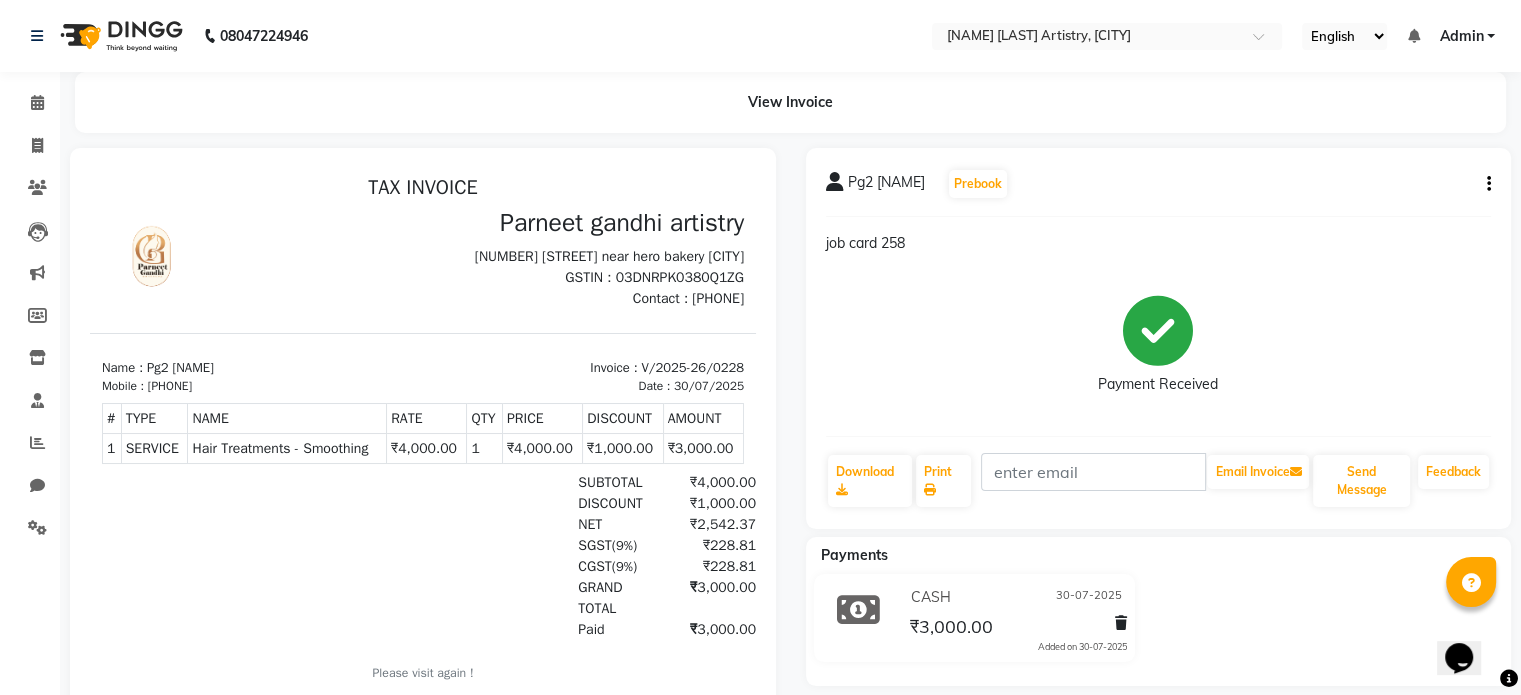 click on "job card 258" 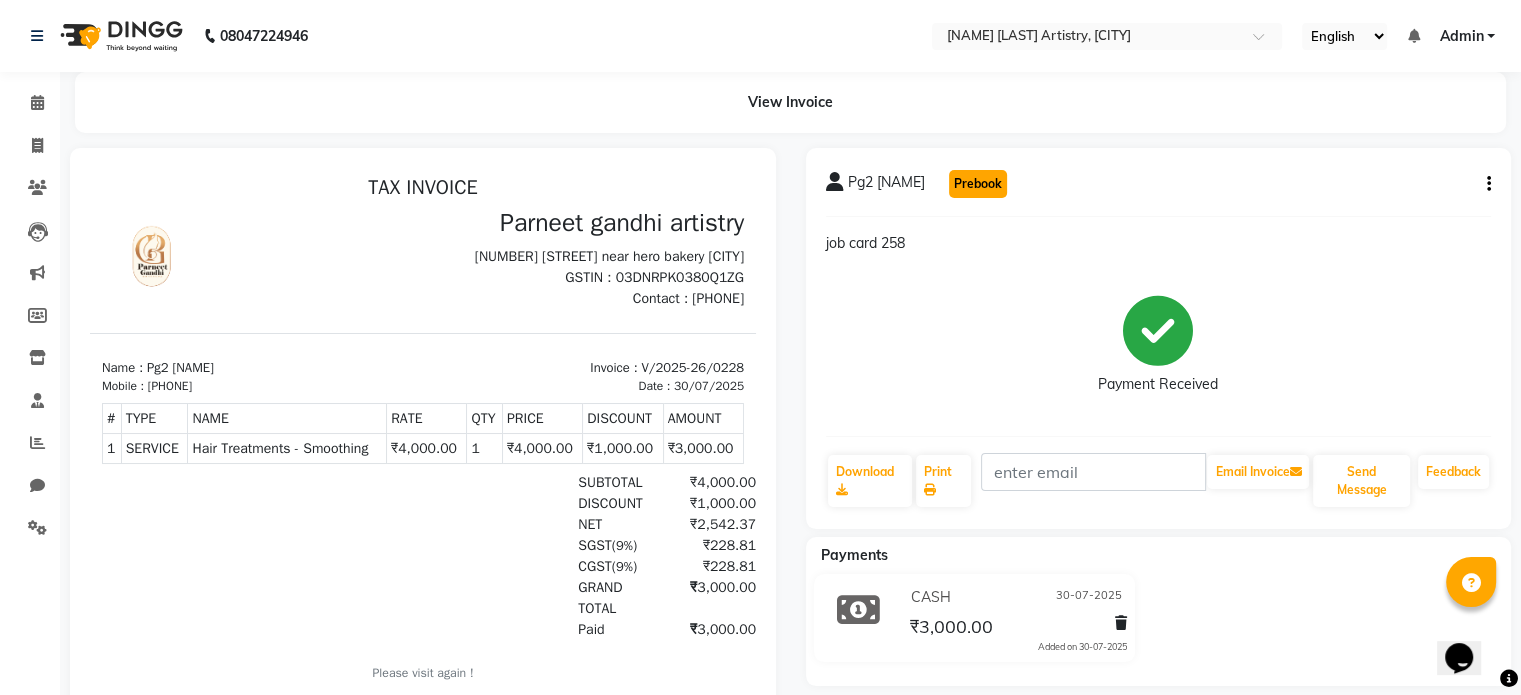 click on "Prebook" 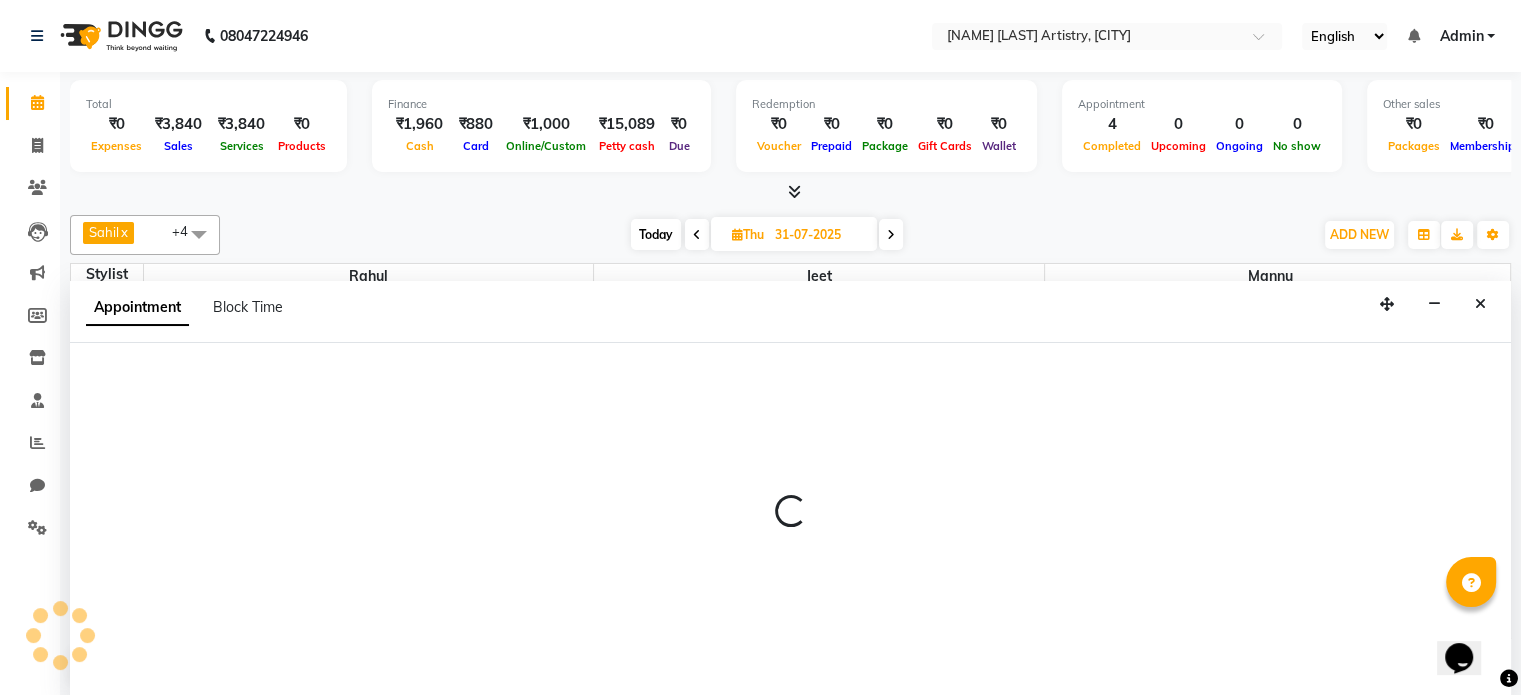 scroll, scrollTop: 0, scrollLeft: 0, axis: both 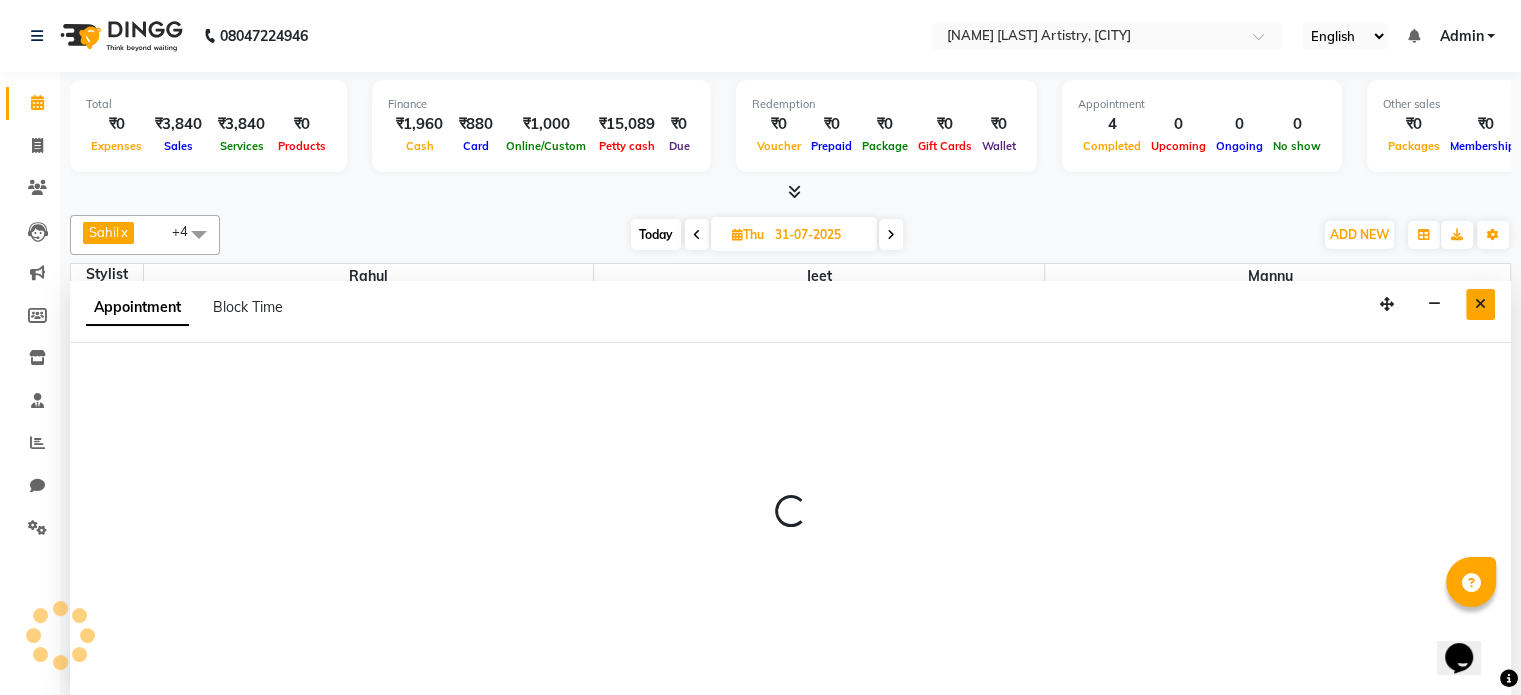 click at bounding box center (1480, 304) 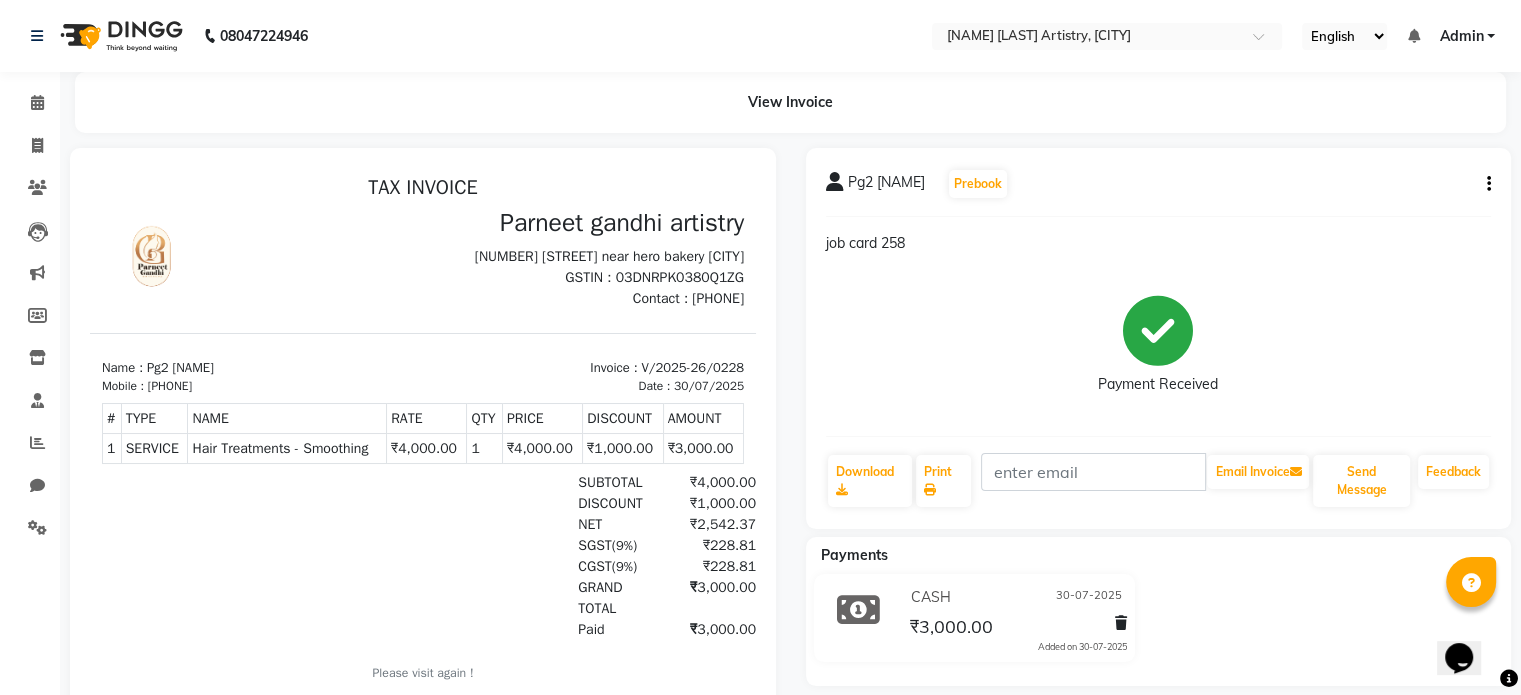 scroll, scrollTop: 0, scrollLeft: 0, axis: both 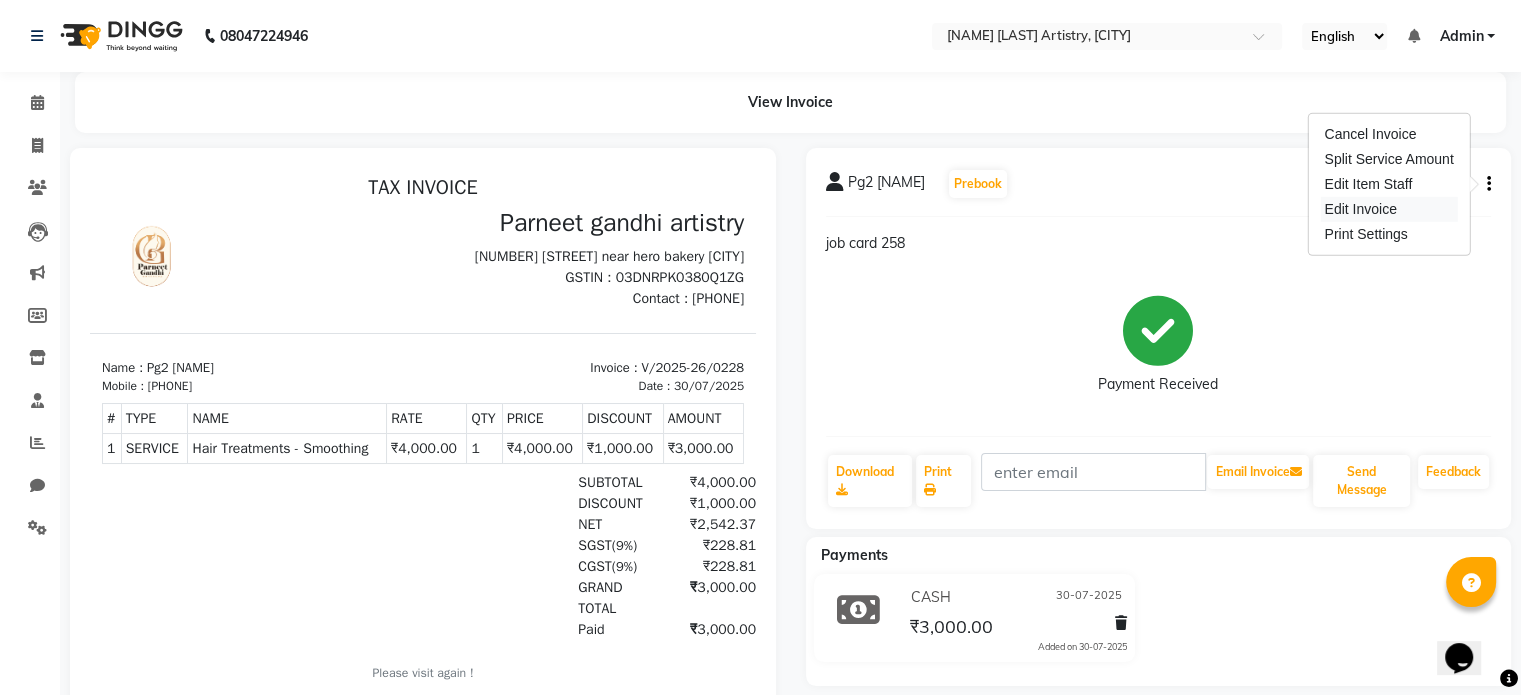 click on "Edit Invoice" at bounding box center [1388, 209] 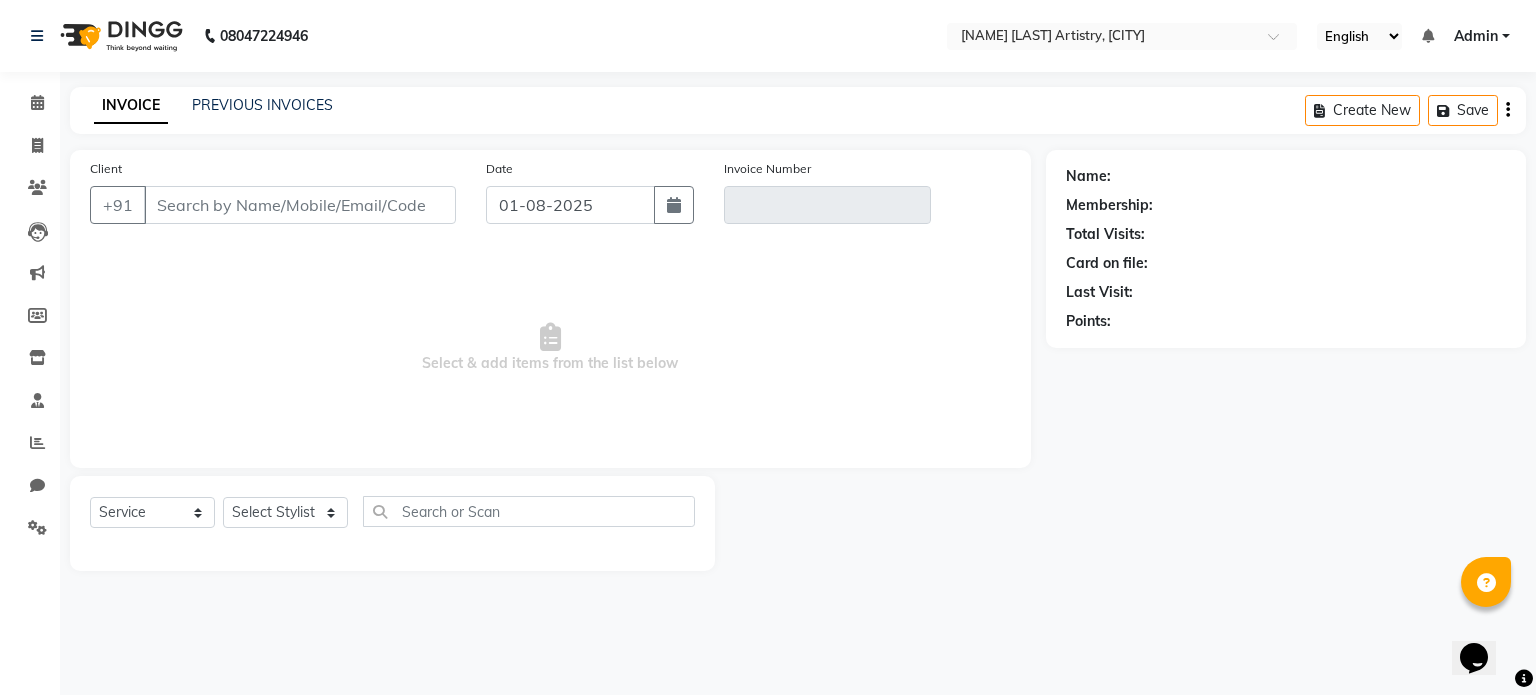 type on "9814020211" 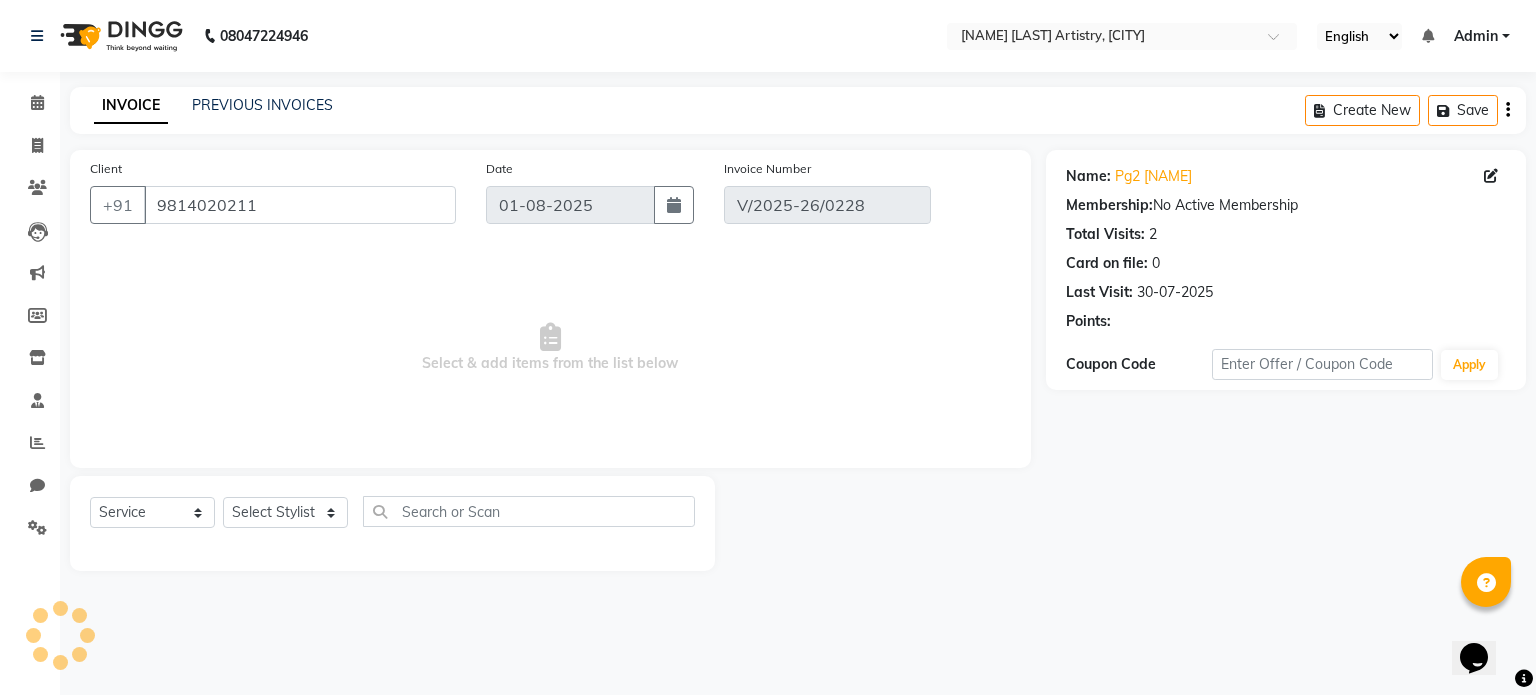 type on "30-07-2025" 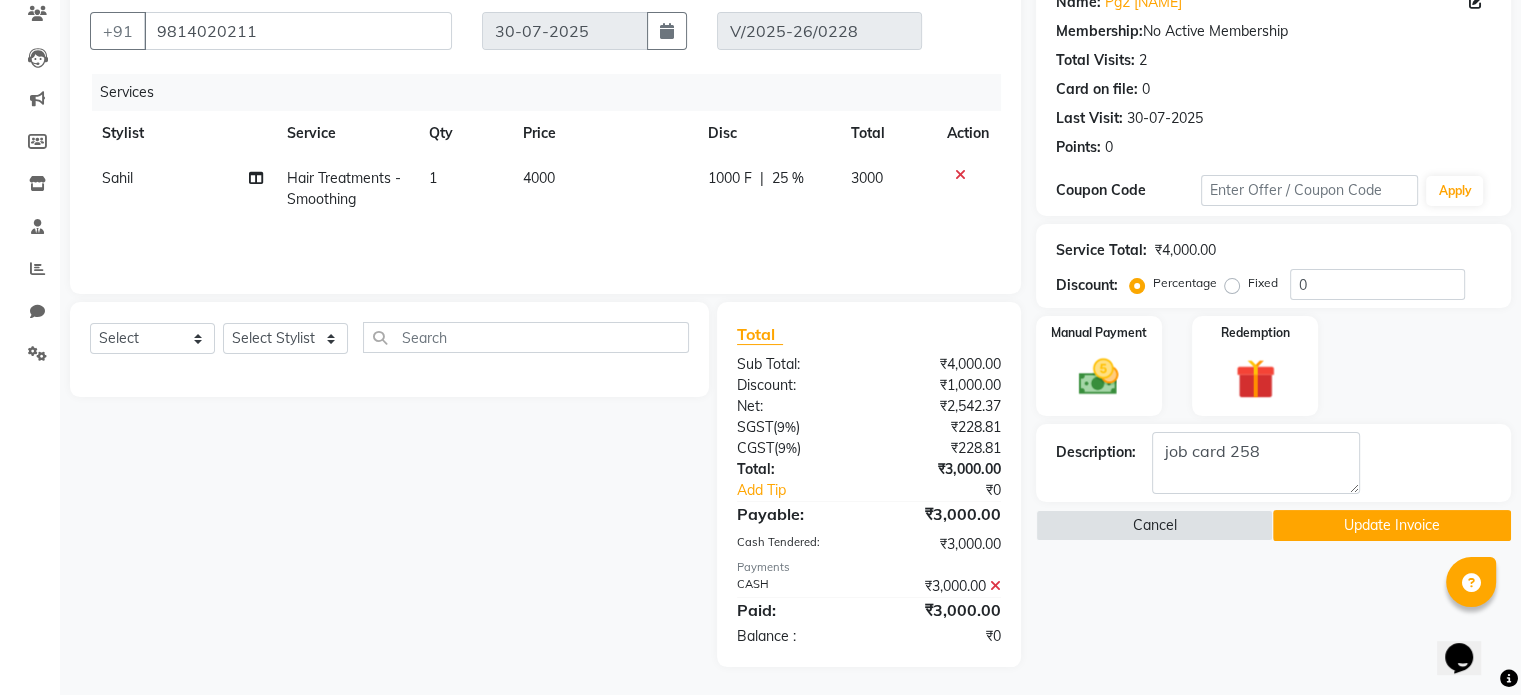 scroll, scrollTop: 176, scrollLeft: 0, axis: vertical 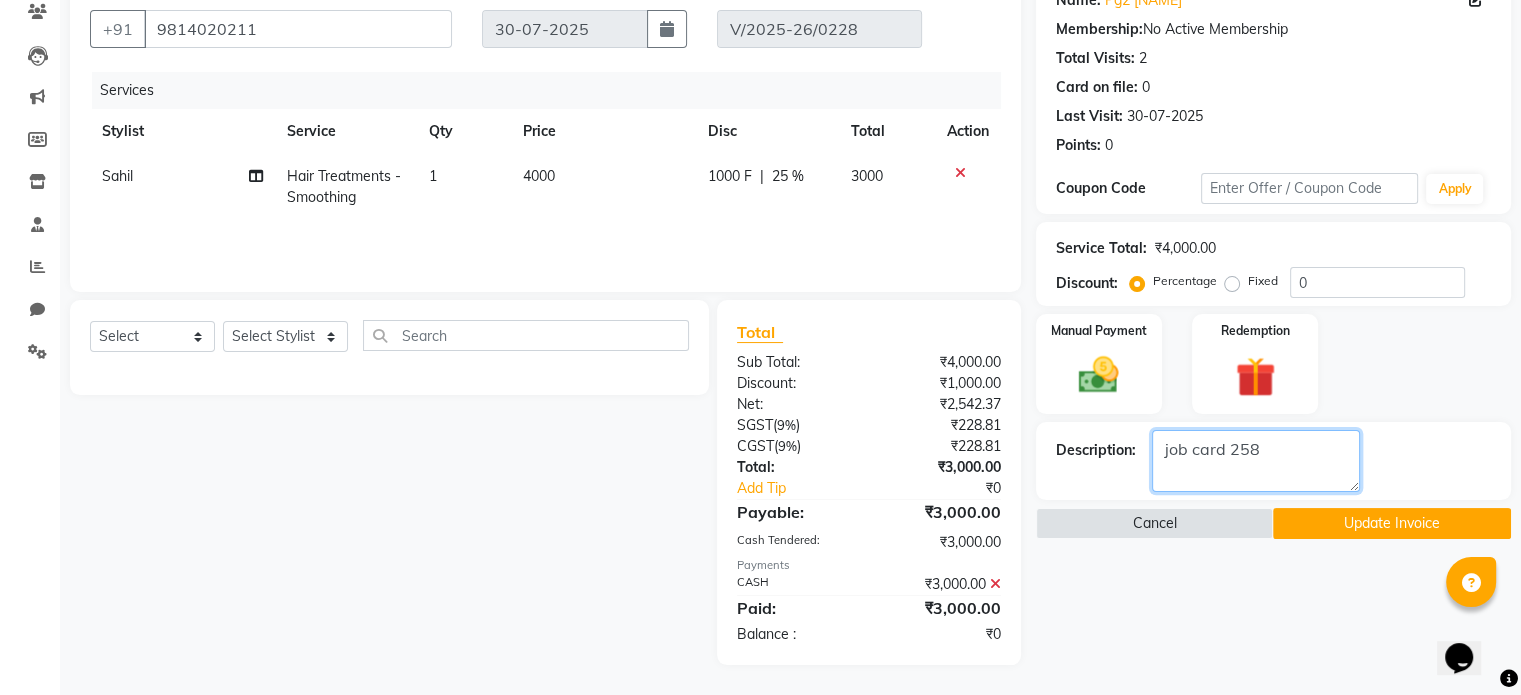 click 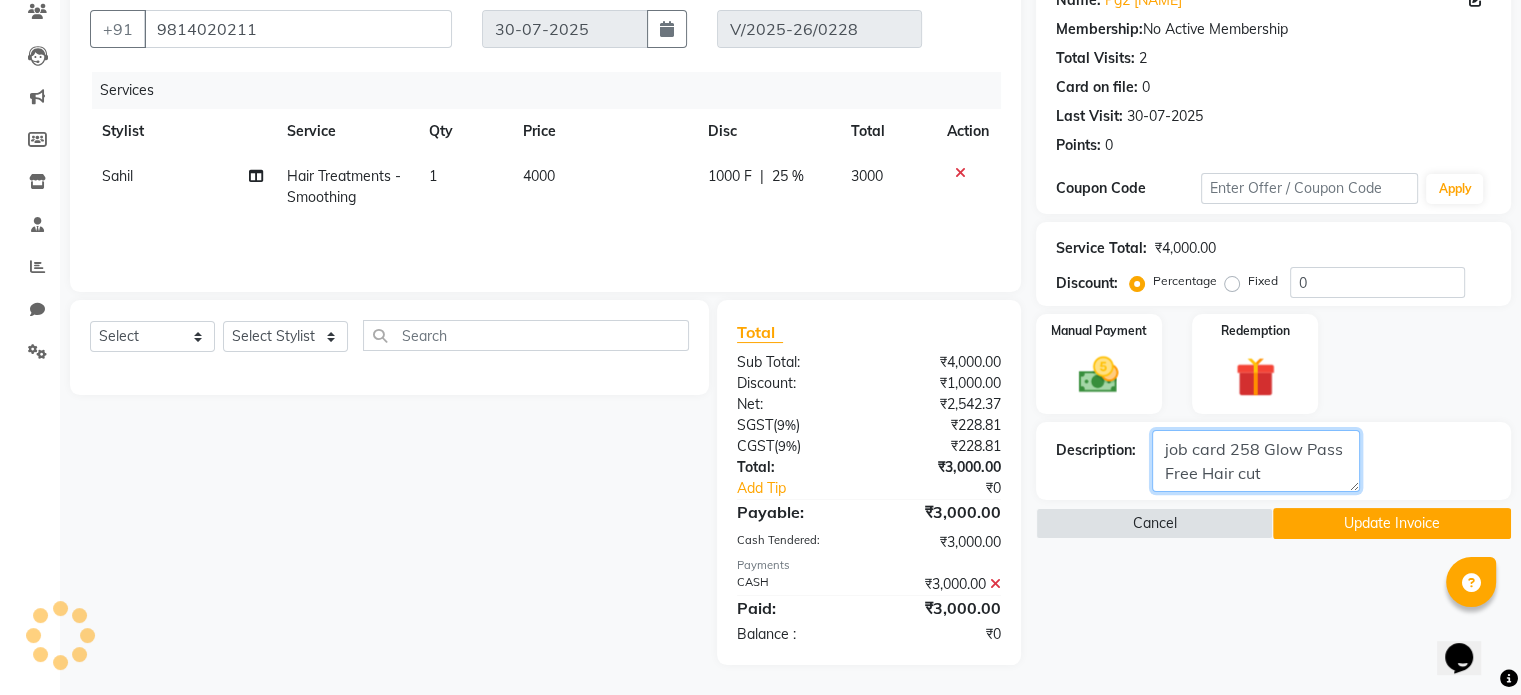 type on "job card 258 Glow Pass Free Hair cut" 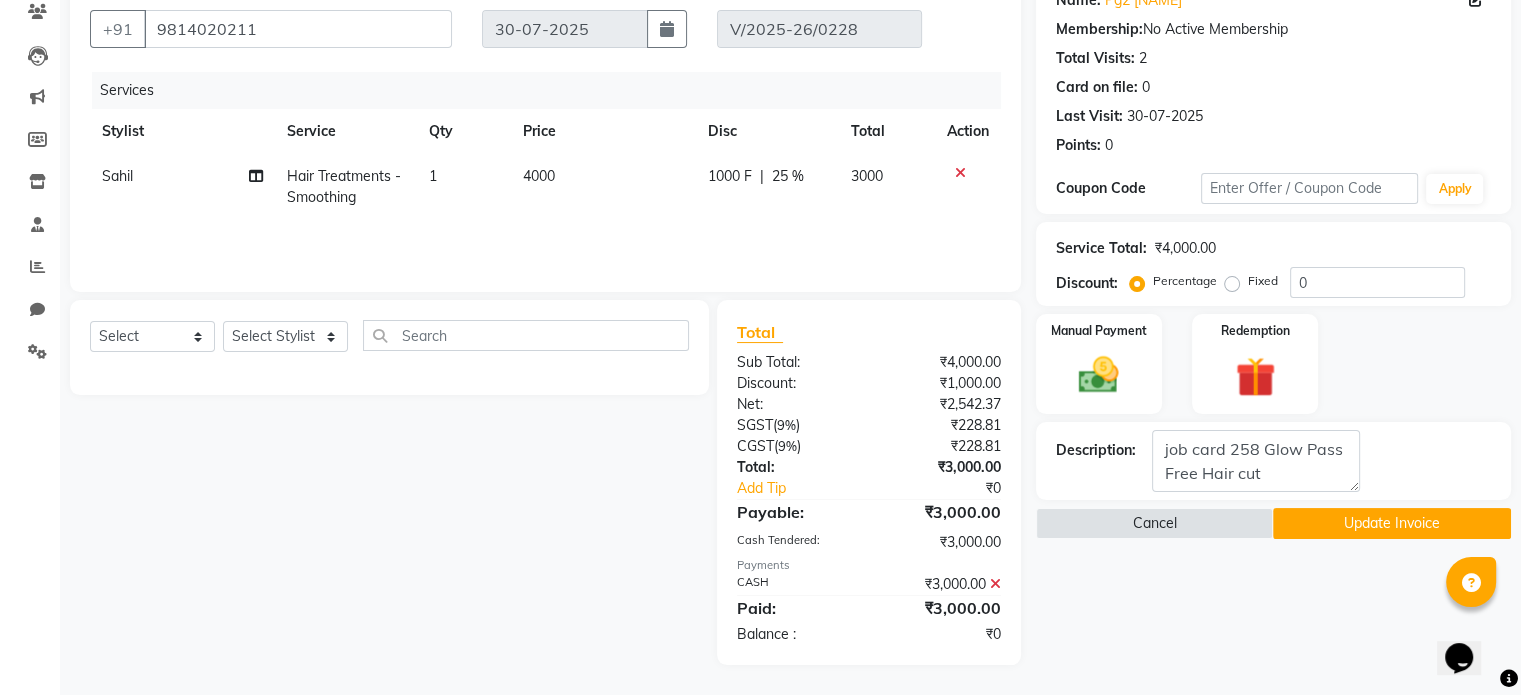 click on "Update Invoice" 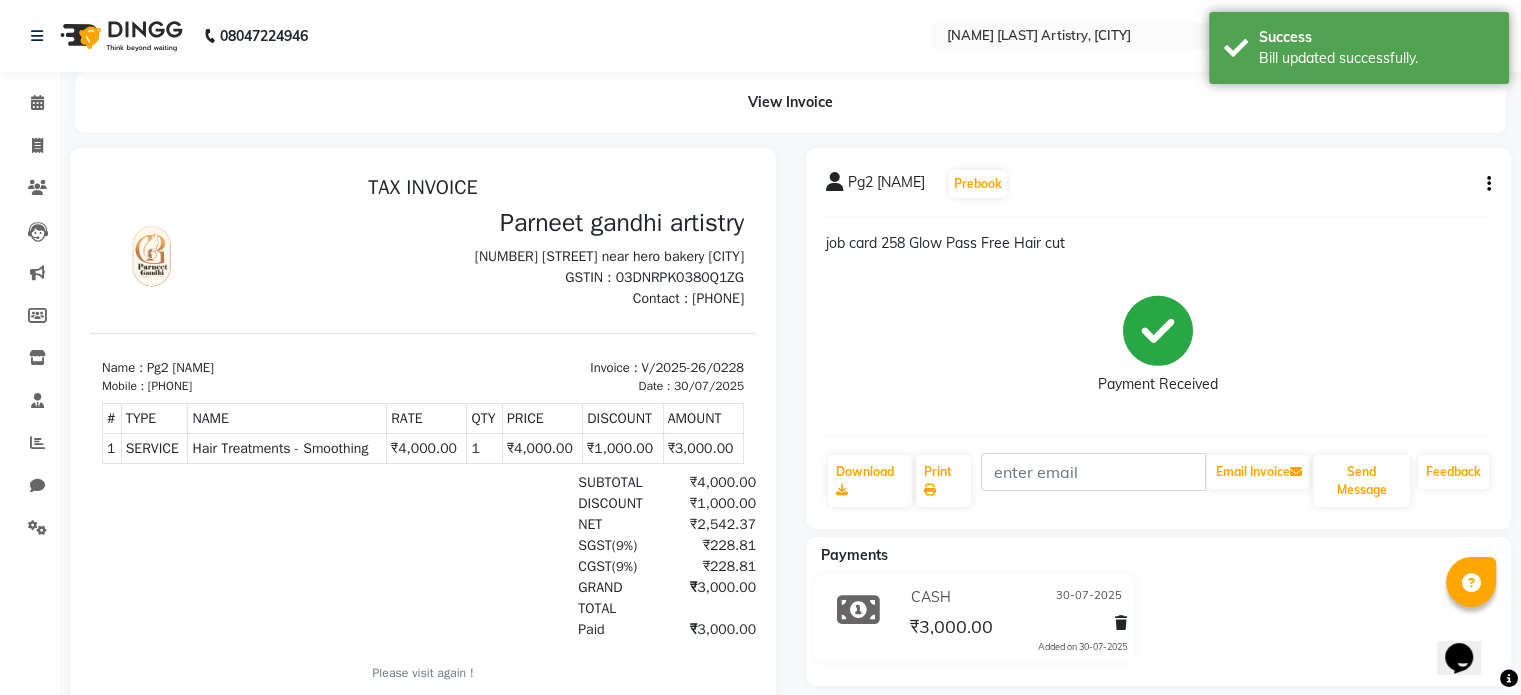 scroll, scrollTop: 0, scrollLeft: 0, axis: both 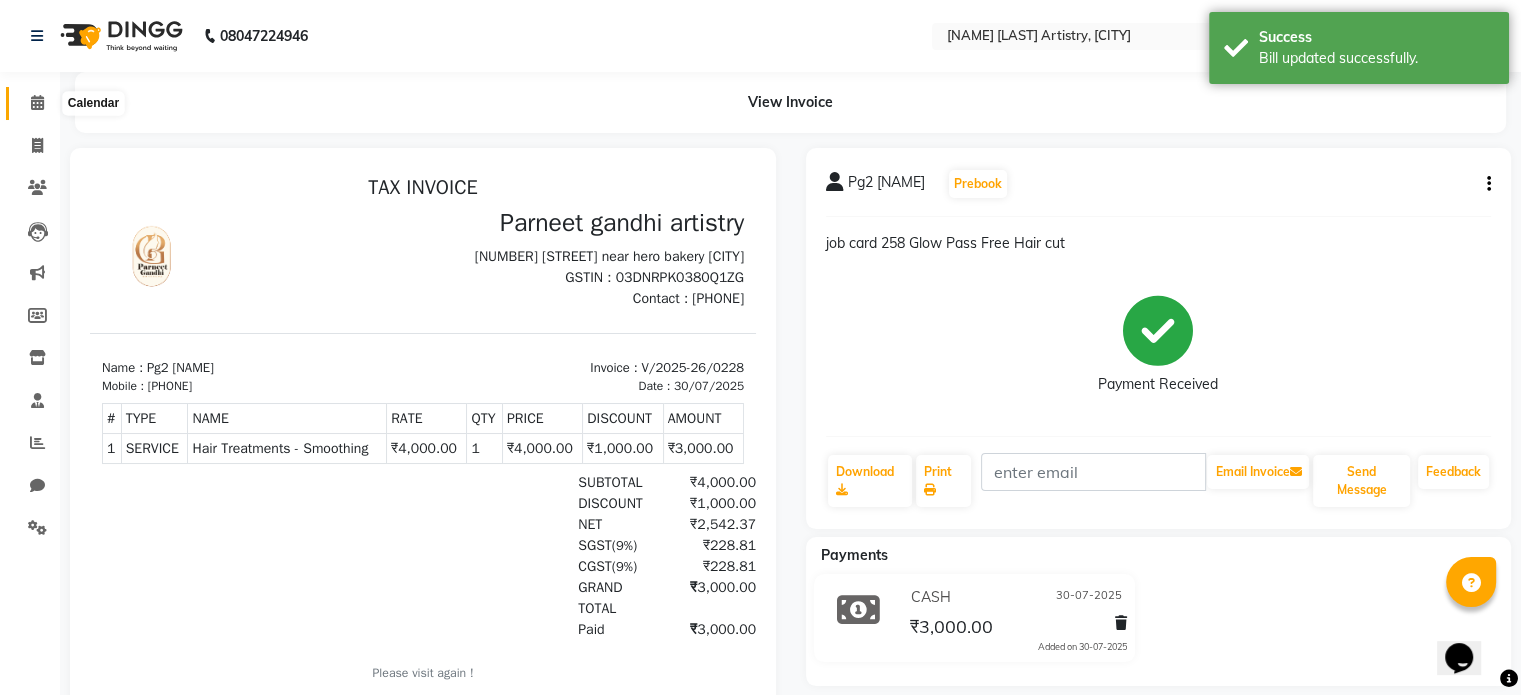 click 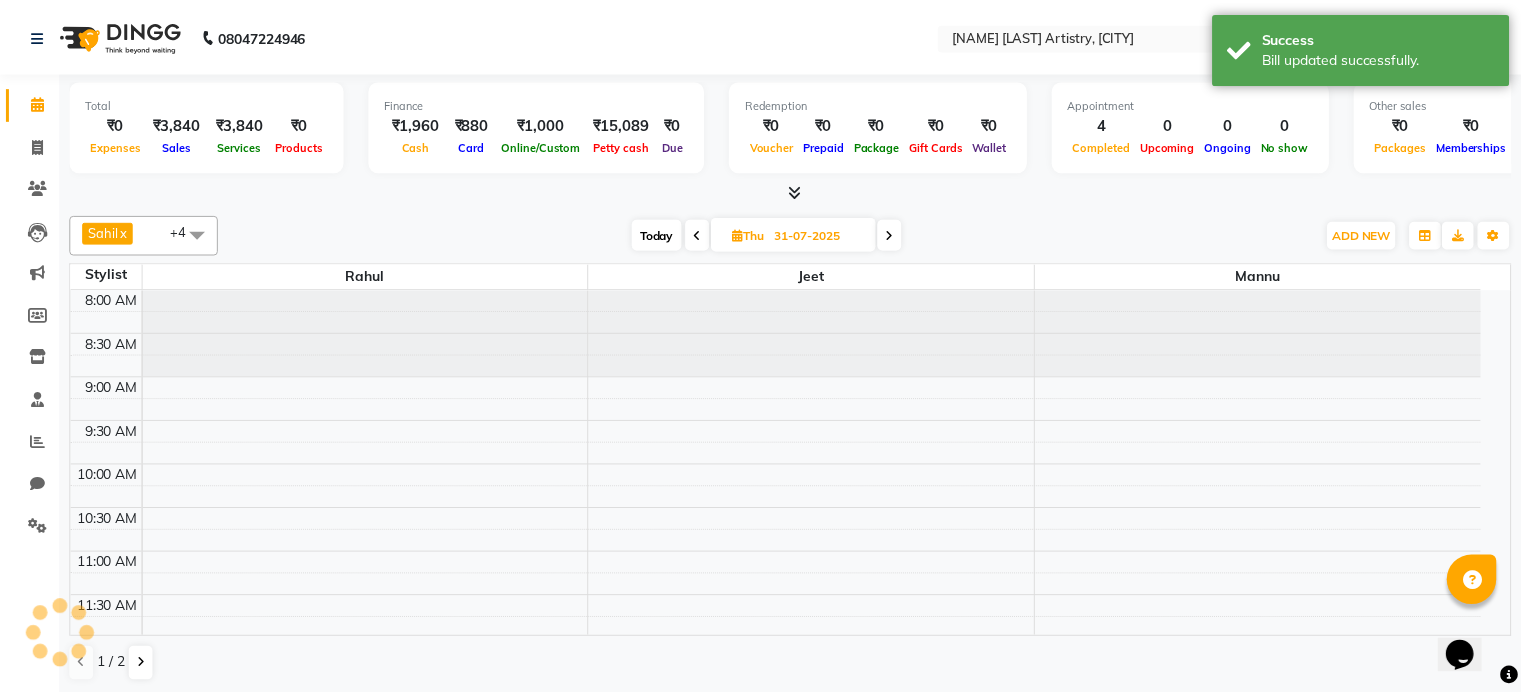 scroll, scrollTop: 0, scrollLeft: 0, axis: both 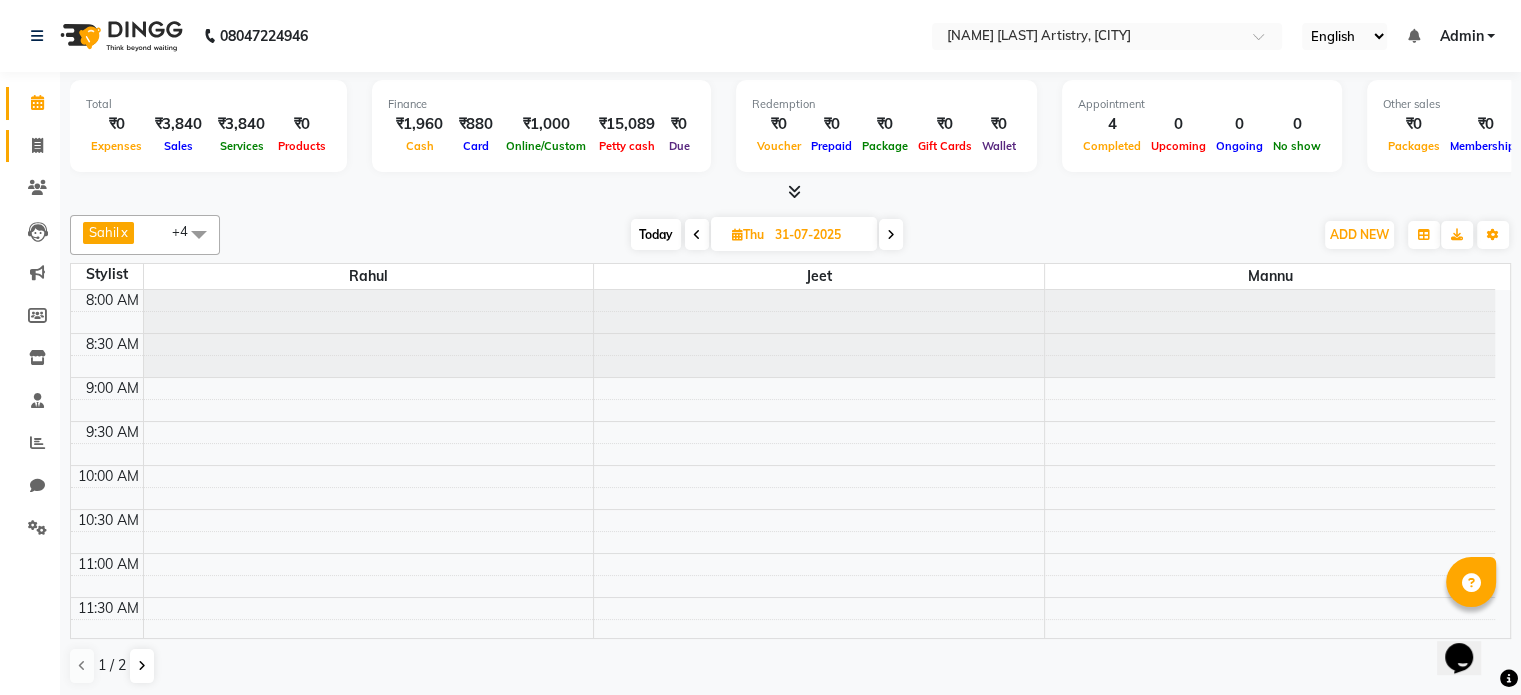 click on "Invoice" 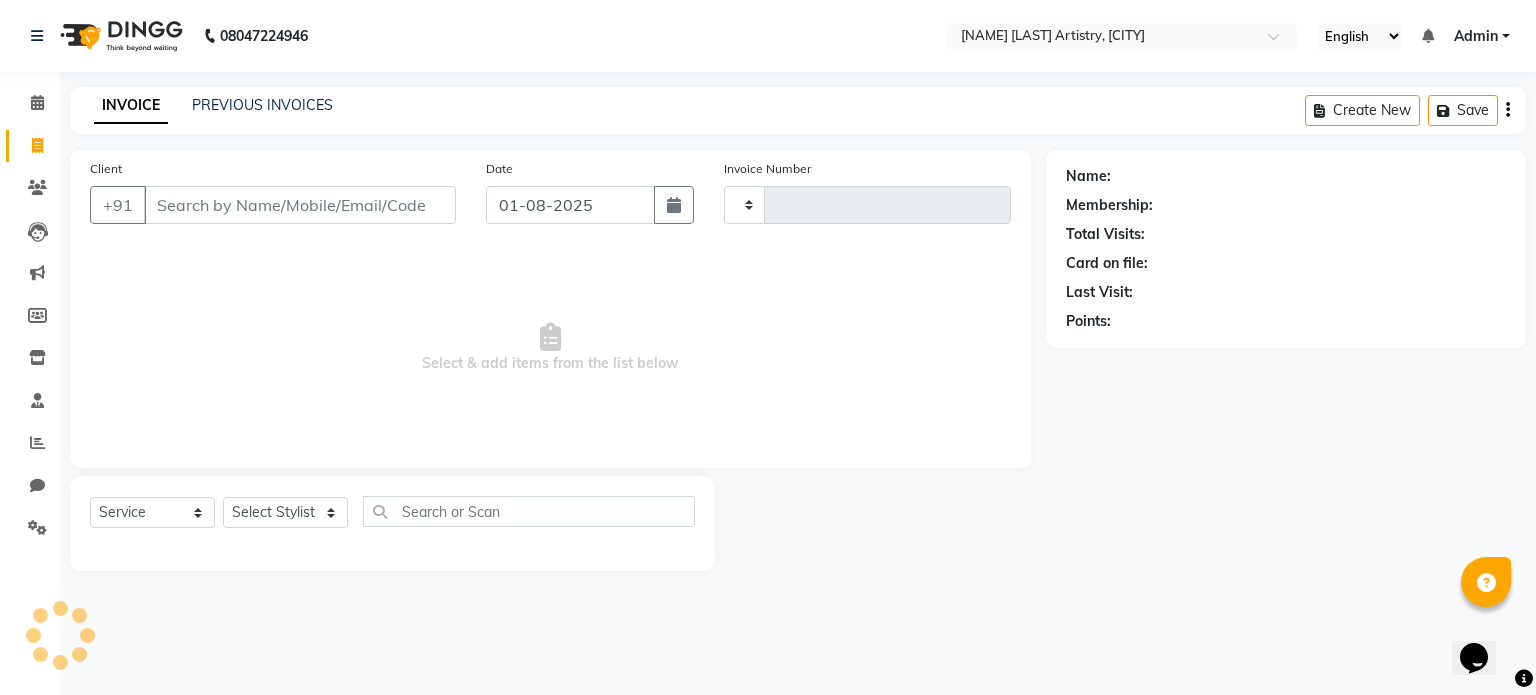 type on "0237" 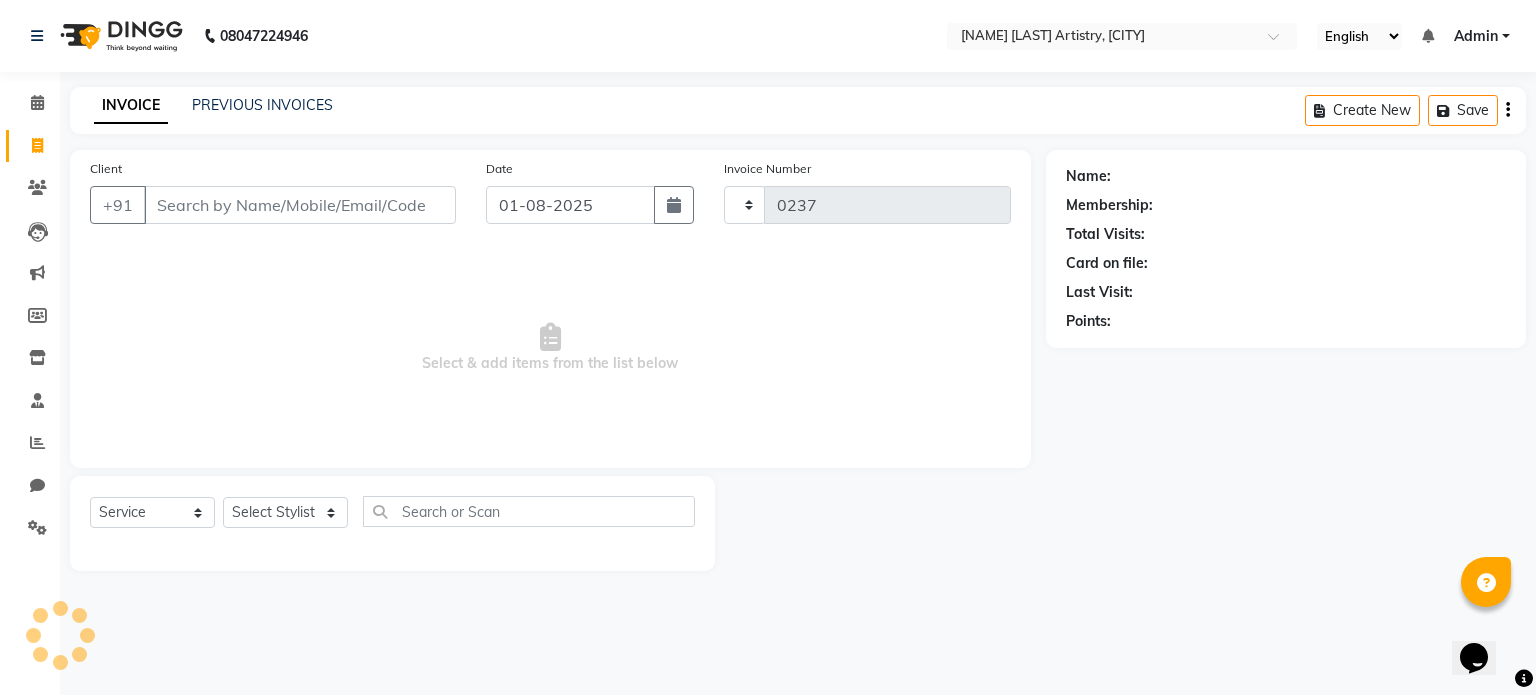 select on "8322" 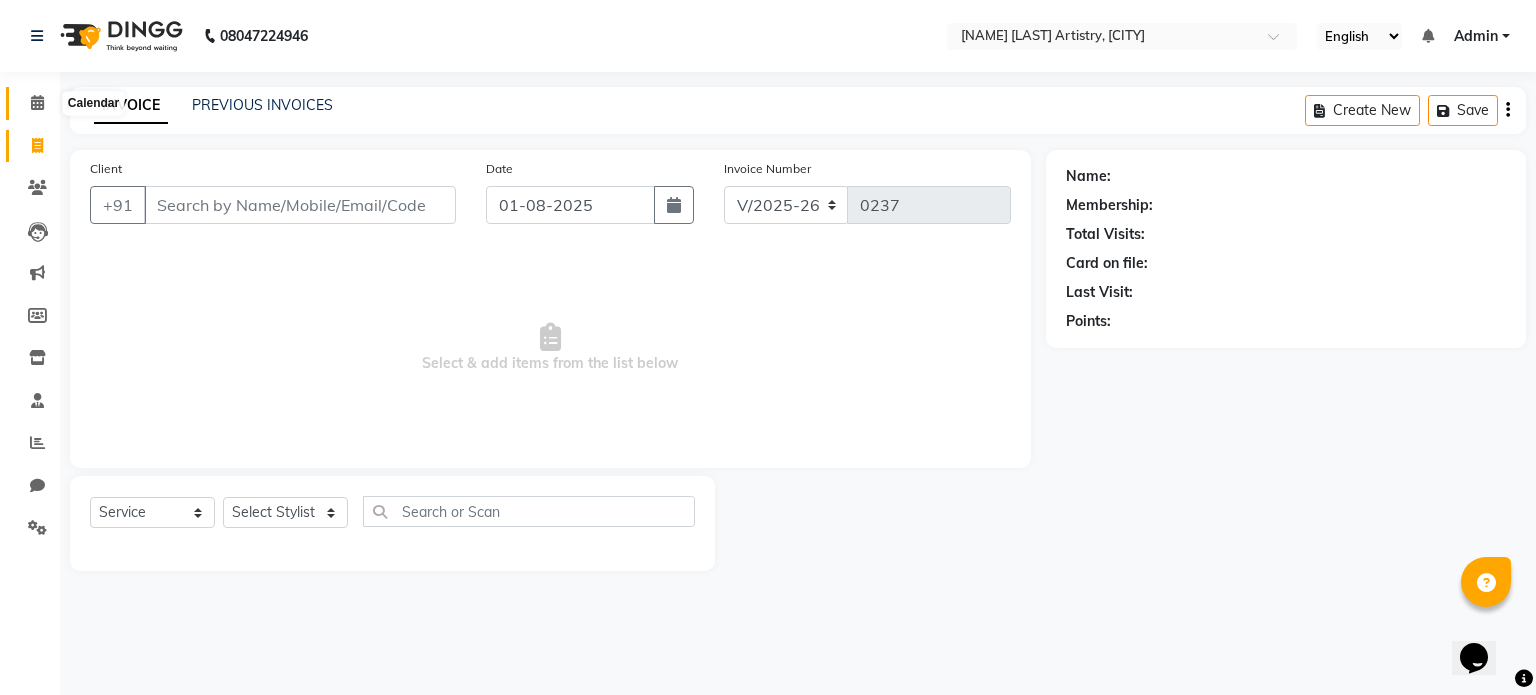 click 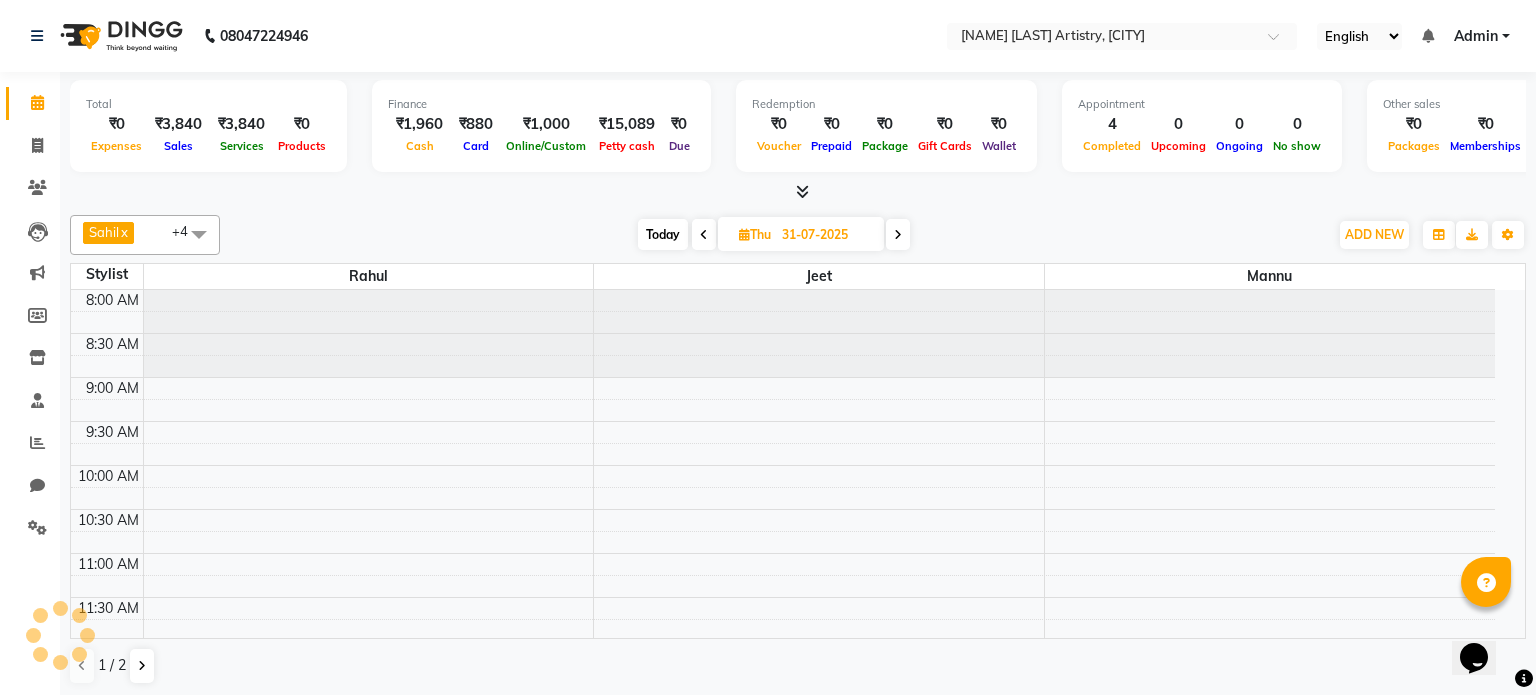 scroll, scrollTop: 0, scrollLeft: 0, axis: both 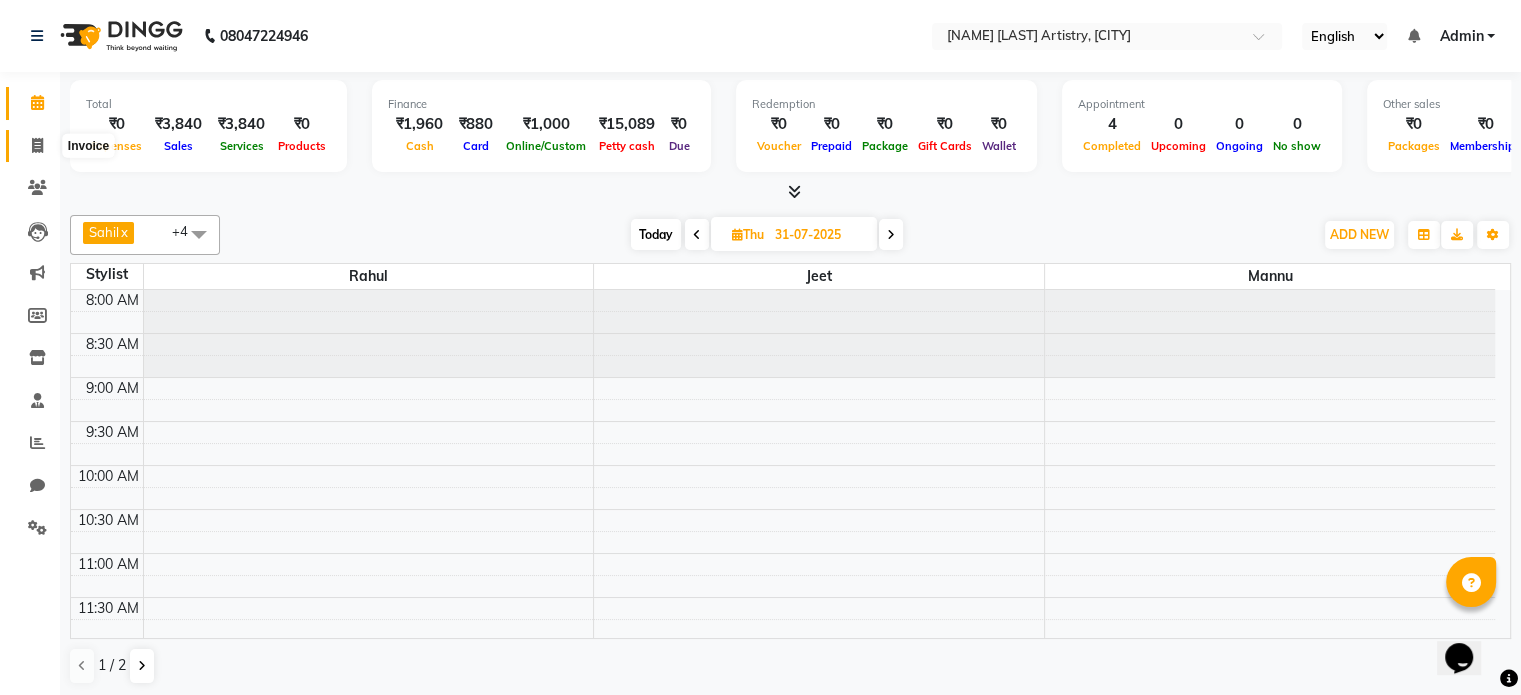 click 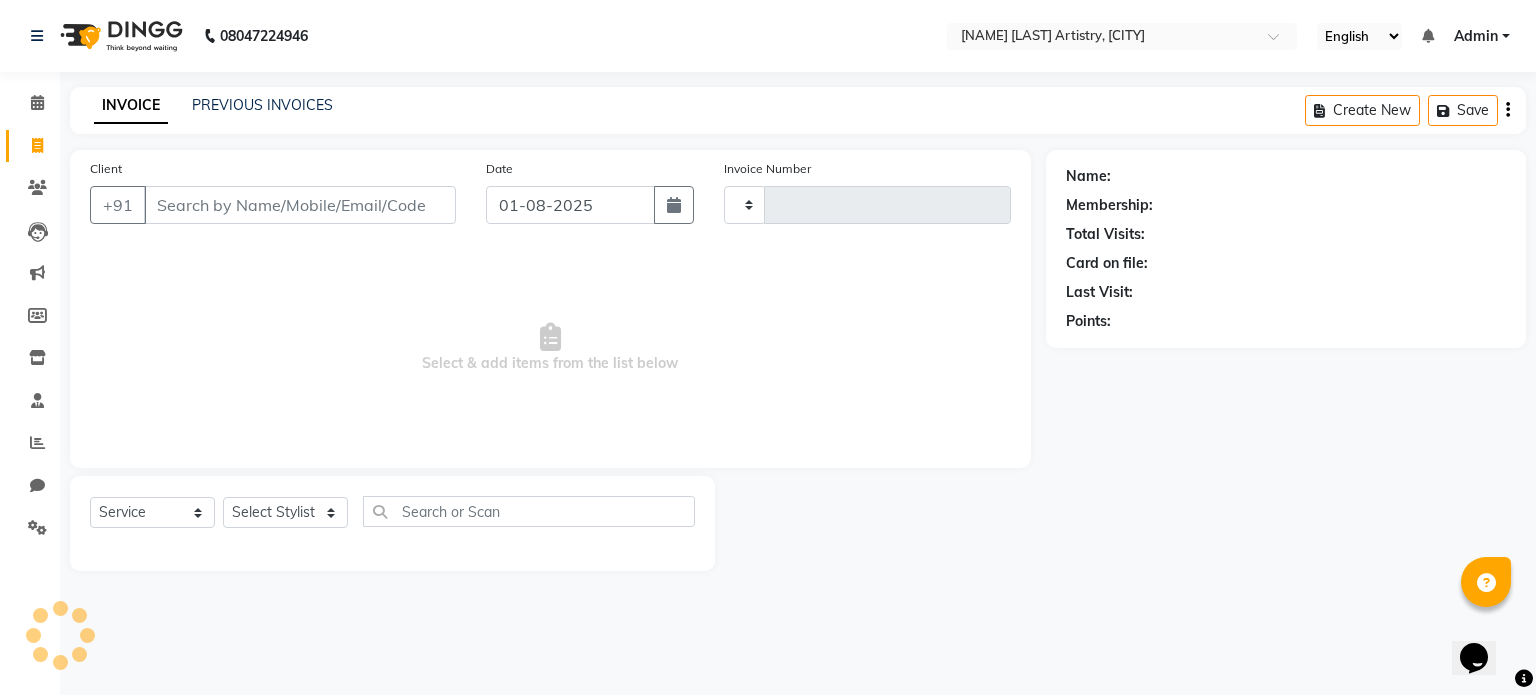 type on "0237" 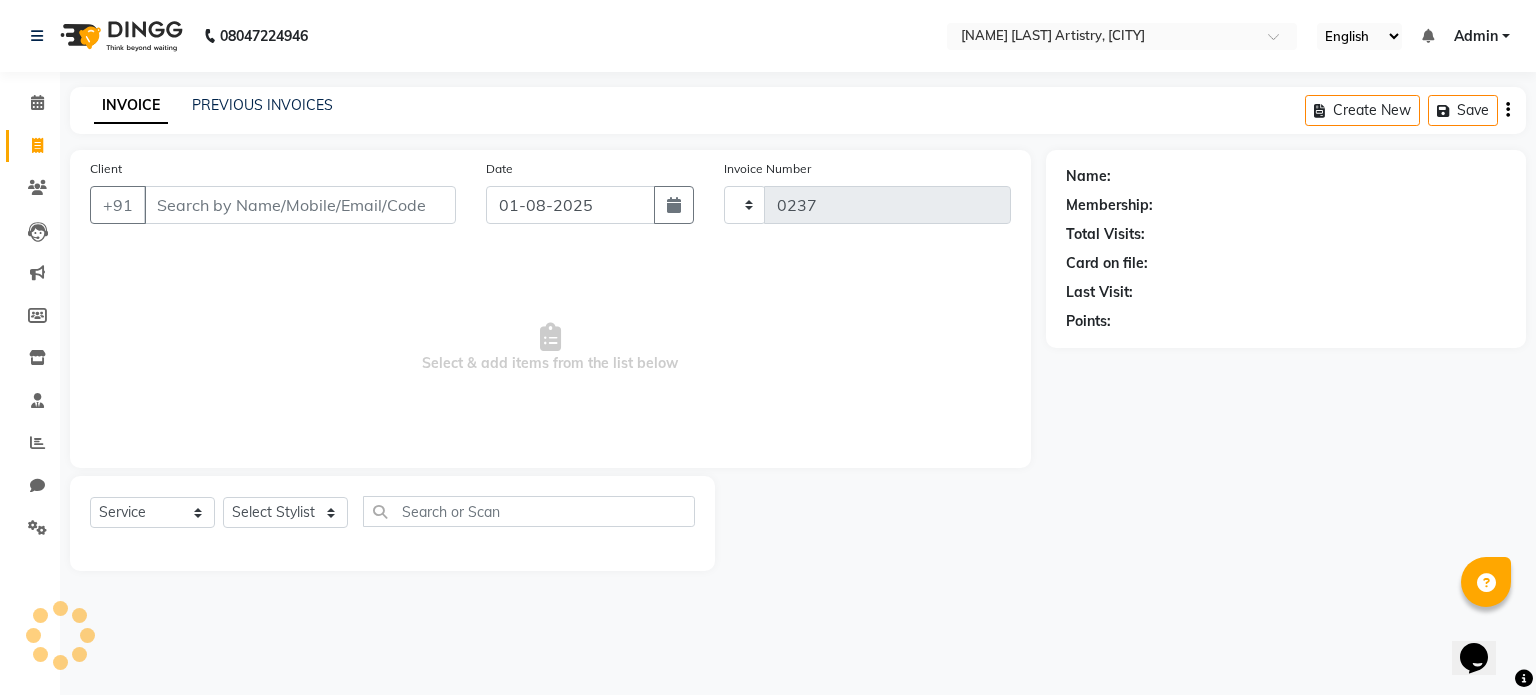 select on "8322" 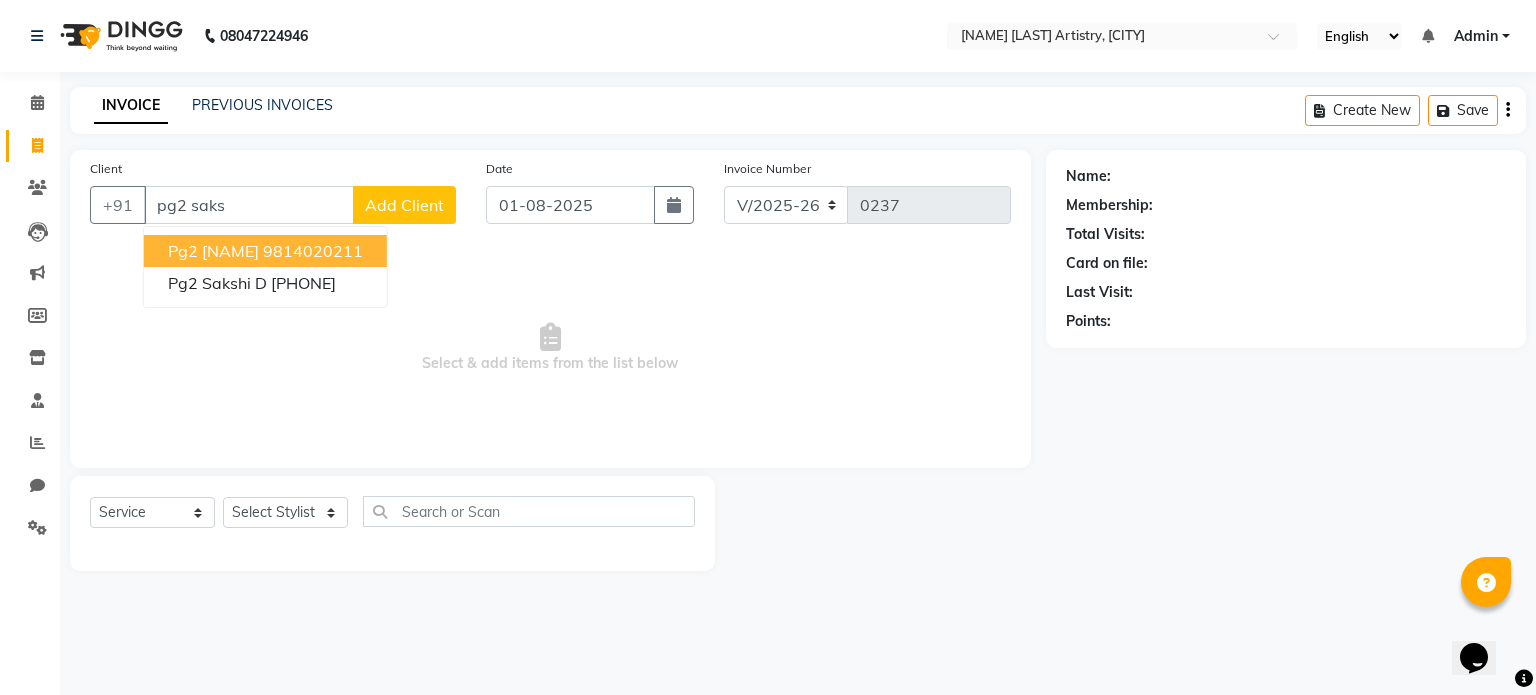 click on "Pg2 [FIRST]" at bounding box center (213, 251) 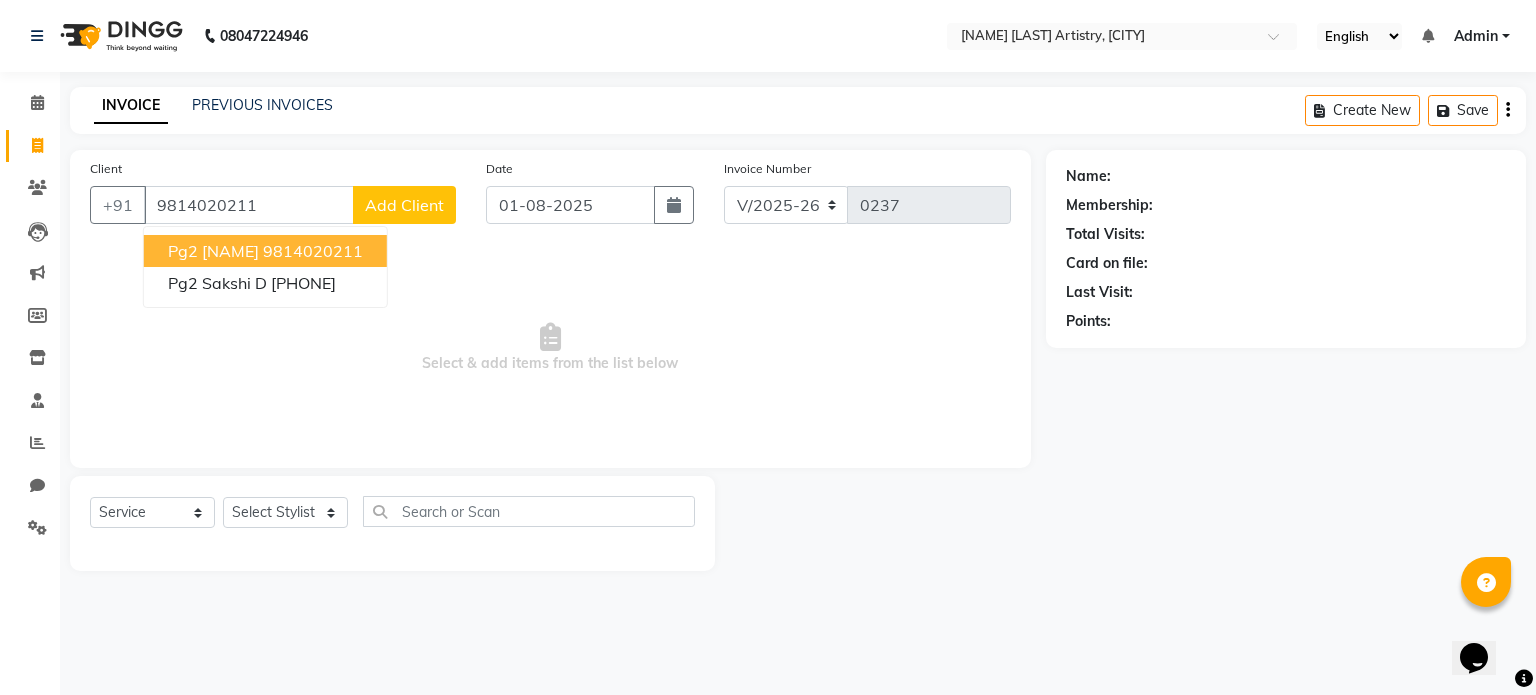type on "9814020211" 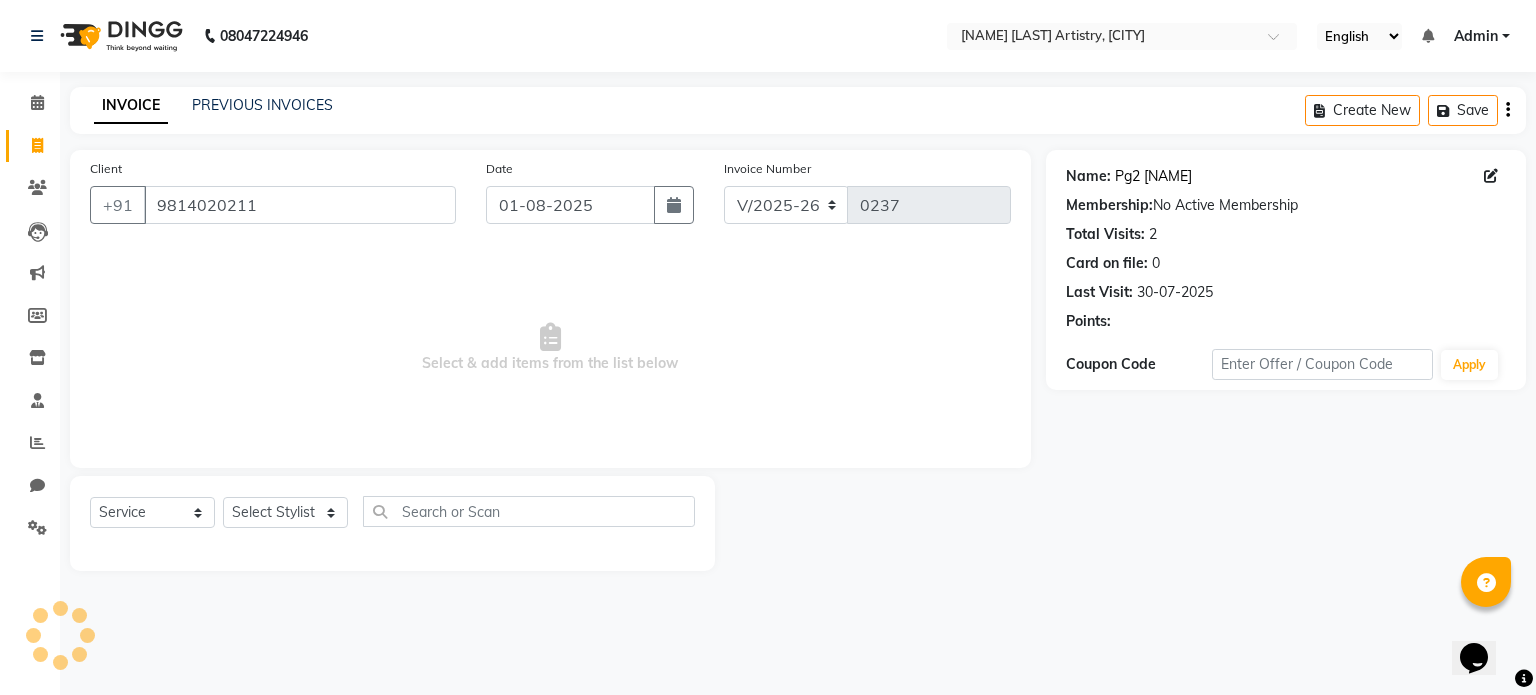 click on "Pg2 [FIRST]" 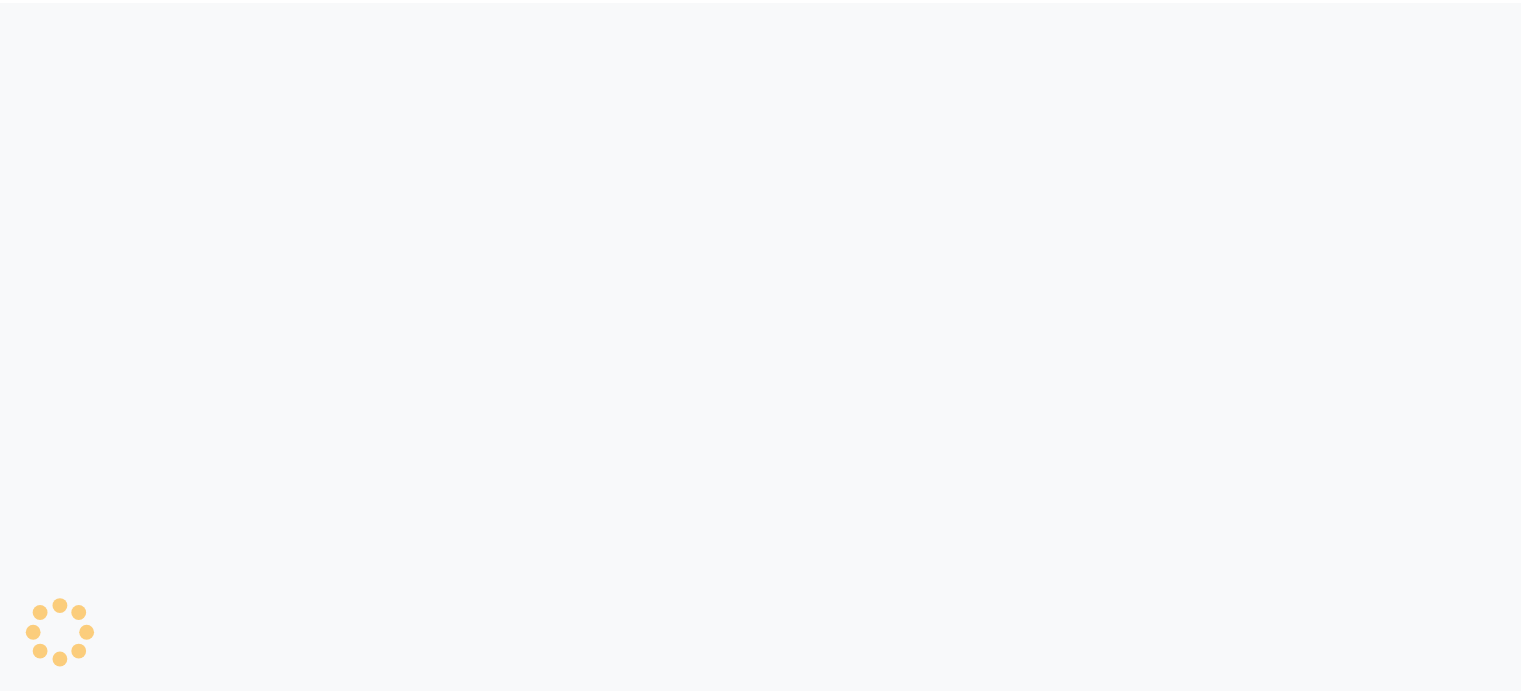 scroll, scrollTop: 0, scrollLeft: 0, axis: both 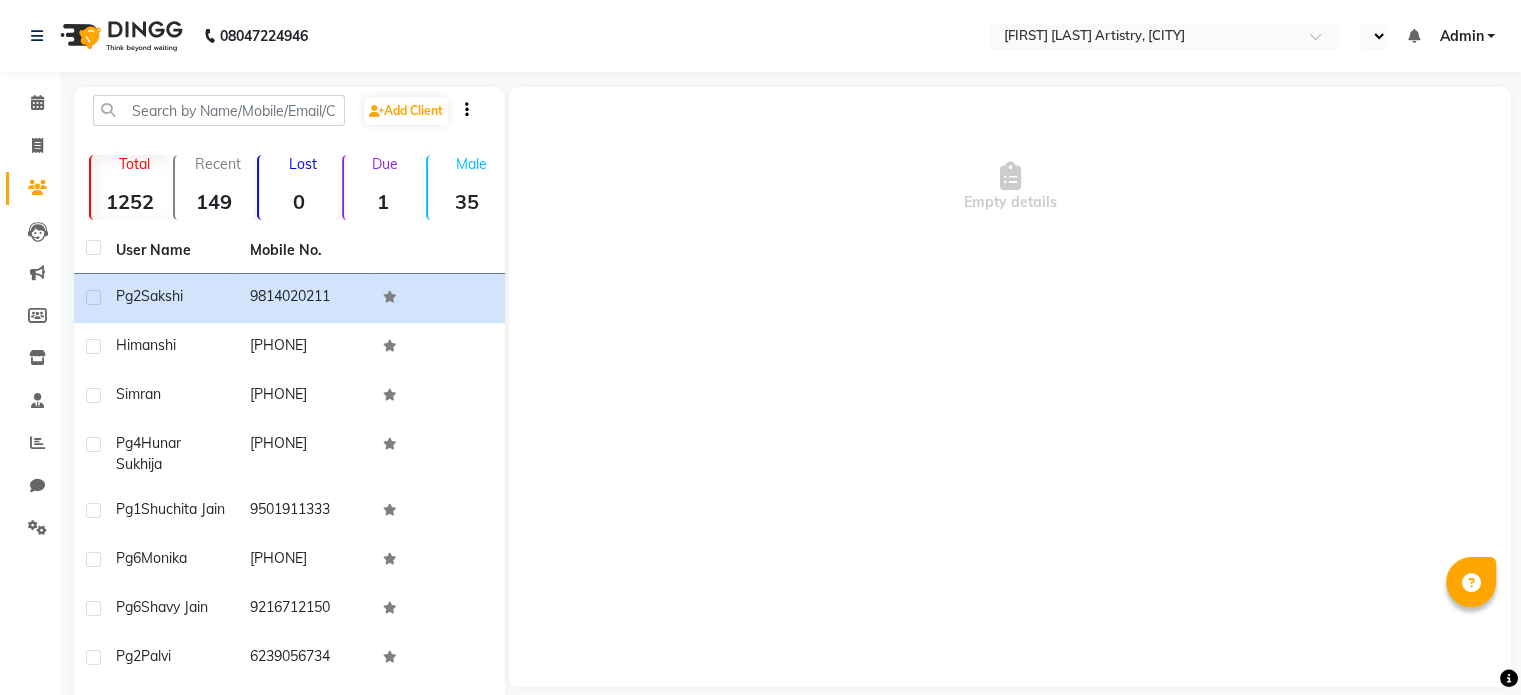 select on "en" 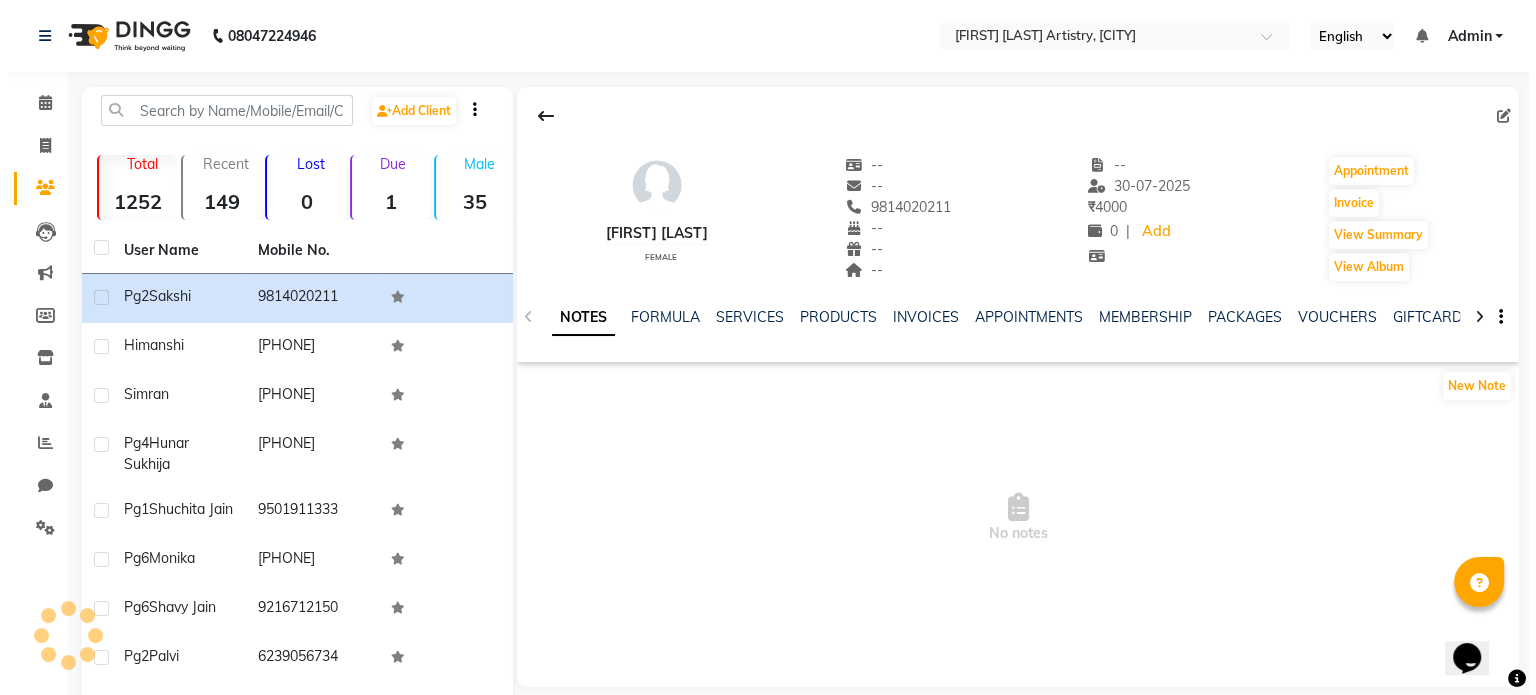 scroll, scrollTop: 0, scrollLeft: 0, axis: both 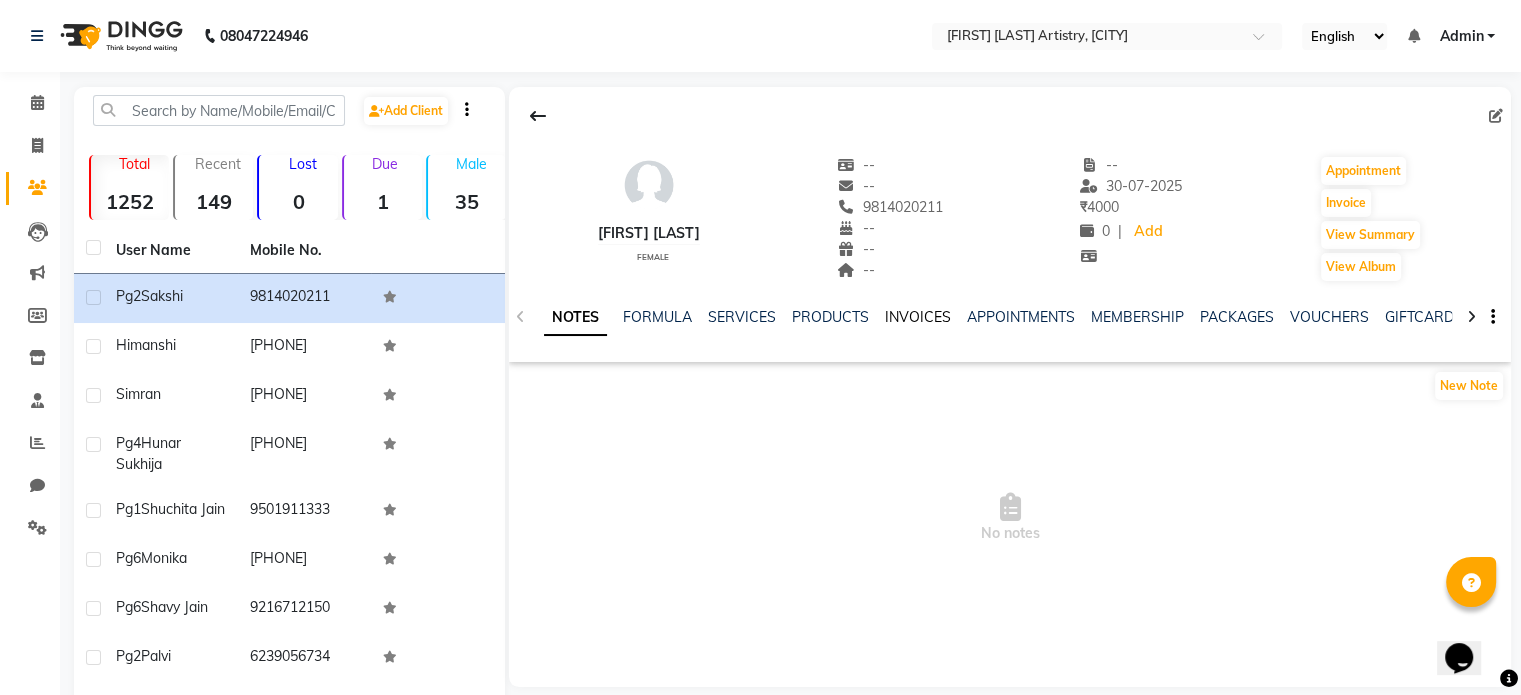 click on "INVOICES" 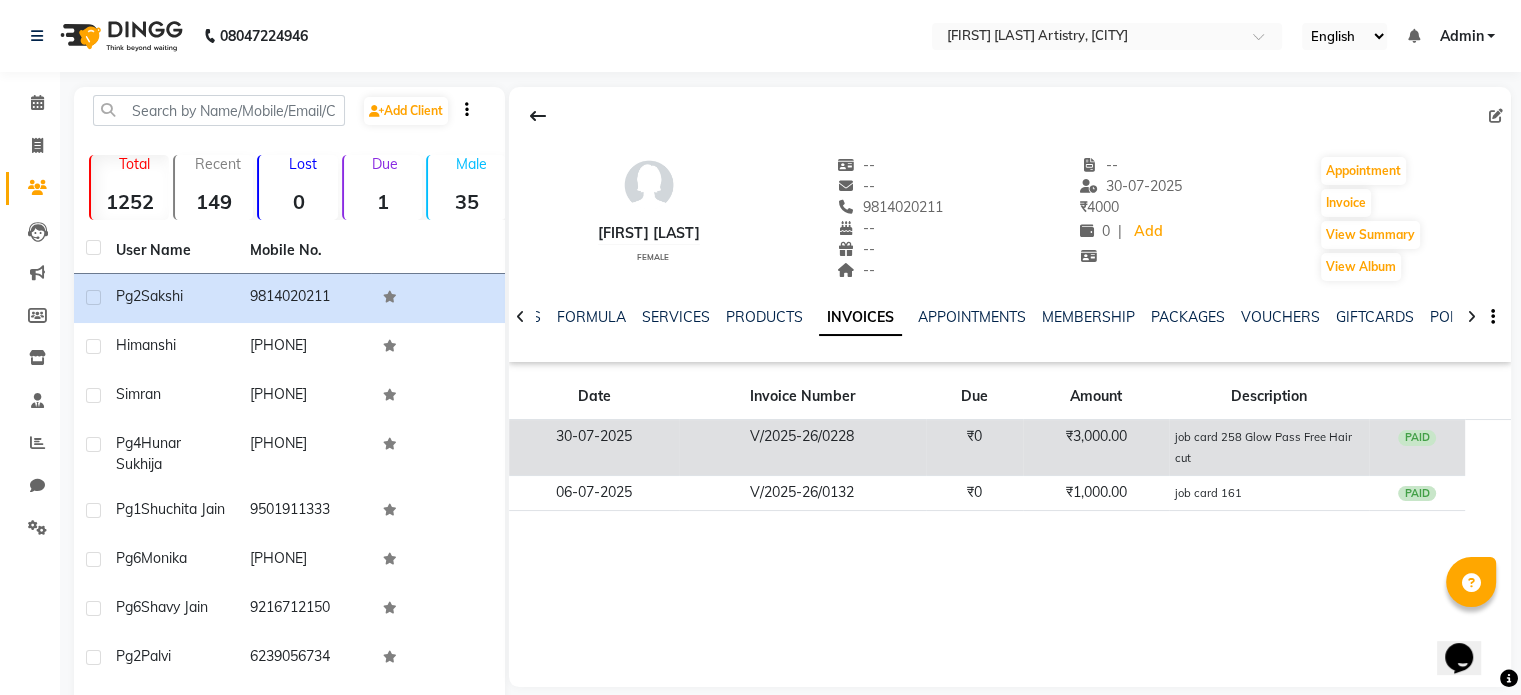 click on "job card 258 Glow Pass Free Hair cut" 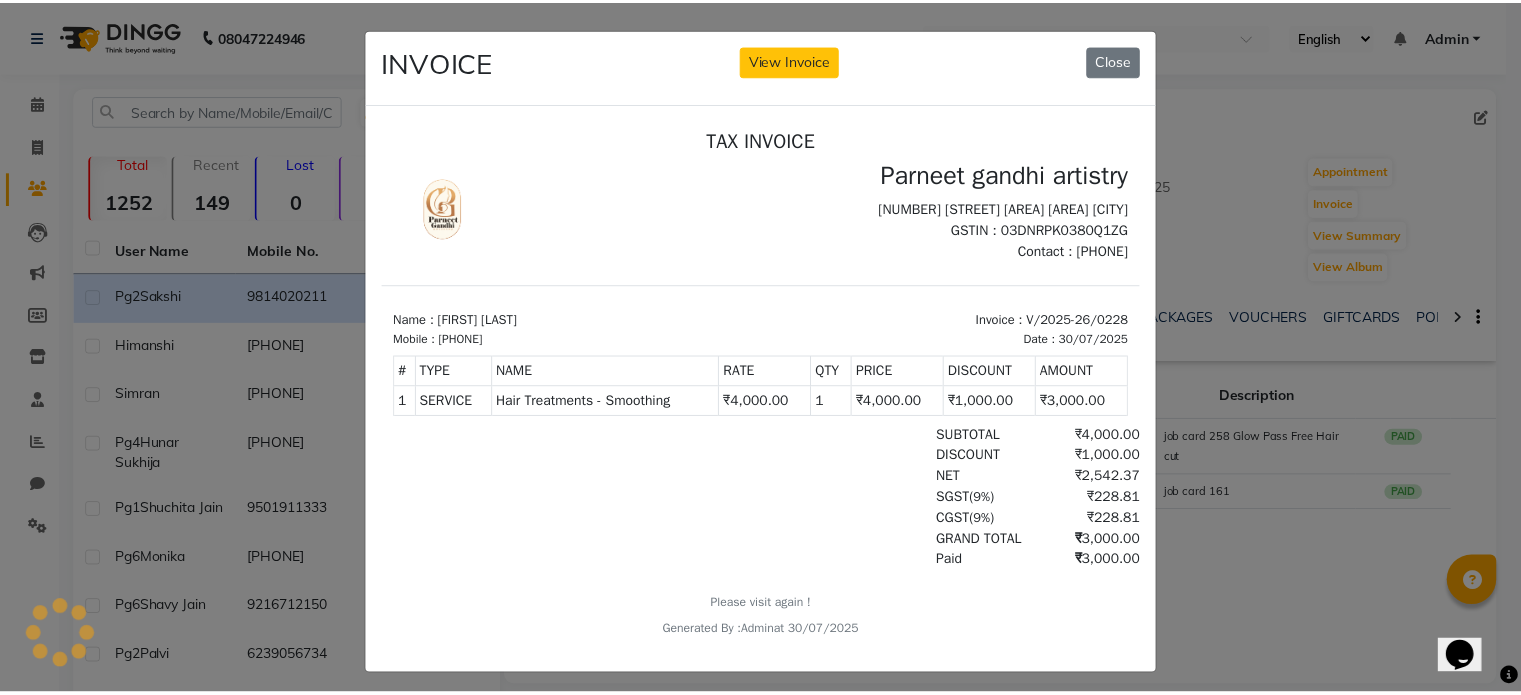 scroll, scrollTop: 0, scrollLeft: 0, axis: both 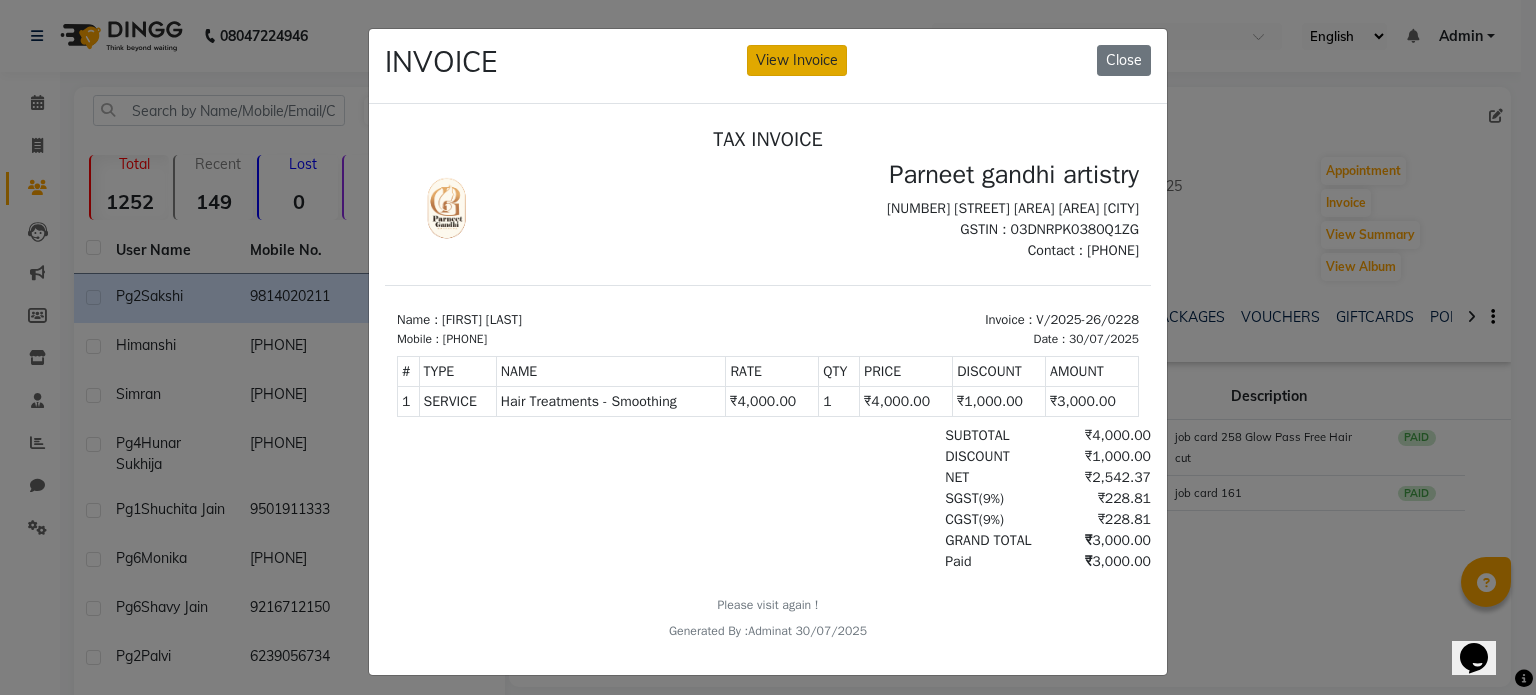 click on "View Invoice" 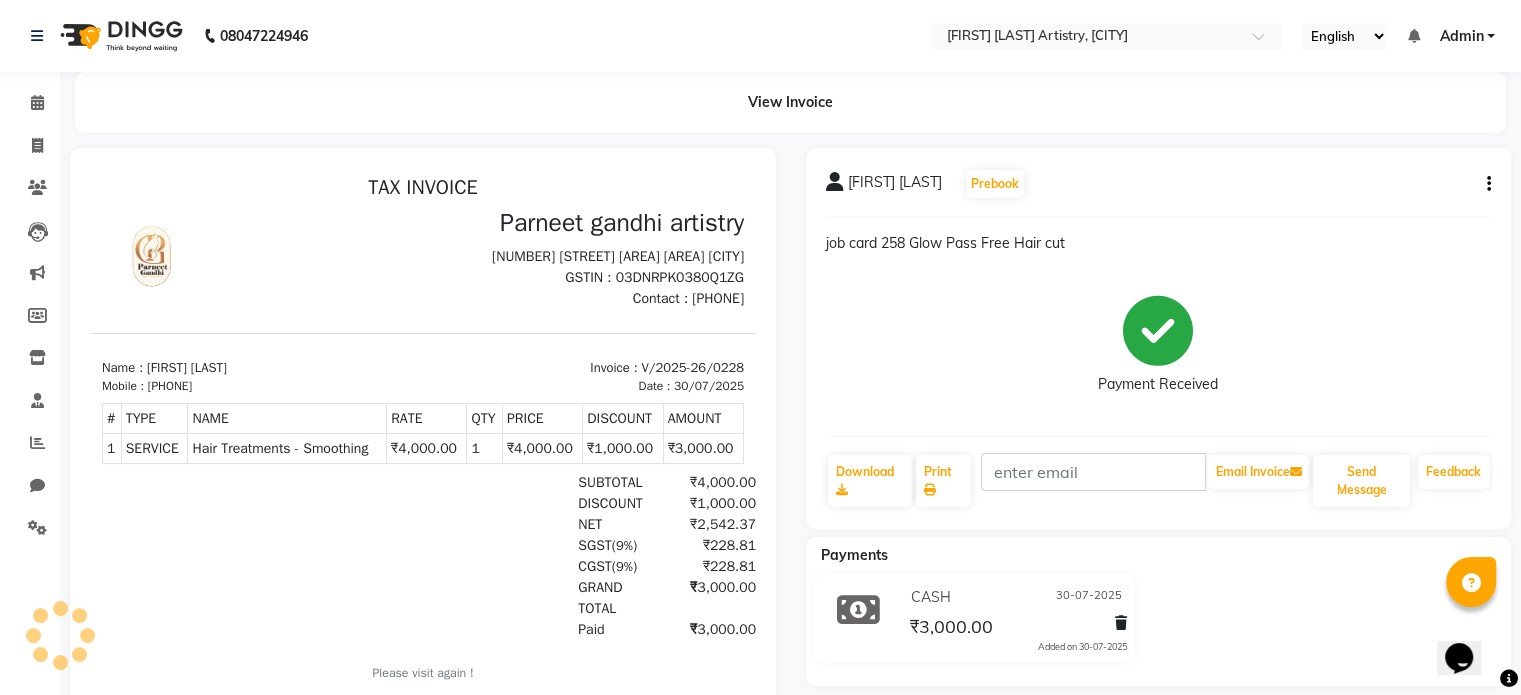 scroll, scrollTop: 0, scrollLeft: 0, axis: both 